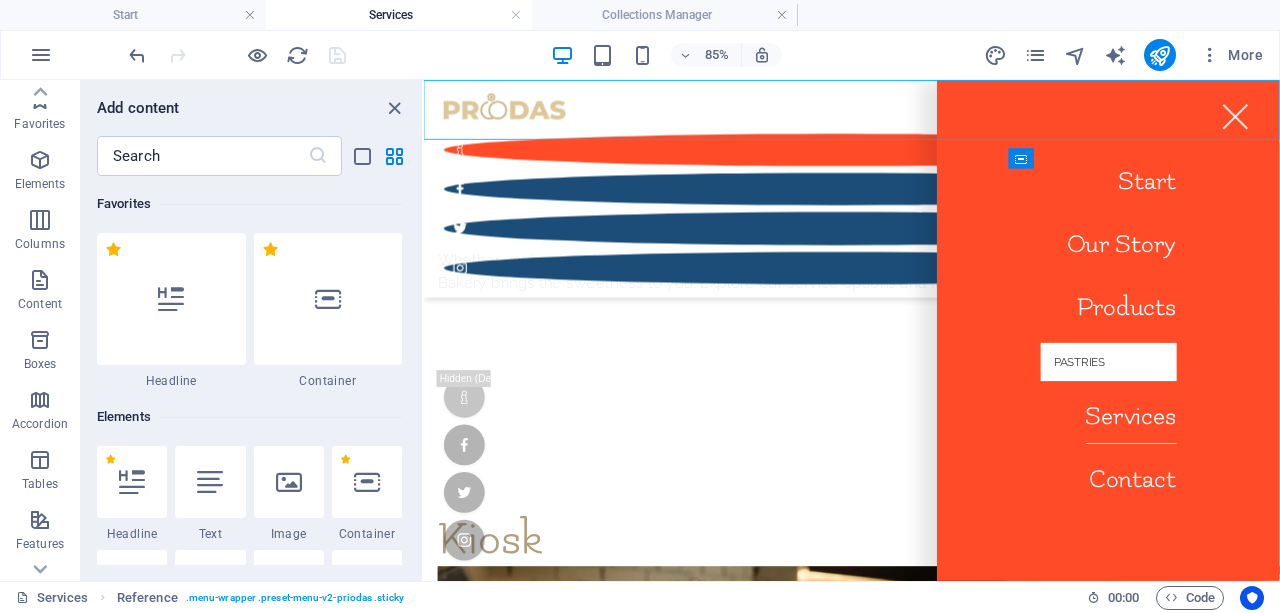 scroll, scrollTop: 404, scrollLeft: 0, axis: vertical 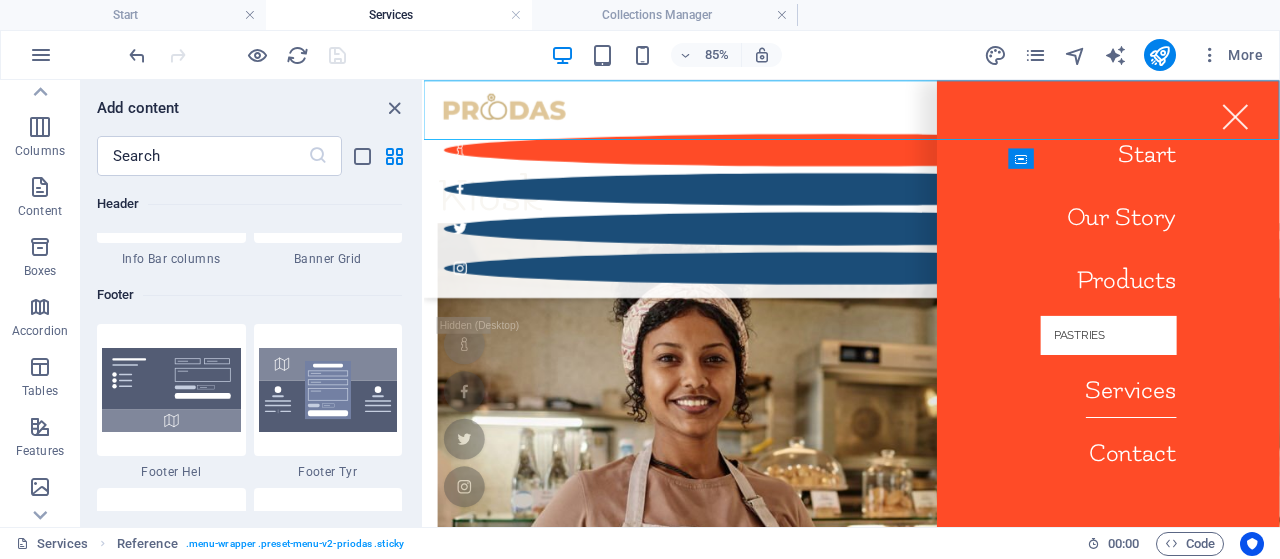 click at bounding box center (1379, 123) 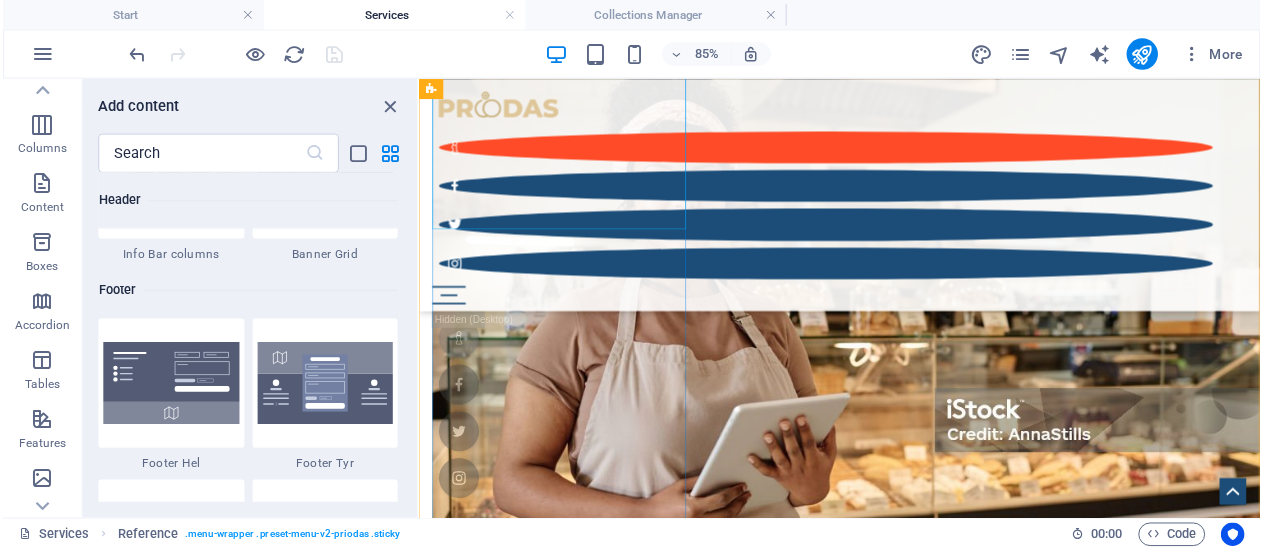scroll, scrollTop: 611, scrollLeft: 0, axis: vertical 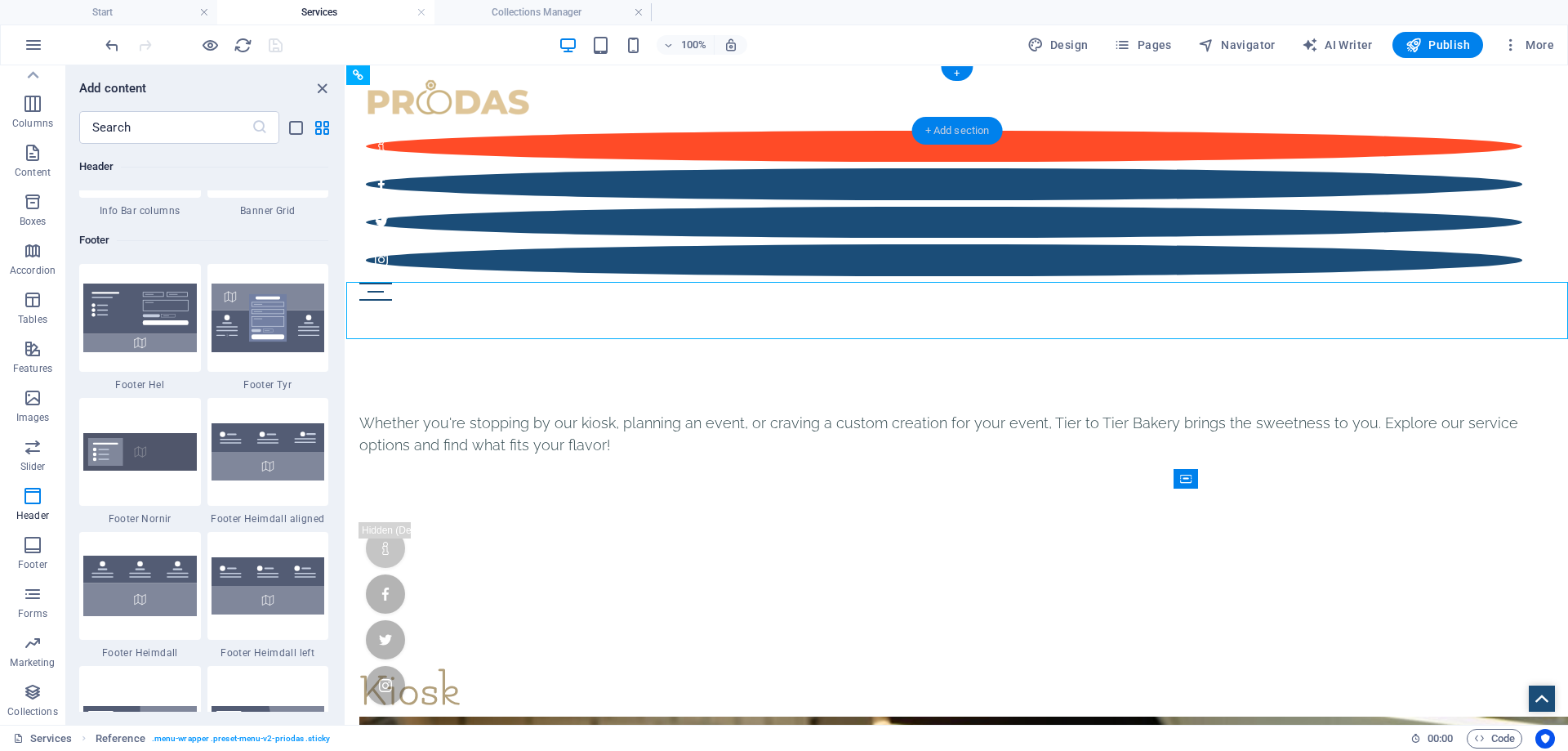 click on "+ Add section" at bounding box center (957, 131) 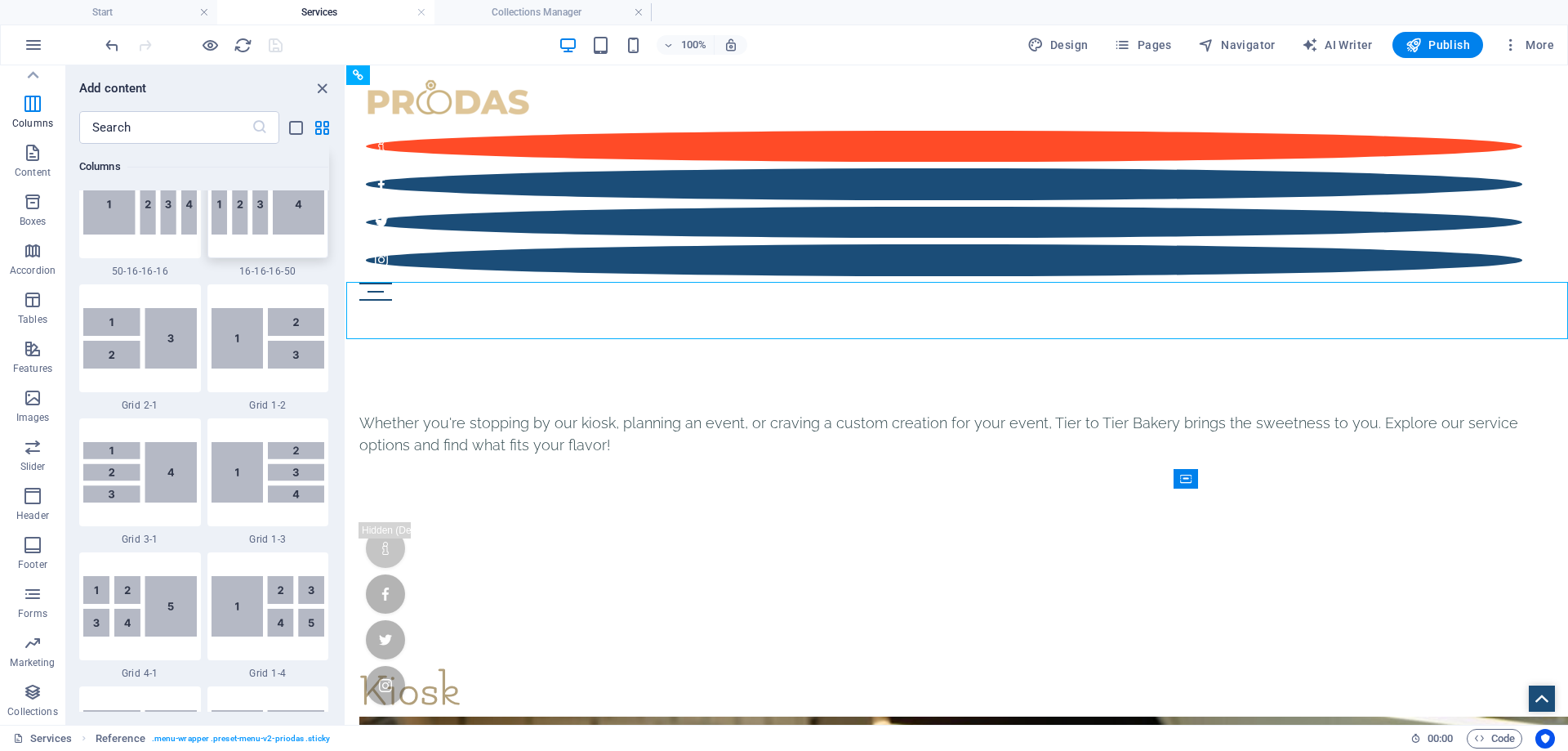 scroll, scrollTop: 1903, scrollLeft: 0, axis: vertical 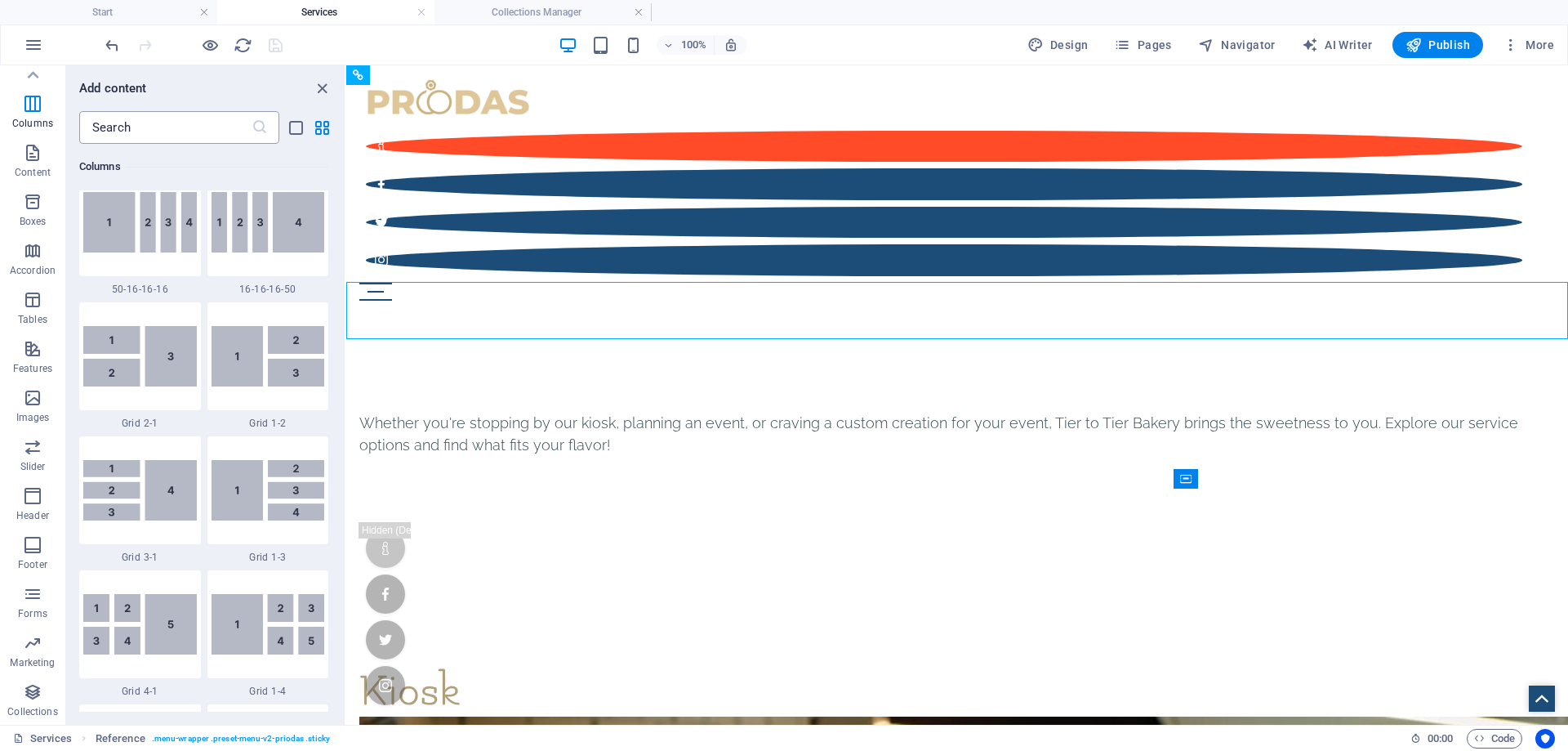 click at bounding box center (165, 127) 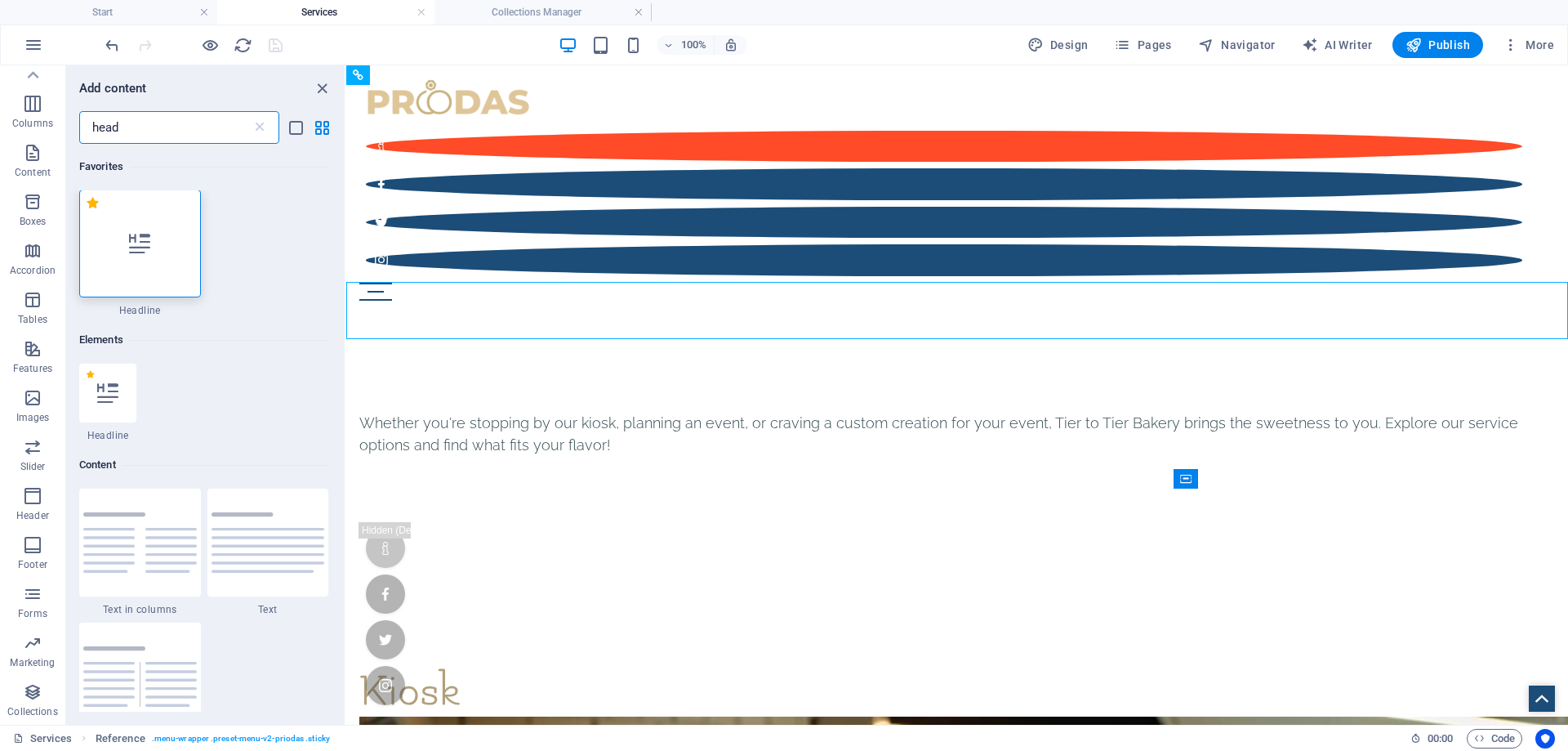 scroll, scrollTop: 0, scrollLeft: 0, axis: both 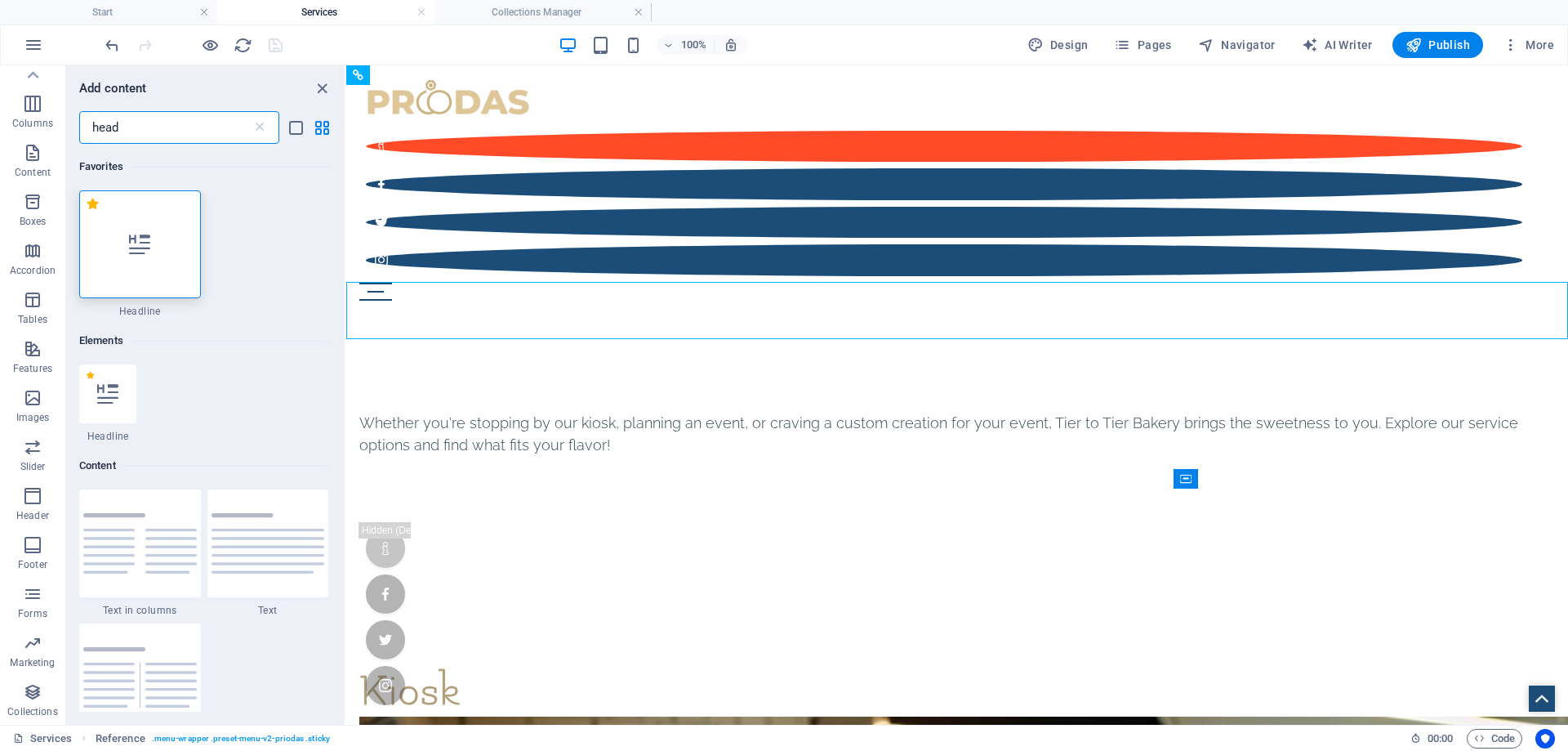 type on "head" 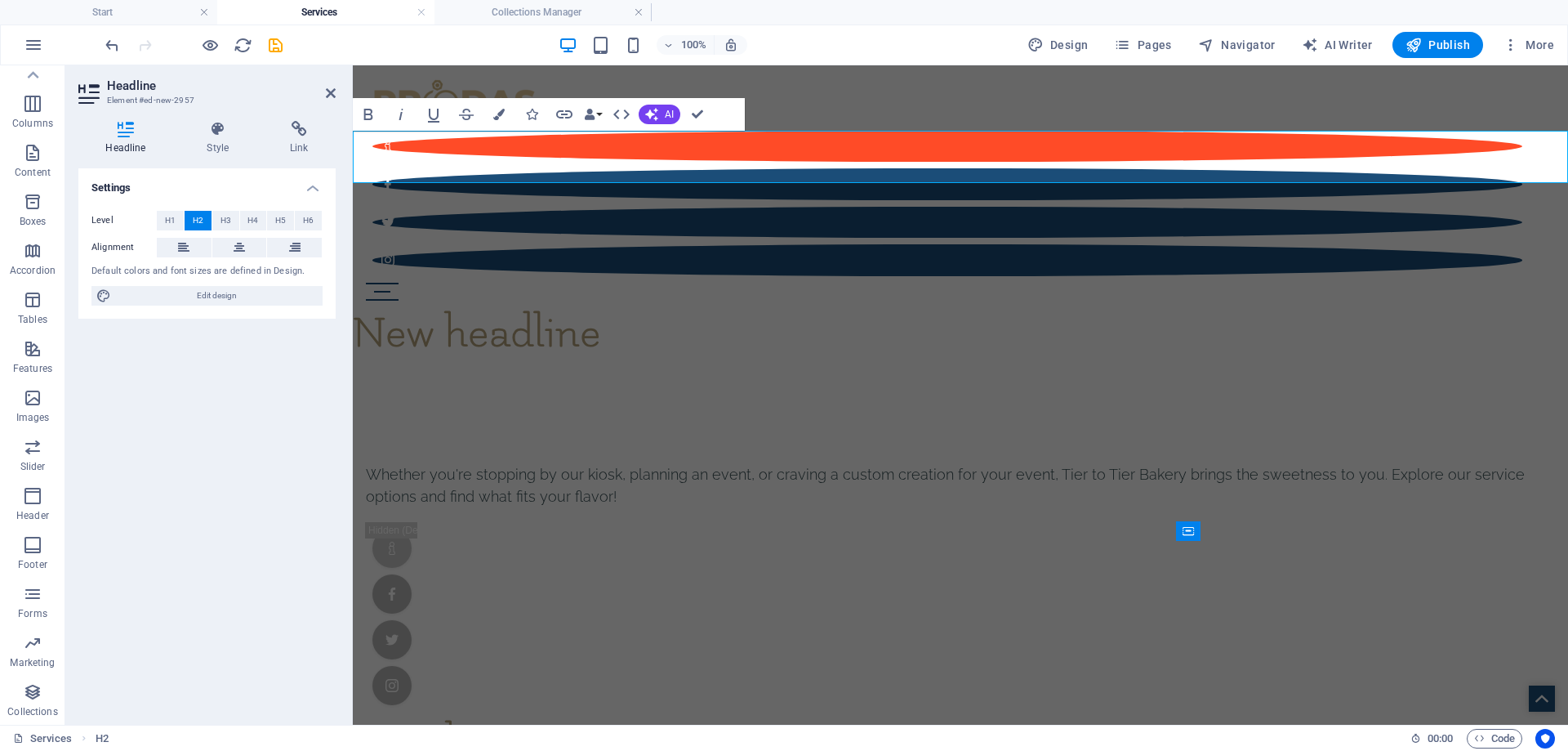 scroll, scrollTop: 76, scrollLeft: 0, axis: vertical 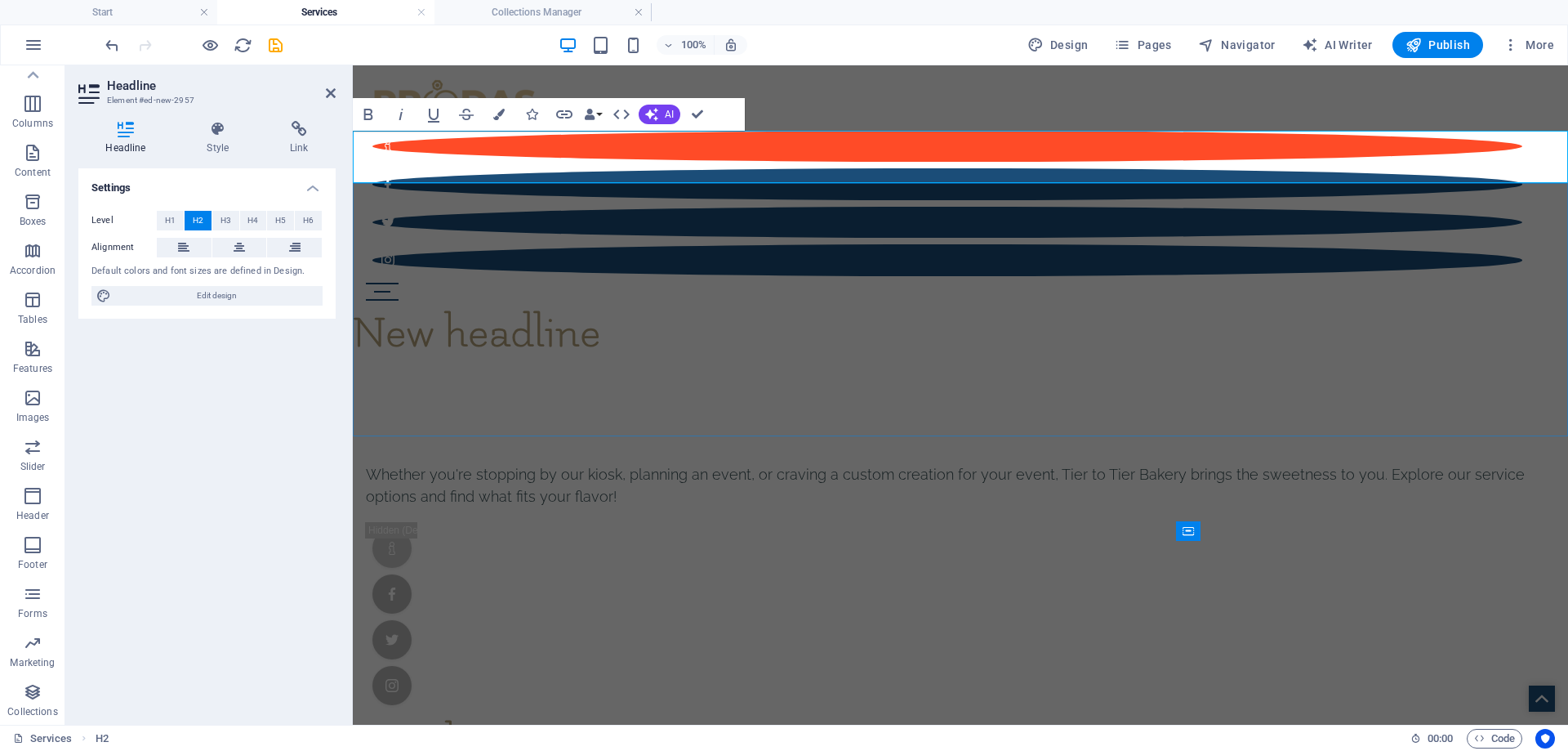type 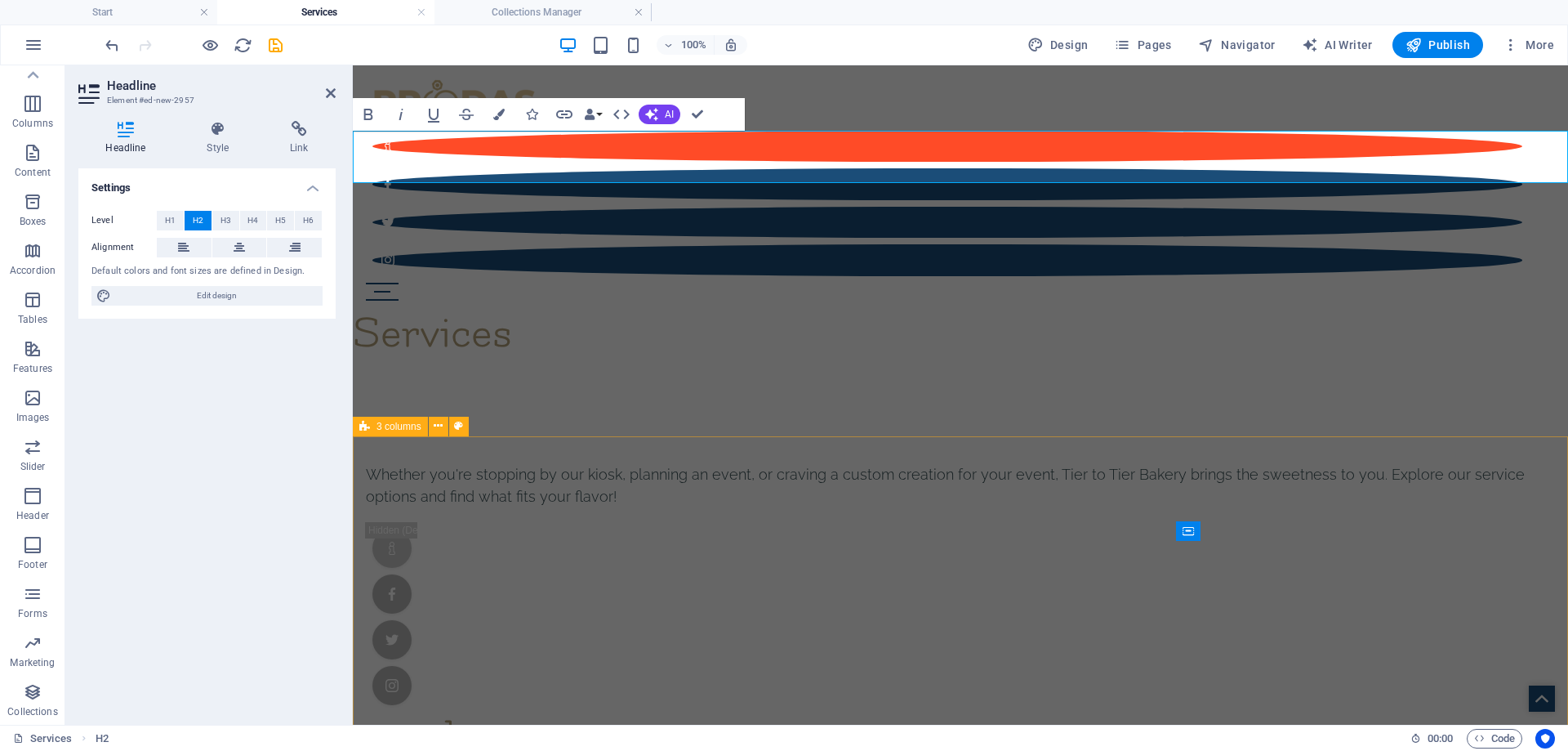 click on "Kiosk Visit our cozy kiosk for fresh-baked banana bread, brownies, cheesecakes, and more — available Monday through Saturday from 10AM to 6PM. Located at [Insert Location], it’s the perfect stop for your morning coffee companion or afternoon pick-me-up. see today's menu Mobile Pastry Cart Our charming mobile bakery cart brings Tier to Tier’s best bakes directly to your event, office, or venue. Ideal for pop-ups, corporate events, farmers markets, school fundraisers, and more. Follow us Custom Orders Have something specific in mind? We create custom cakes, cheesecake assortments, dessert boxes, and specialty items made to order. Perfect for birthdays, weddings, baby showers, corporate gifts, and holidays.  Request a quote" at bounding box center (960, 2286) 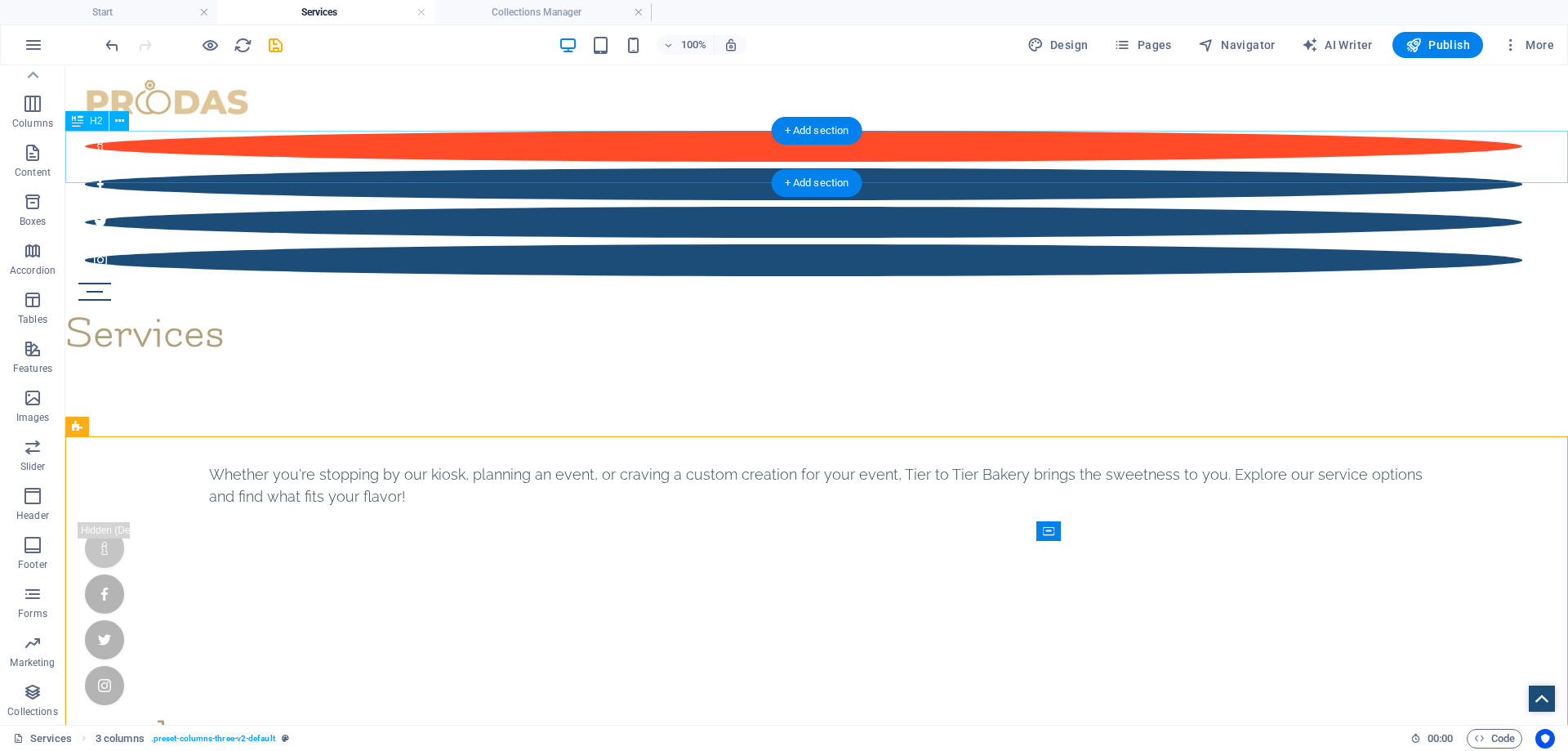 click on "Services" at bounding box center [817, 333] 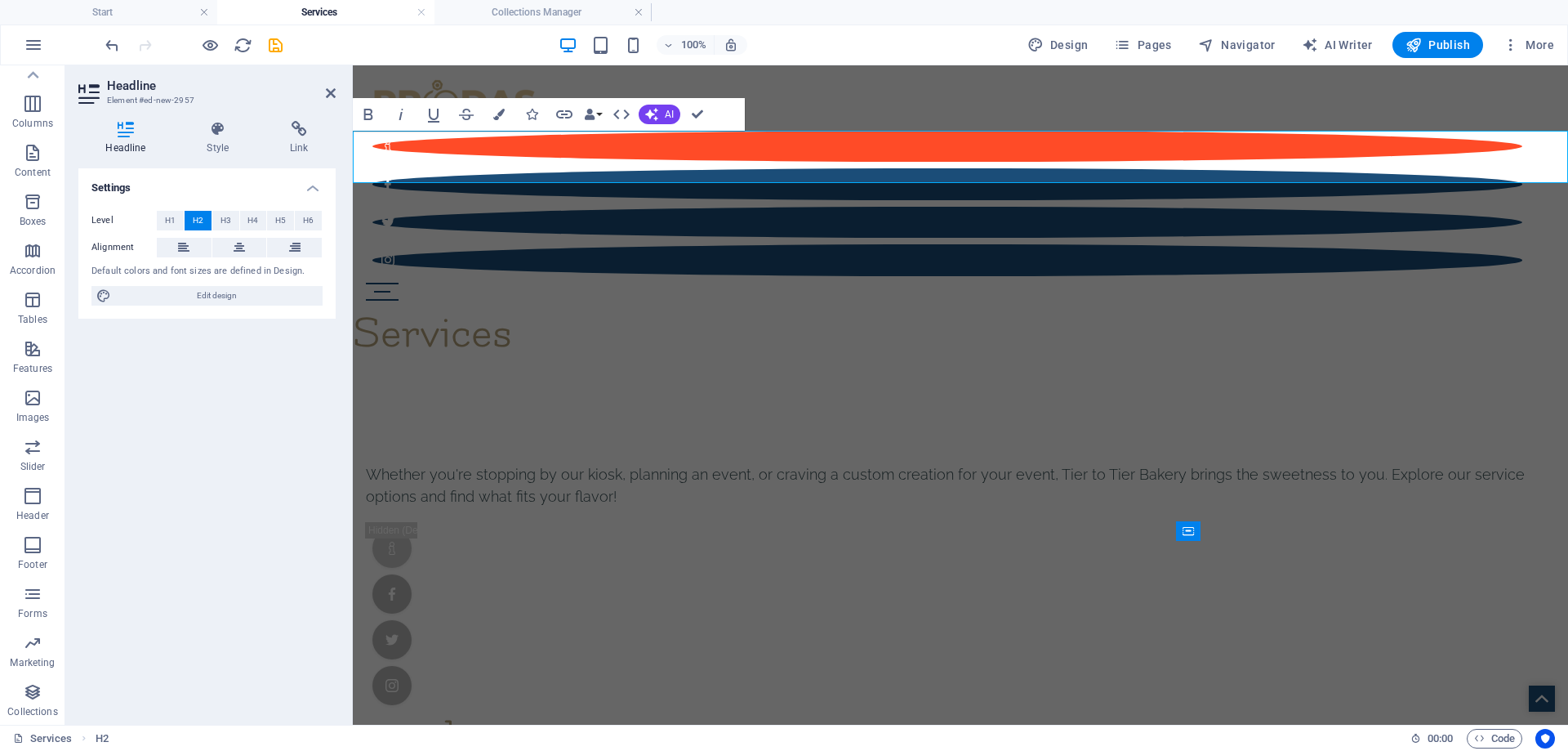 type 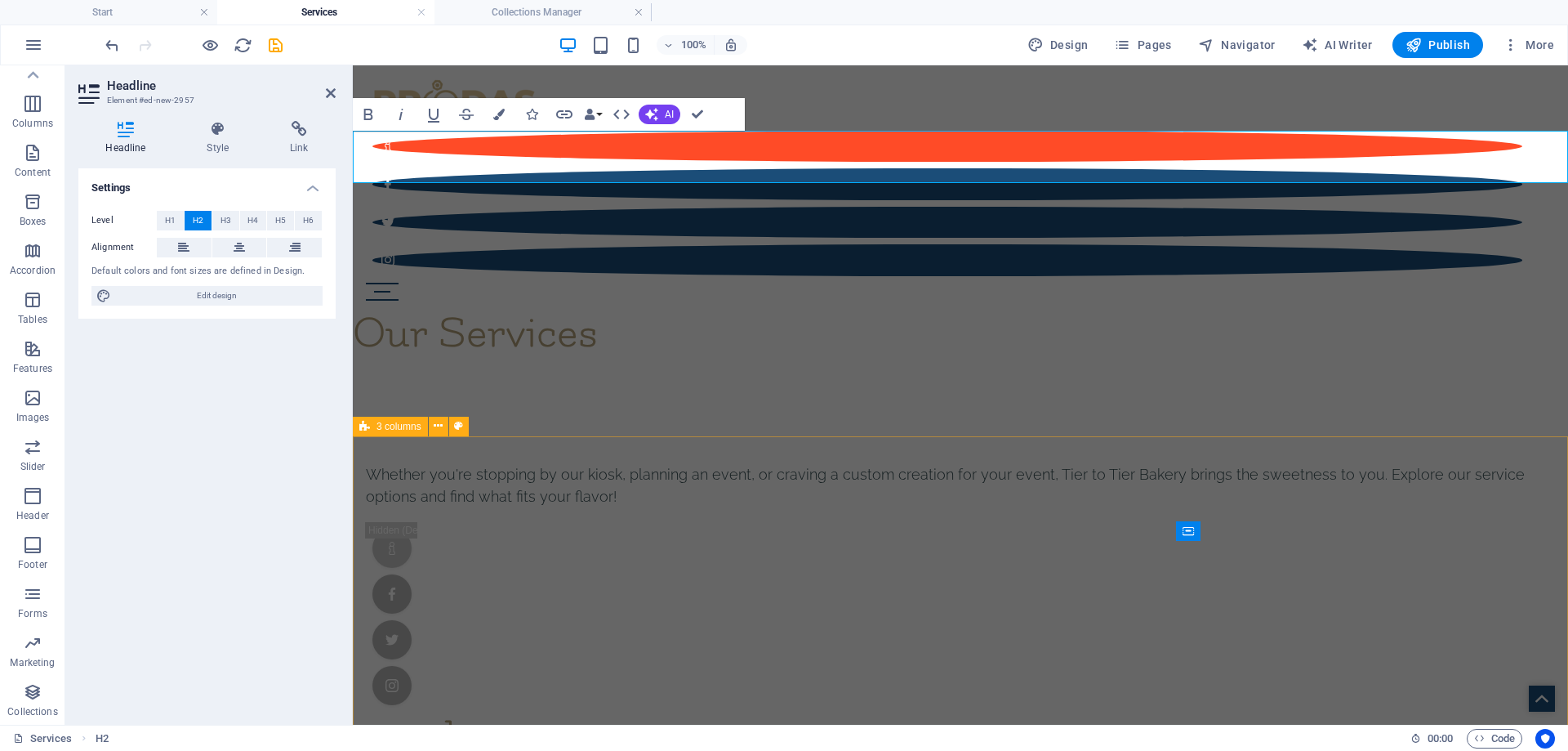click on "Kiosk Visit our cozy kiosk for fresh-baked banana bread, brownies, cheesecakes, and more — available Monday through Saturday from 10AM to 6PM. Located at [Insert Location], it’s the perfect stop for your morning coffee companion or afternoon pick-me-up. see today's menu Mobile Pastry Cart Our charming mobile bakery cart brings Tier to Tier’s best bakes directly to your event, office, or venue. Ideal for pop-ups, corporate events, farmers markets, school fundraisers, and more. Follow us Custom Orders Have something specific in mind? We create custom cakes, cheesecake assortments, dessert boxes, and specialty items made to order. Perfect for birthdays, weddings, baby showers, corporate gifts, and holidays.  Request a quote" at bounding box center [960, 2286] 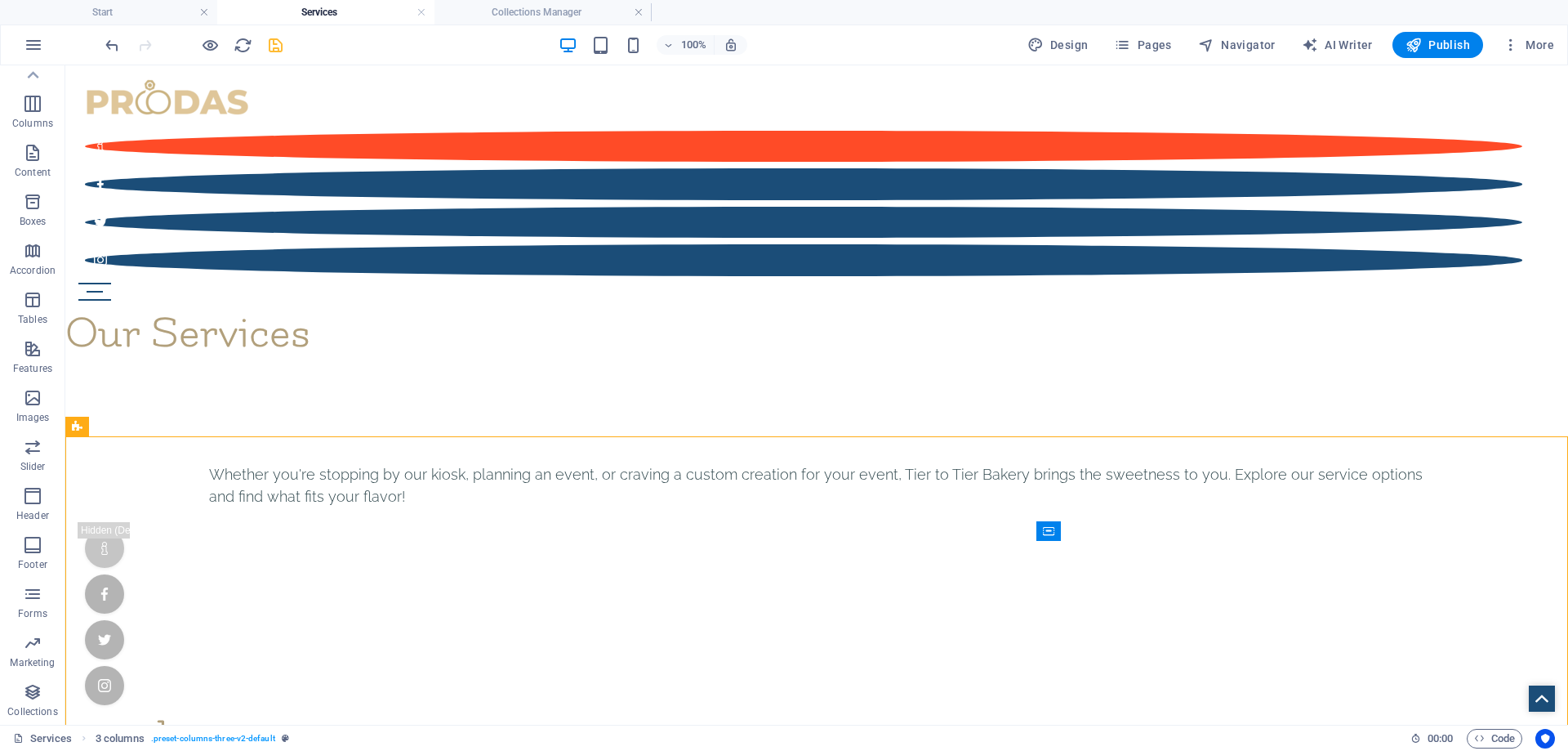 click at bounding box center (275, 45) 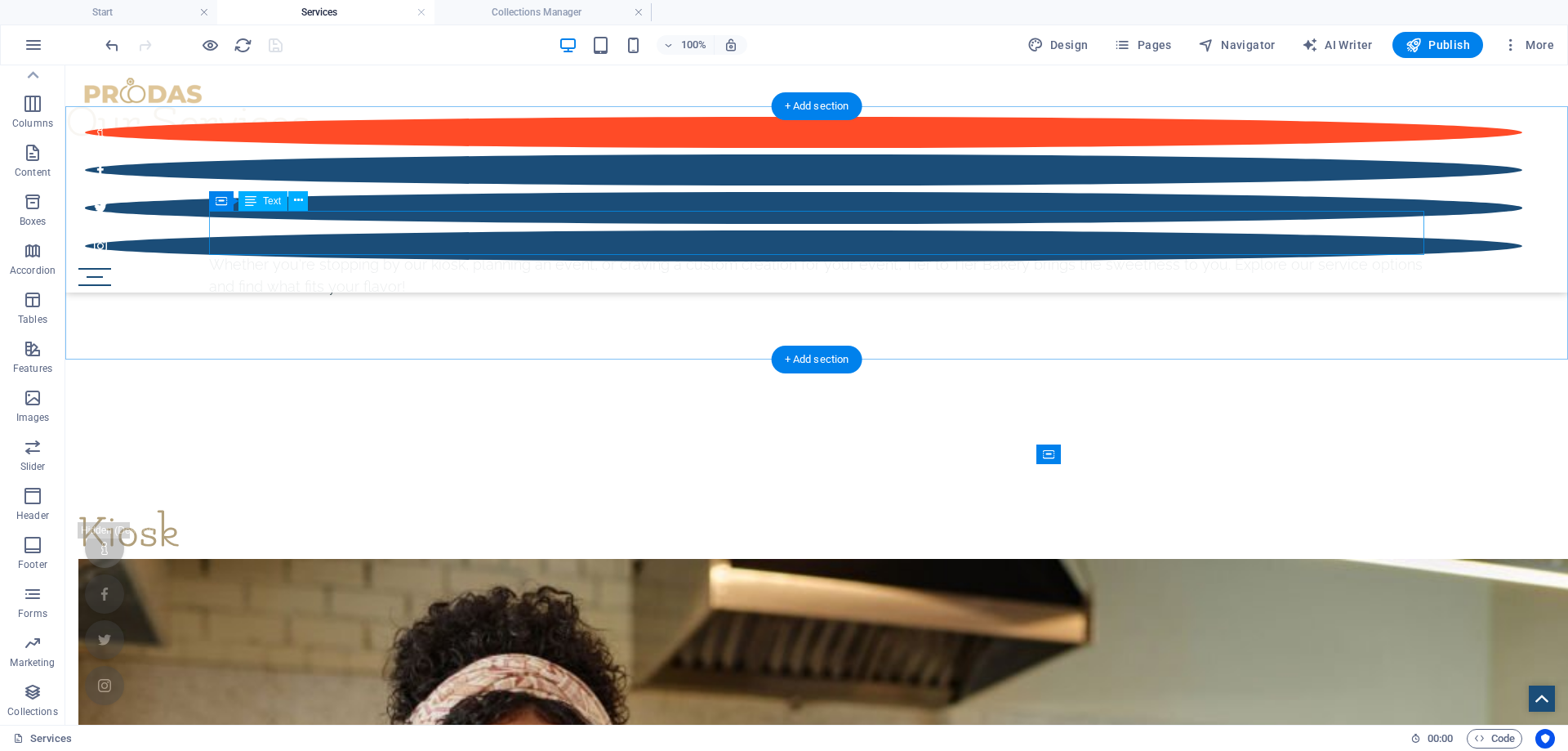 scroll, scrollTop: 0, scrollLeft: 0, axis: both 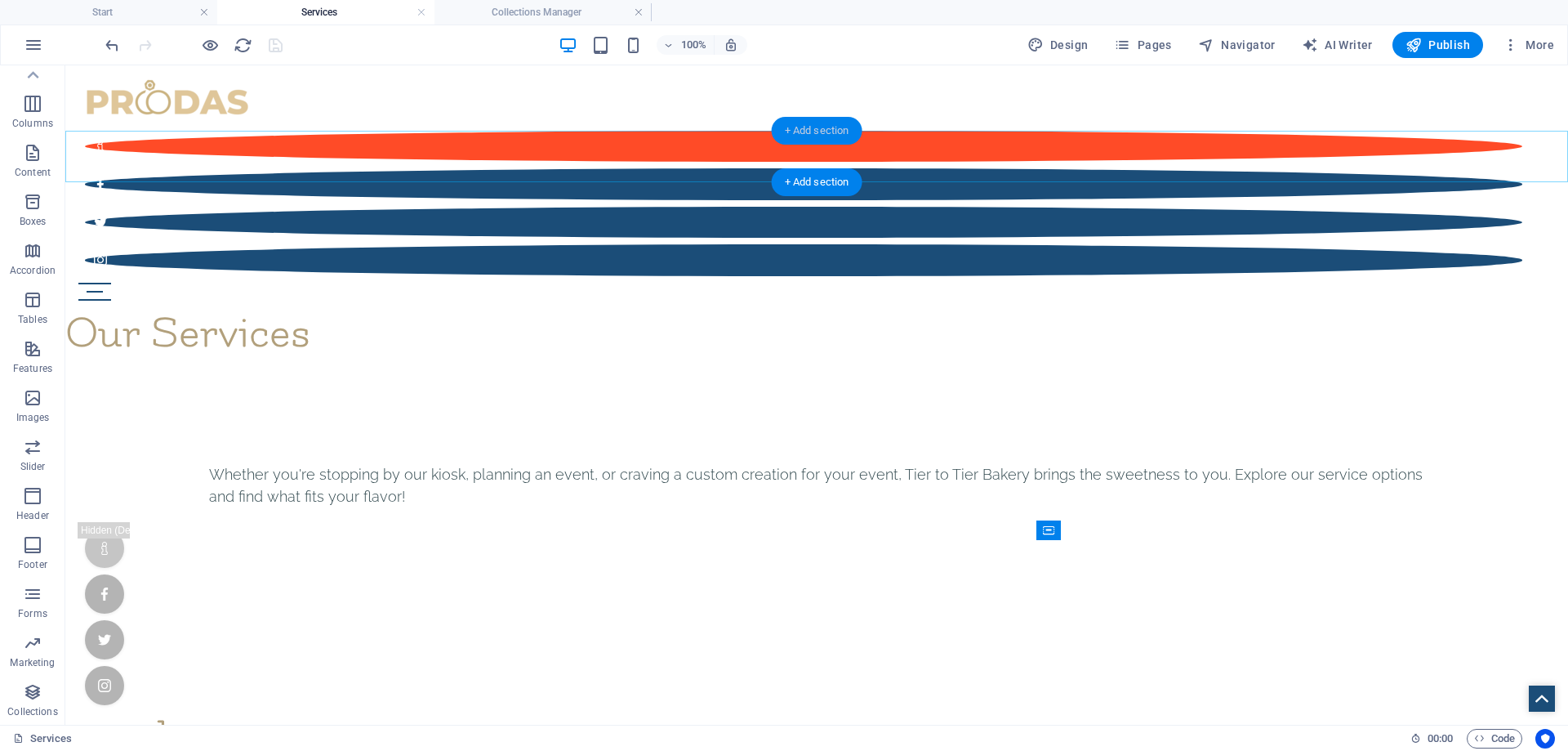 click on "+ Add section" at bounding box center (817, 131) 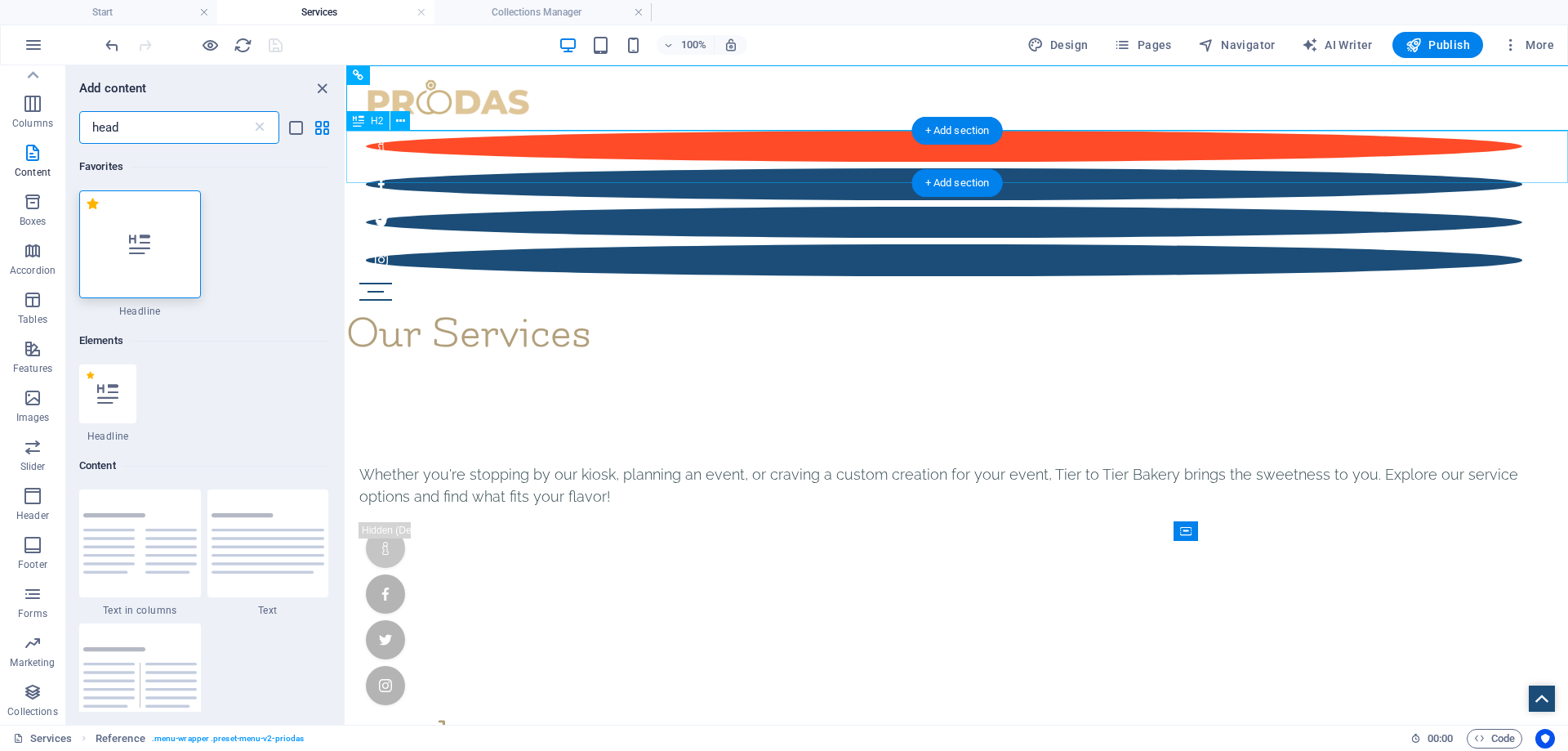 scroll, scrollTop: 76, scrollLeft: 0, axis: vertical 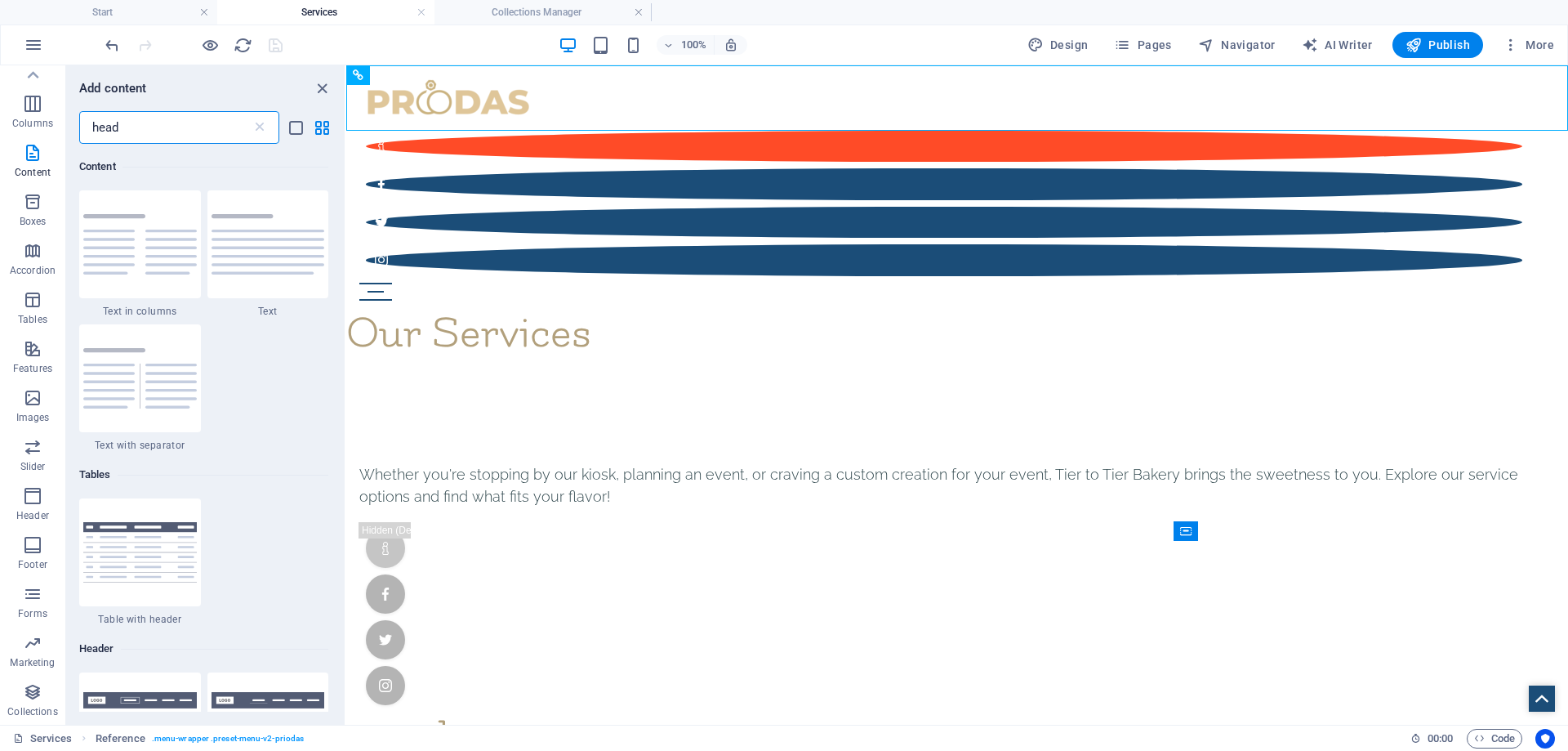 drag, startPoint x: 157, startPoint y: 129, endPoint x: 89, endPoint y: 132, distance: 68.0661 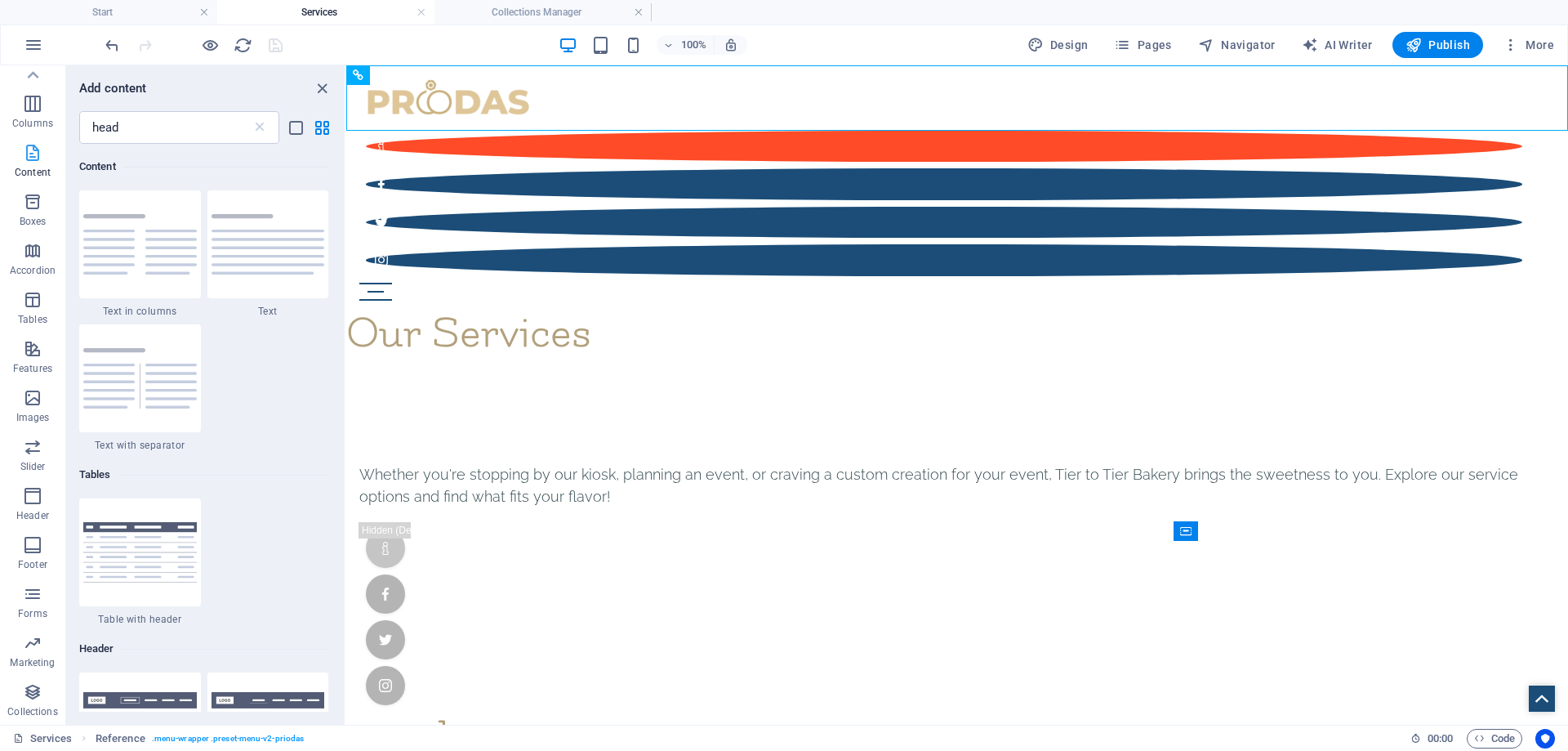 click on "Content" at bounding box center [33, 172] 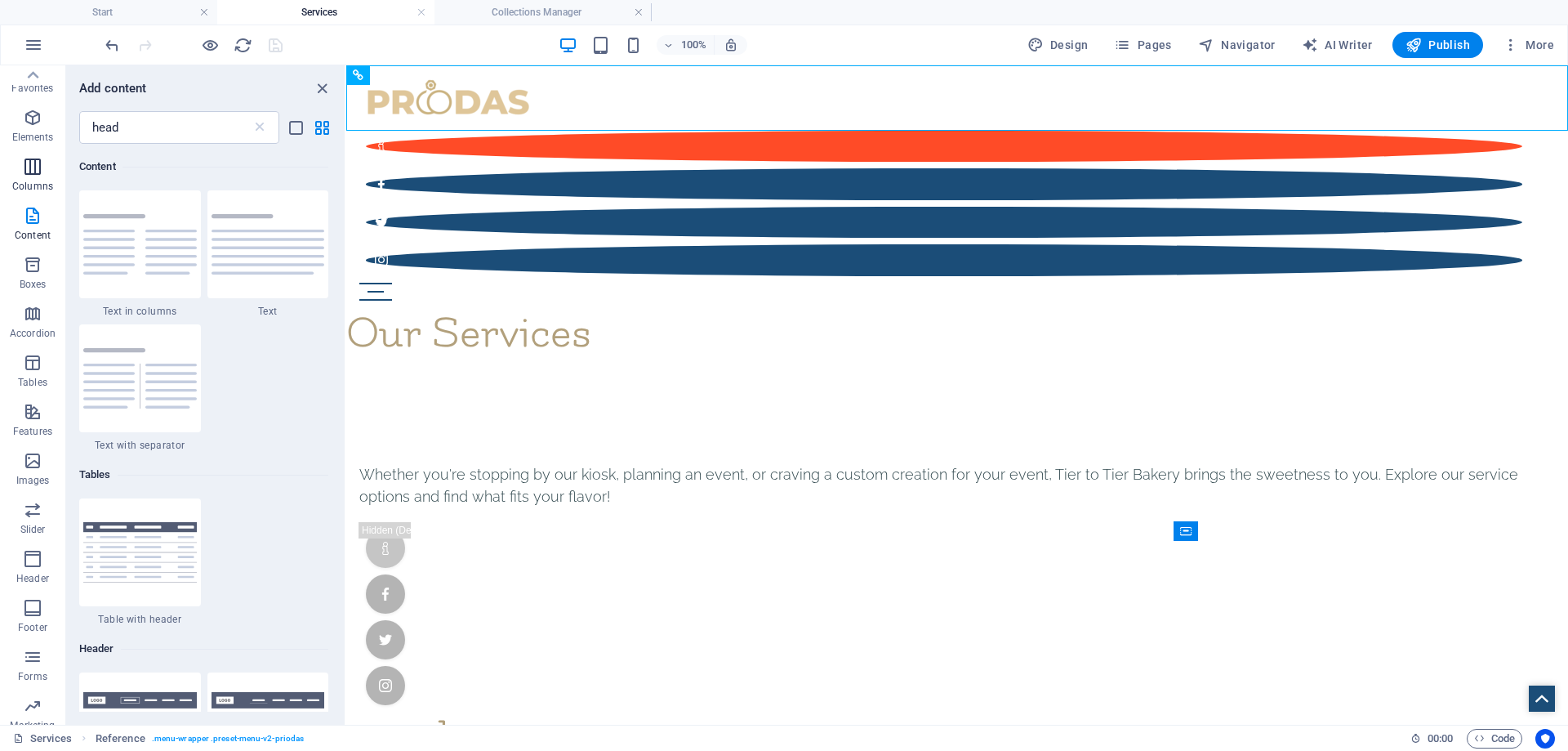 scroll, scrollTop: 0, scrollLeft: 0, axis: both 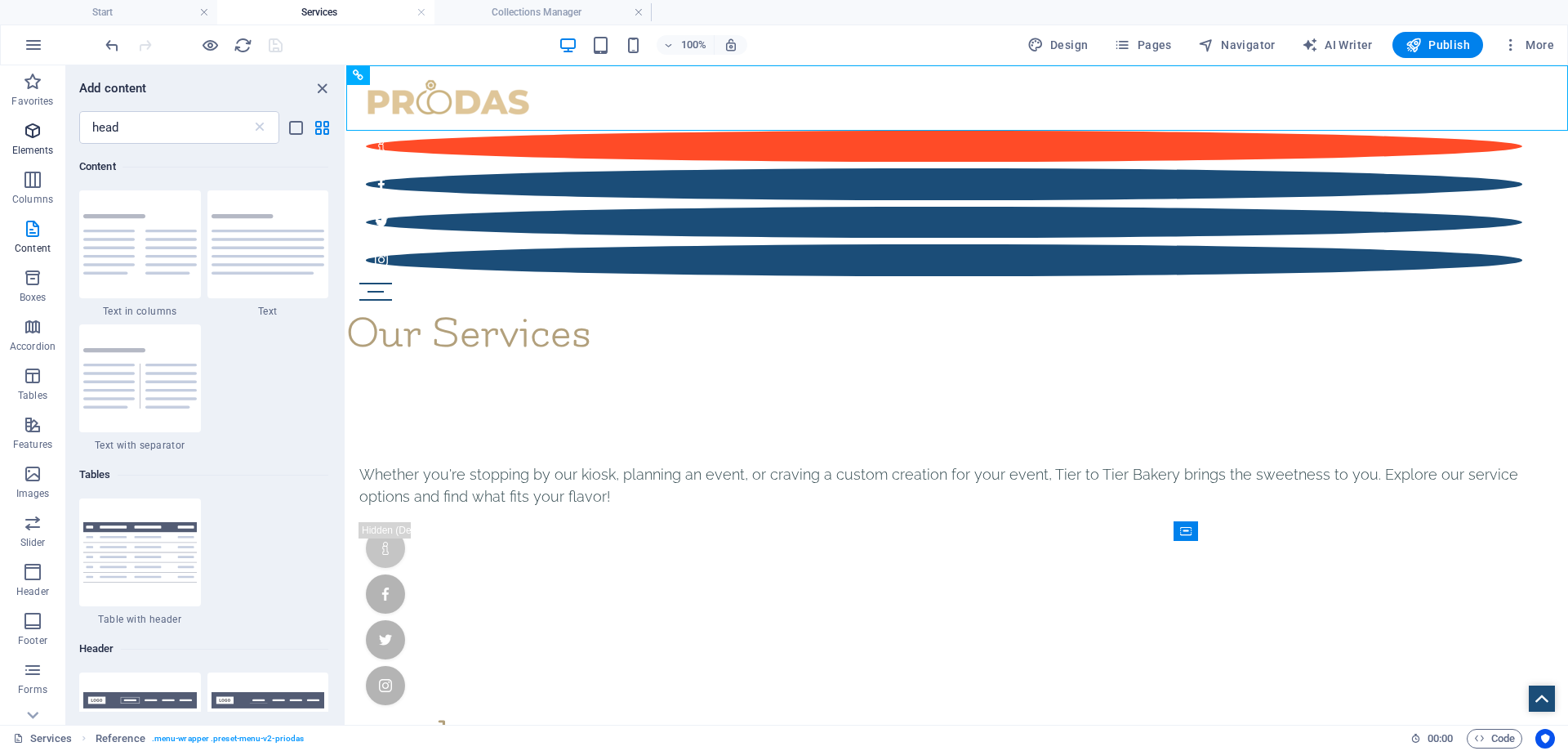 click at bounding box center (33, 131) 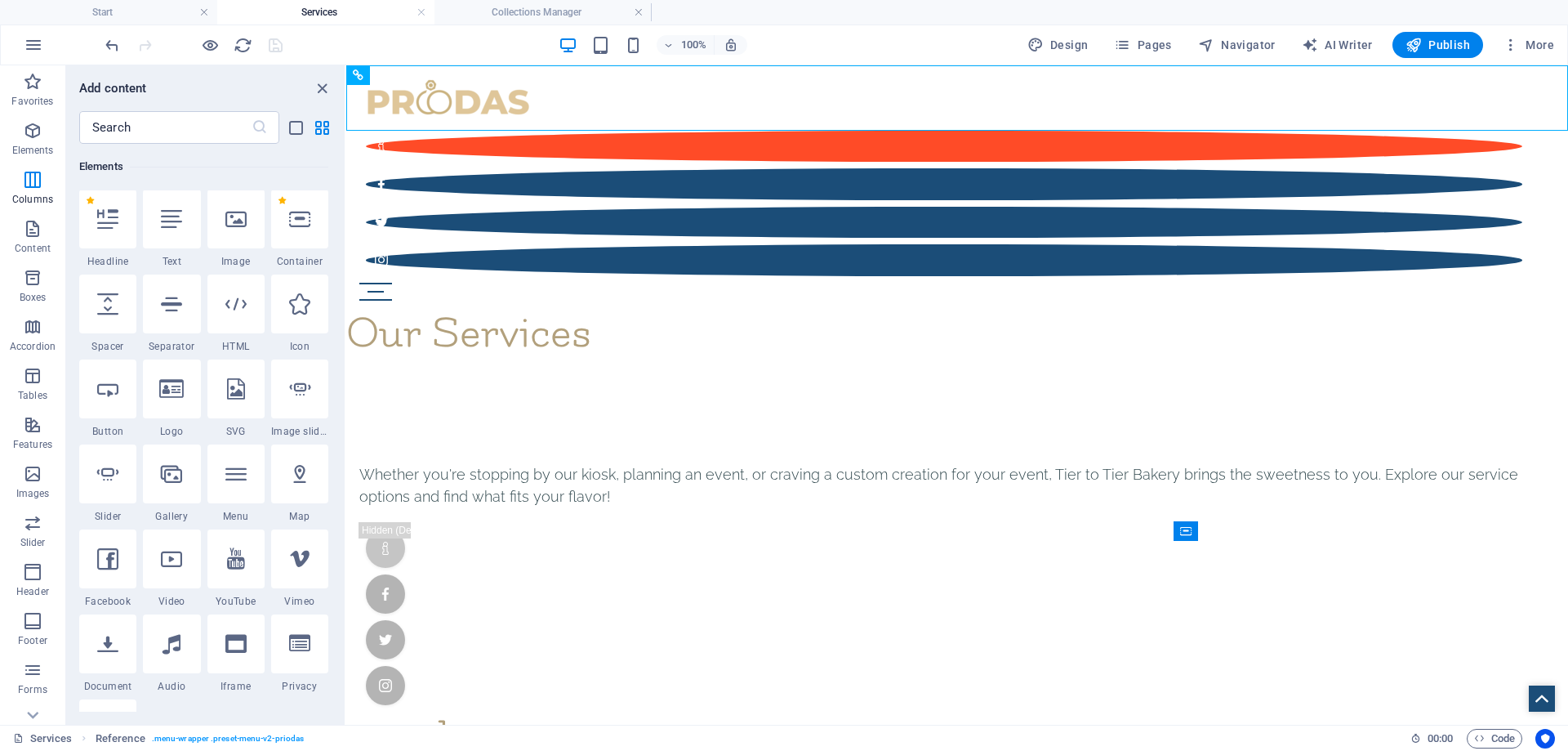 scroll, scrollTop: 174, scrollLeft: 0, axis: vertical 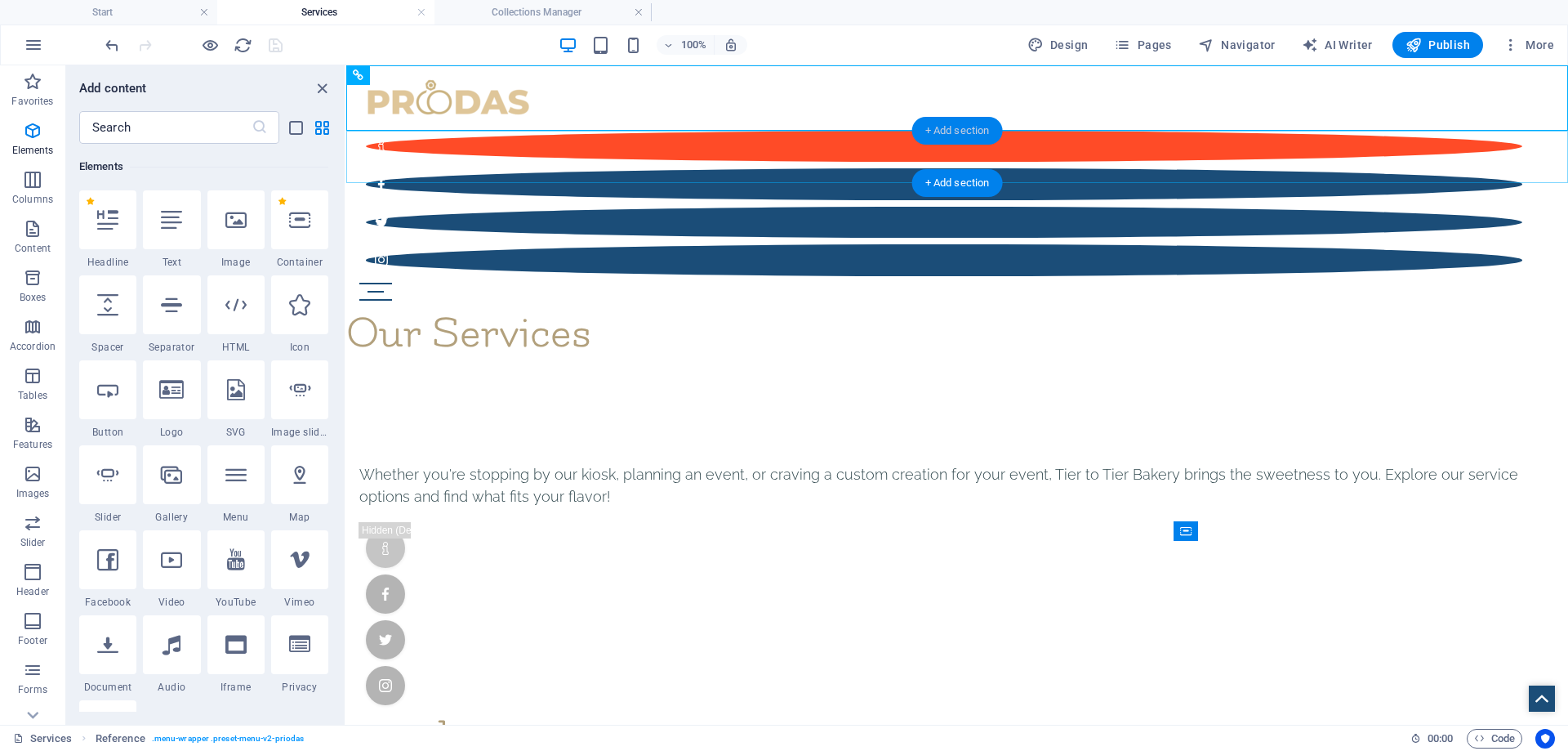 click on "+ Add section" at bounding box center [957, 131] 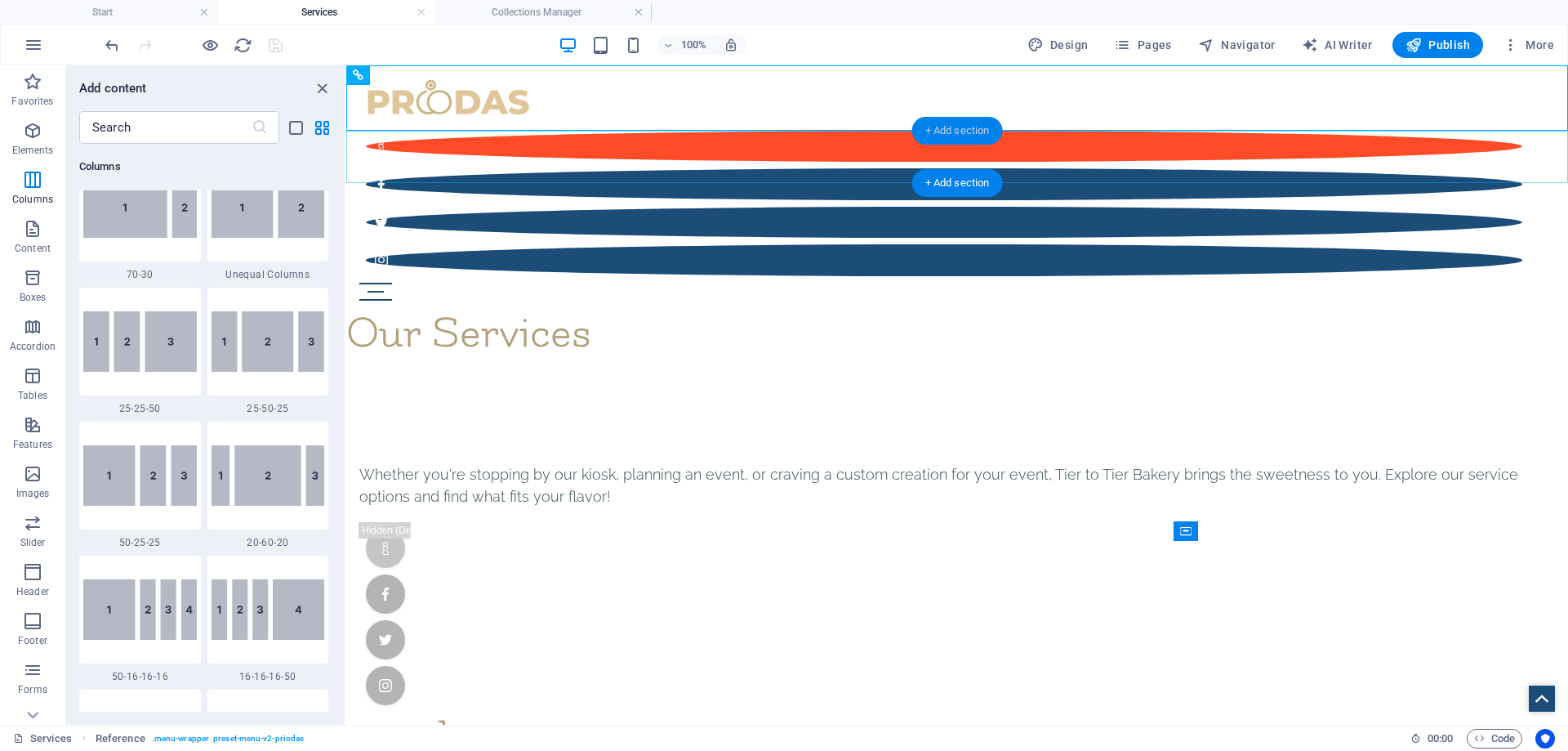 scroll, scrollTop: 2859, scrollLeft: 0, axis: vertical 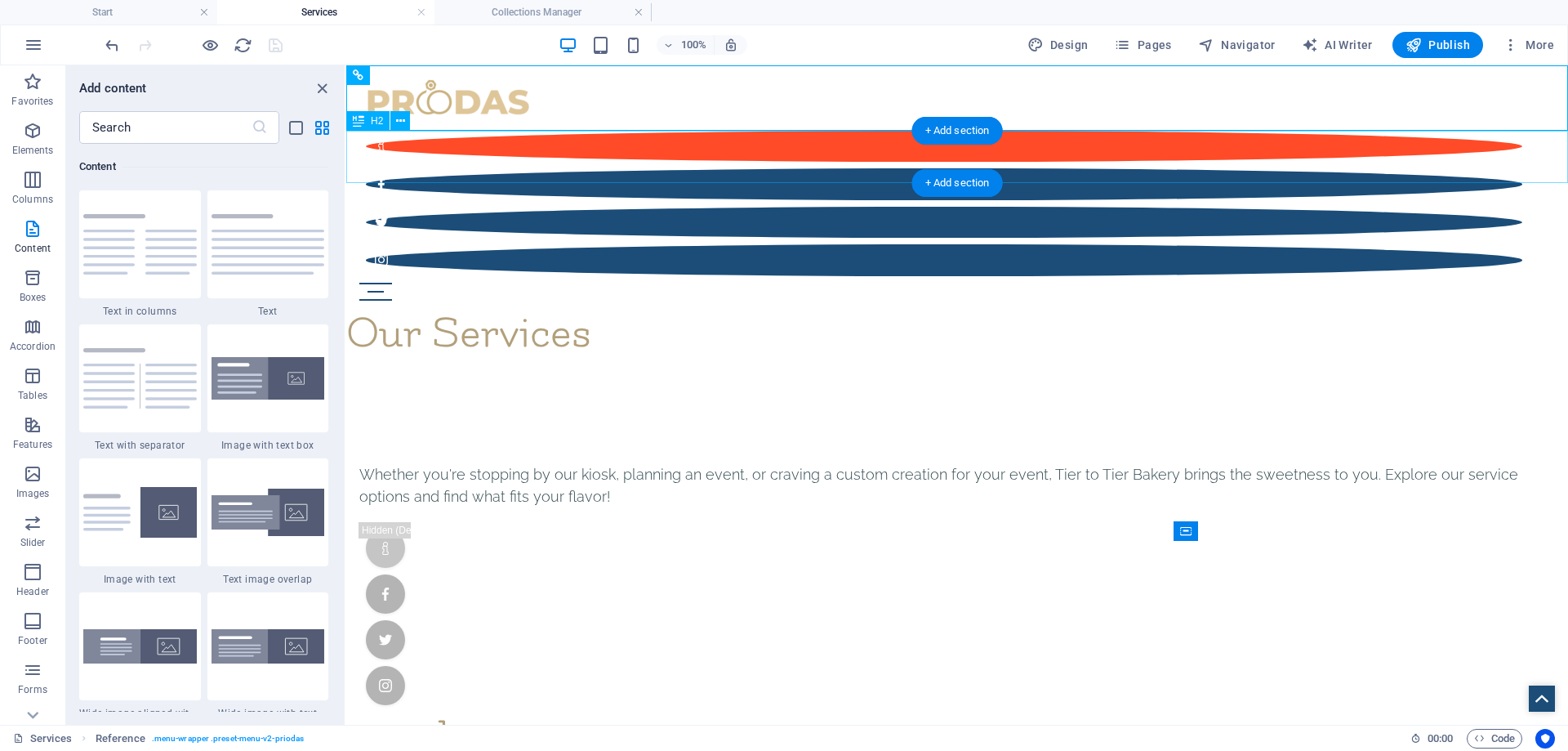click on "Our Services" at bounding box center [957, 333] 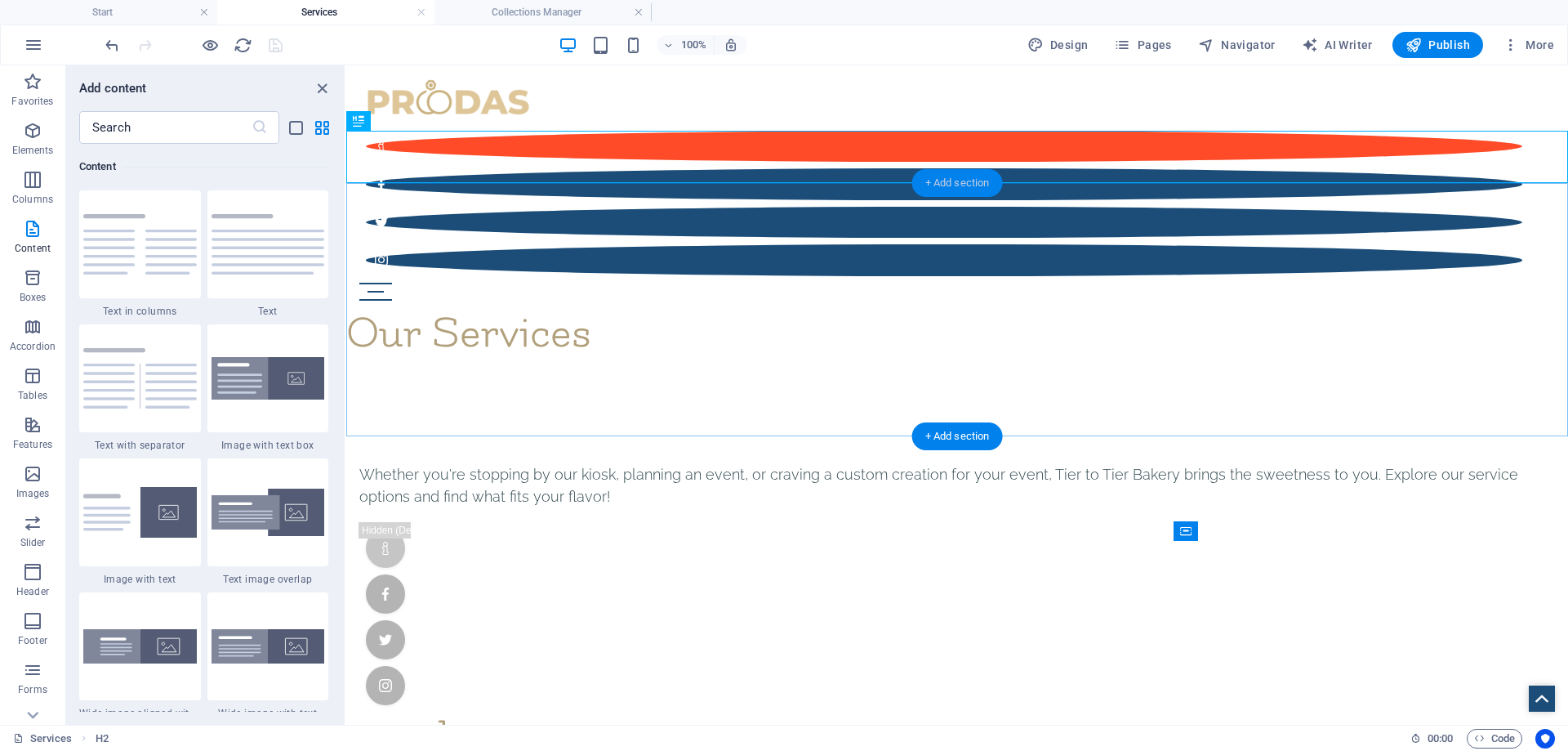 click on "+ Add section" at bounding box center (957, 183) 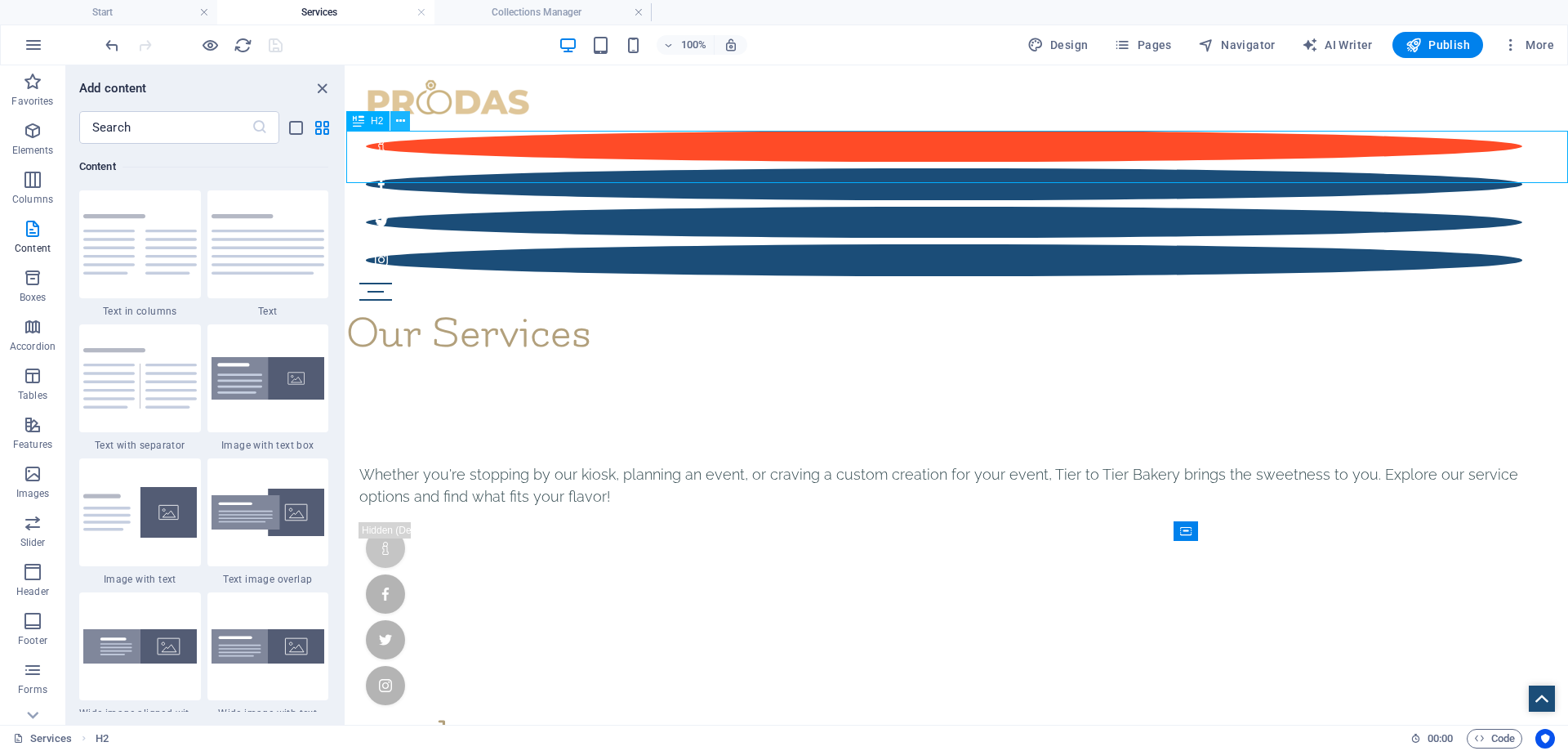 click at bounding box center (400, 121) 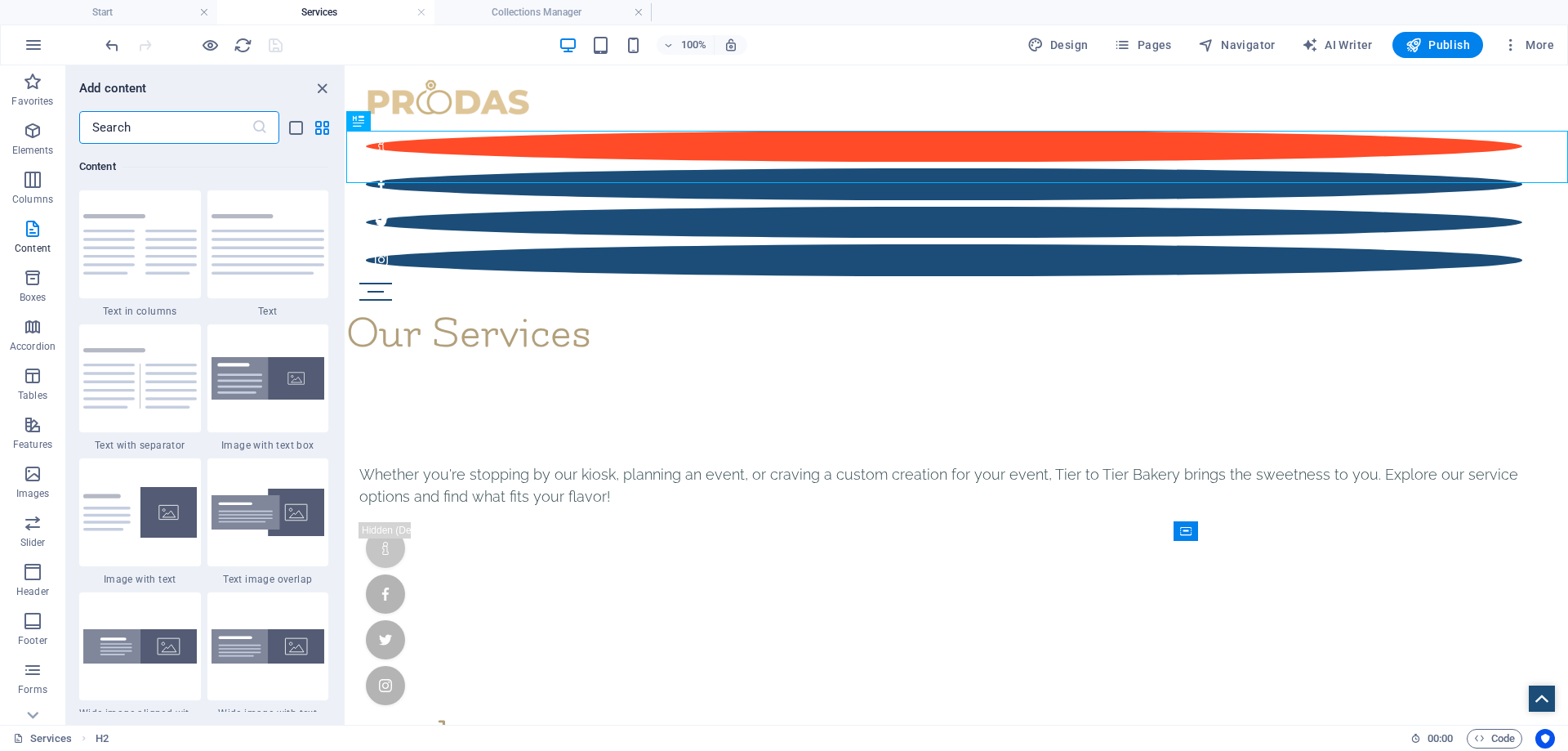click at bounding box center (165, 127) 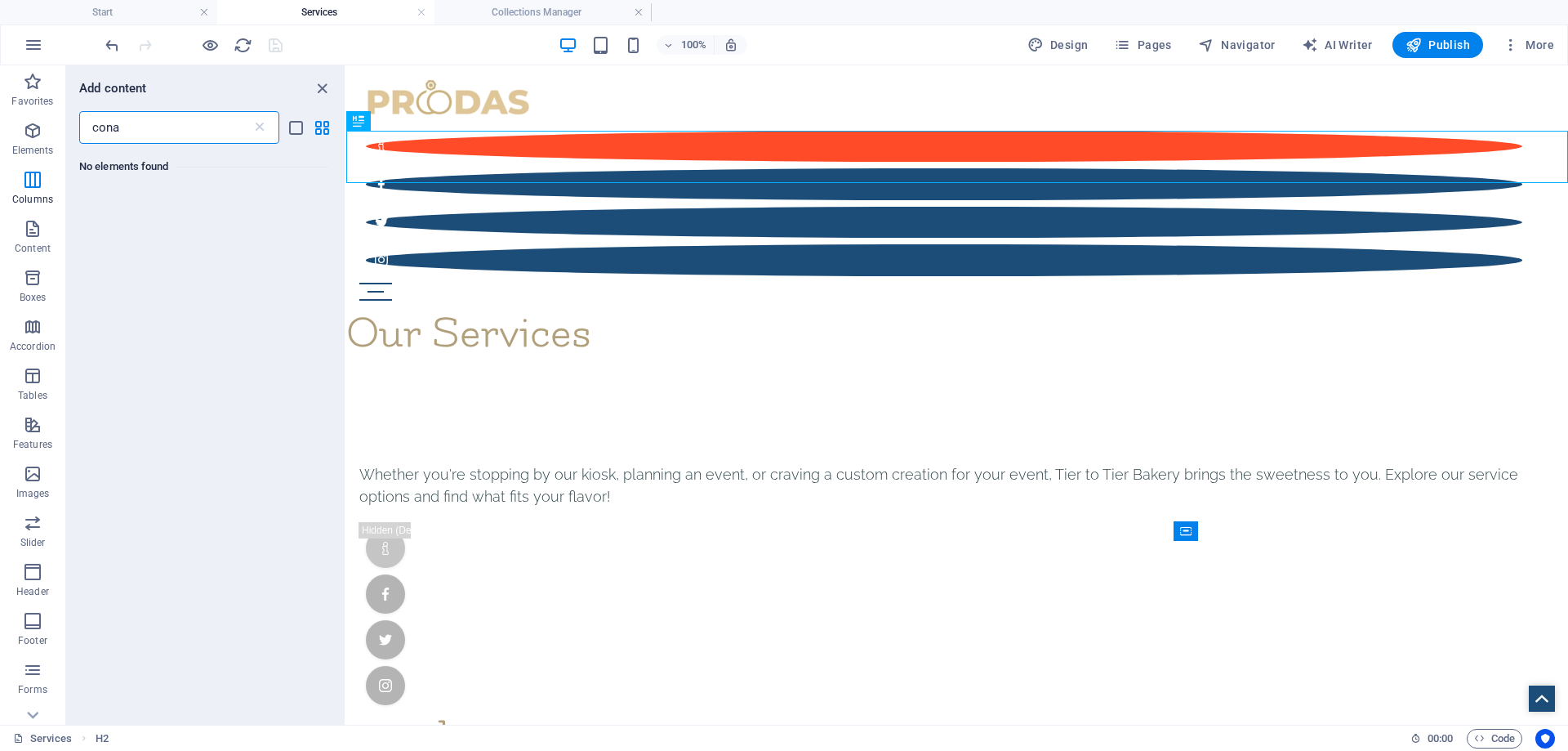 scroll, scrollTop: 0, scrollLeft: 0, axis: both 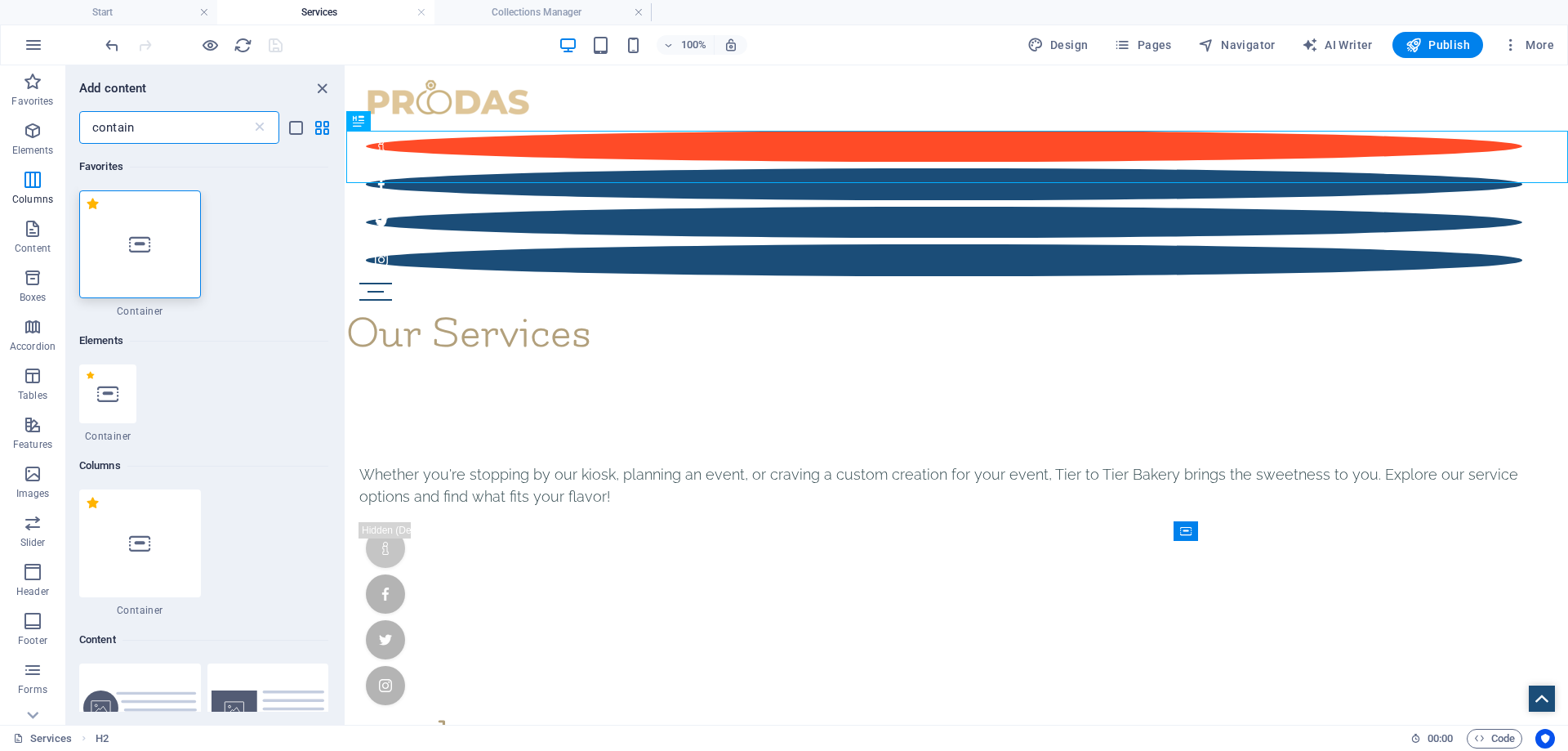 type on "contain" 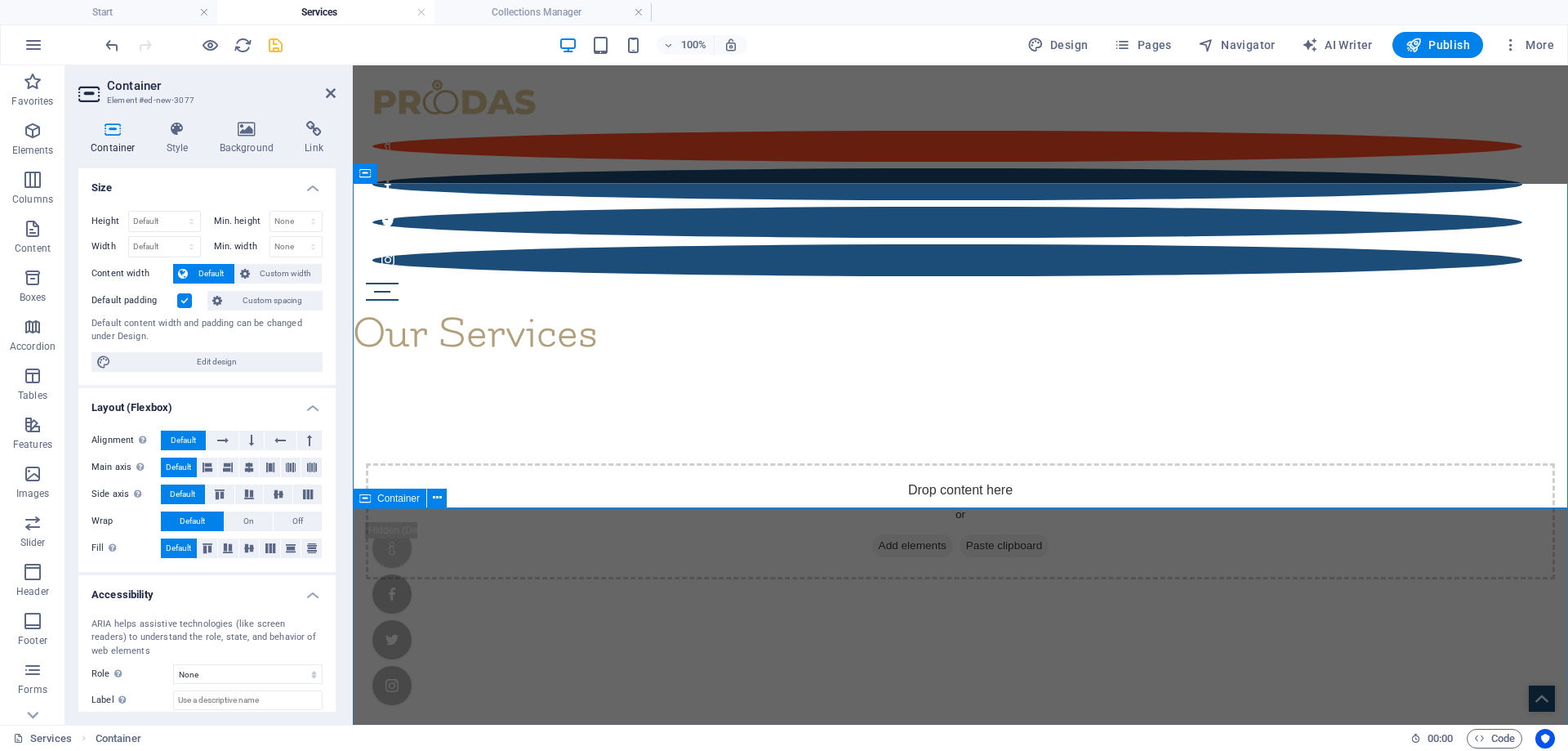 drag, startPoint x: 849, startPoint y: 537, endPoint x: 1111, endPoint y: 503, distance: 264.1969 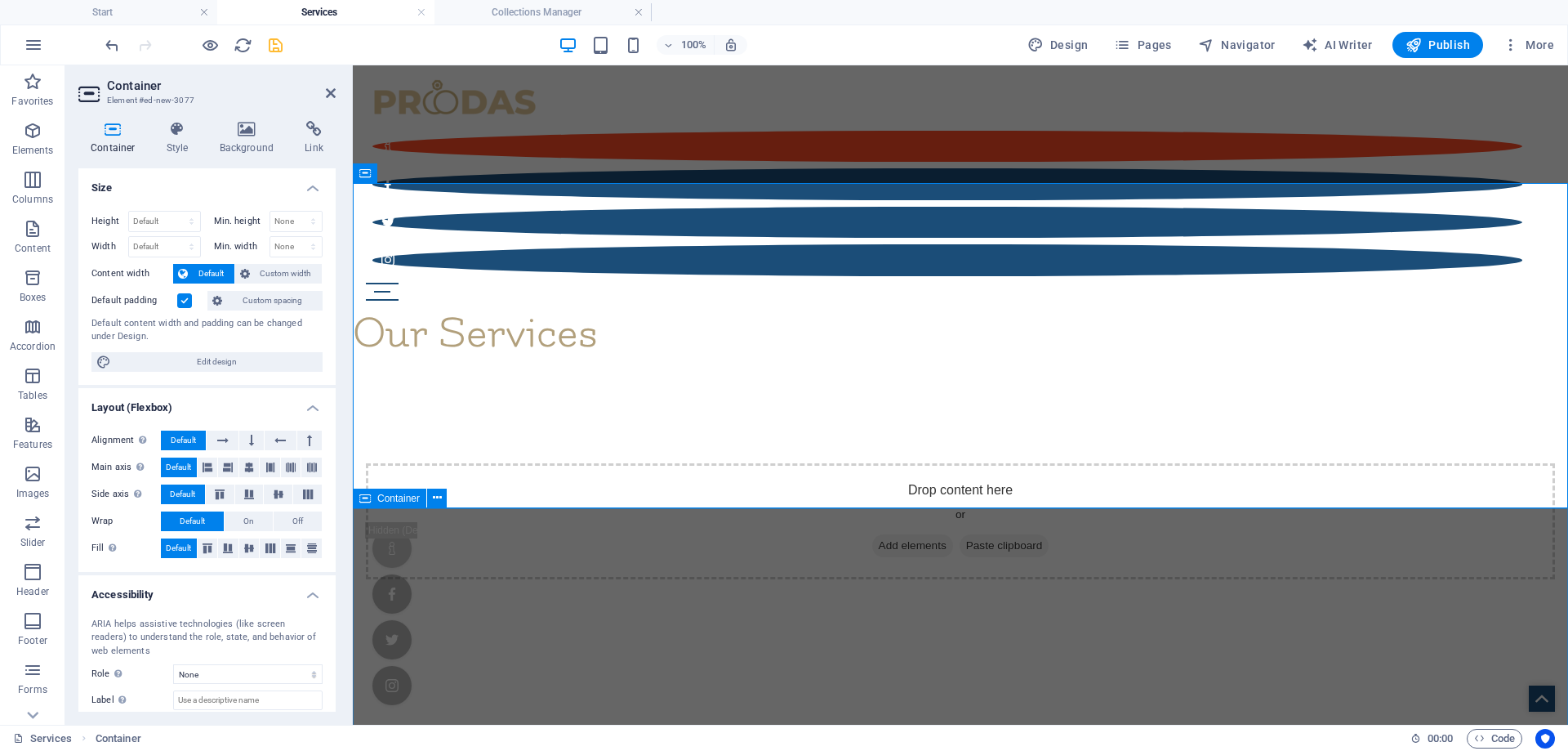 click on "Whether you're stopping by our kiosk, planning an event, or craving a custom creation for your event, Tier to Tier Bakery brings the sweetness to you. Explore our service options and find what fits your flavor!" at bounding box center [960, 811] 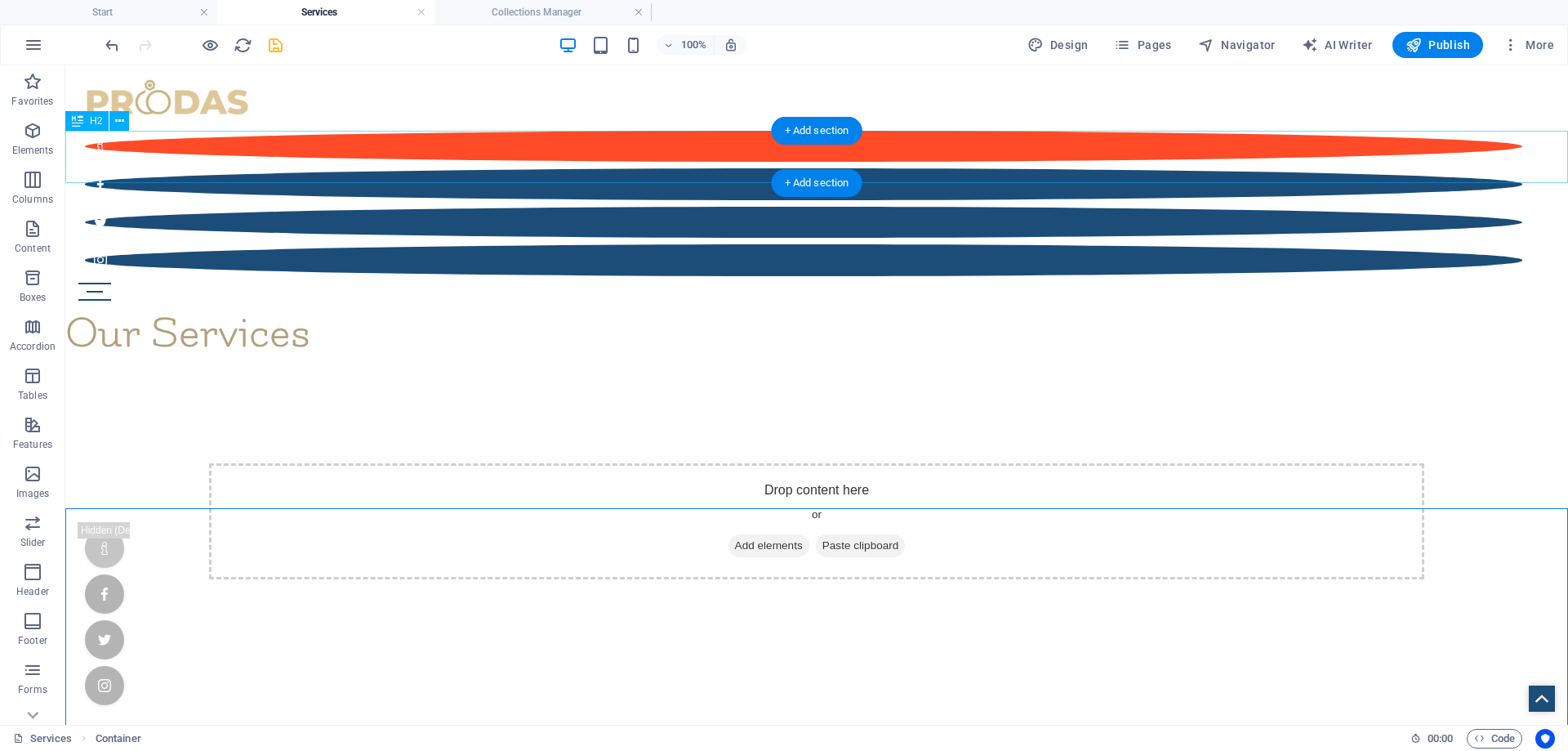 click on "Our Services" at bounding box center [817, 333] 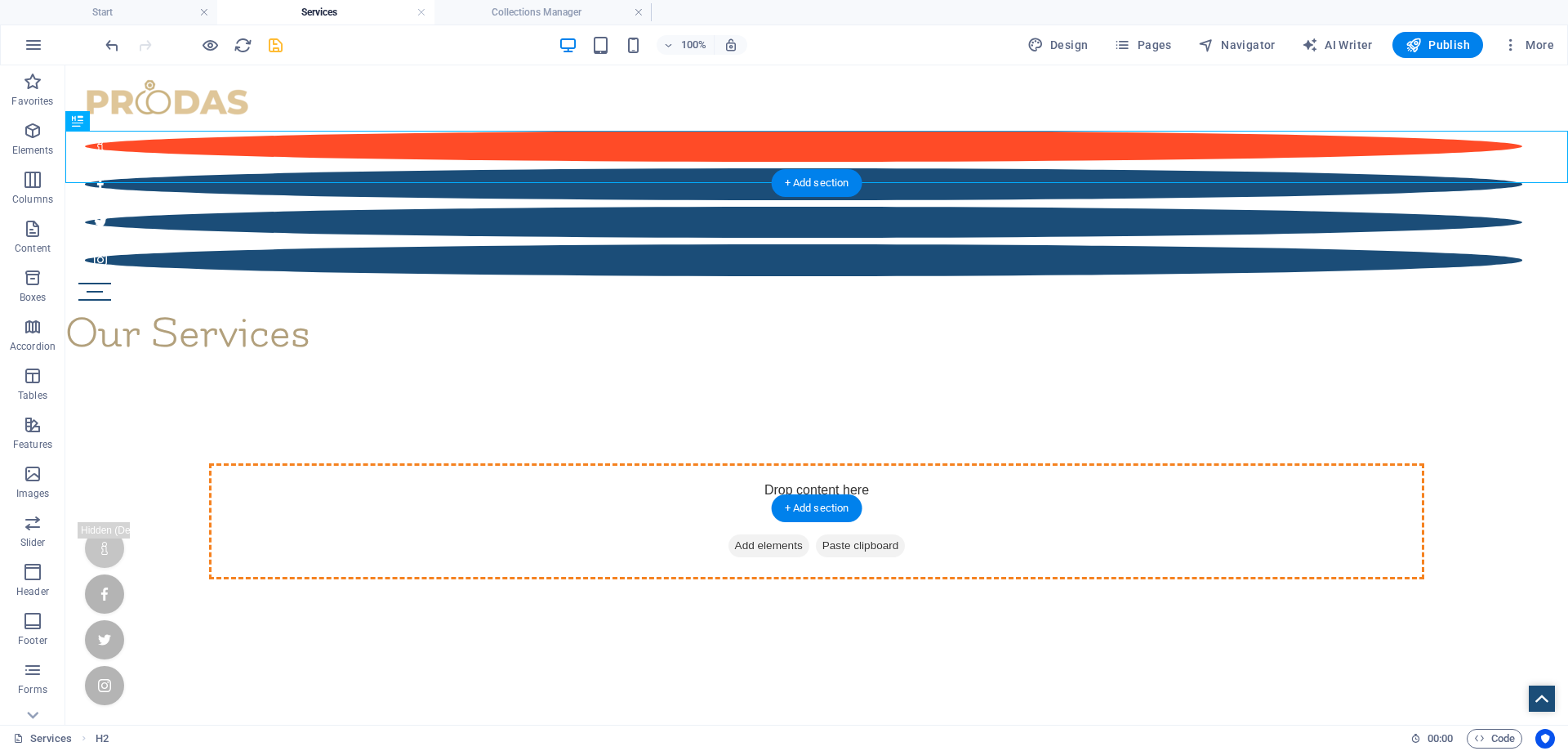 drag, startPoint x: 145, startPoint y: 184, endPoint x: 375, endPoint y: 321, distance: 267.7107 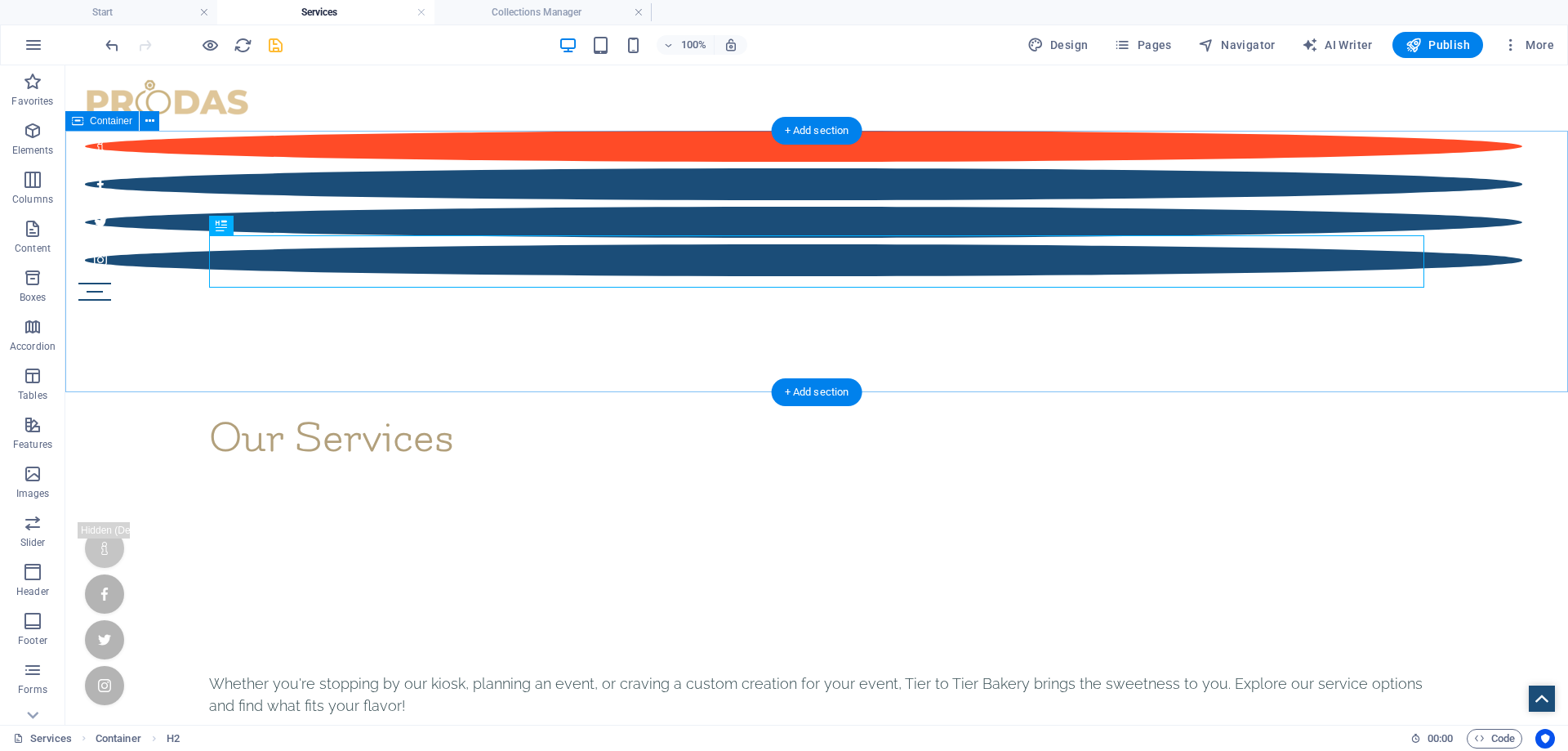 click on "Our Services" at bounding box center [817, 438] 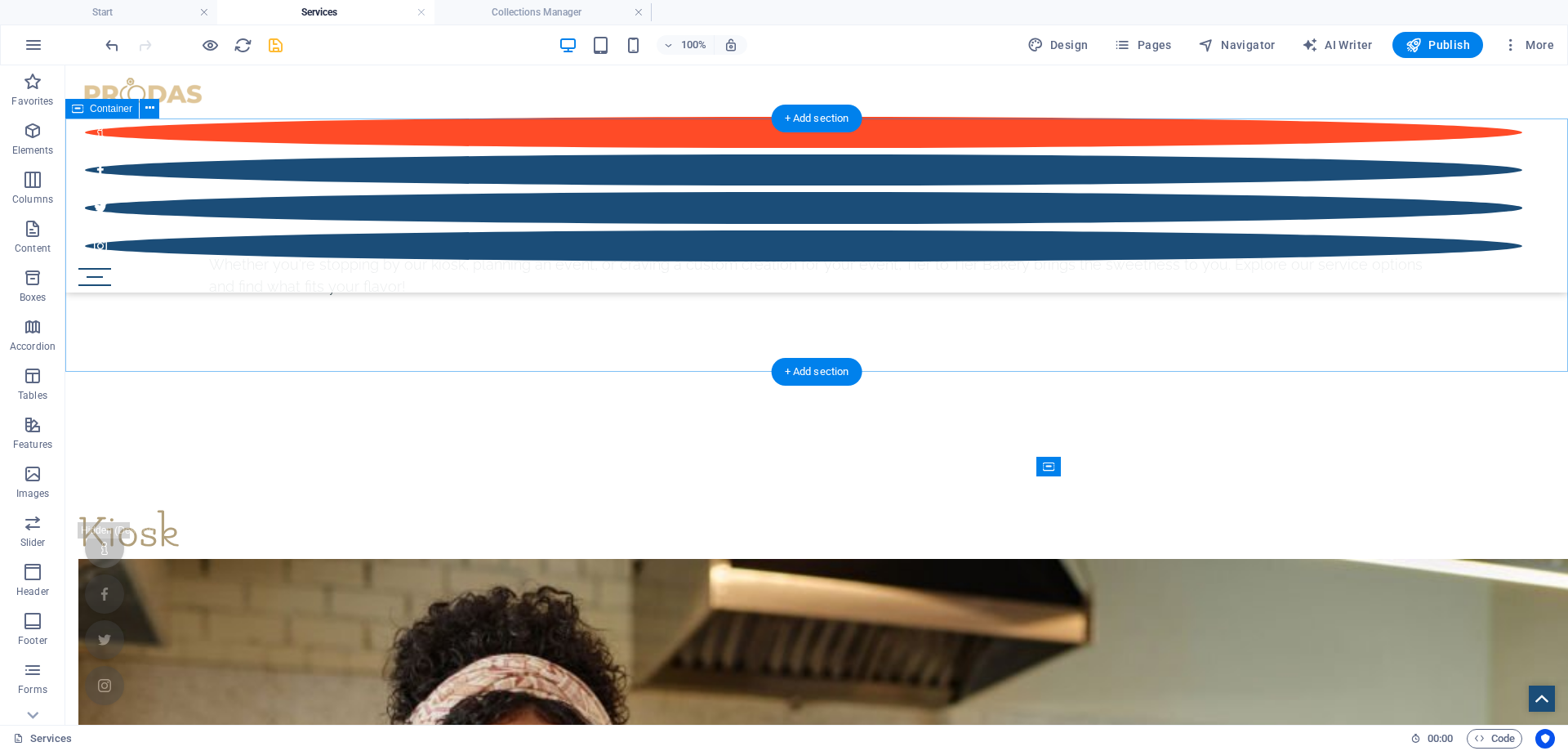 scroll, scrollTop: 206, scrollLeft: 0, axis: vertical 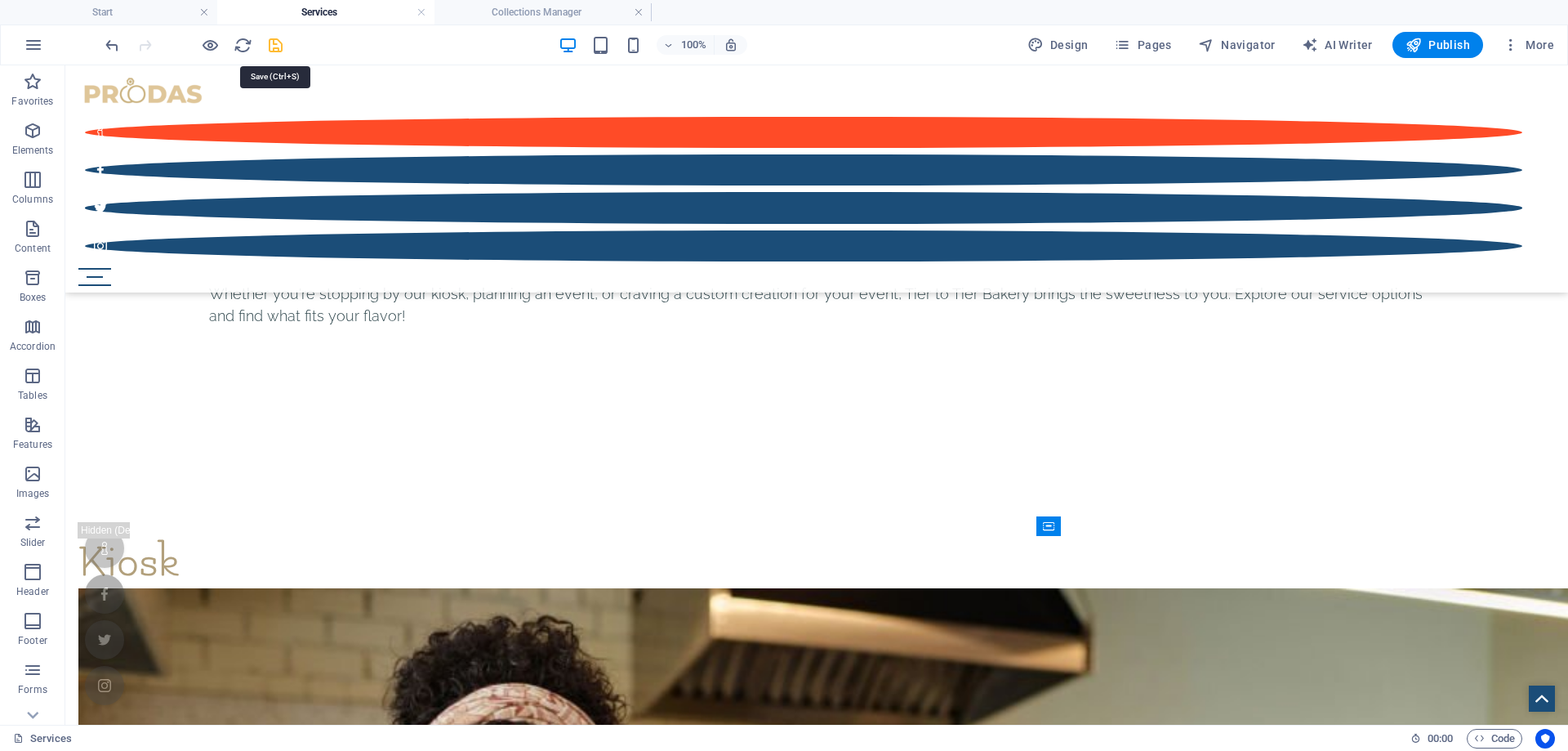 click at bounding box center (275, 45) 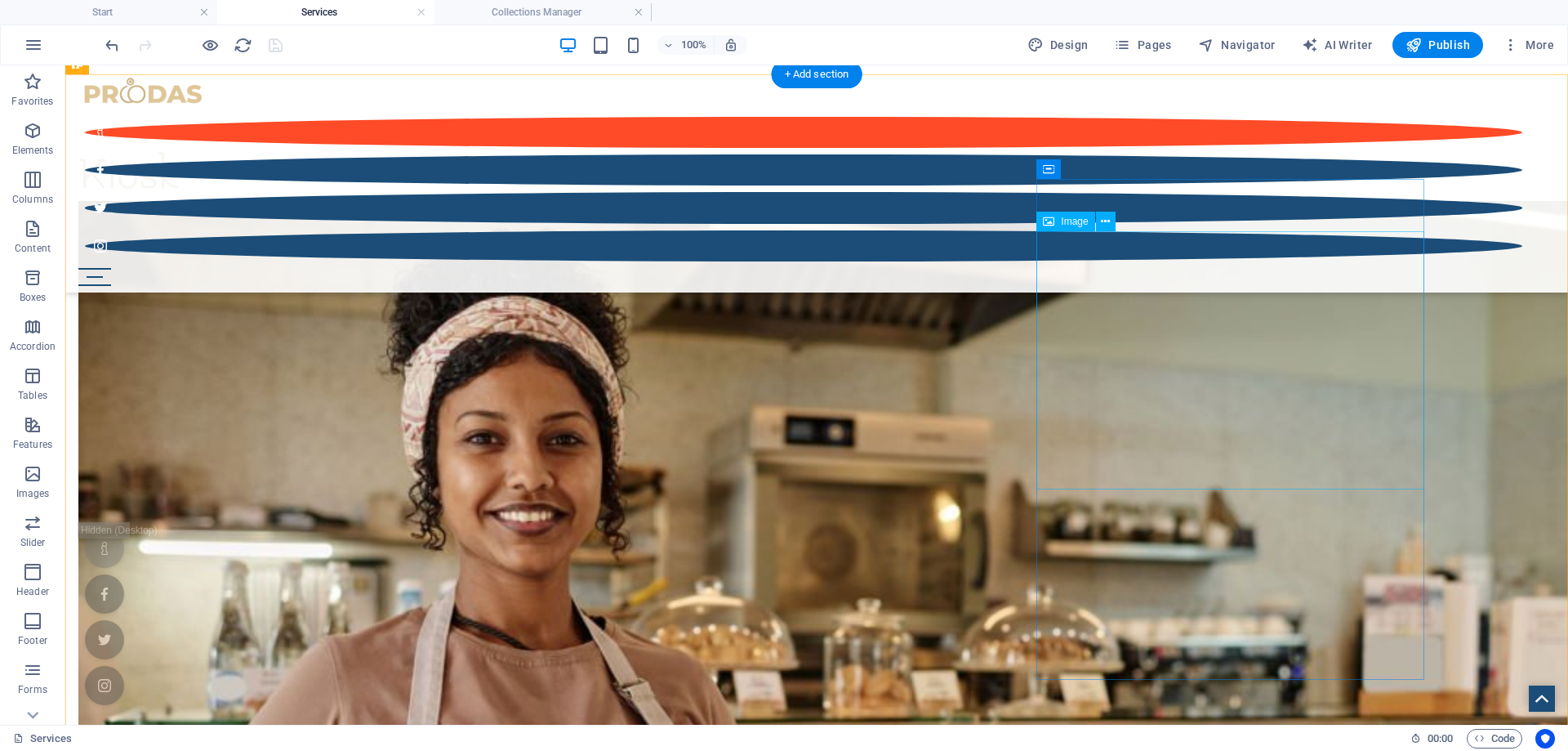 scroll, scrollTop: 623, scrollLeft: 0, axis: vertical 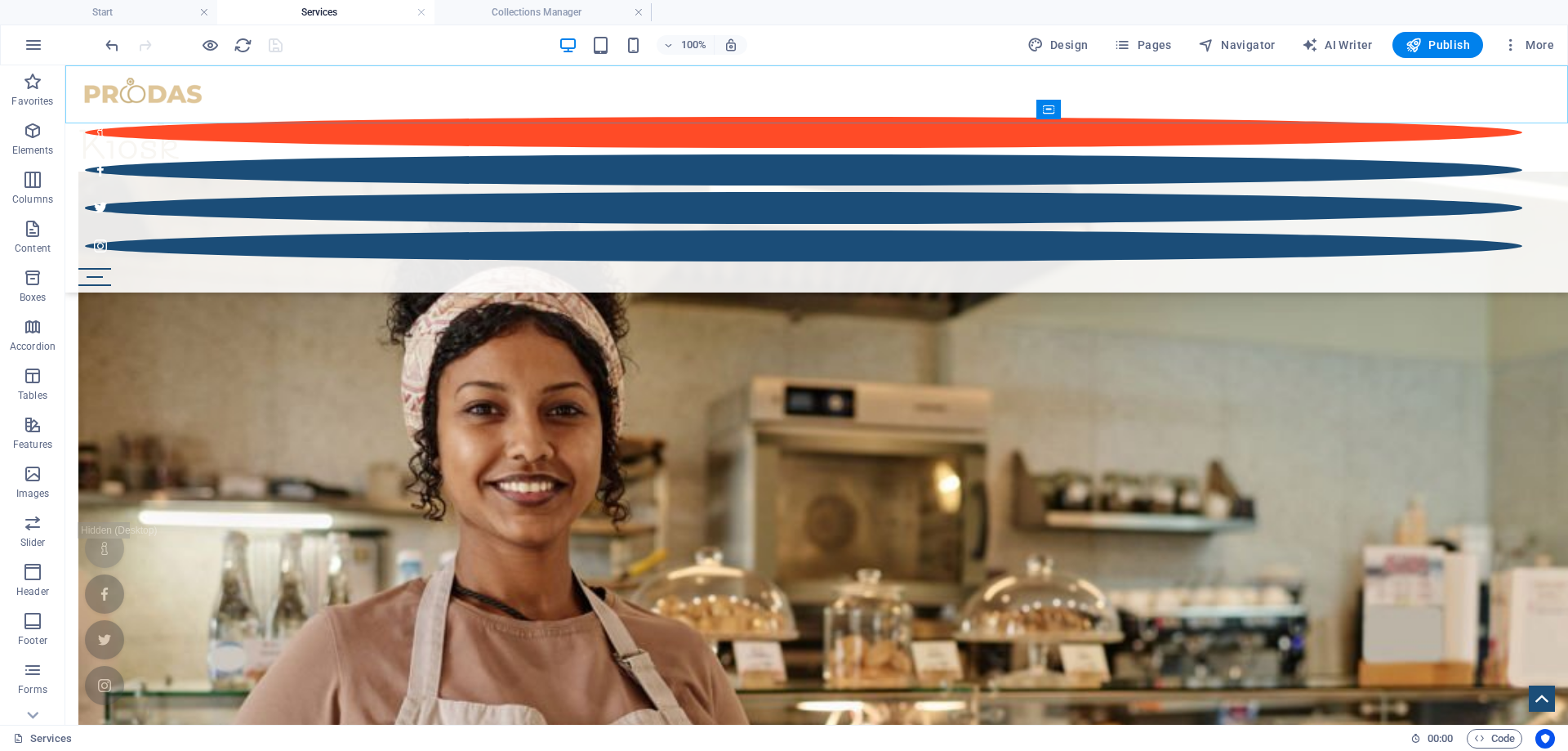 click at bounding box center (817, 277) 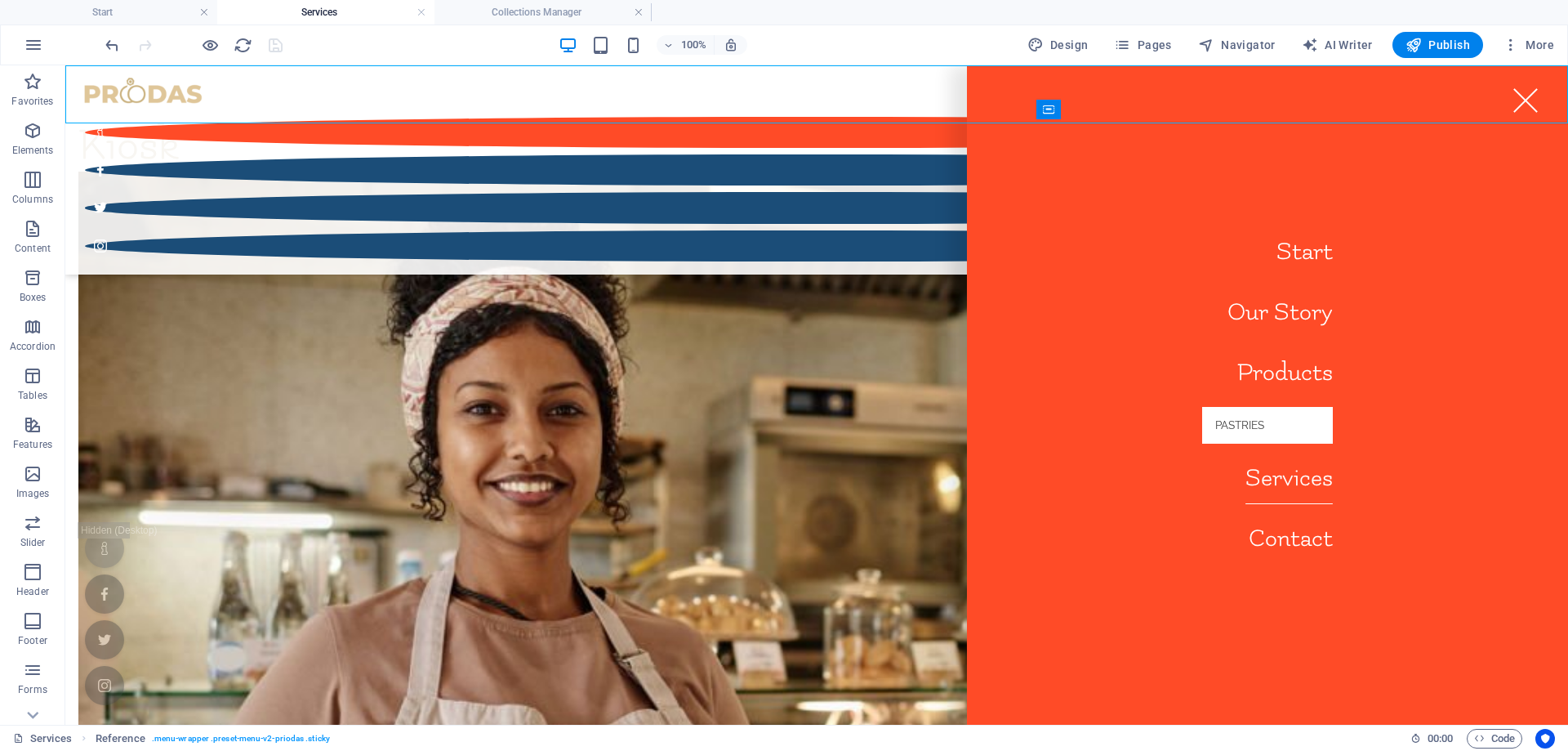 click at bounding box center [1526, 101] 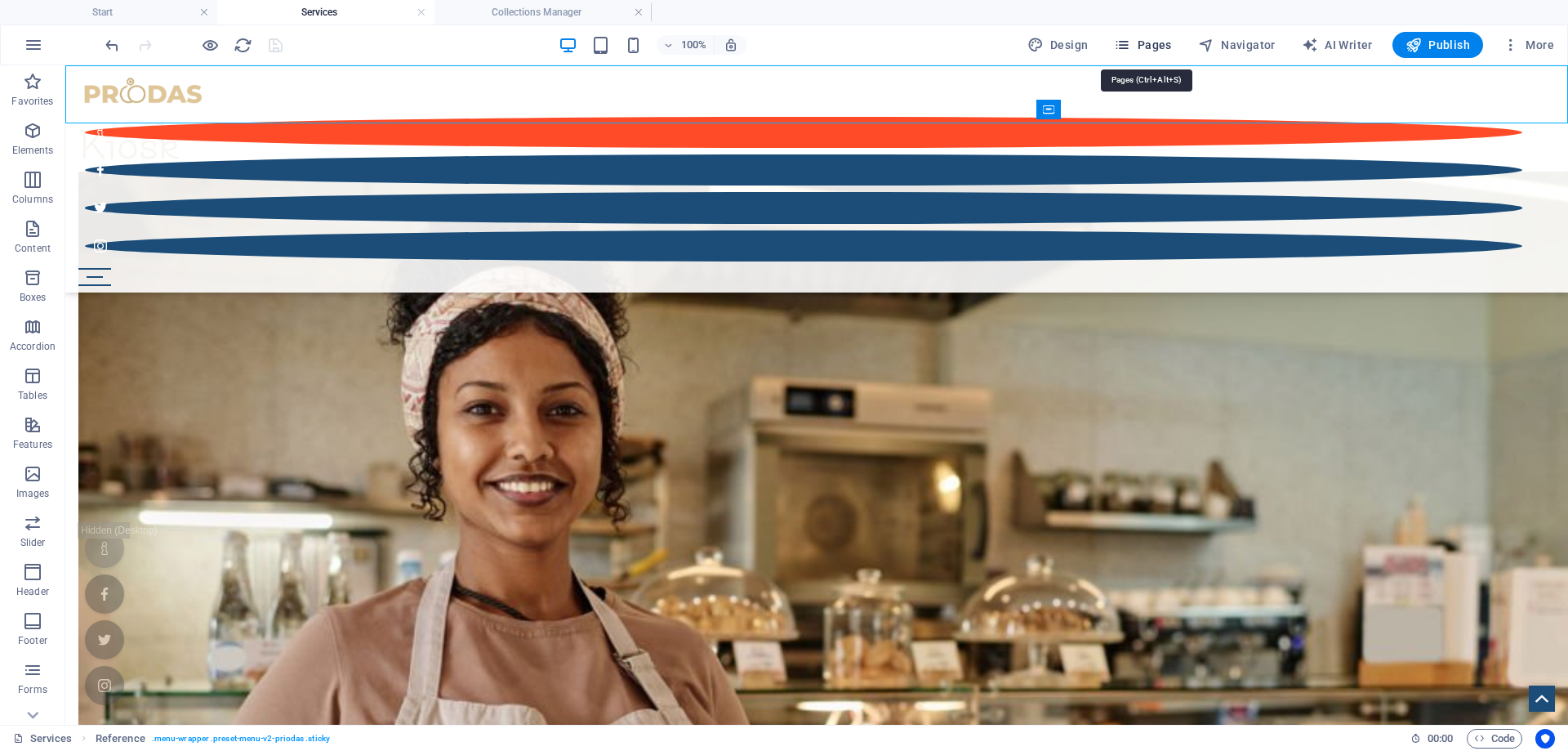 click on "Pages" at bounding box center [1143, 45] 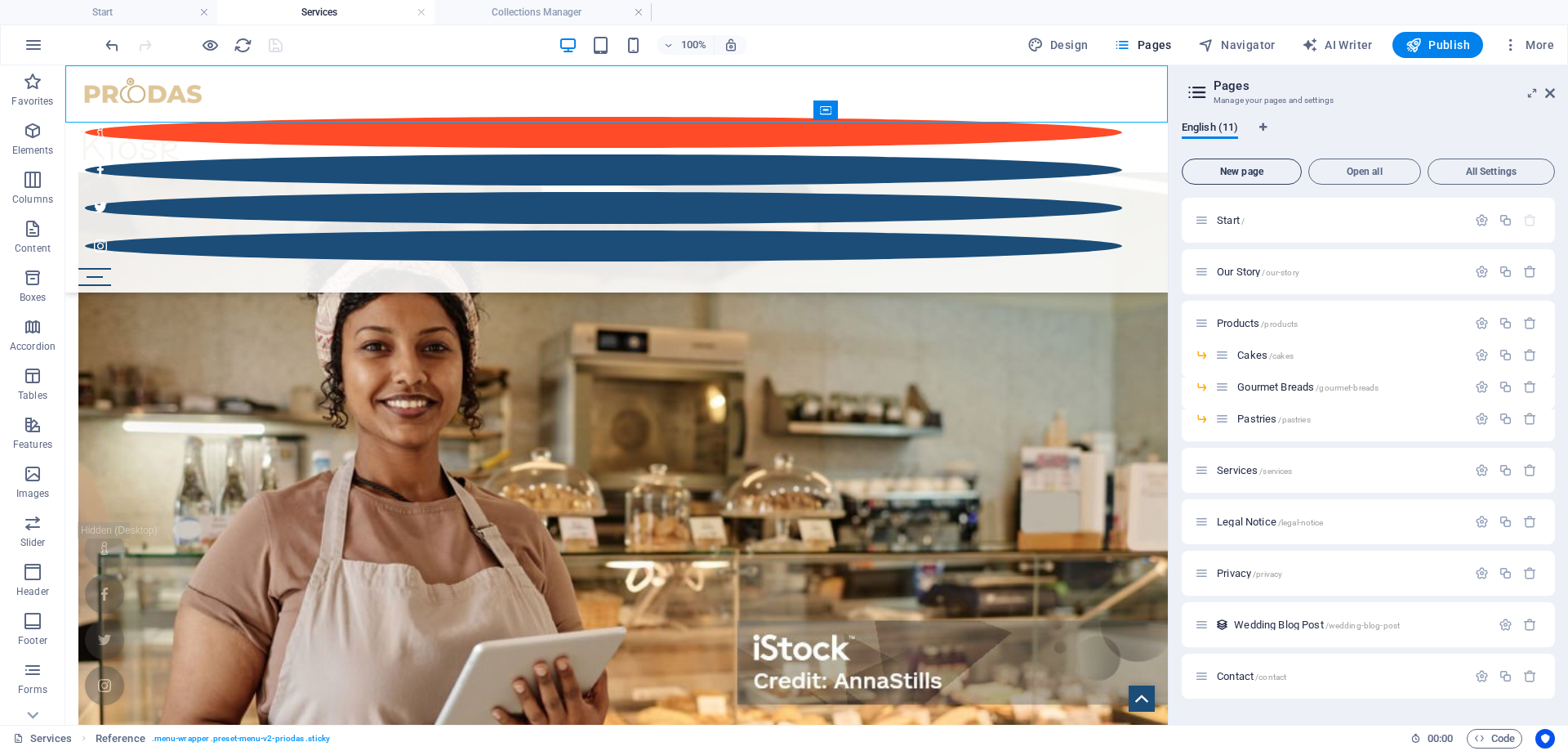 click on "New page" at bounding box center (1241, 172) 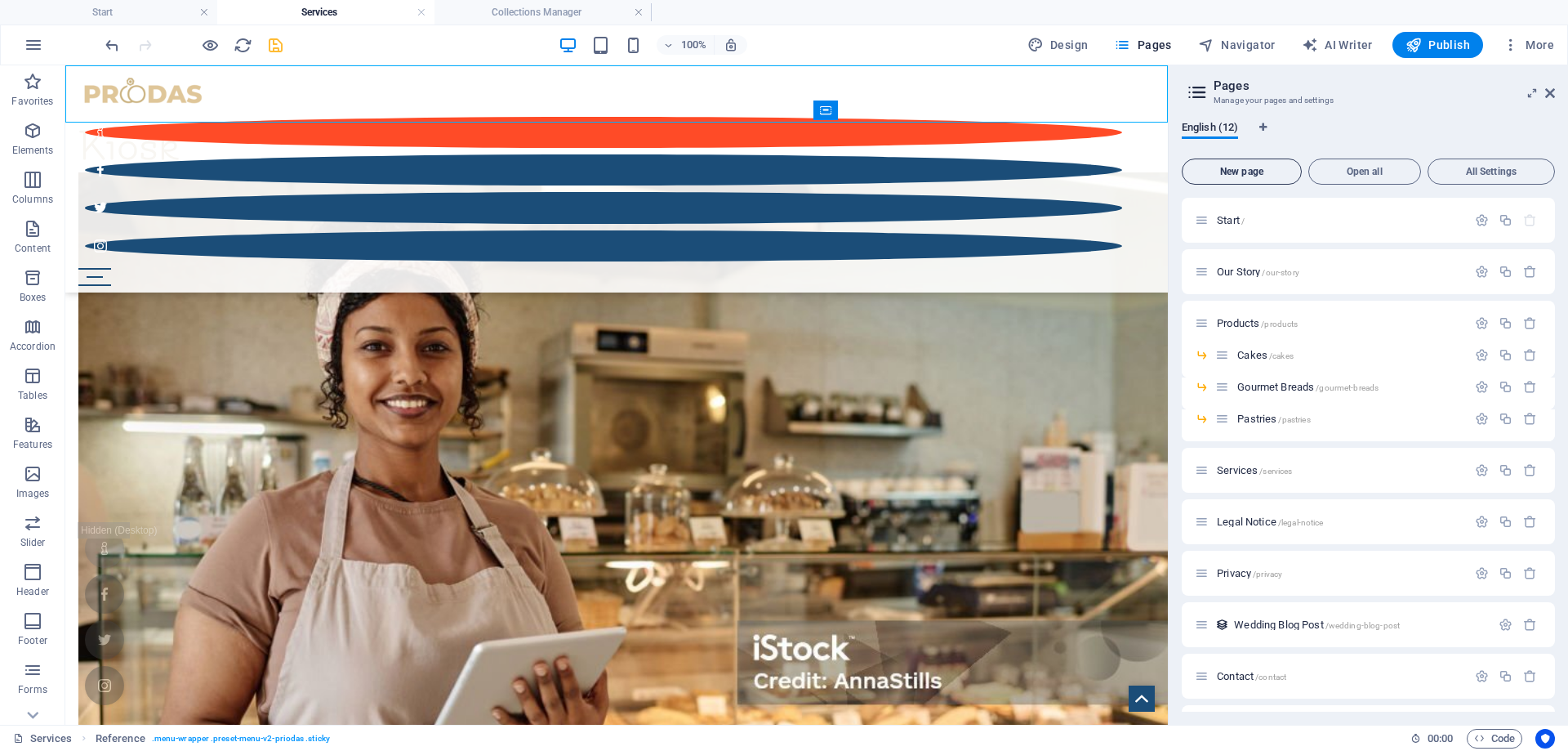 scroll, scrollTop: 335, scrollLeft: 0, axis: vertical 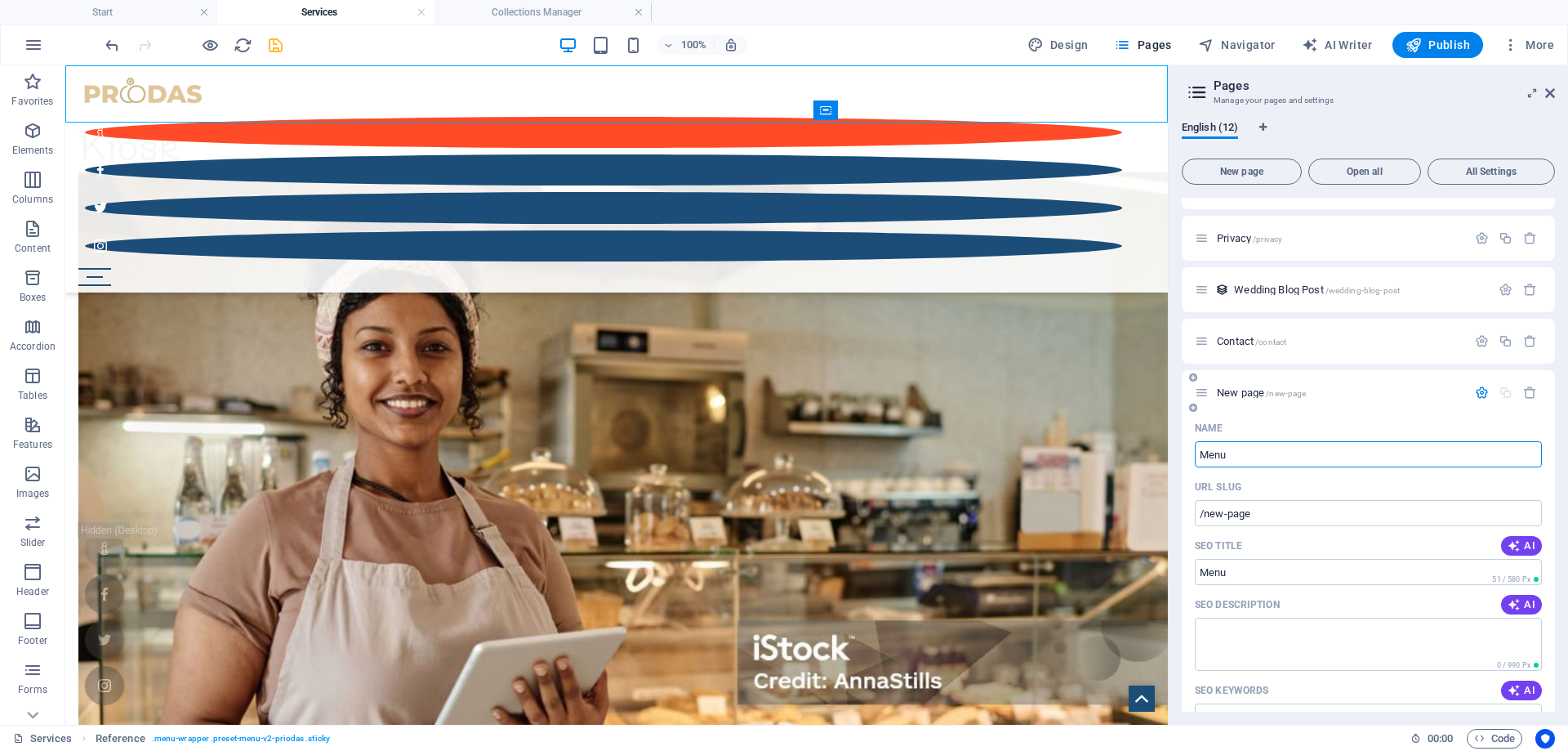 type on "Menu" 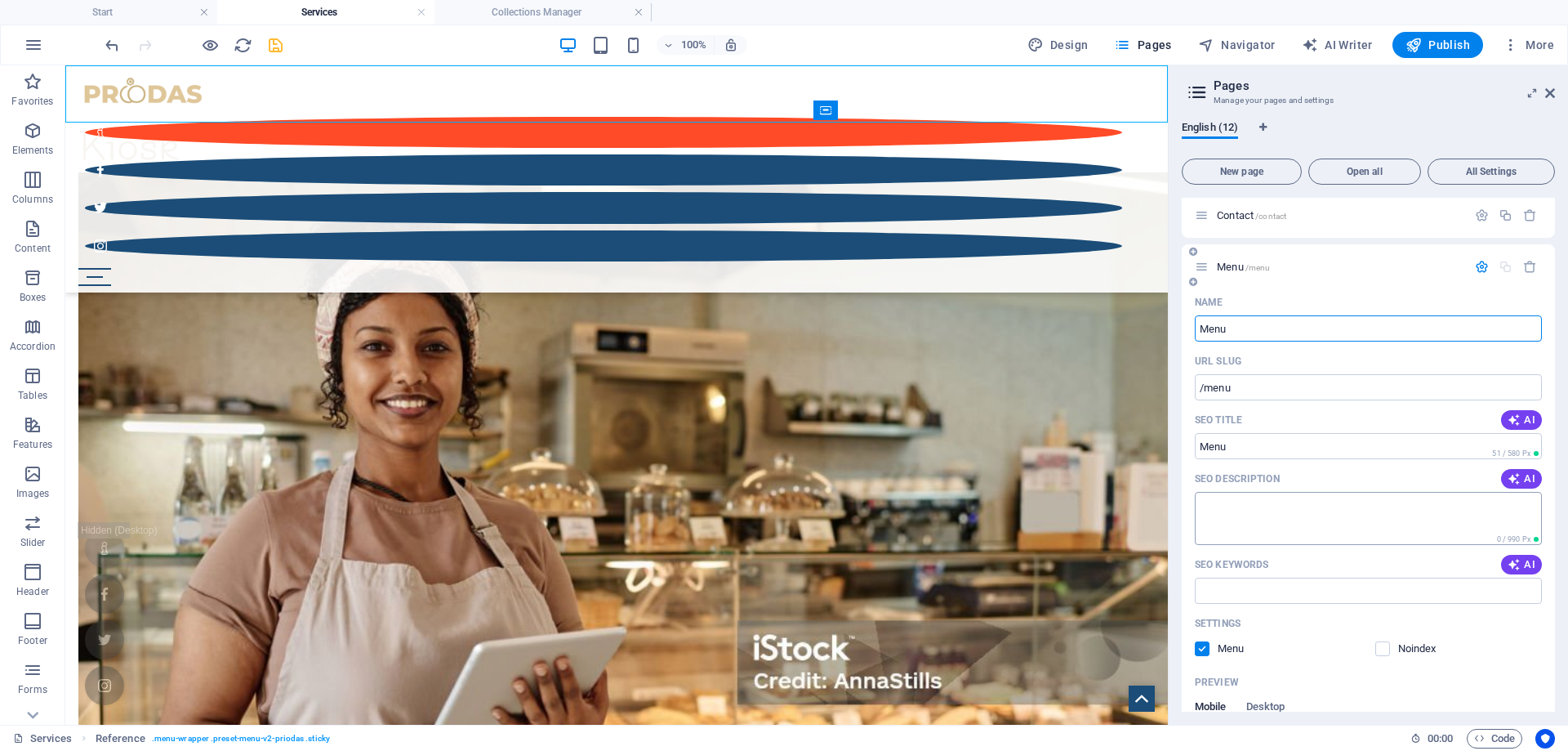 scroll, scrollTop: 482, scrollLeft: 0, axis: vertical 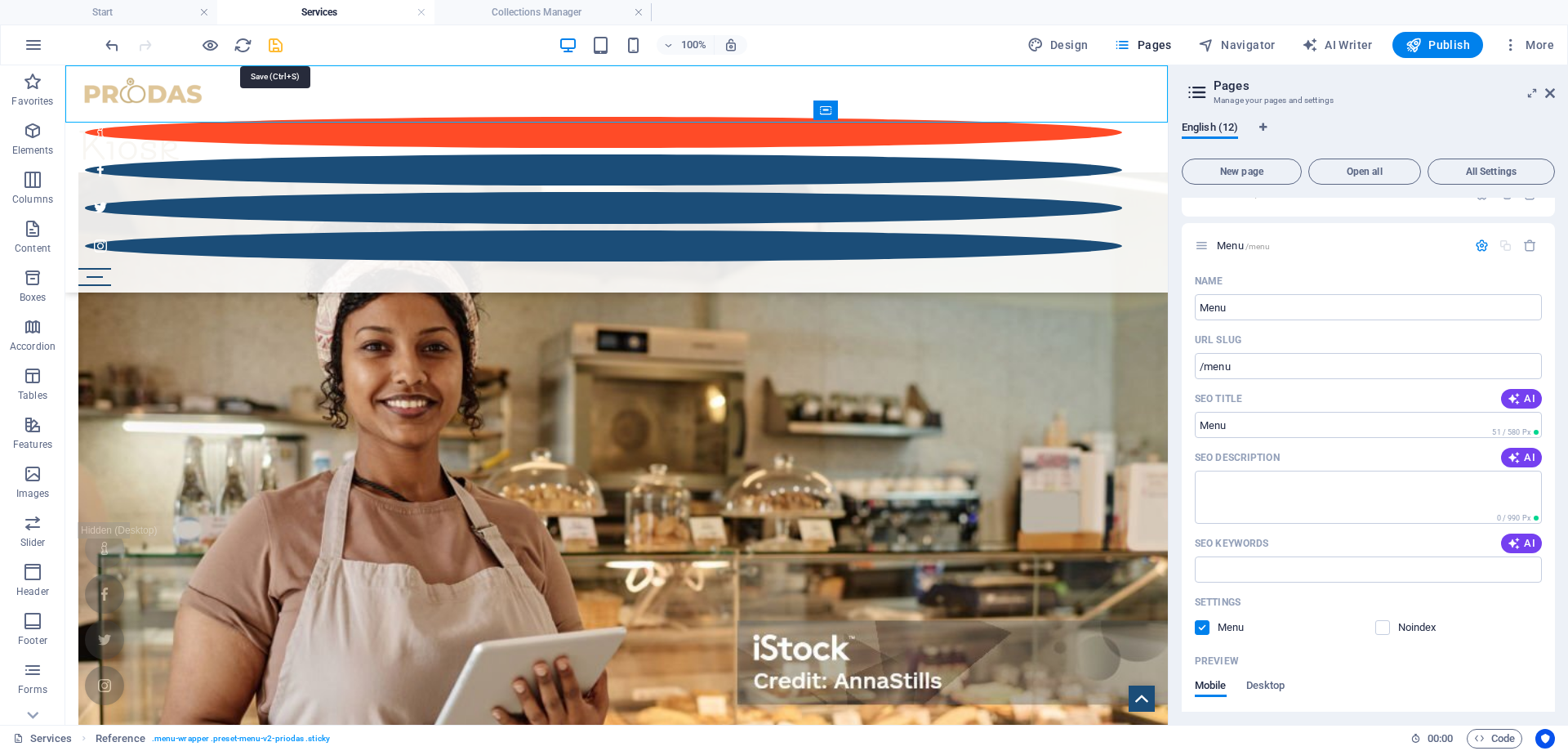 click at bounding box center [275, 45] 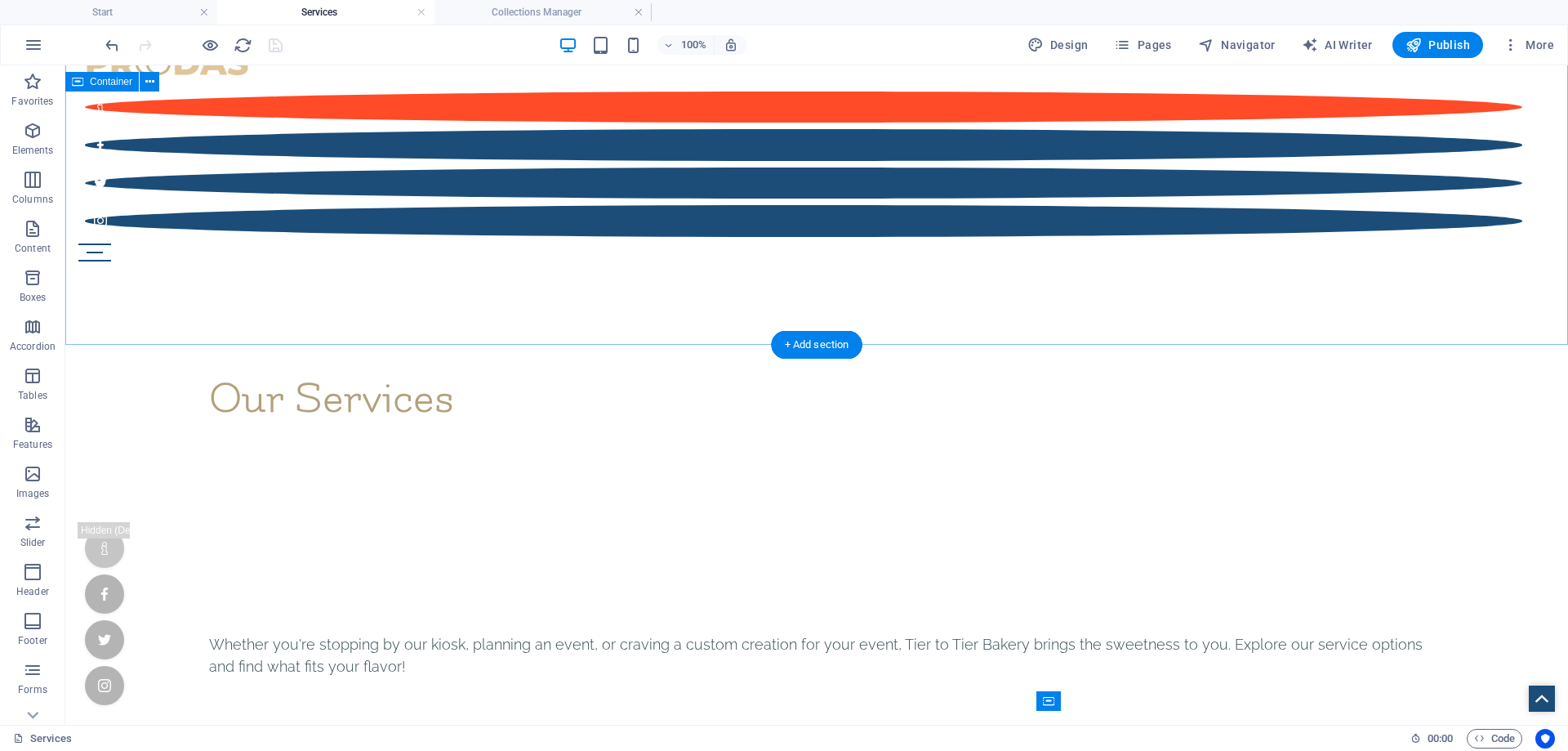 scroll, scrollTop: 0, scrollLeft: 0, axis: both 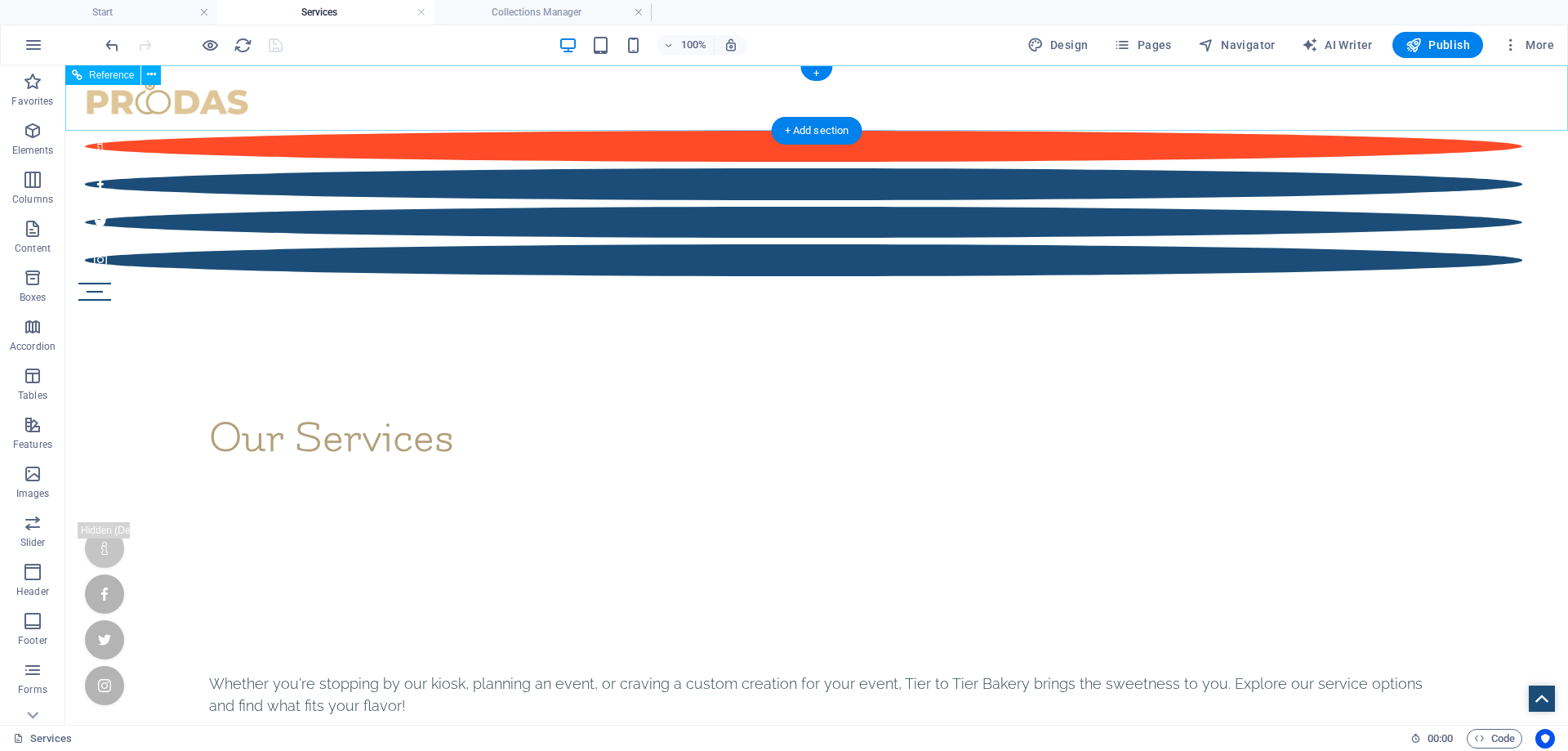 click at bounding box center (817, 292) 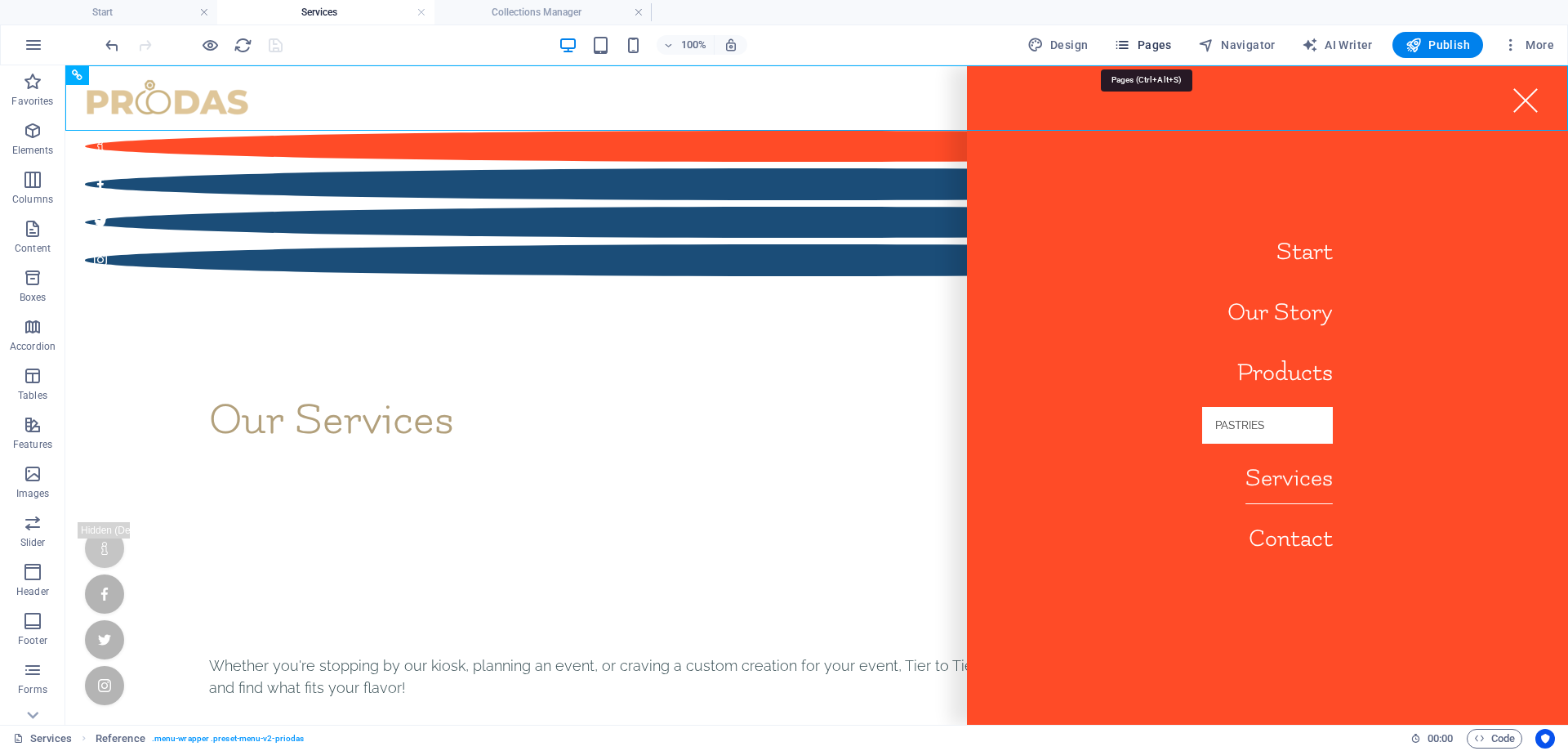 click on "Pages" at bounding box center [1143, 45] 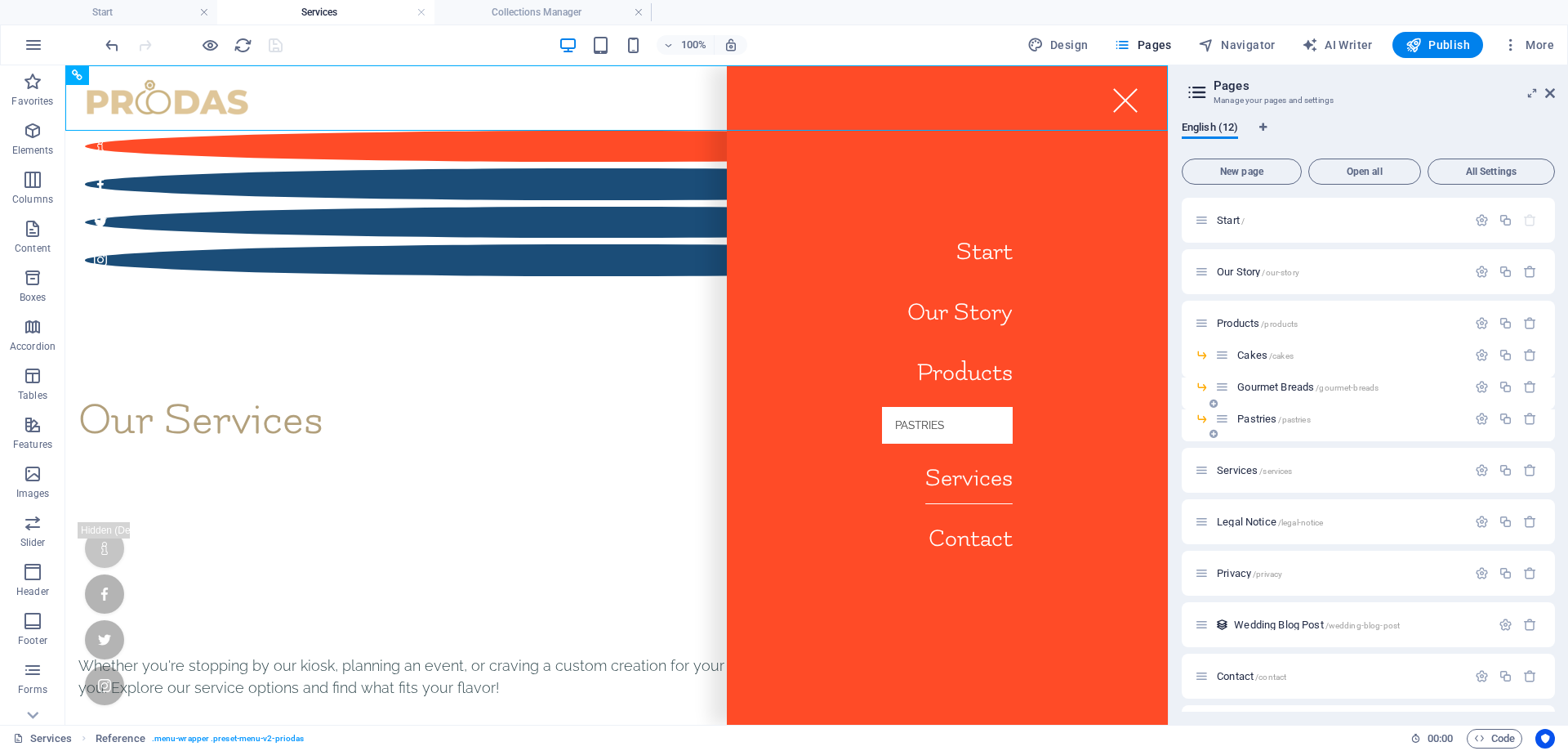 scroll, scrollTop: 45, scrollLeft: 0, axis: vertical 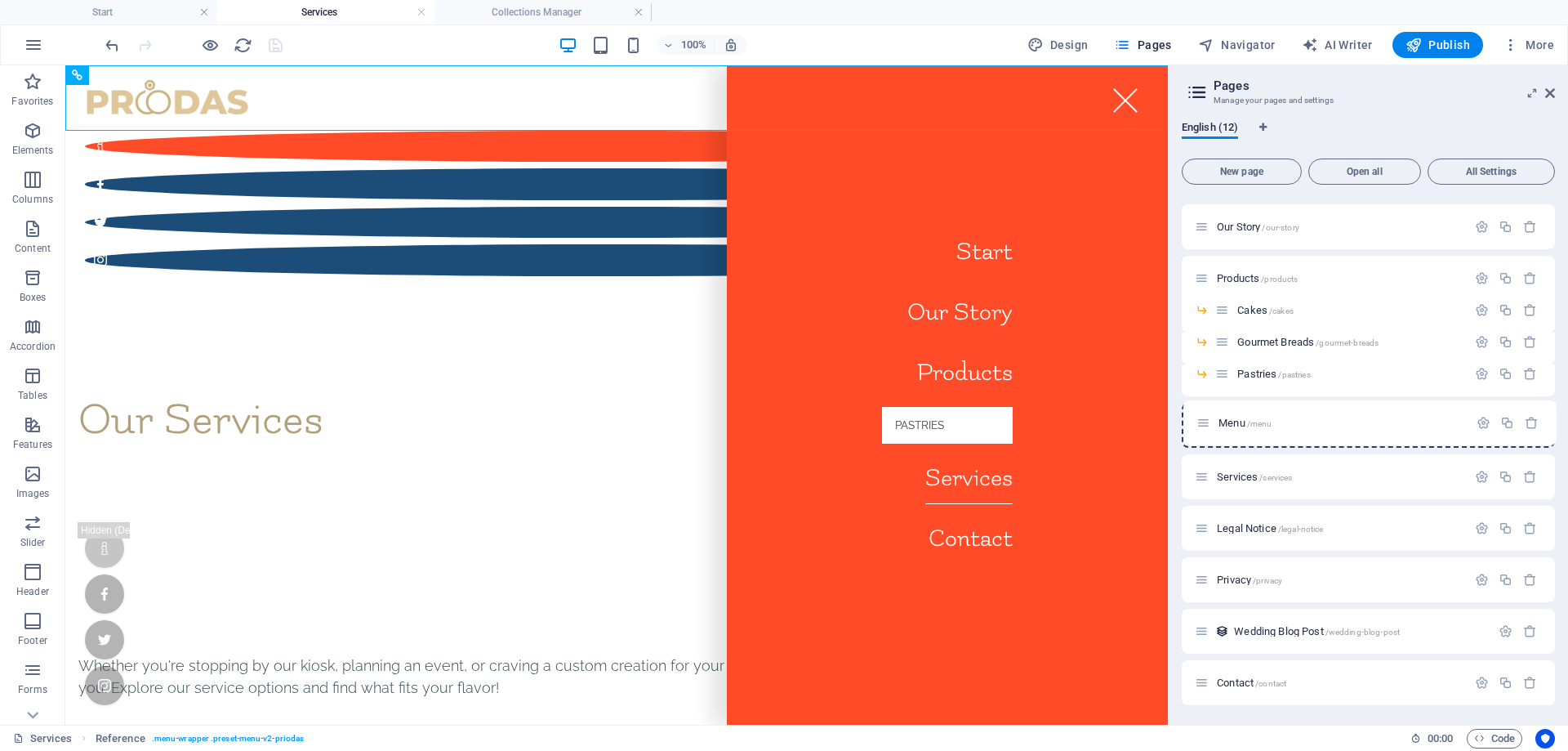 drag, startPoint x: 1202, startPoint y: 682, endPoint x: 1205, endPoint y: 418, distance: 264.01704 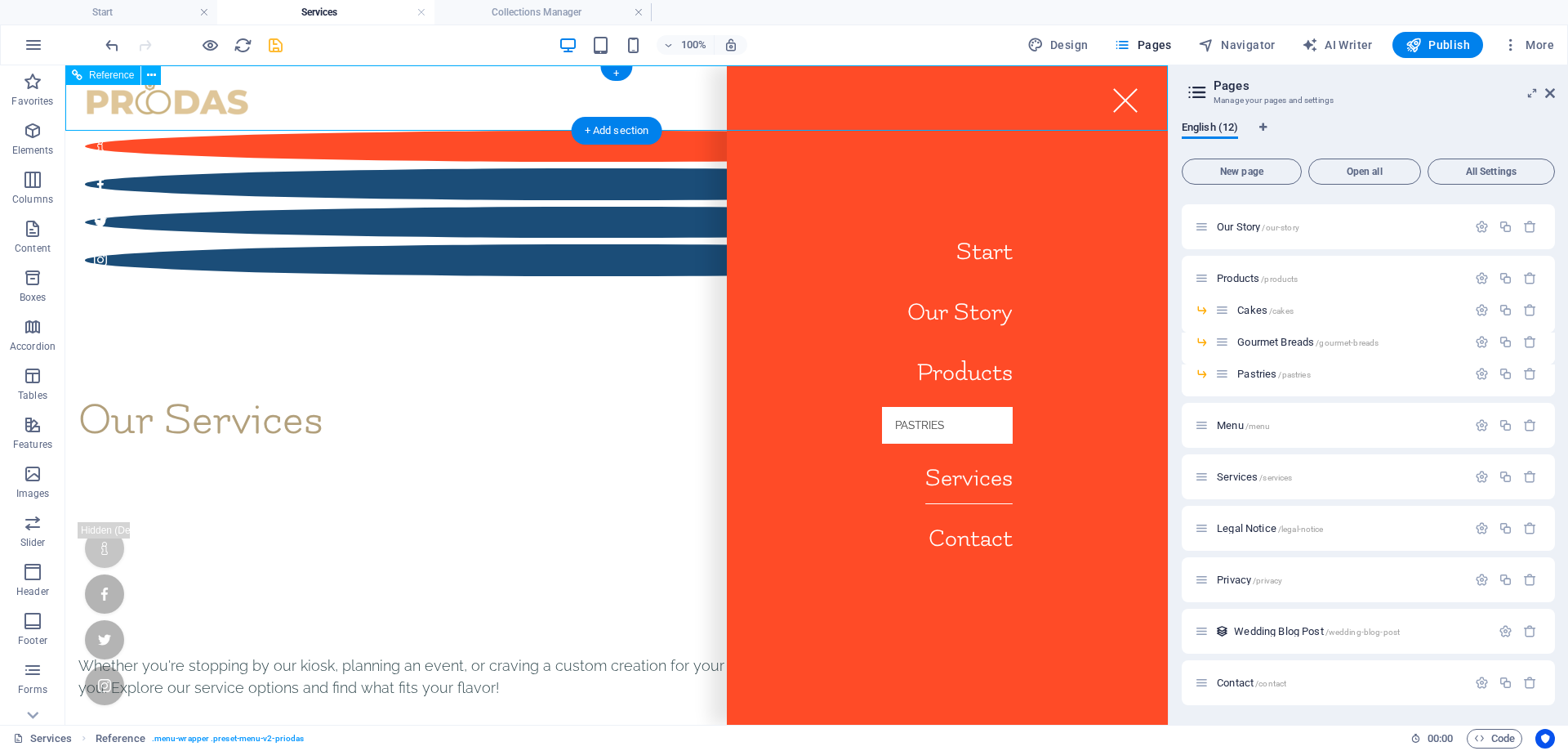 click at bounding box center [1125, 101] 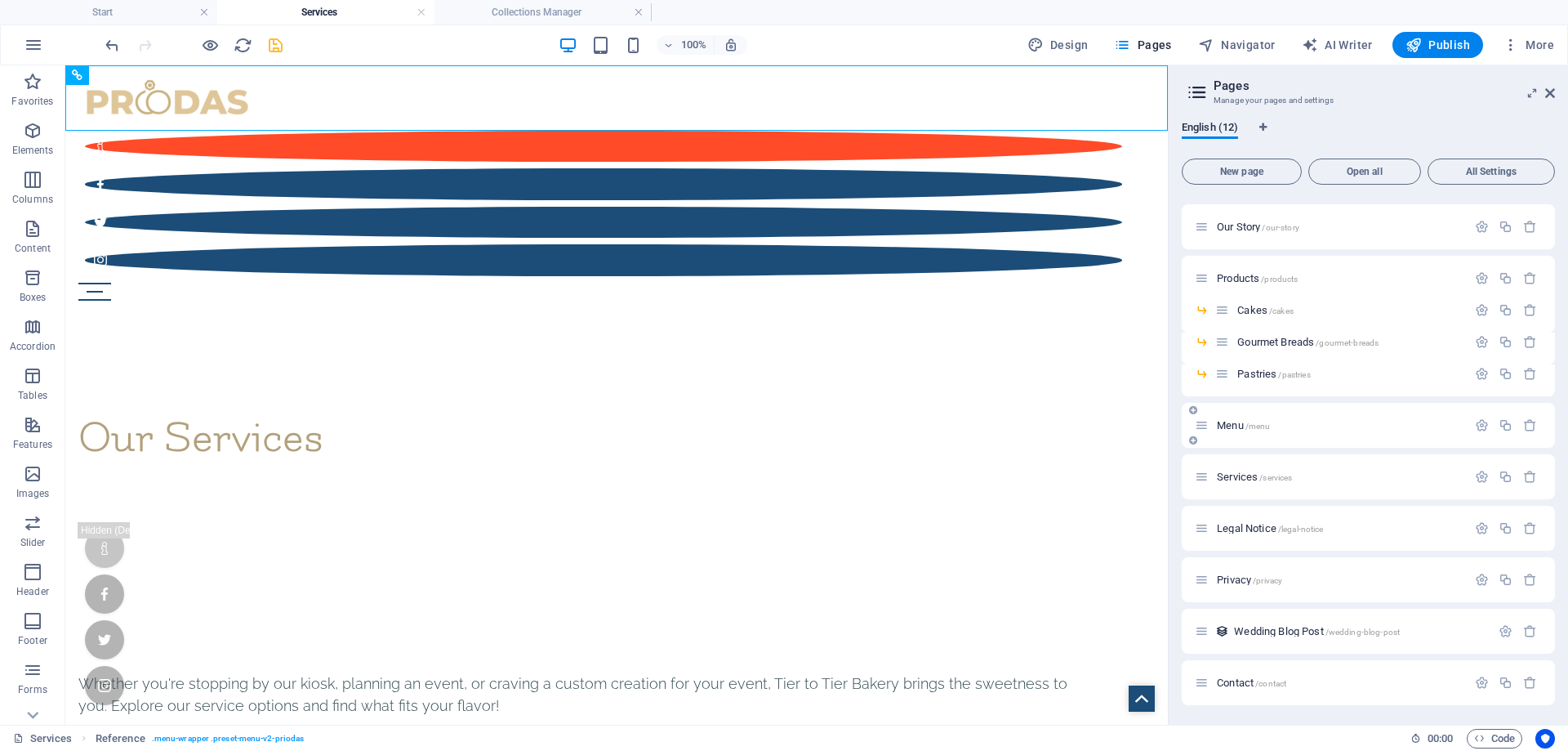 click on "Menu /menu" at bounding box center (1330, 425) 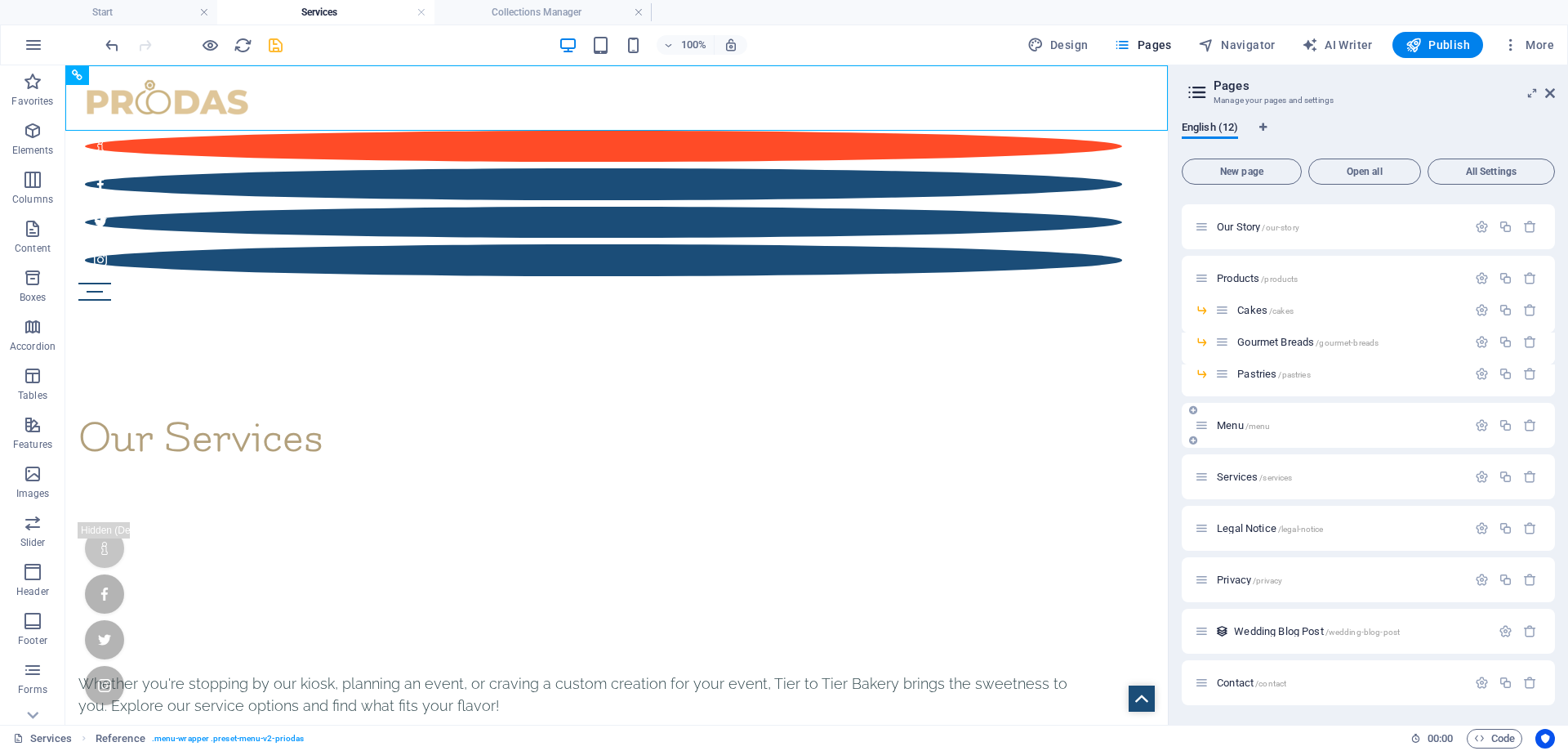 click on "Menu /menu" at bounding box center [1243, 425] 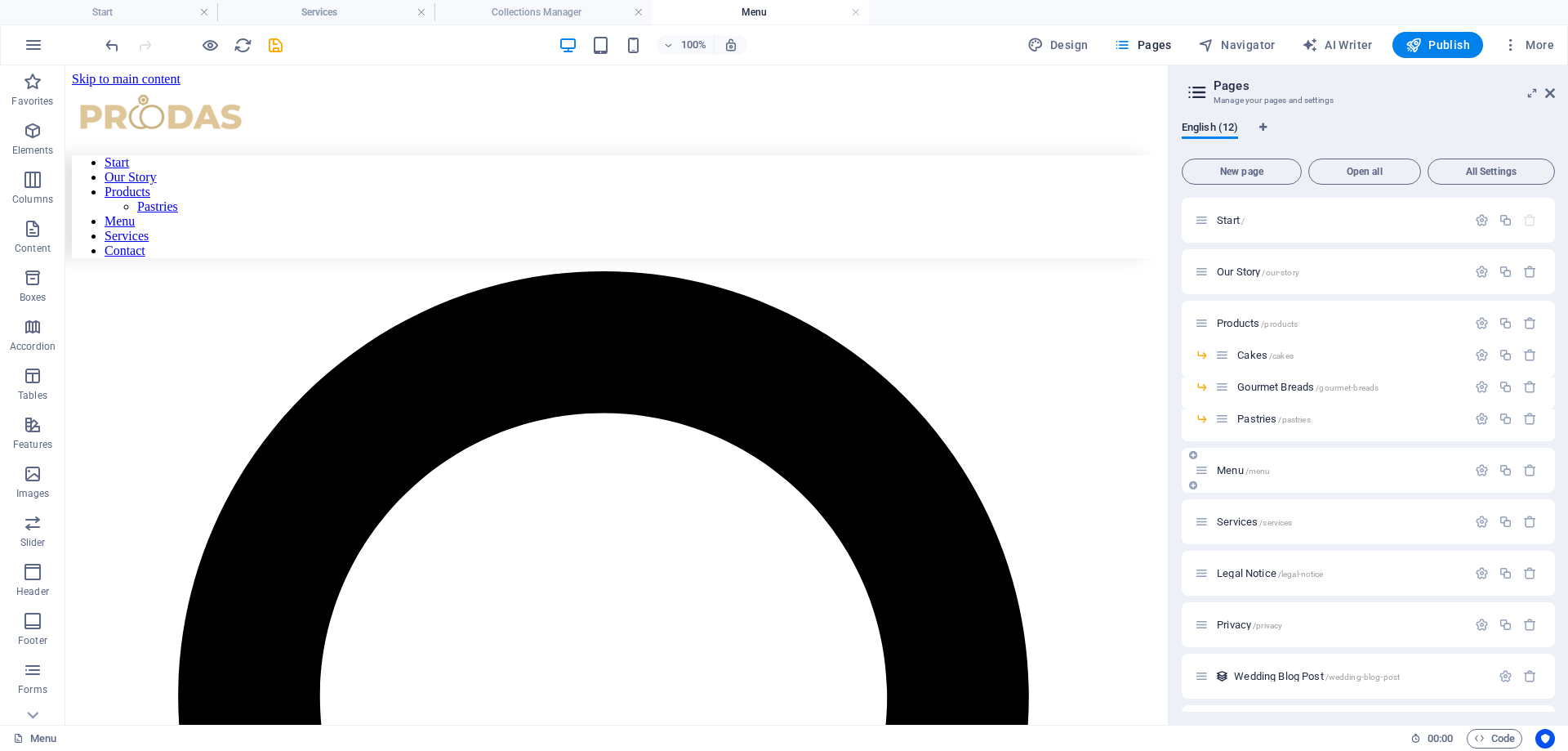 scroll, scrollTop: 0, scrollLeft: 0, axis: both 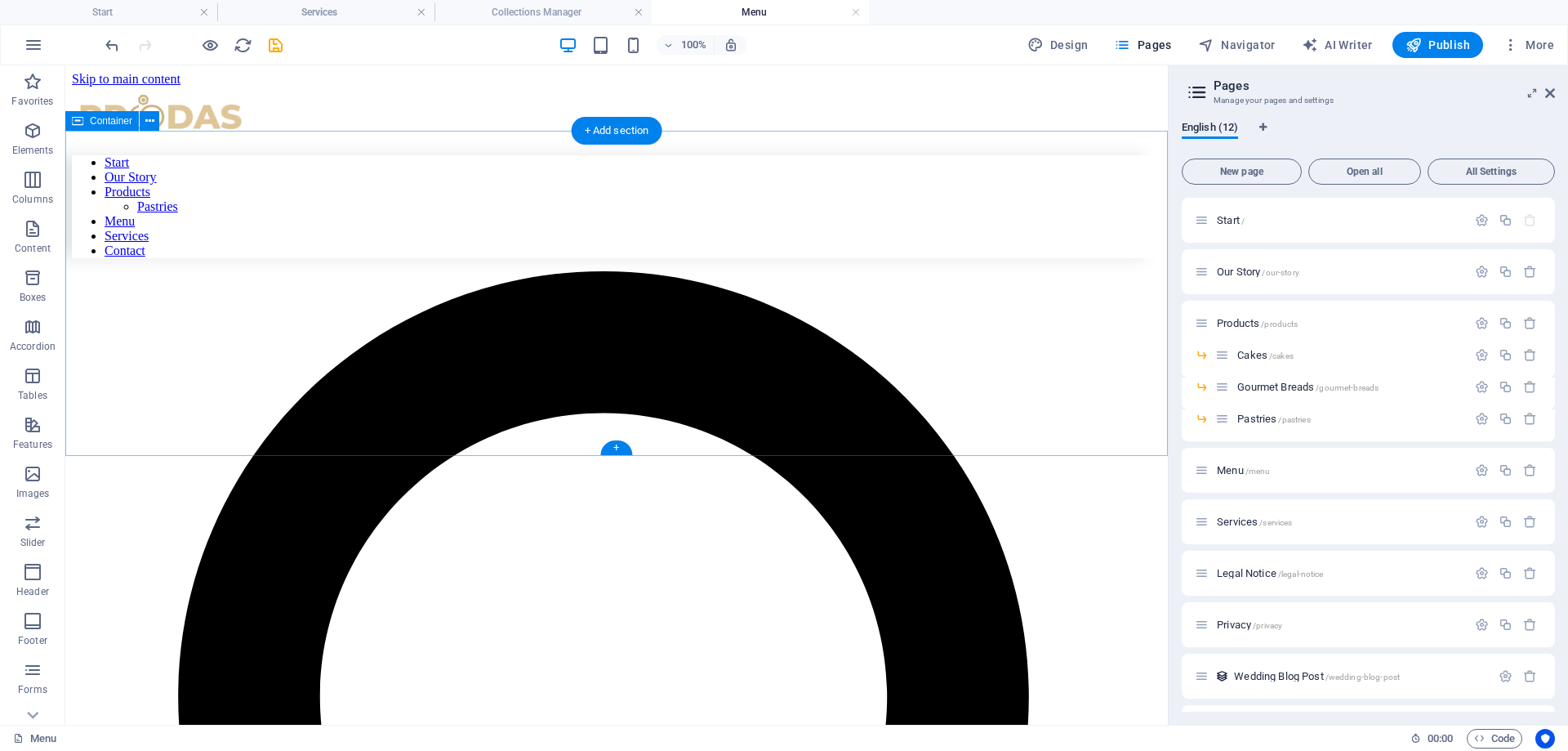 click on "Add elements" at bounding box center (568, 6643) 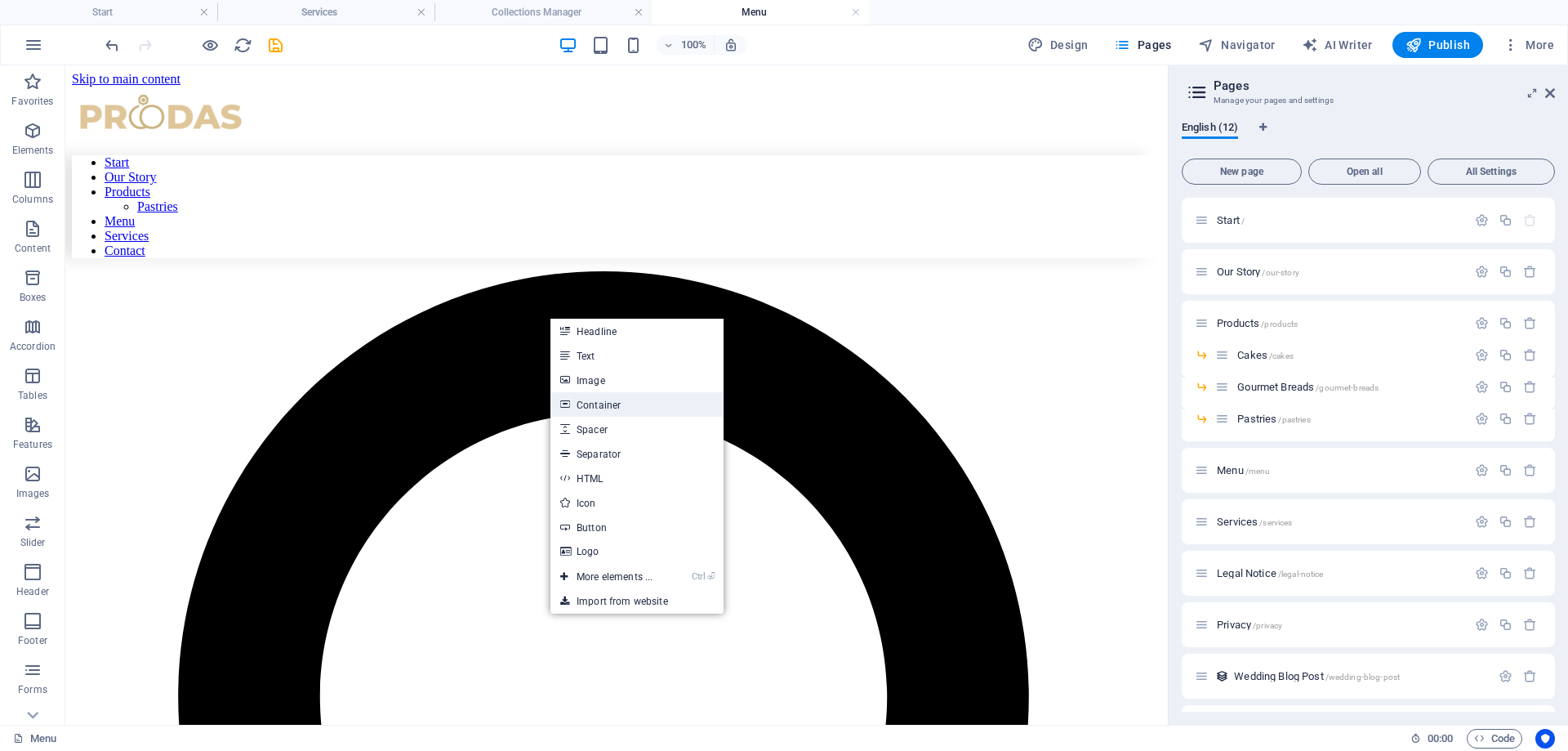 click on "Container" at bounding box center [637, 405] 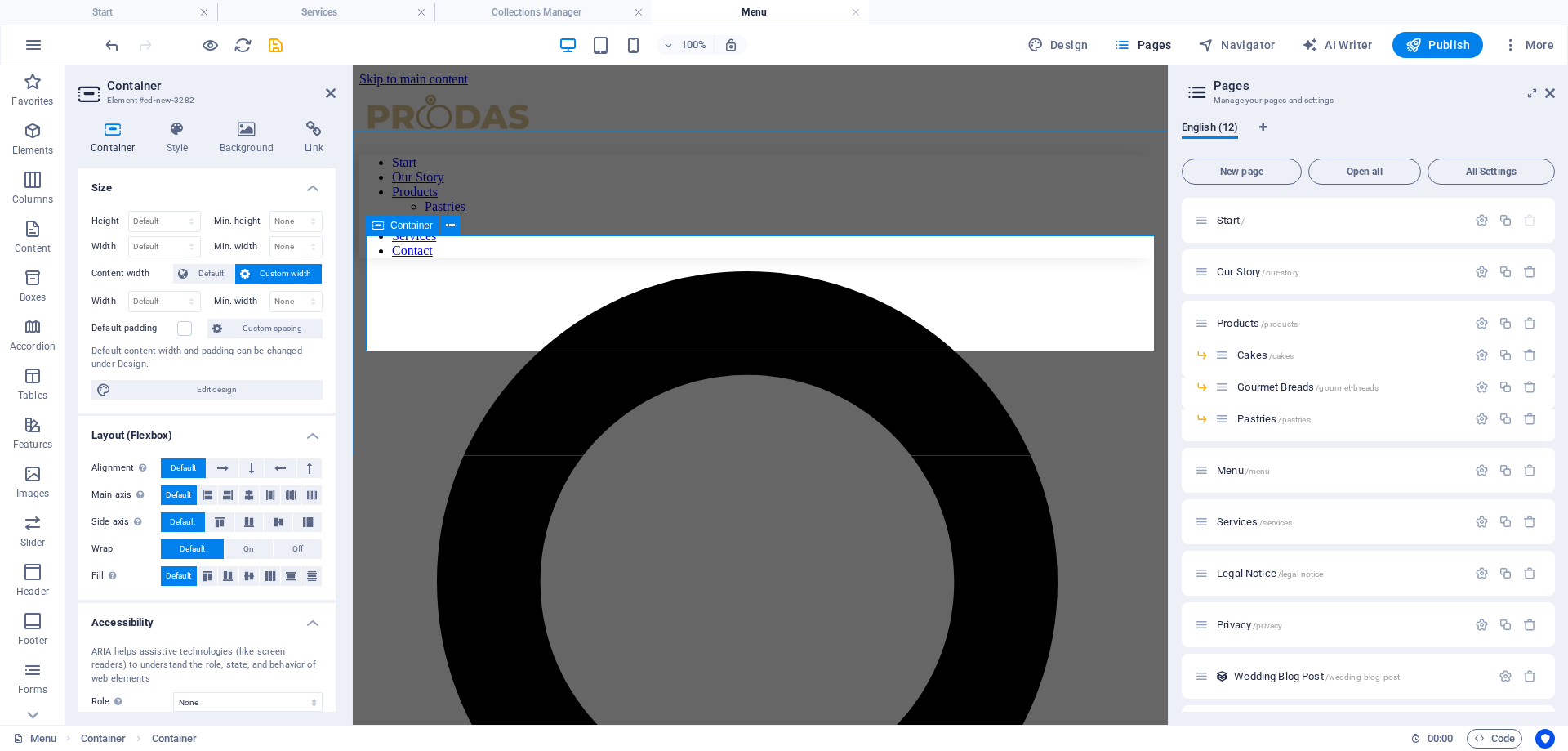 click on "Add elements" at bounding box center [712, 4951] 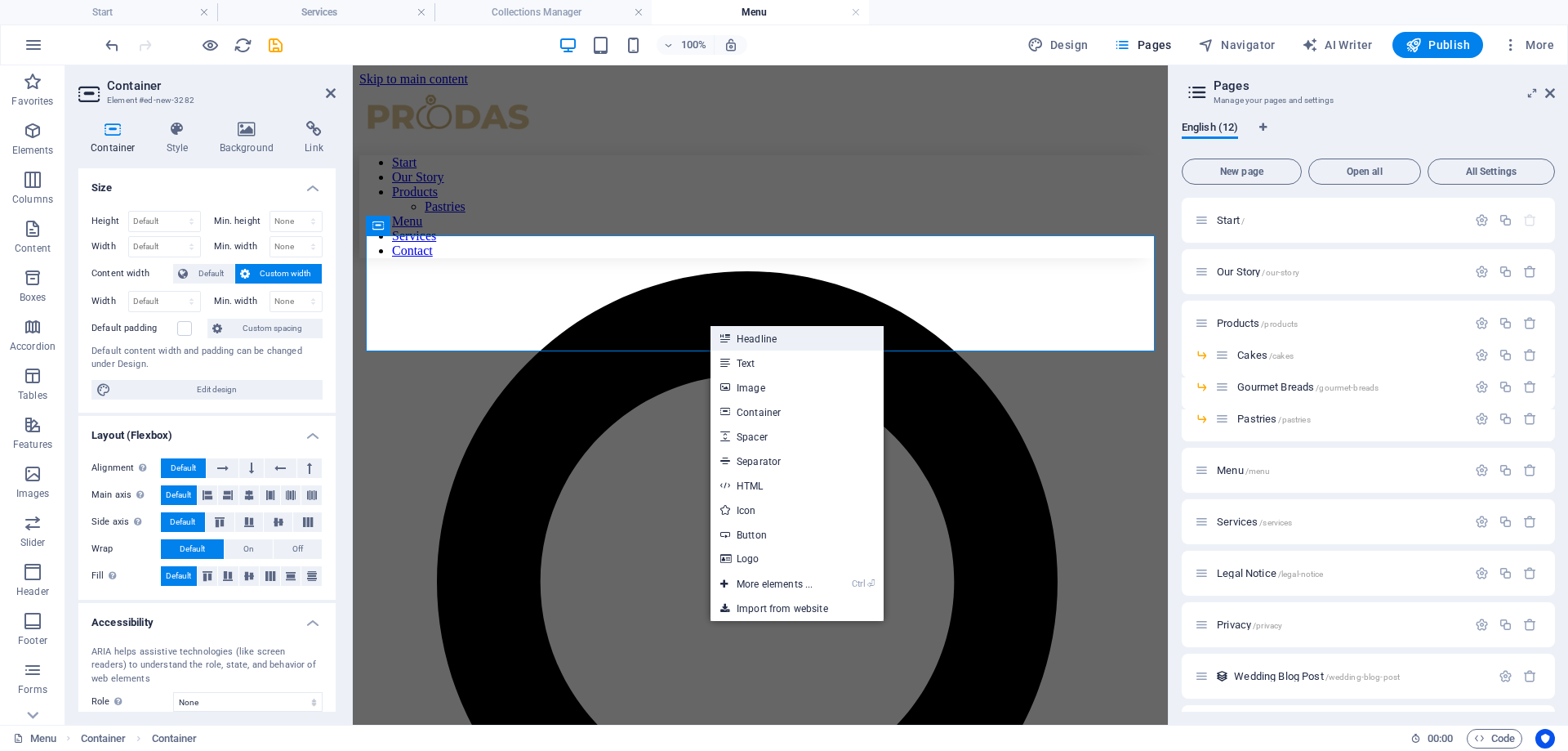 click on "Headline" at bounding box center [797, 338] 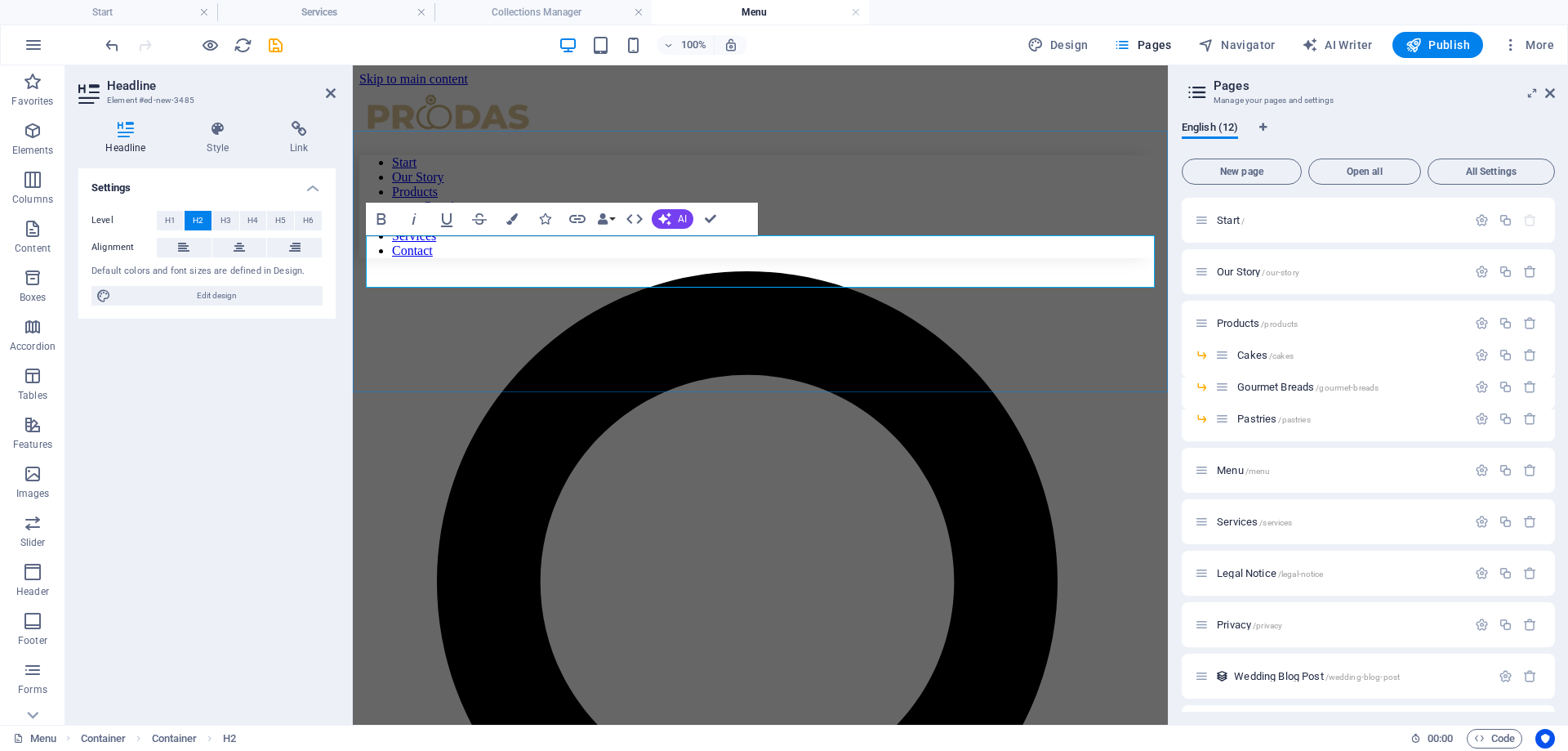 type 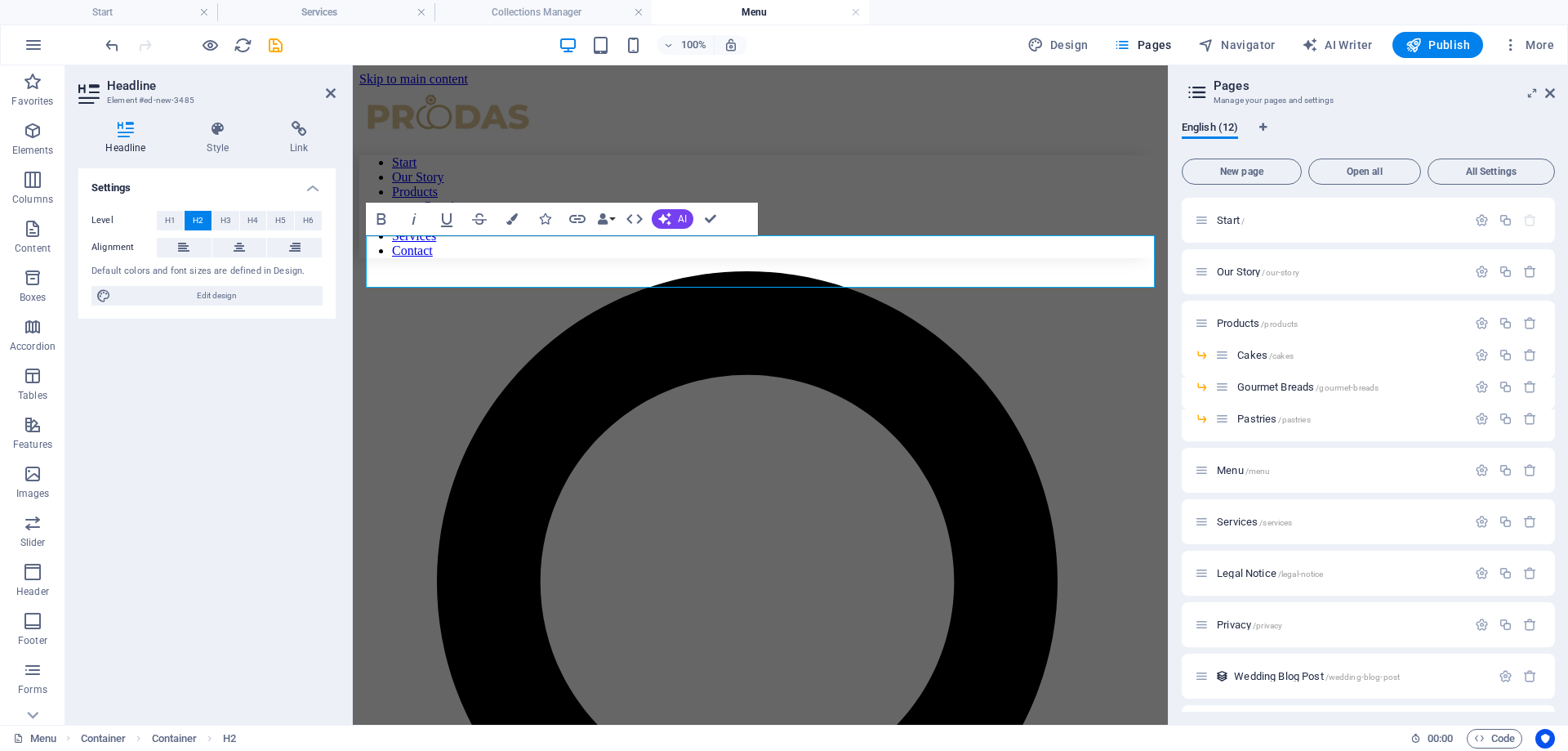 click on "Skip to main content
Start Our Story Products Pastries Menu Services Contact  Menu" at bounding box center (760, 2493) 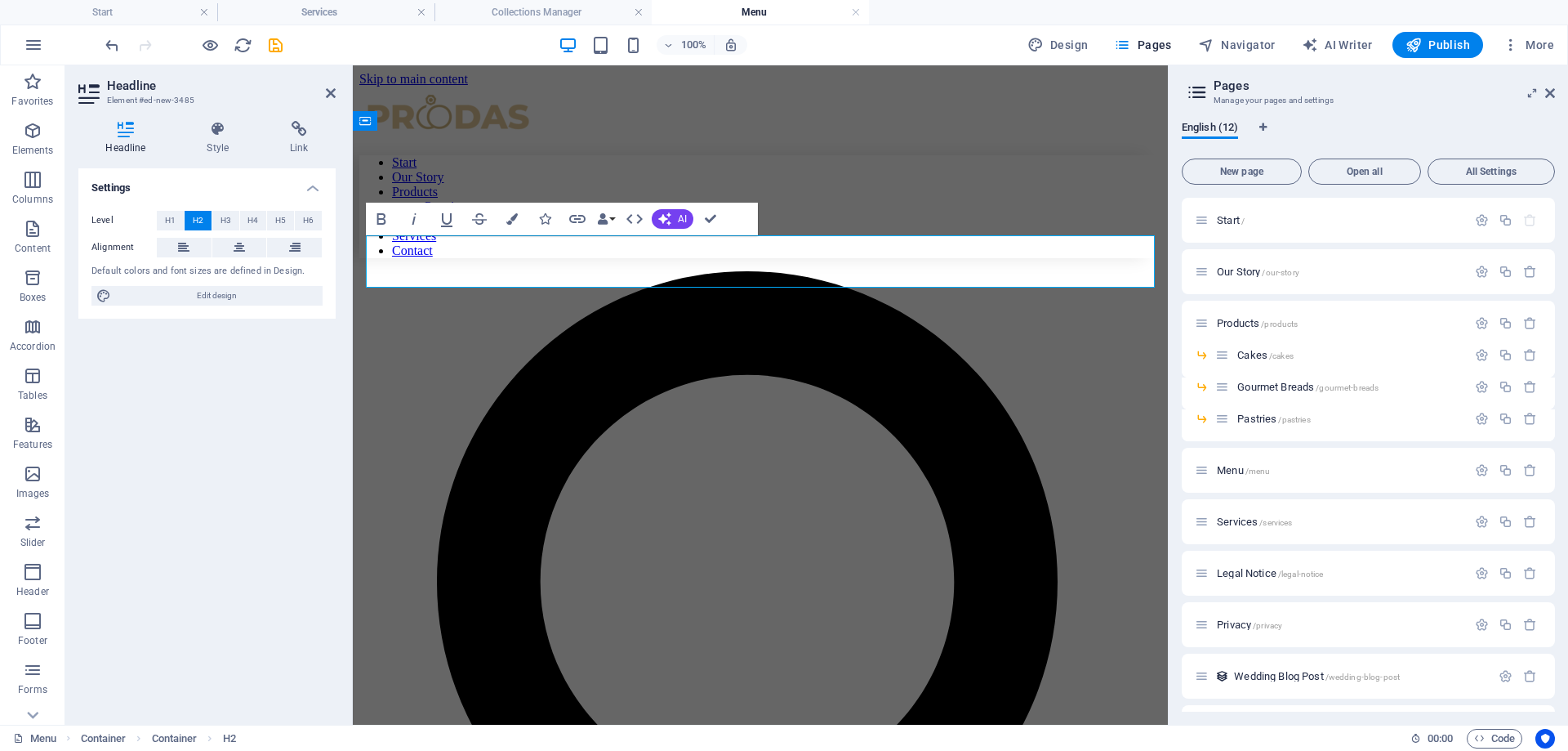 drag, startPoint x: 715, startPoint y: 452, endPoint x: 713, endPoint y: 443, distance: 9.219544 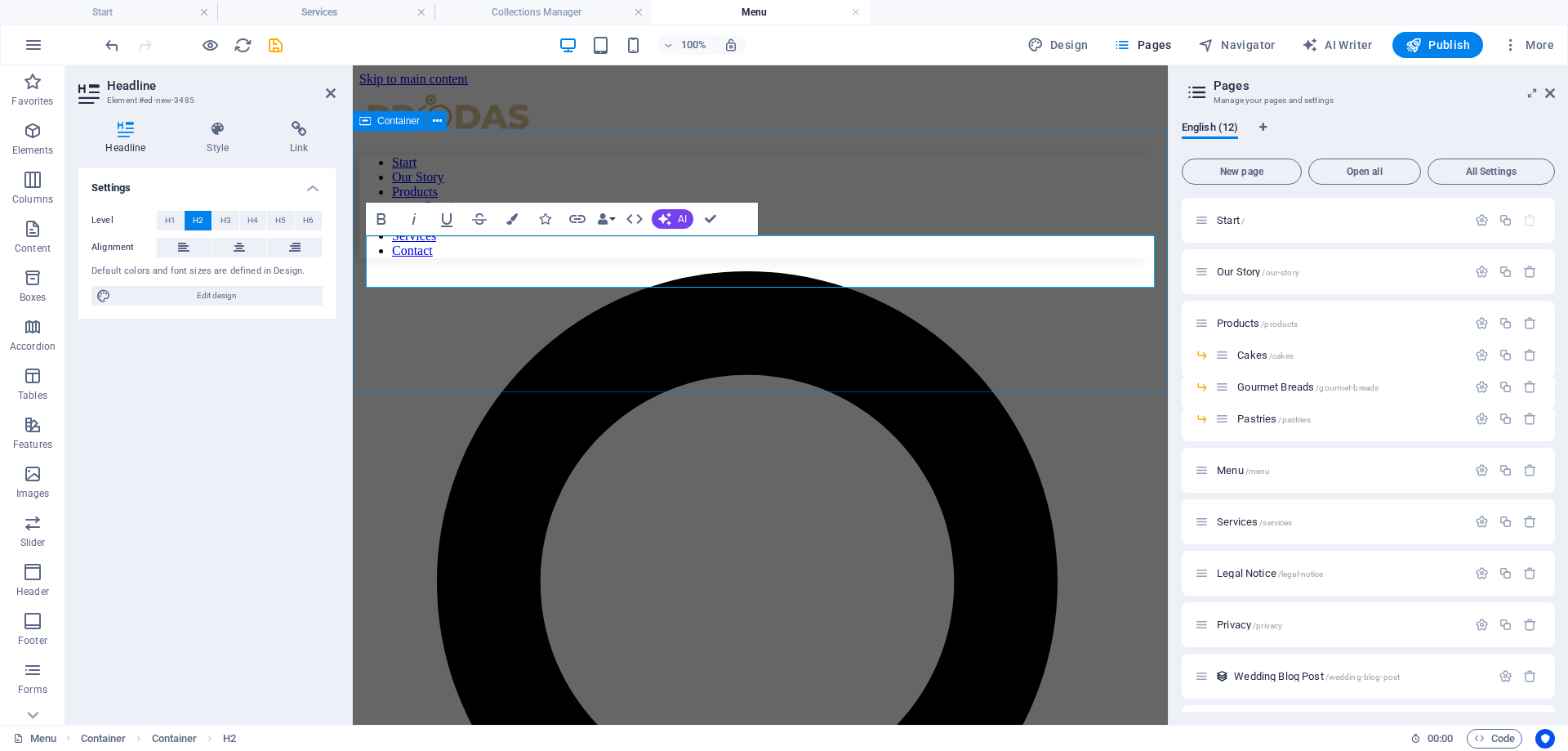 click on "Menu" at bounding box center [760, 4895] 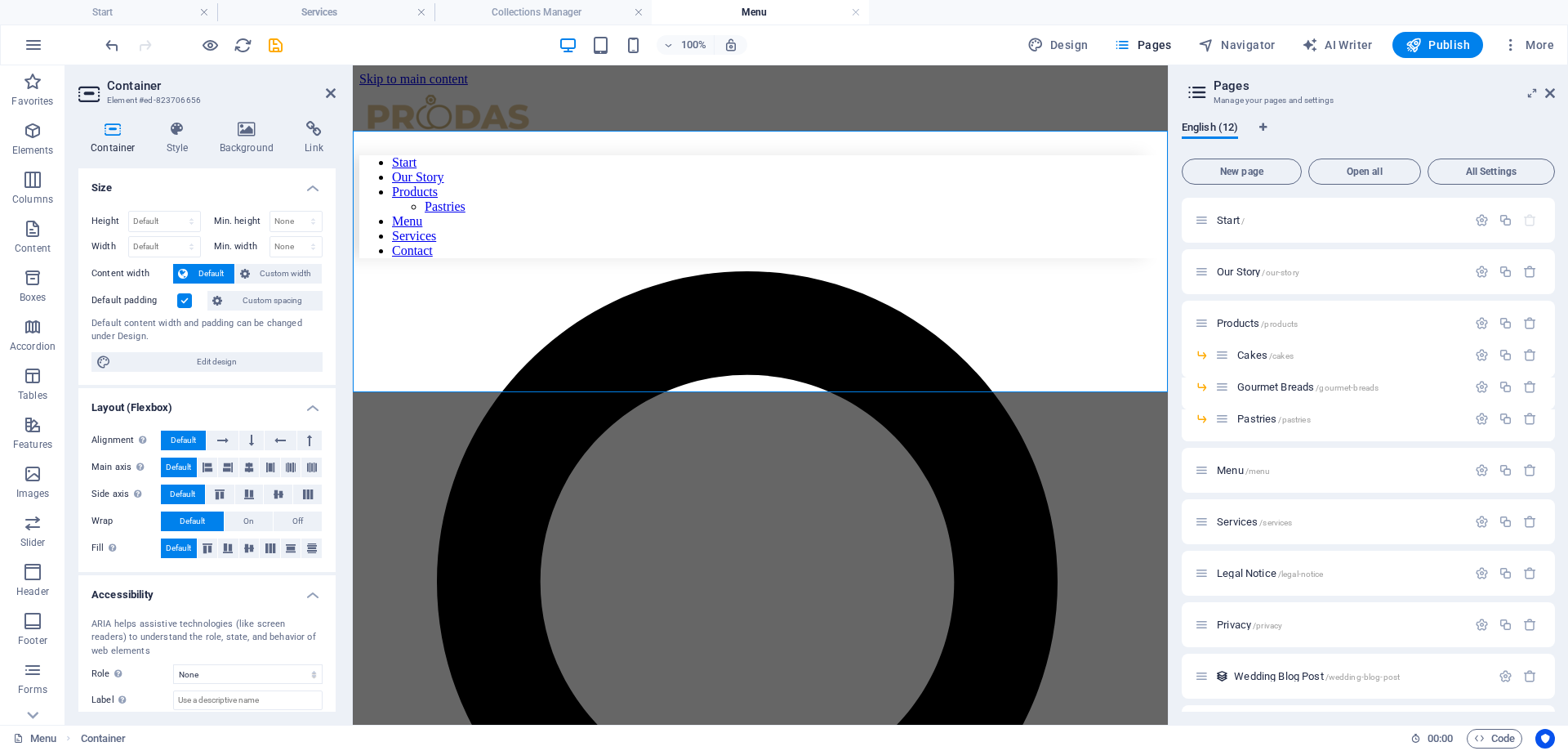 click on "Skip to main content
Start Our Story Products Pastries Menu Services Contact  Menu" at bounding box center (760, 2493) 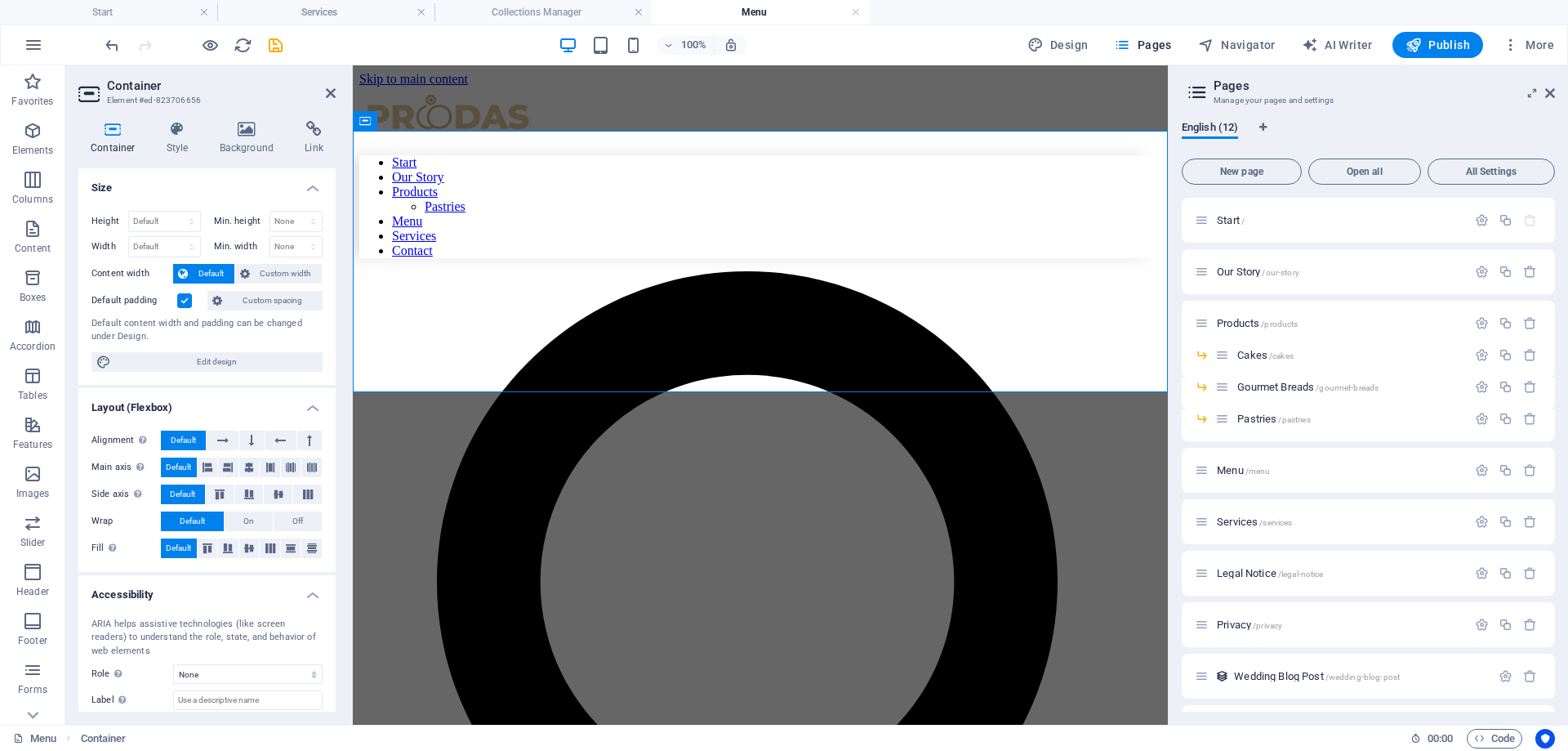 click on "Skip to main content
Start Our Story Products Pastries Menu Services Contact  Menu" at bounding box center [760, 2493] 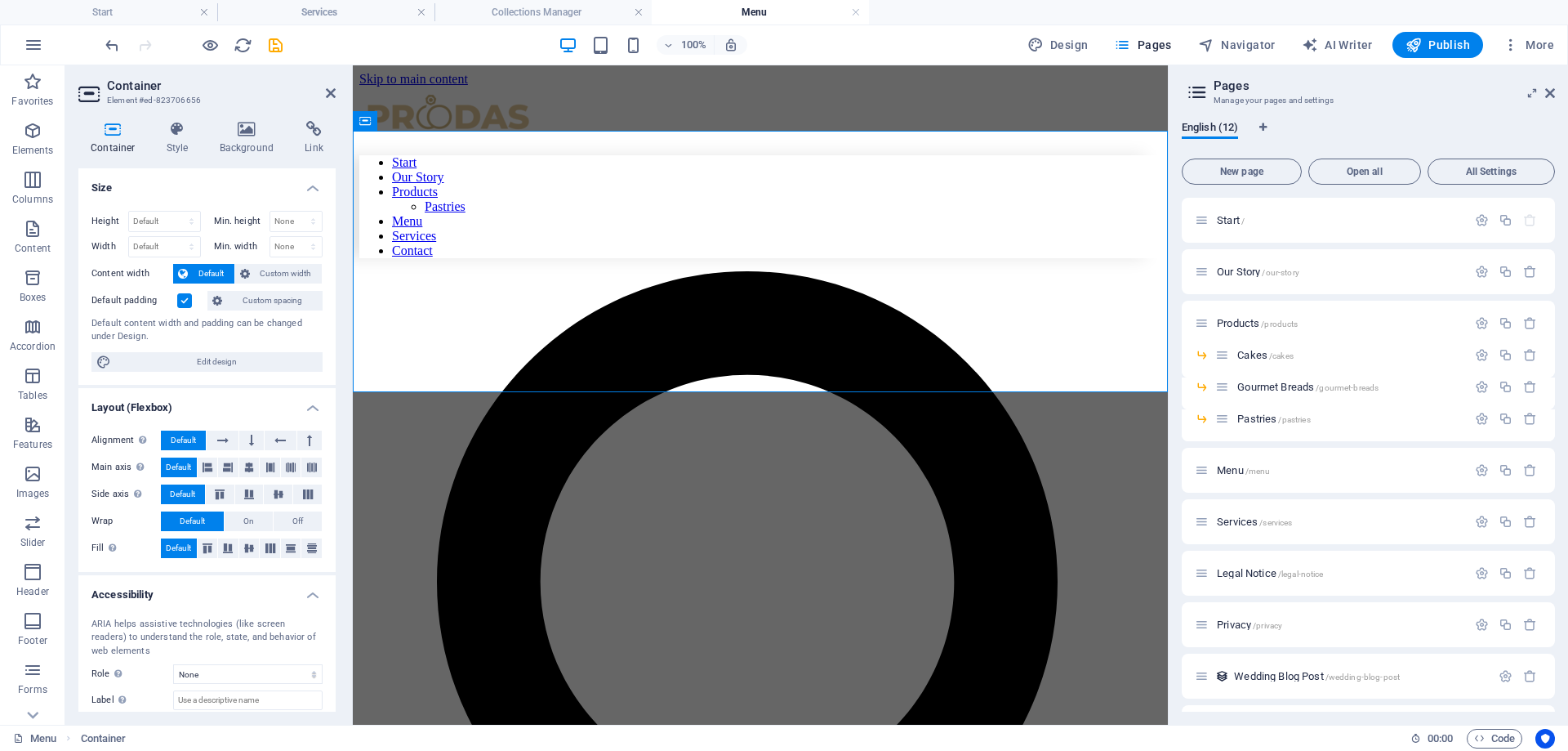 drag, startPoint x: 729, startPoint y: 442, endPoint x: 729, endPoint y: 454, distance: 12 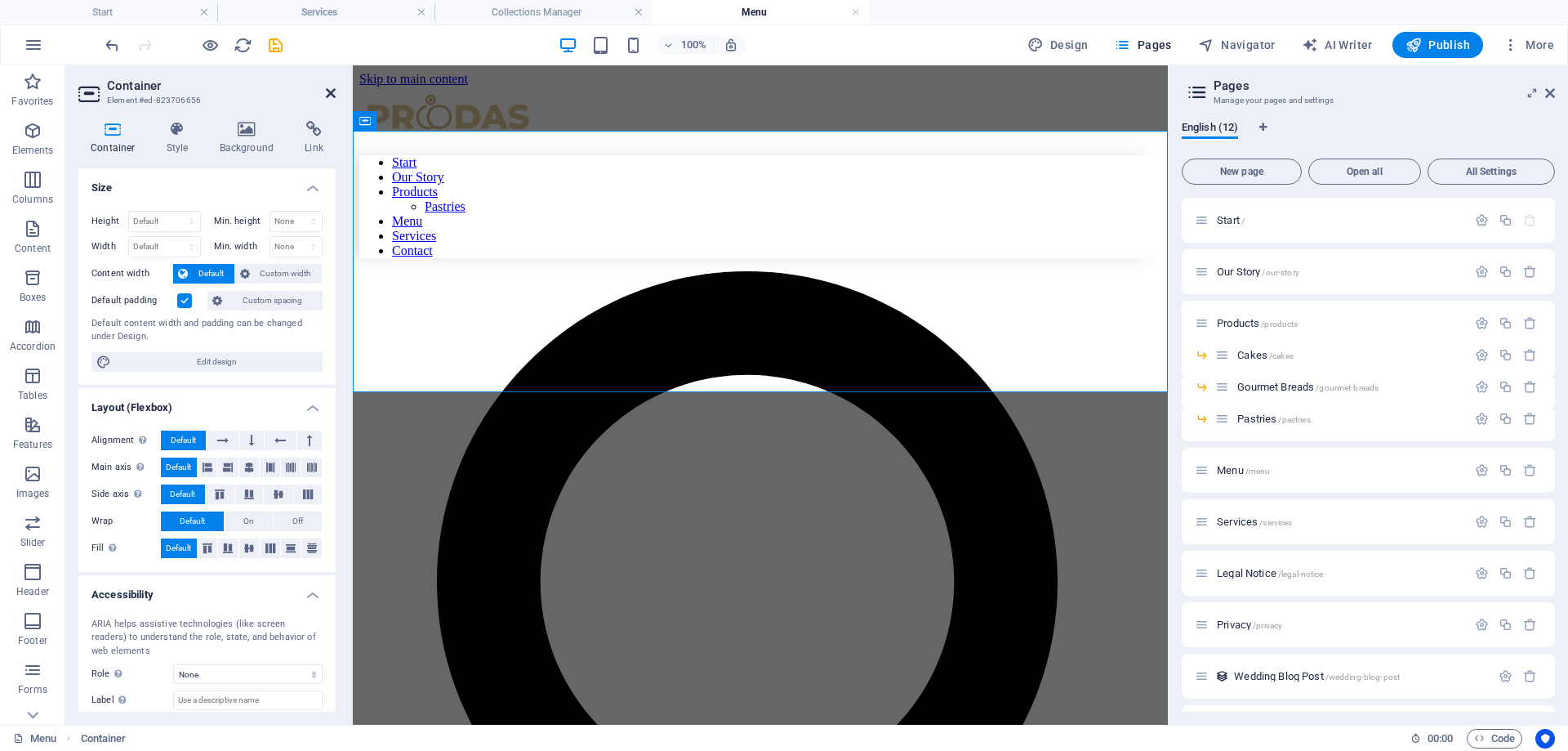 click at bounding box center [331, 93] 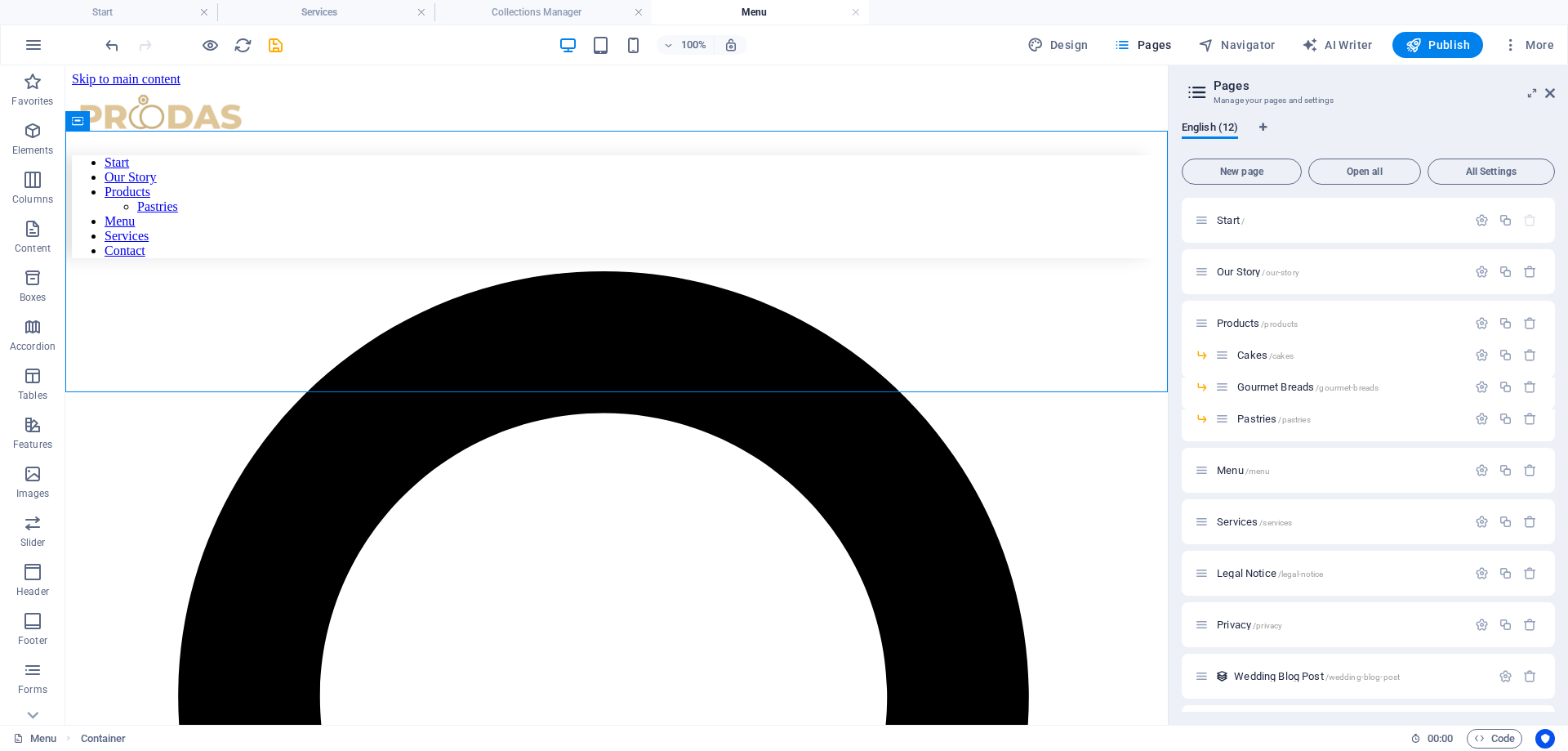 click on "Skip to main content
Start Our Story Products Pastries Menu Services Contact  Menu" at bounding box center (617, 3340) 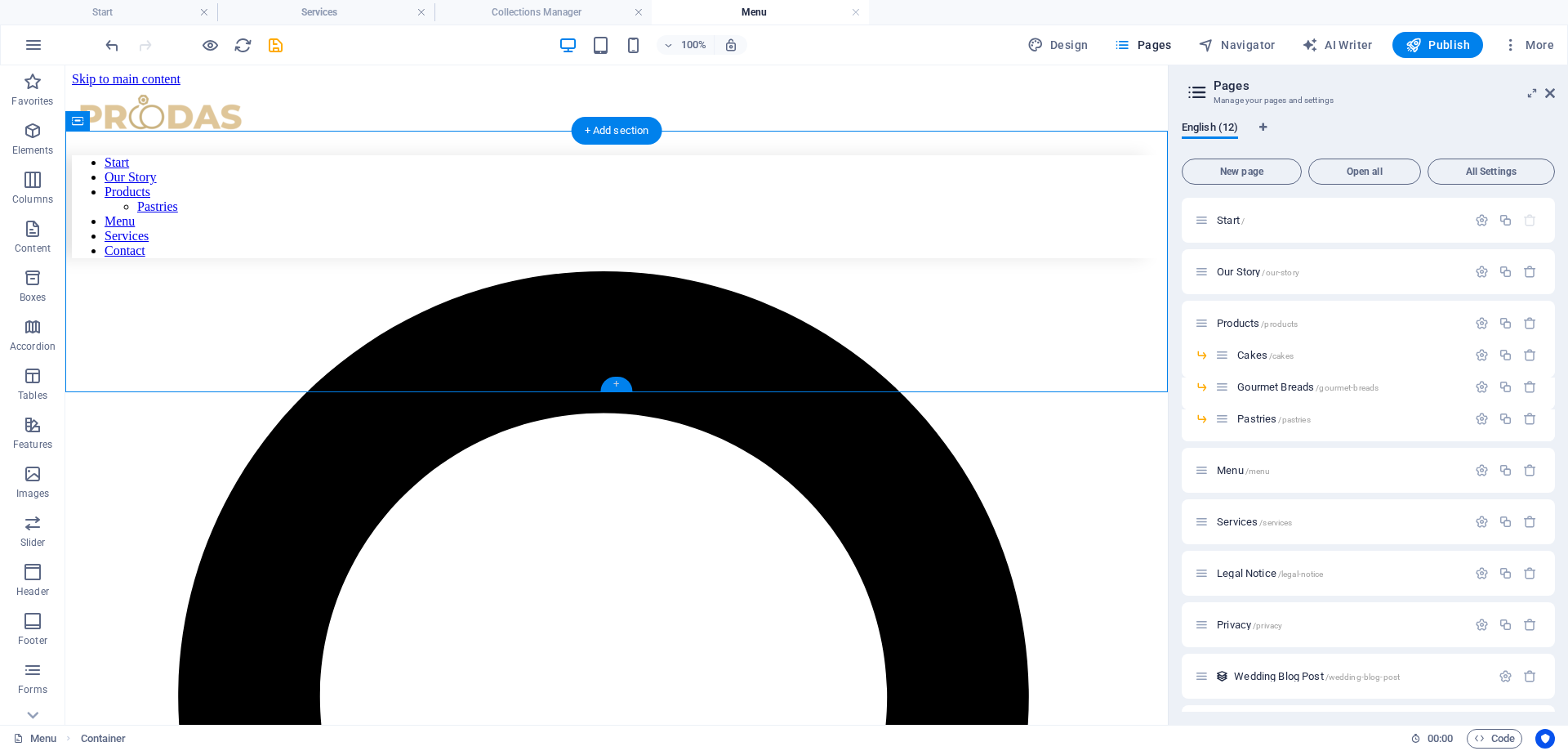 click on "+" at bounding box center [616, 384] 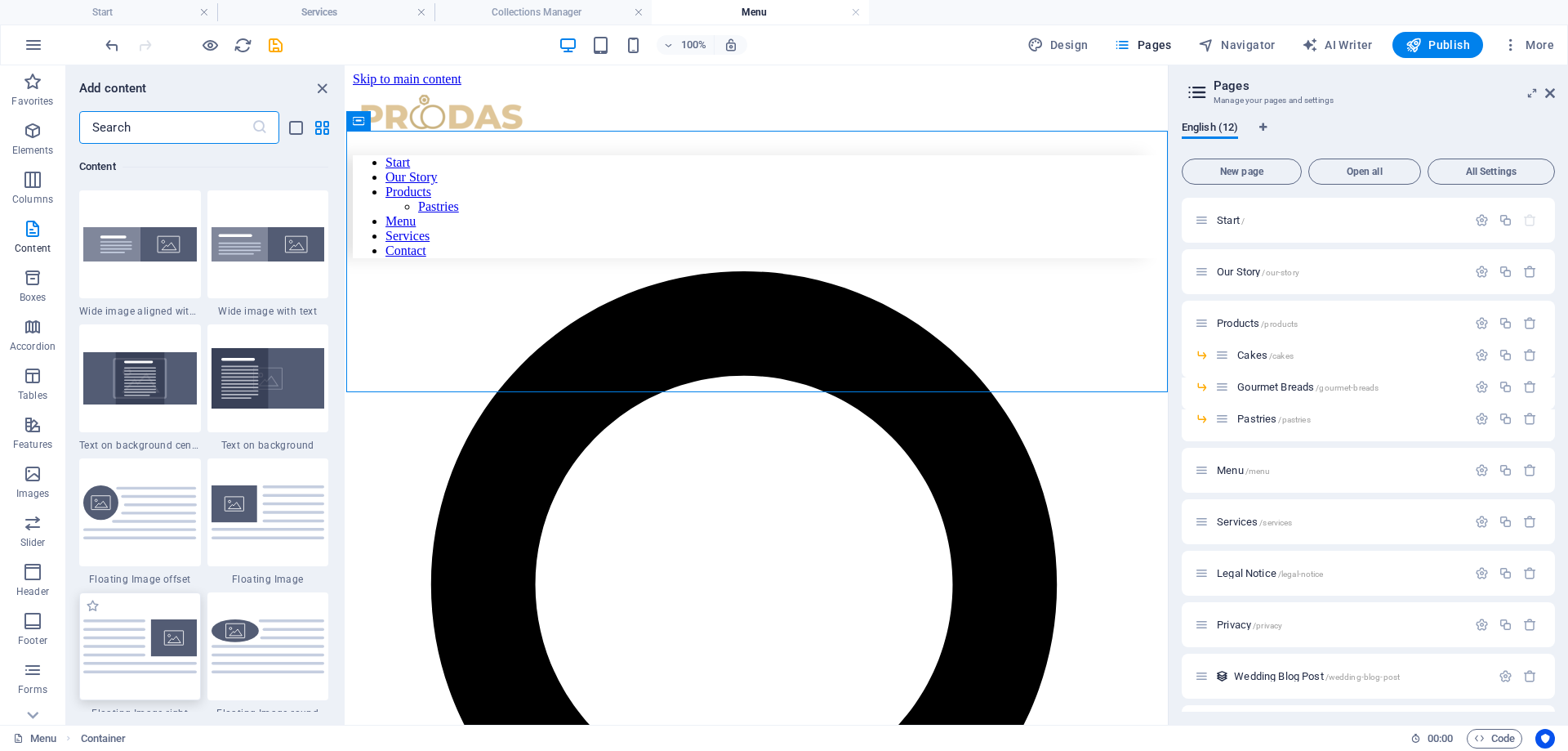 scroll, scrollTop: 3227, scrollLeft: 0, axis: vertical 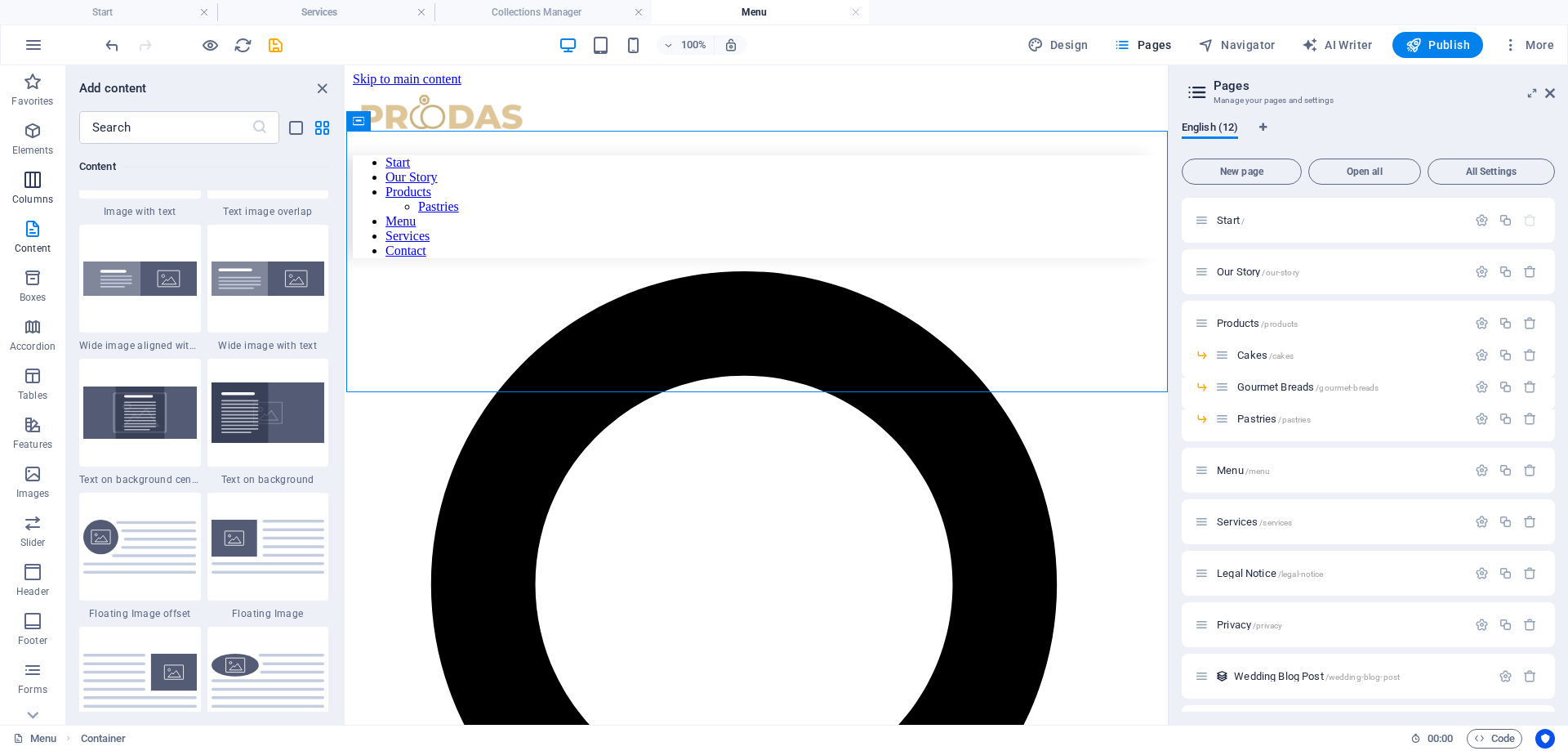 click on "Columns" at bounding box center [33, 199] 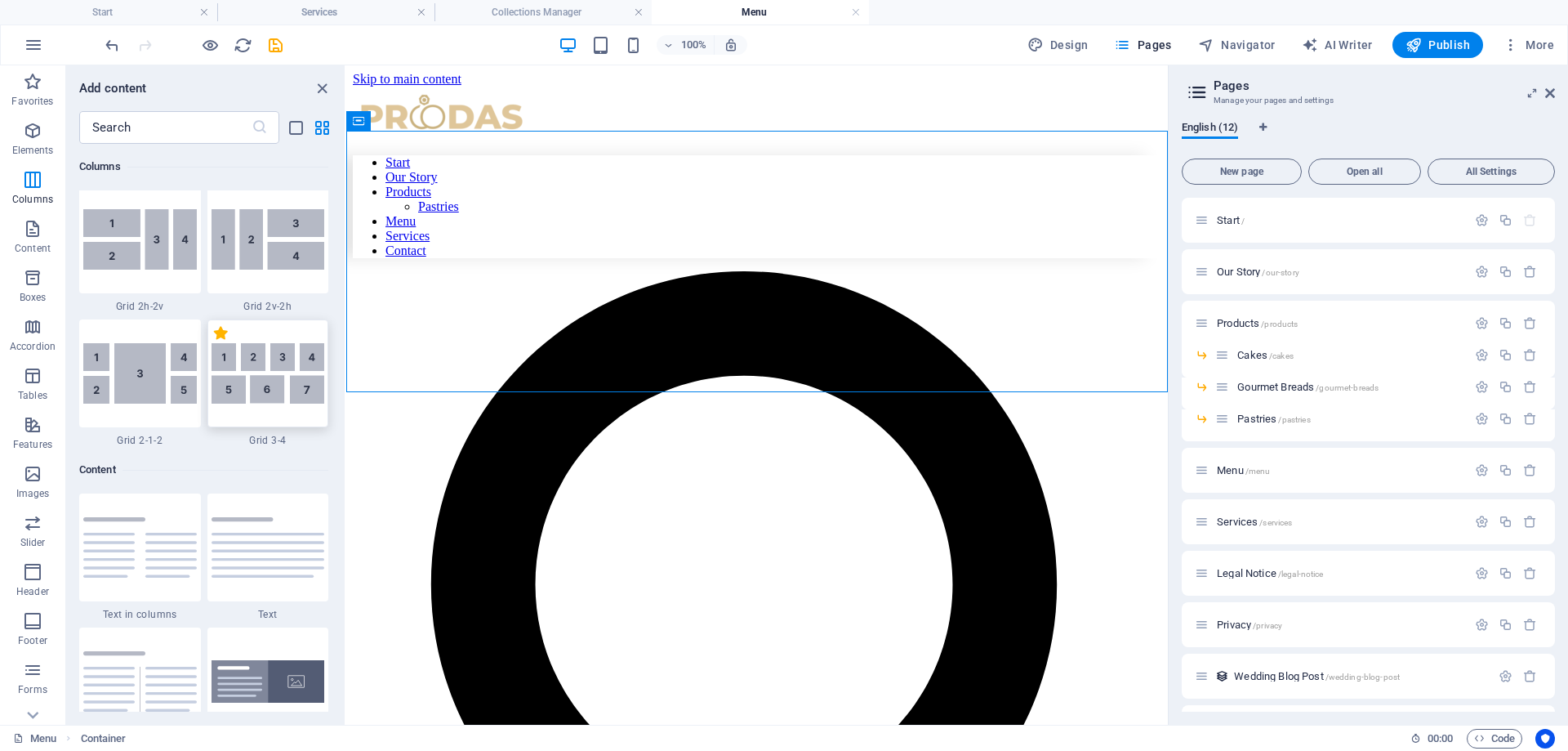 scroll, scrollTop: 2574, scrollLeft: 0, axis: vertical 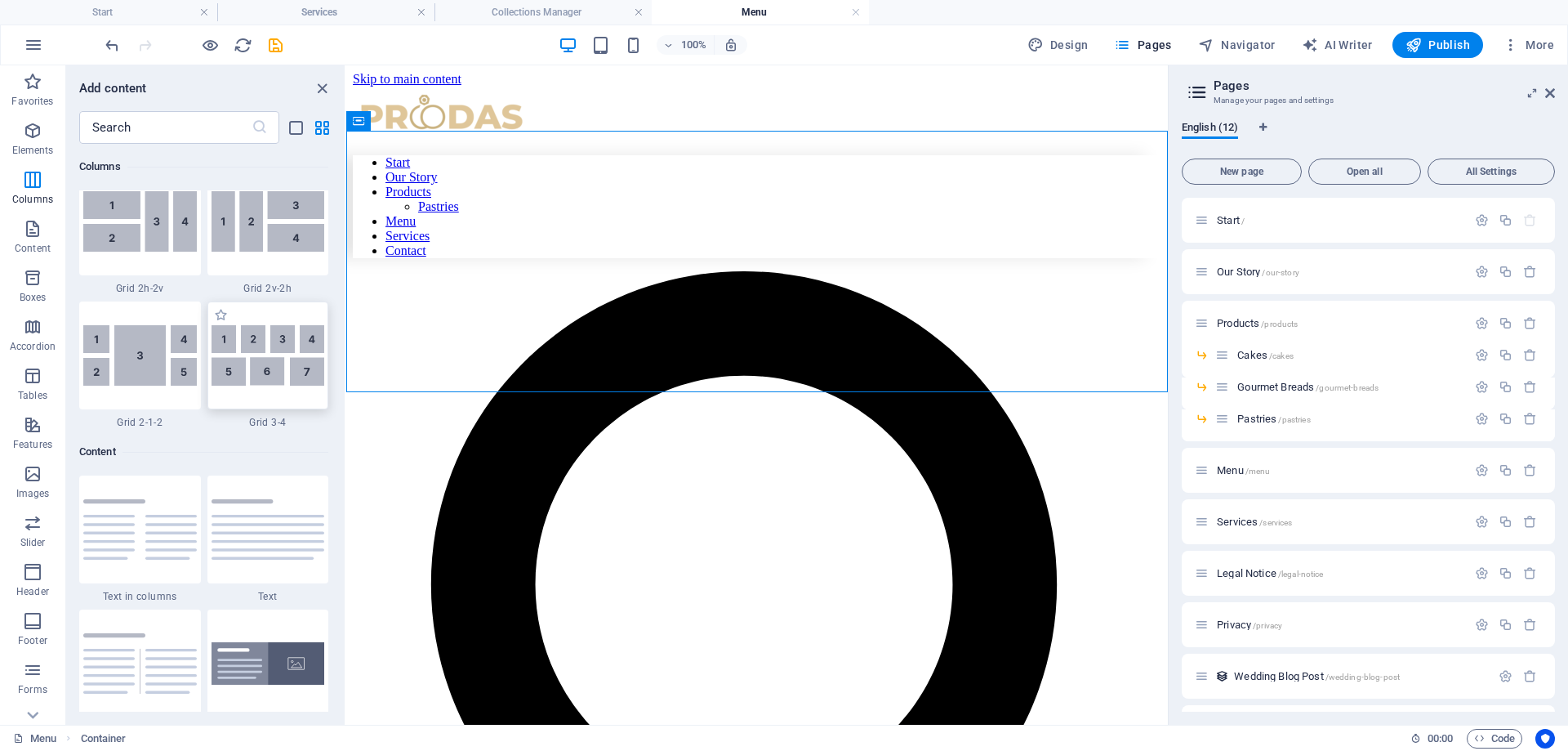 click at bounding box center [268, 355] 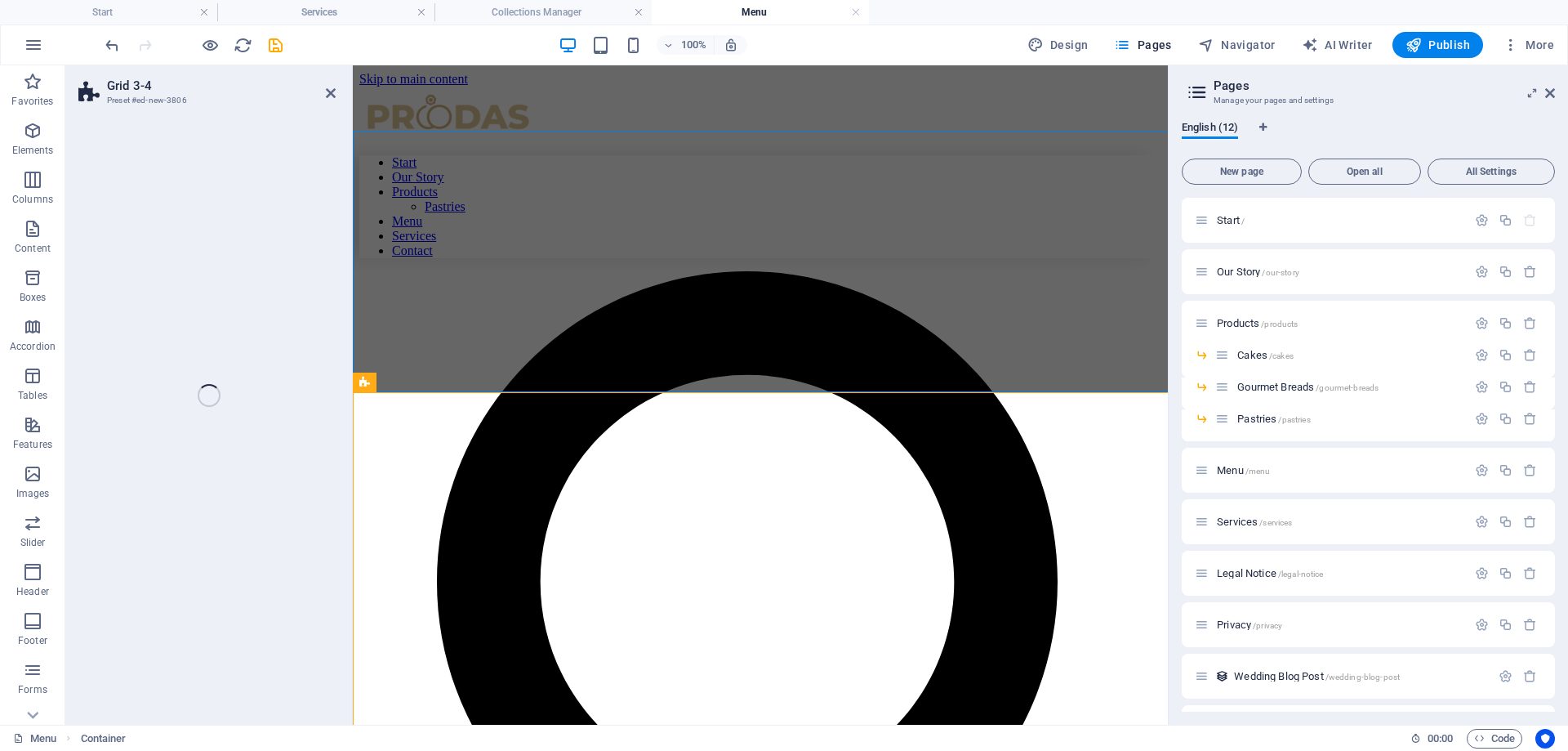 select on "rem" 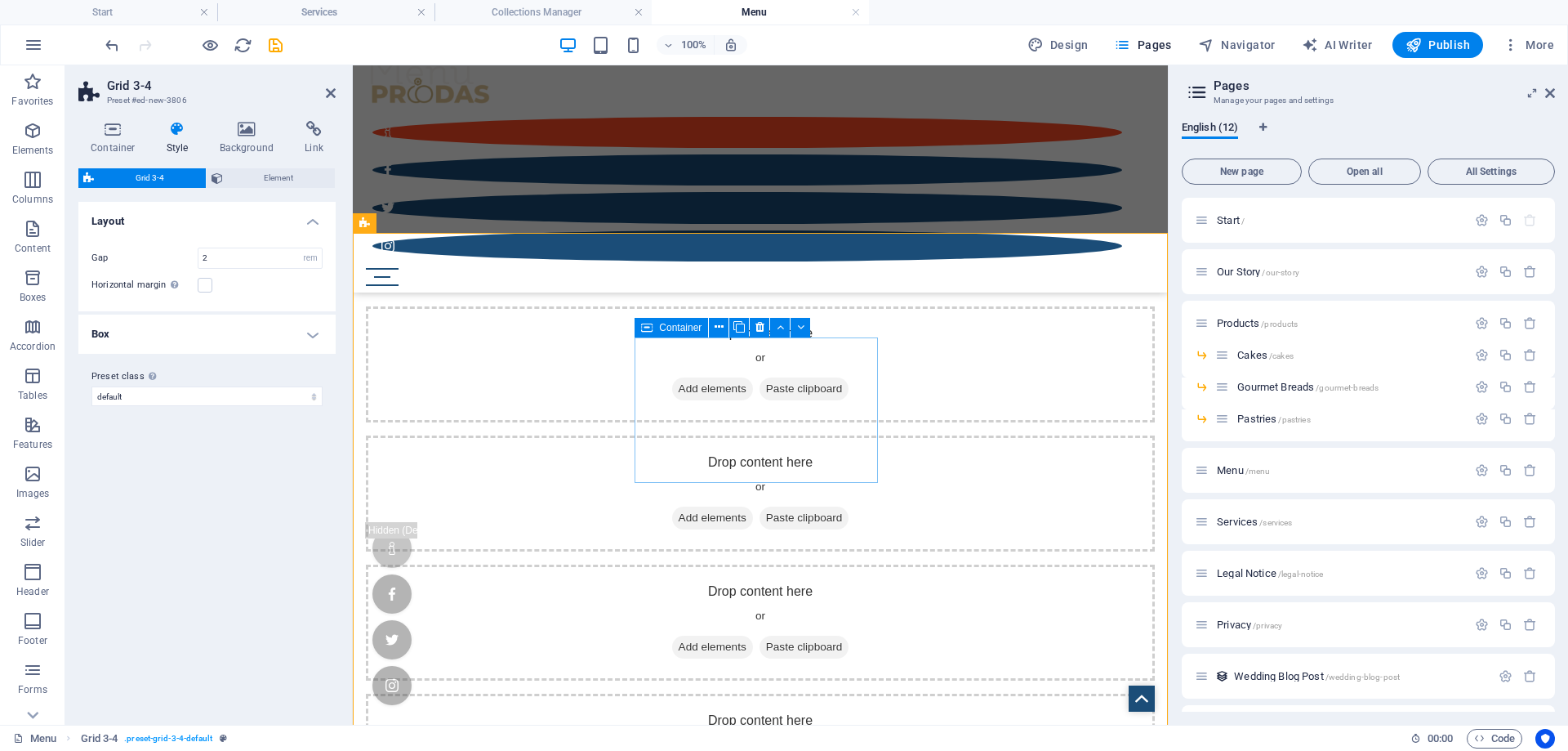 scroll, scrollTop: 186, scrollLeft: 0, axis: vertical 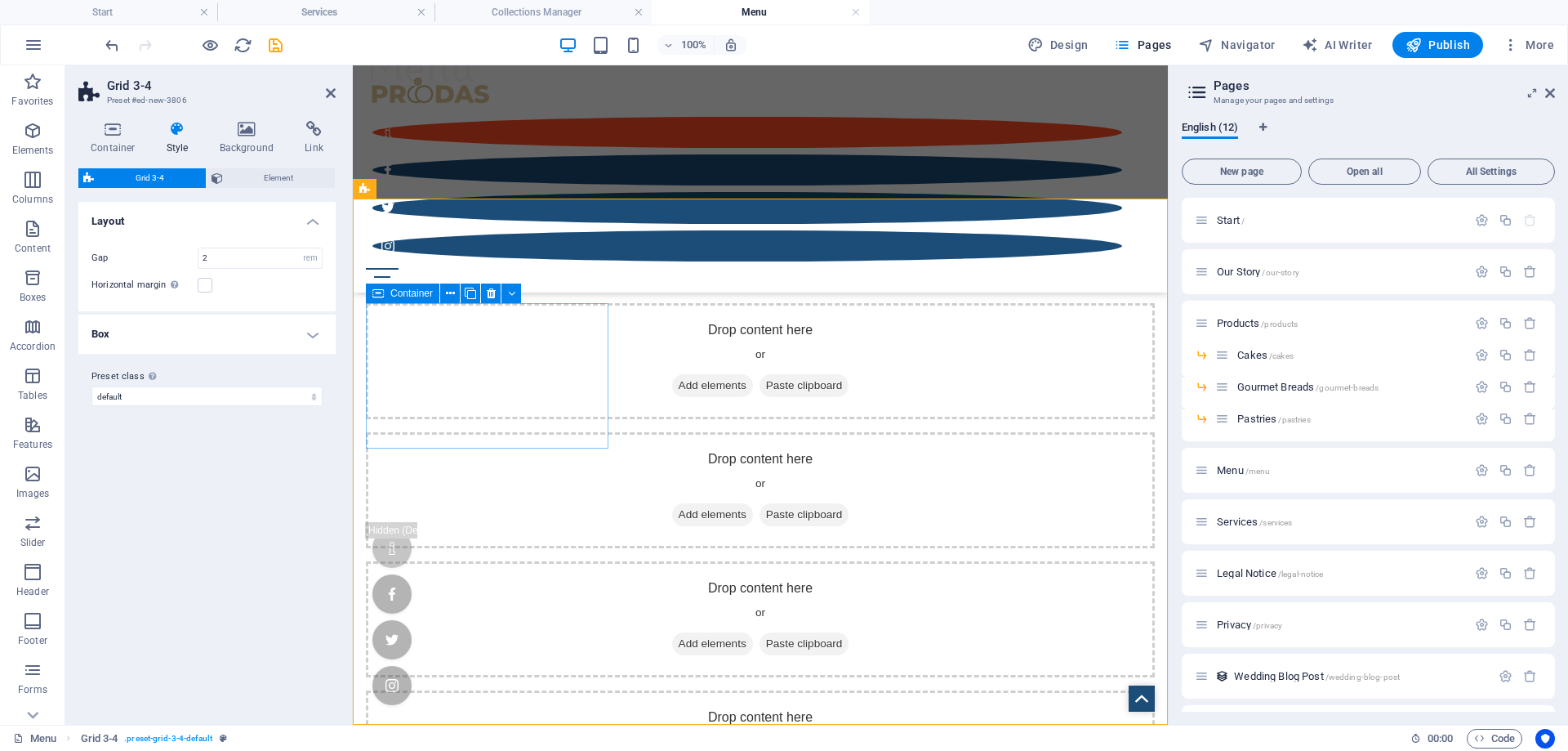 click on "Add elements" at bounding box center (712, 386) 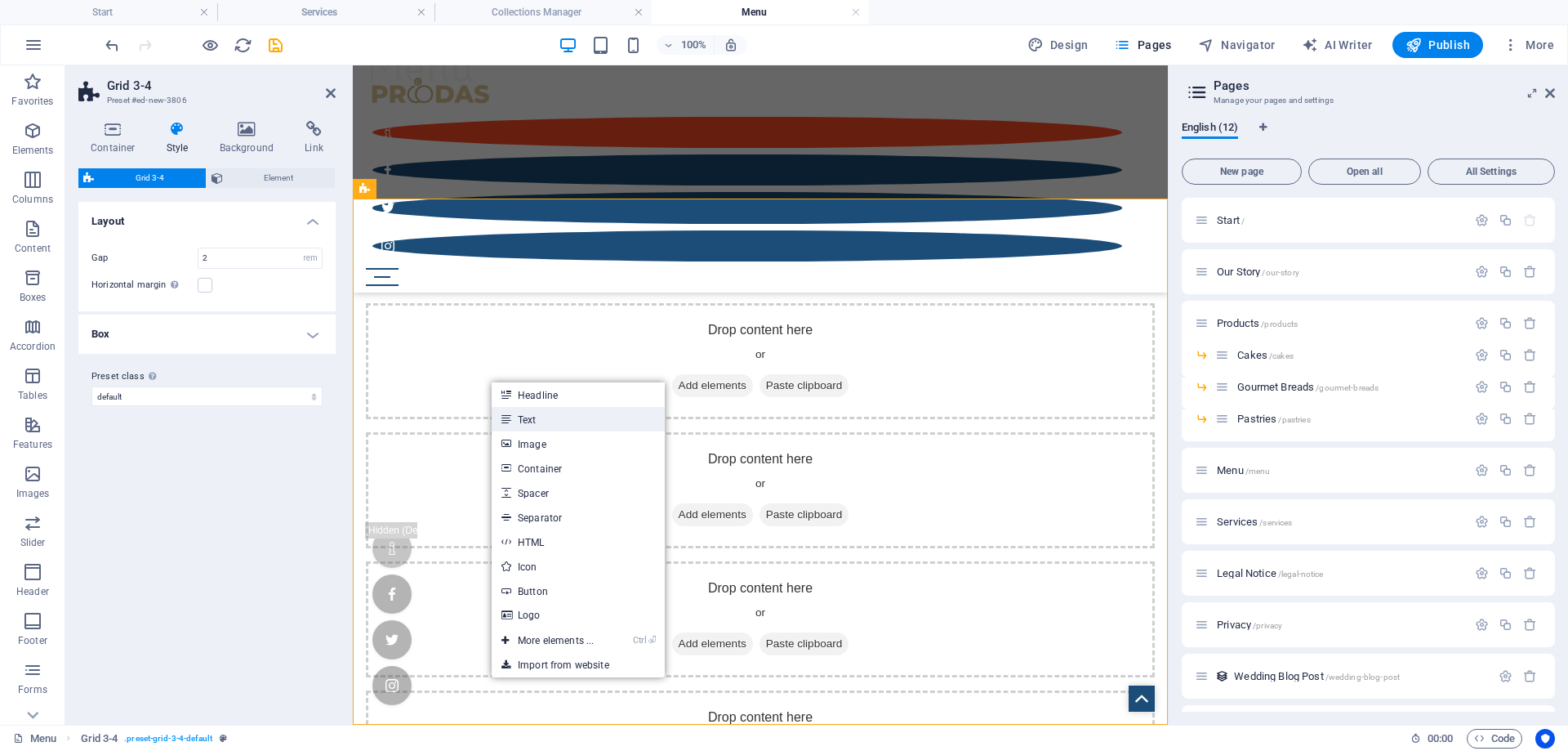 click on "Text" at bounding box center [578, 419] 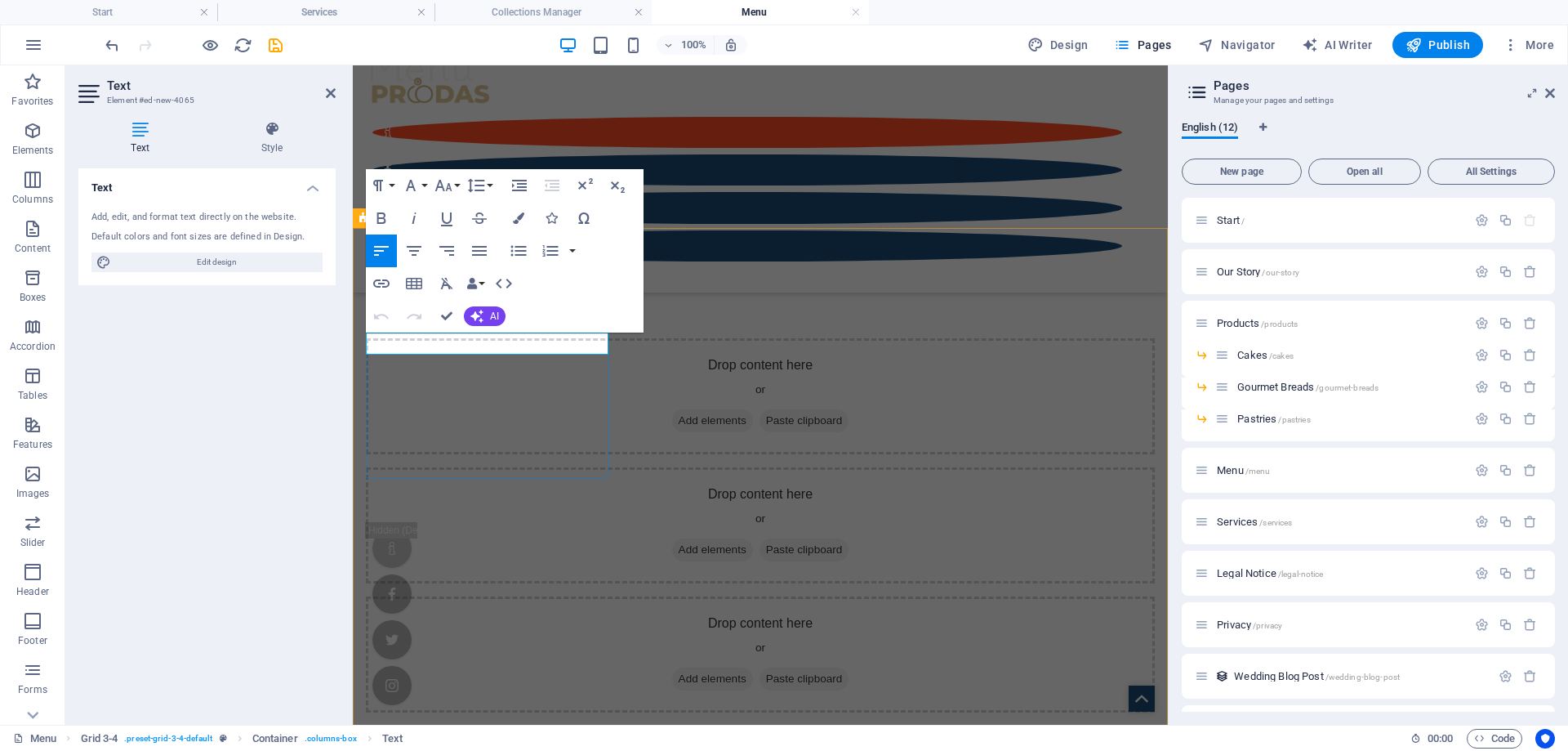 scroll, scrollTop: 156, scrollLeft: 0, axis: vertical 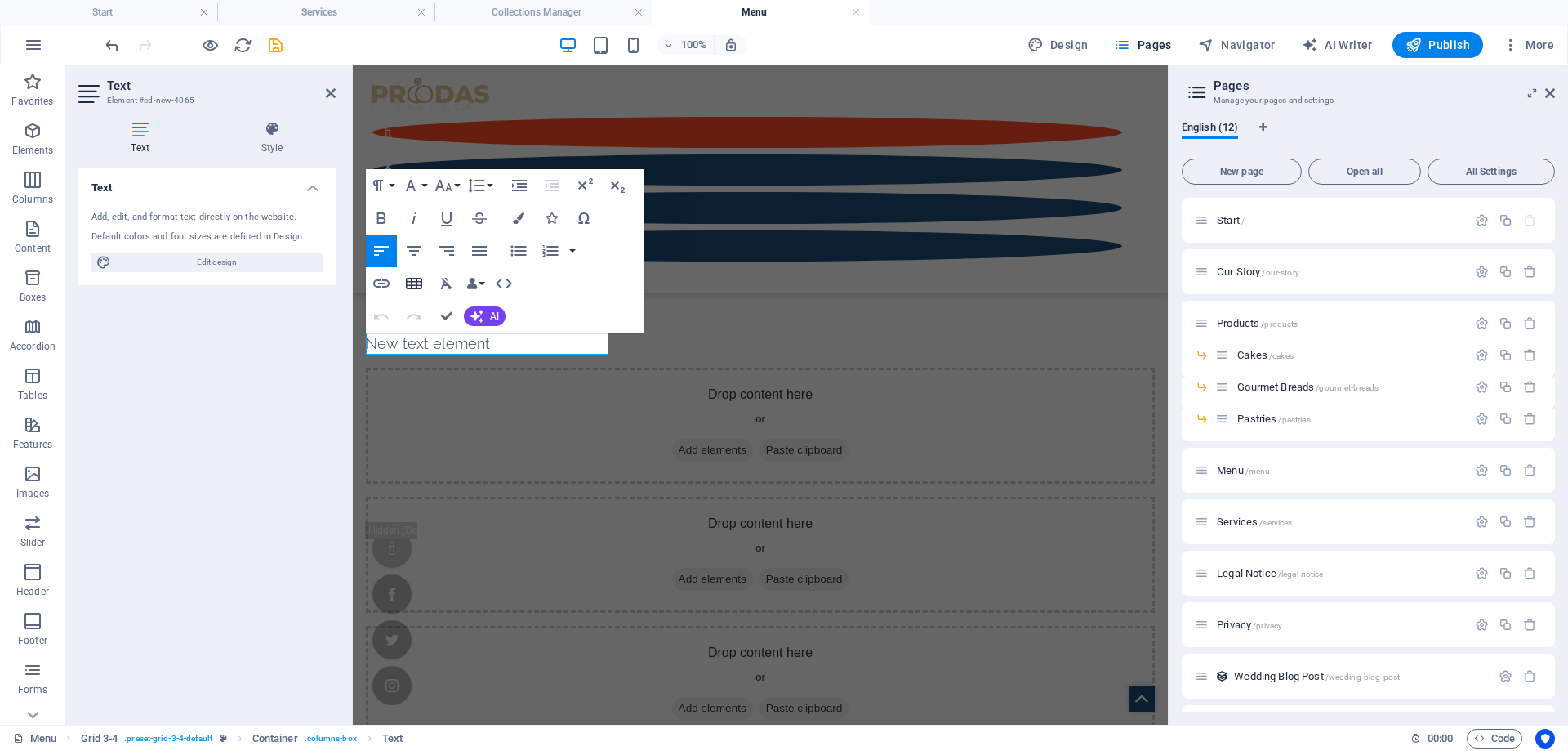 click 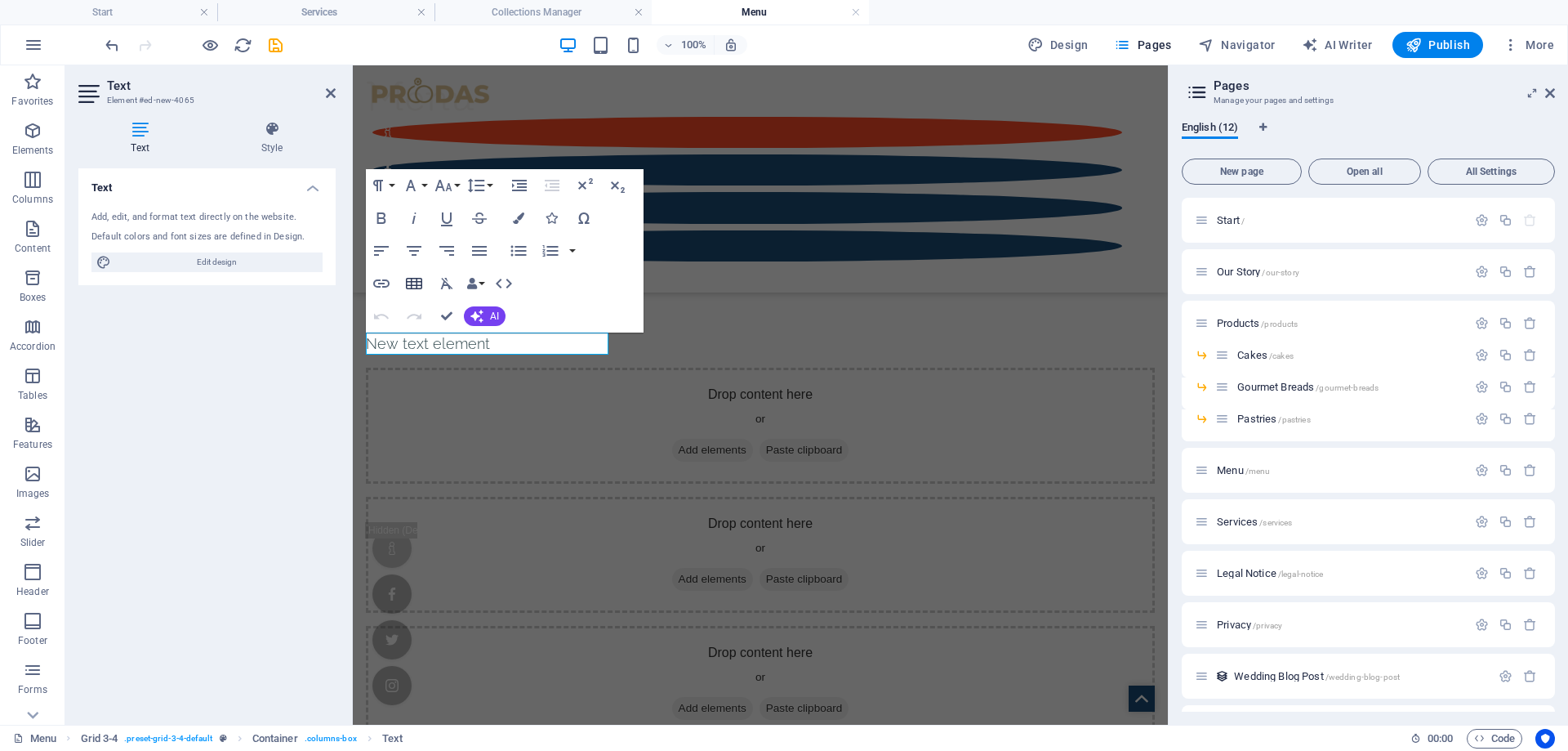 click 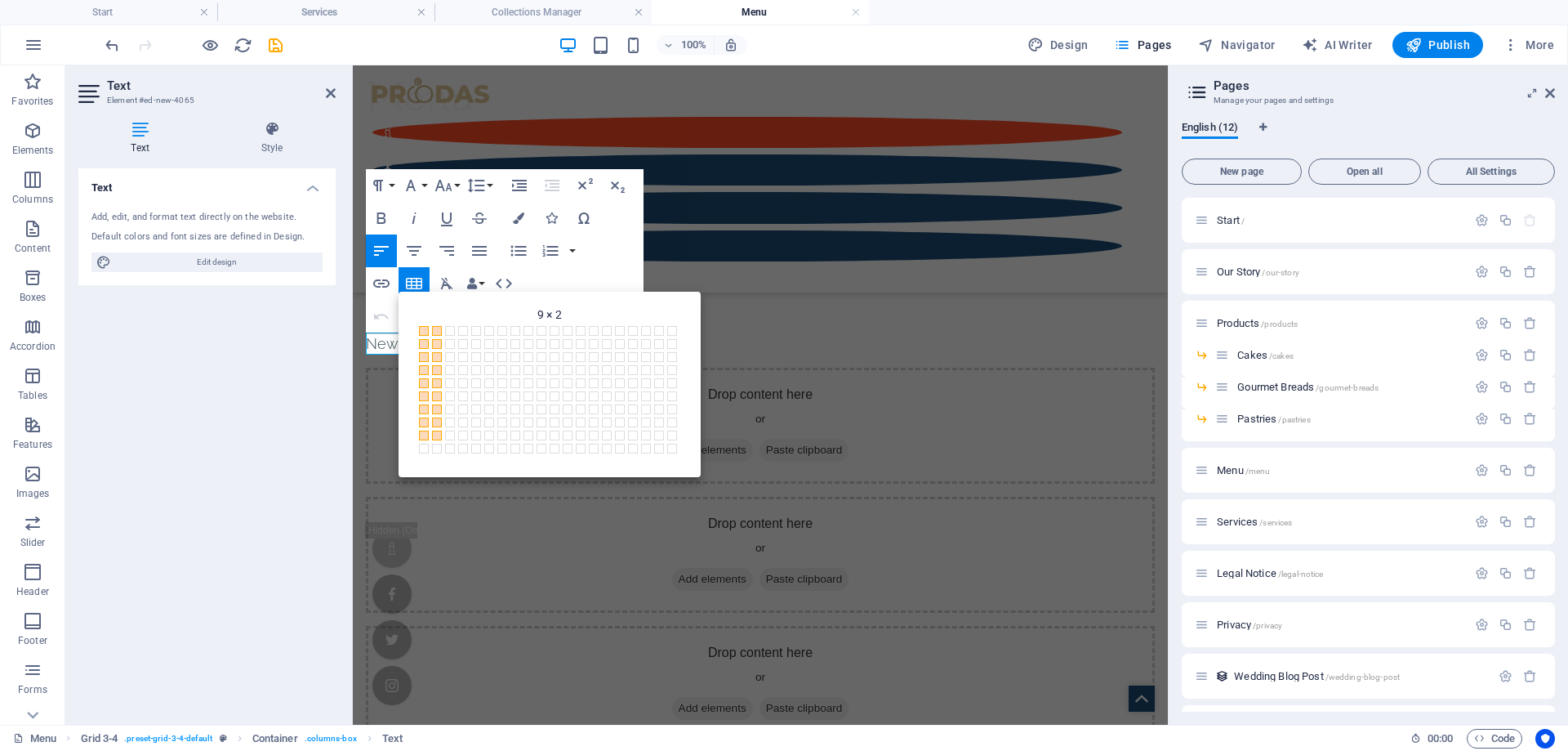 click at bounding box center (437, 436) 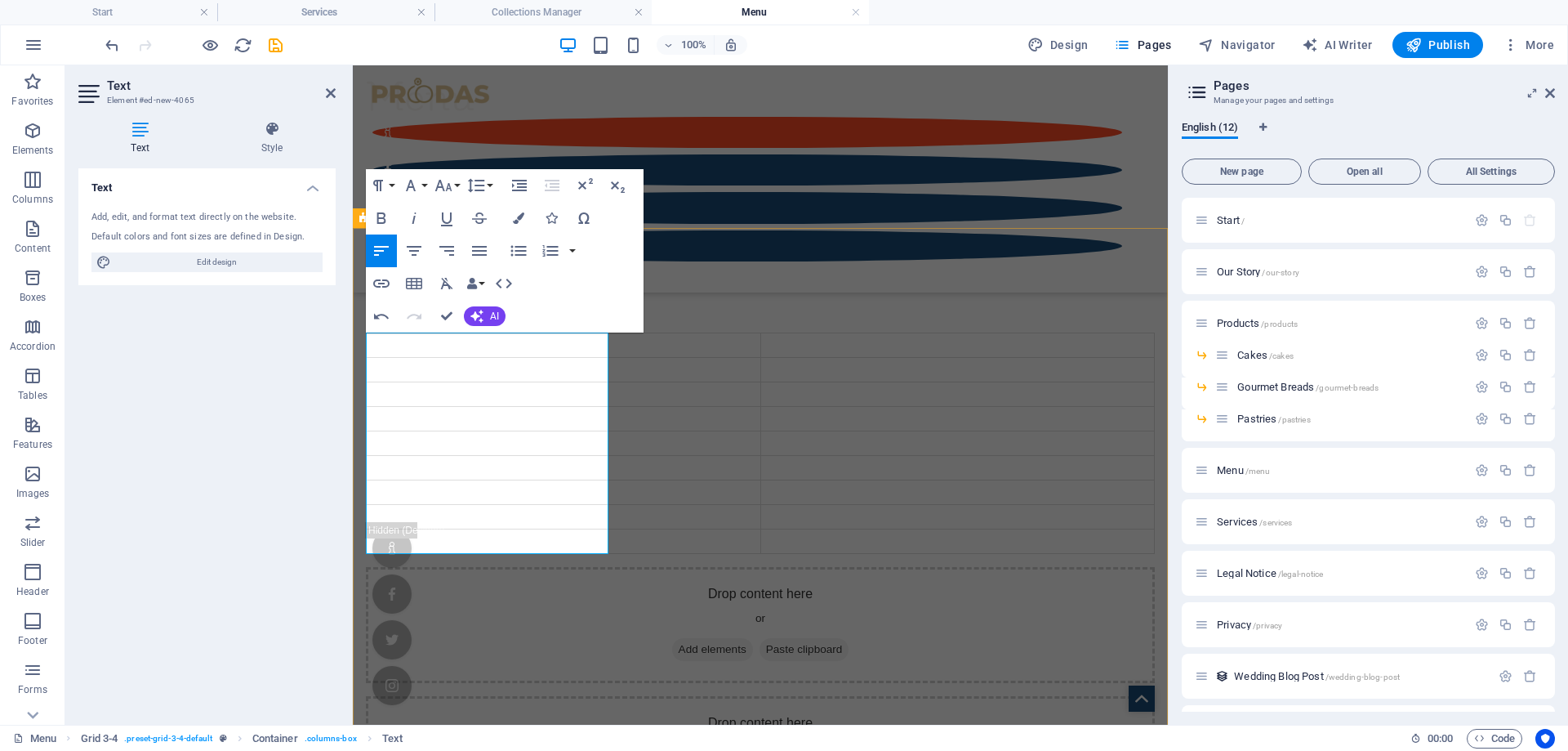click on "Drop content here or  Add elements  Paste clipboard Drop content here or  Add elements  Paste clipboard Drop content here or  Add elements  Paste clipboard Drop content here or  Add elements  Paste clipboard Drop content here or  Add elements  Paste clipboard Drop content here or  Add elements  Paste clipboard" at bounding box center (760, 830) 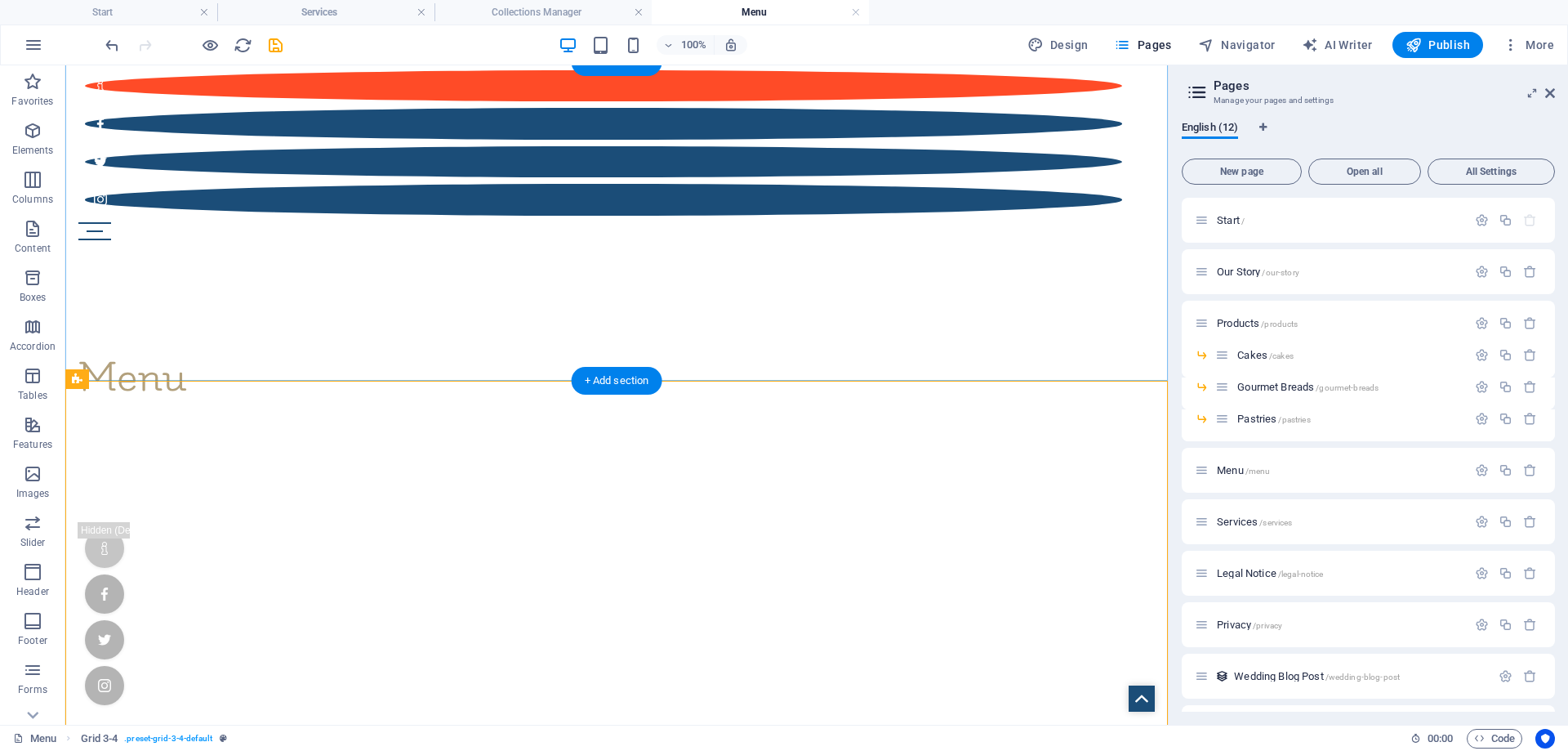 scroll, scrollTop: 3, scrollLeft: 0, axis: vertical 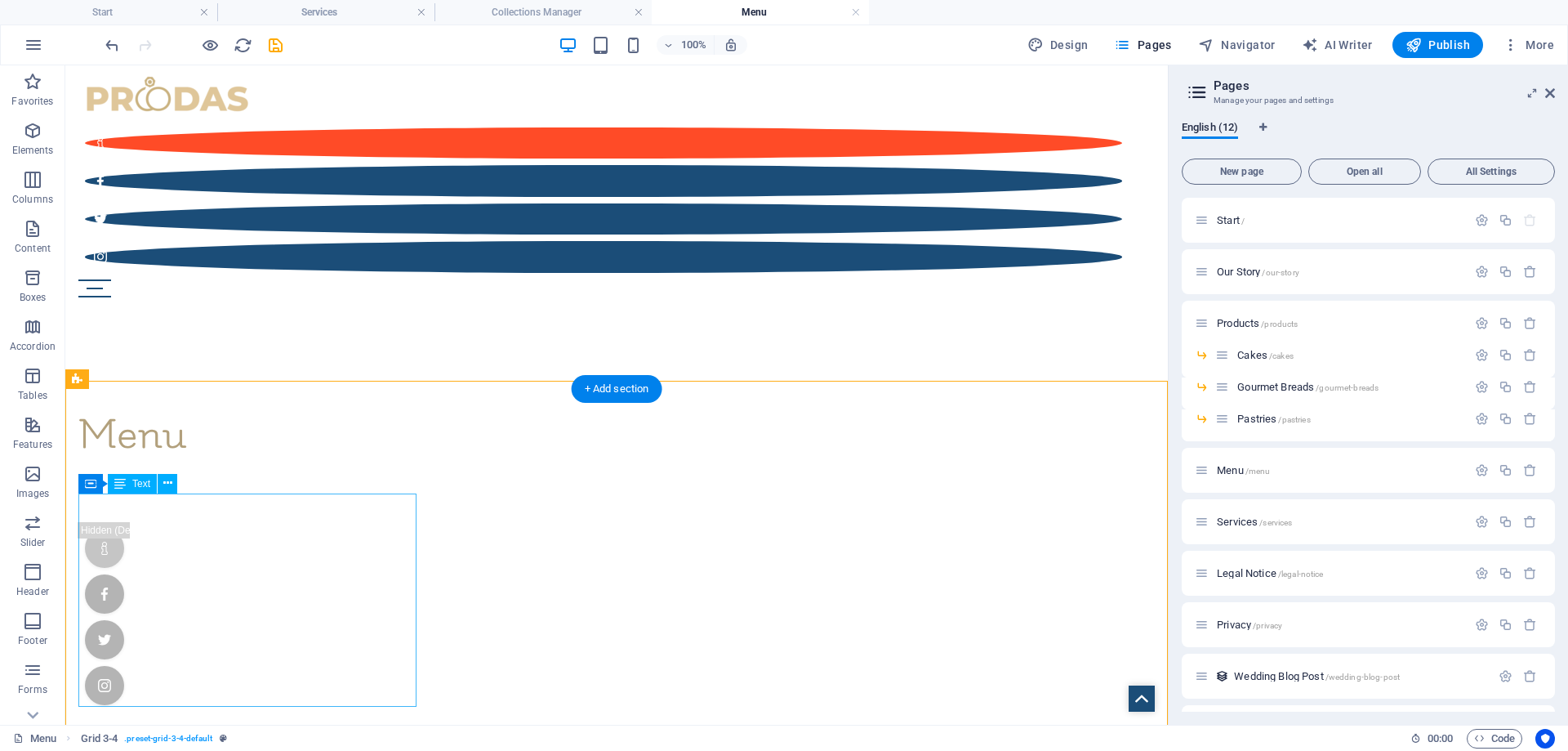click at bounding box center [617, 776] 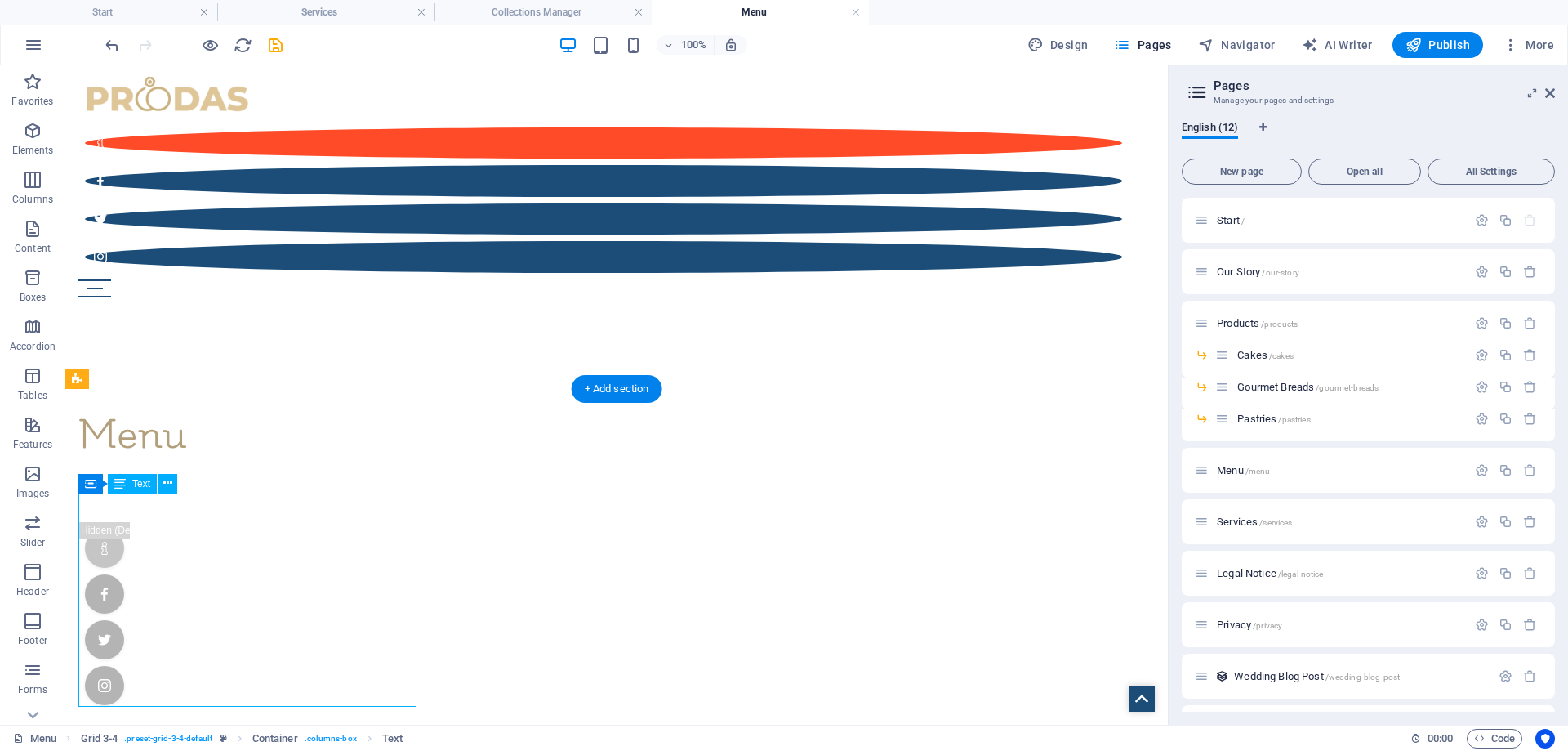 click at bounding box center (617, 776) 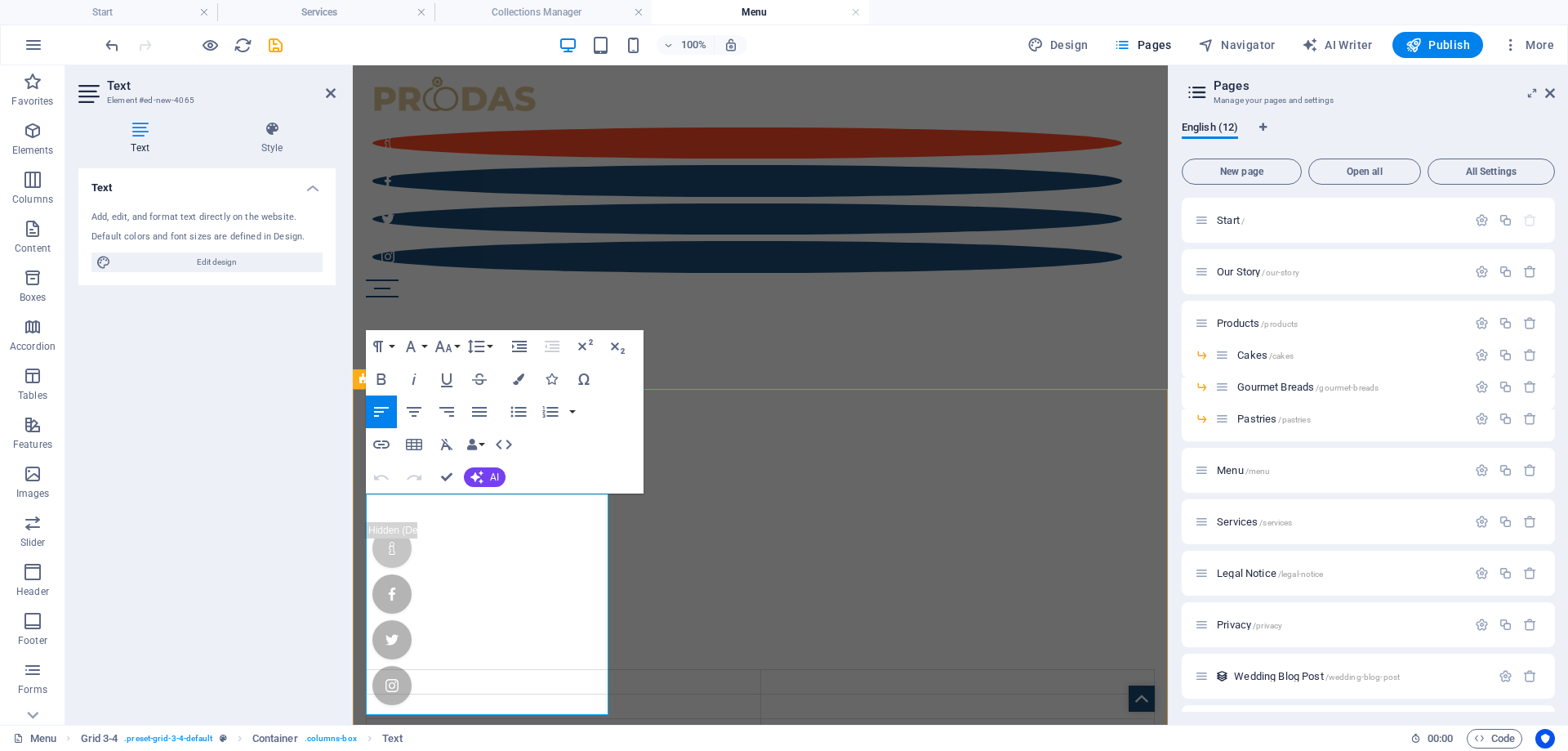 type 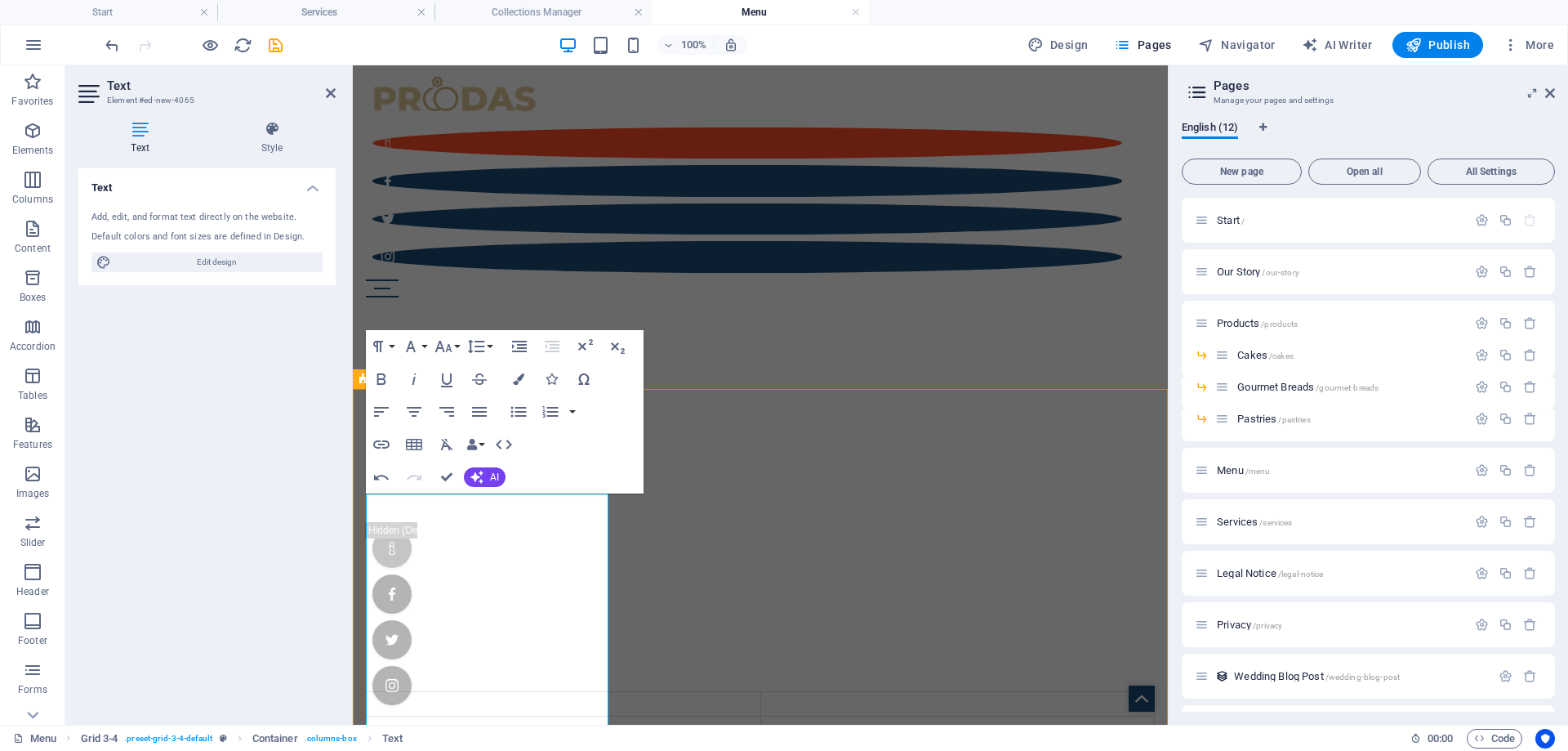 click at bounding box center [564, 704] 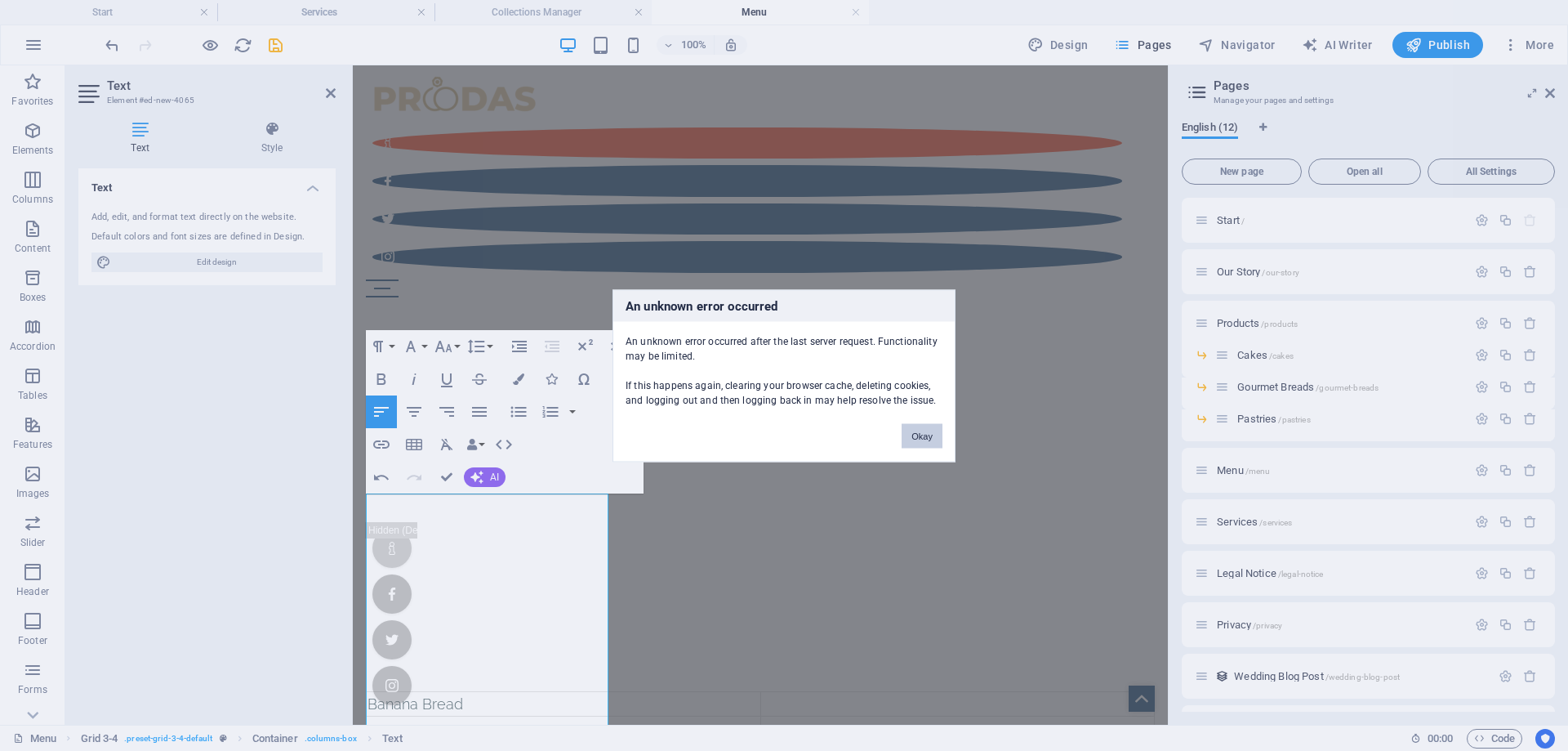 type 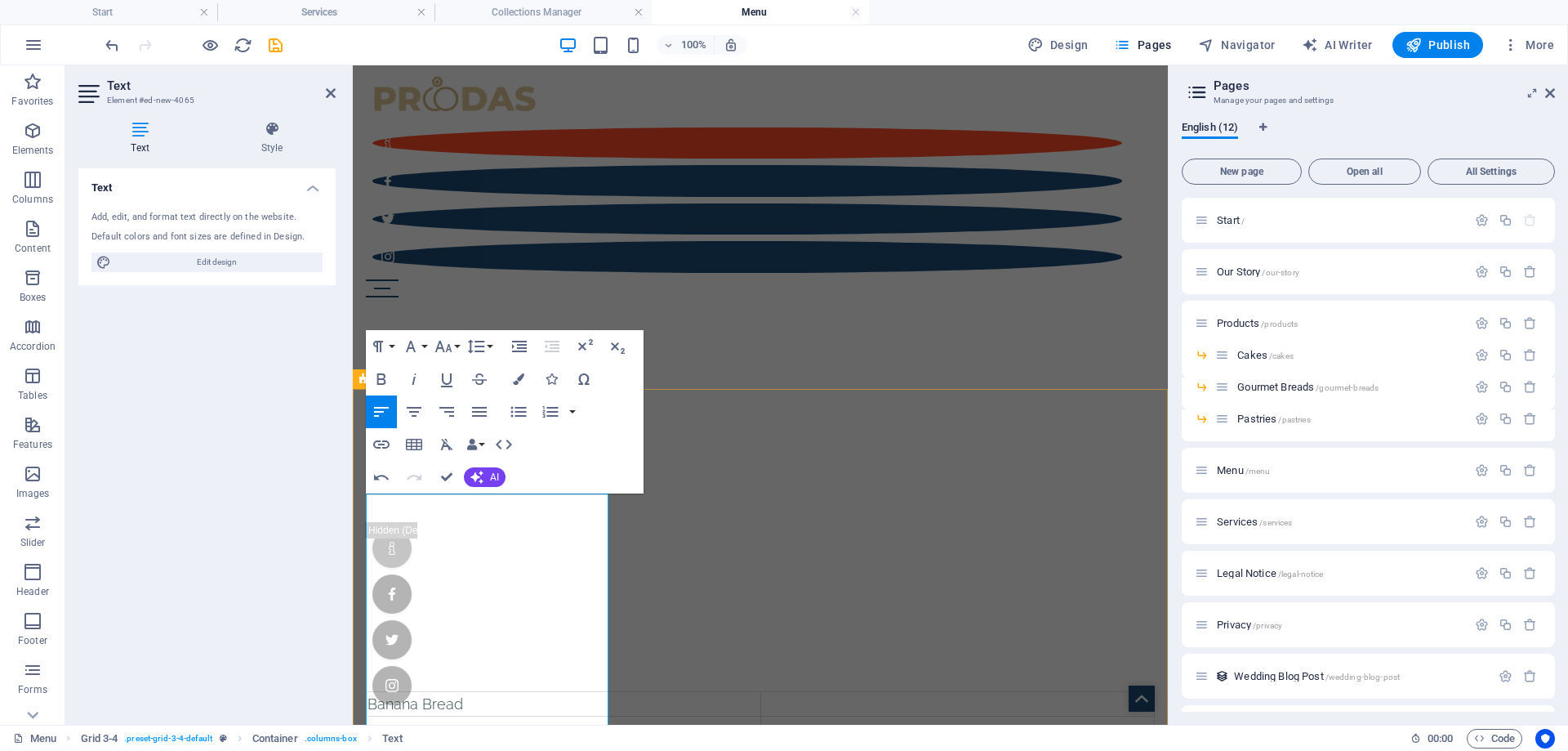 click on "Banana Bread" at bounding box center [564, 704] 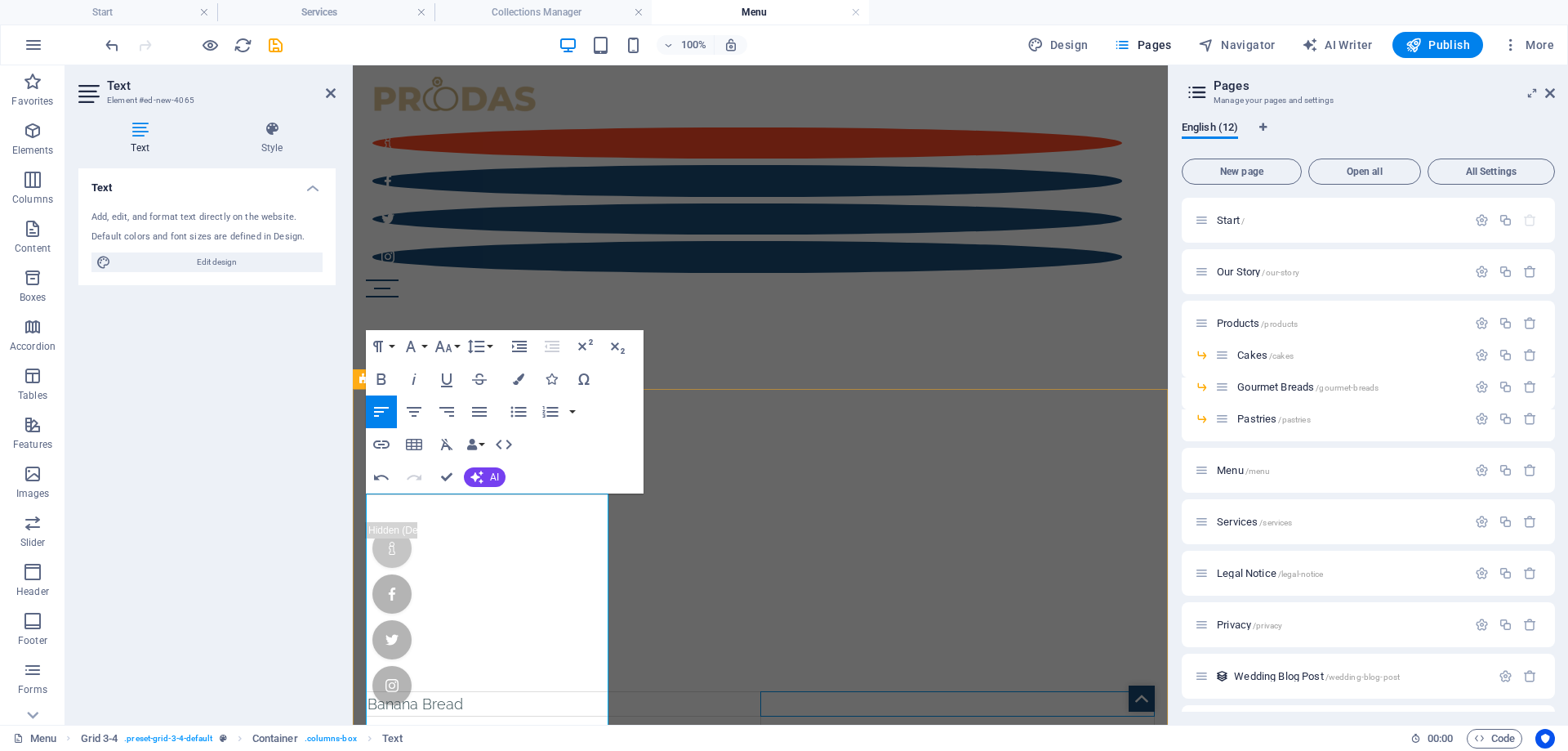 click at bounding box center [957, 704] 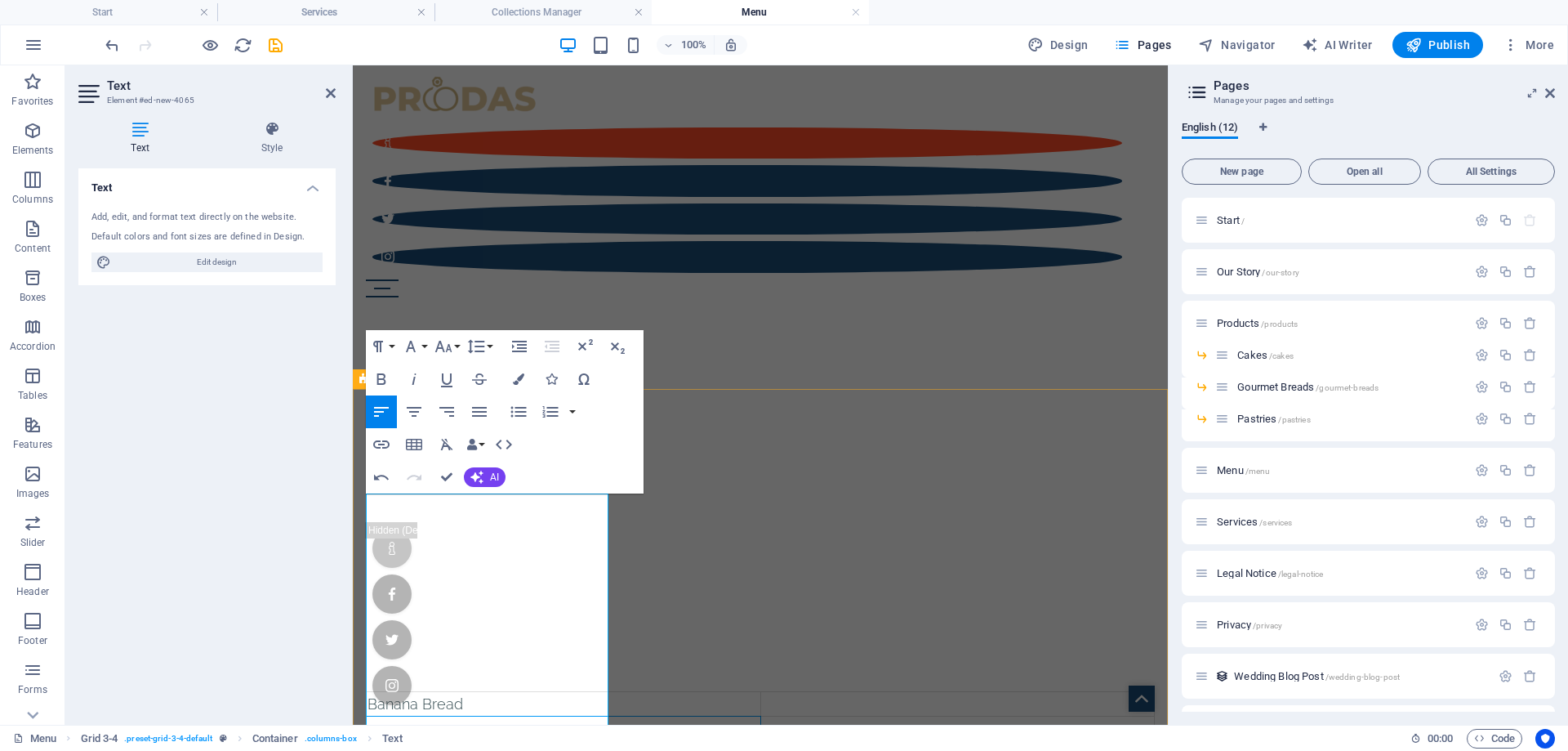 click at bounding box center [564, 729] 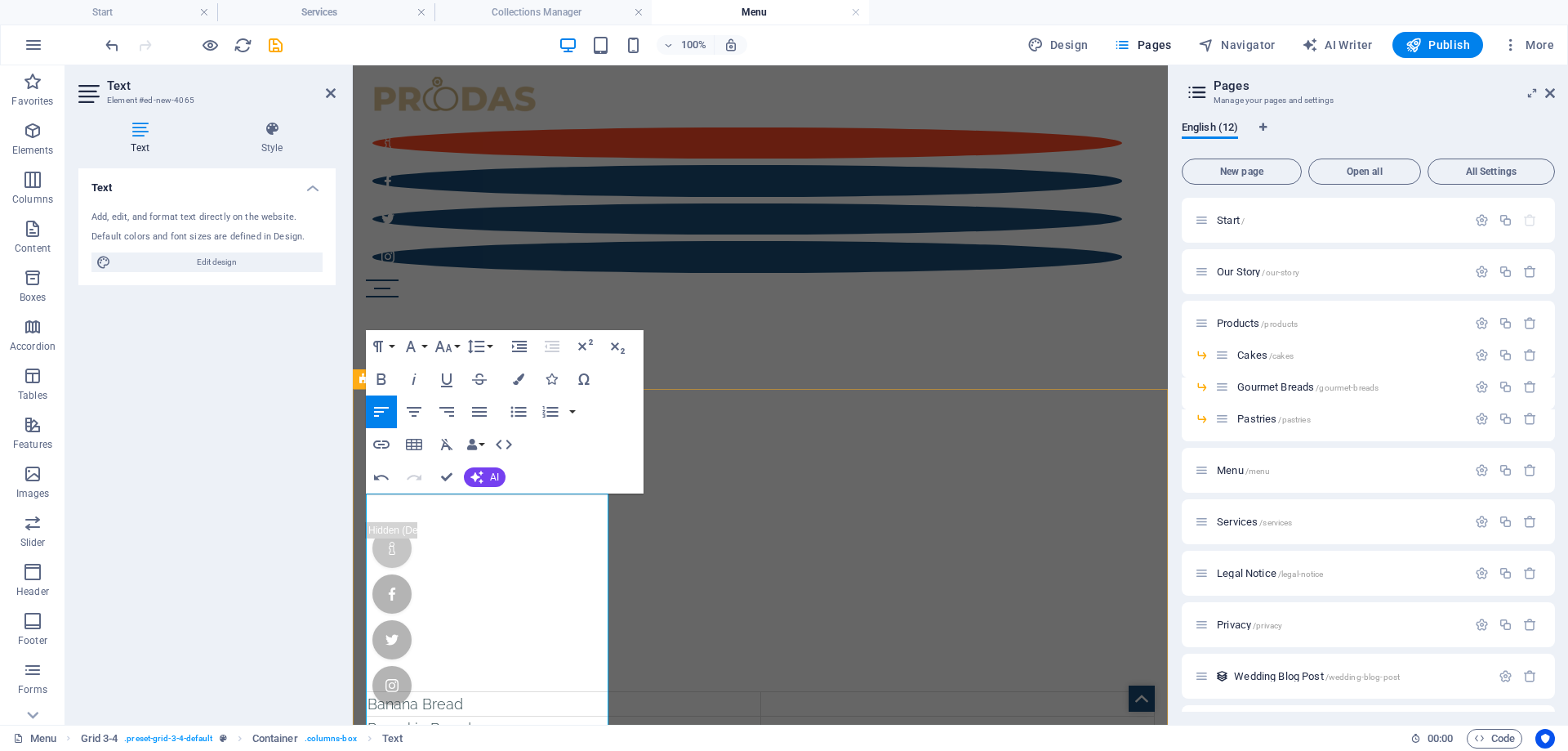 click at bounding box center (564, 753) 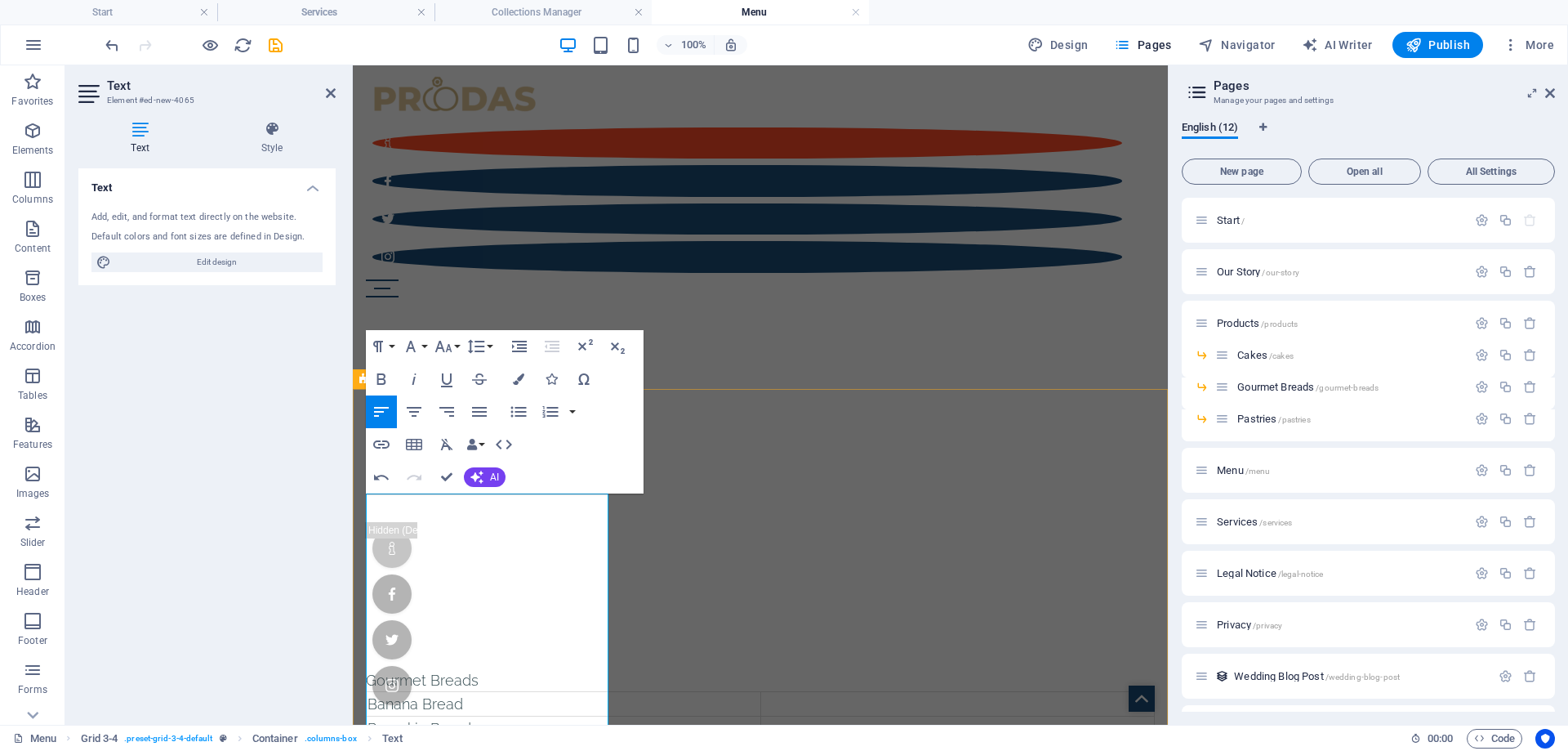 click on "​Gourmet Breads Banana Bread Pumpkin Bread Drop content here or  Add elements  Paste clipboard Drop content here or  Add elements  Paste clipboard Drop content here or  Add elements  Paste clipboard Drop content here or  Add elements  Paste clipboard Drop content here or  Add elements  Paste clipboard Drop content here or  Add elements  Paste clipboard" at bounding box center (760, 1178) 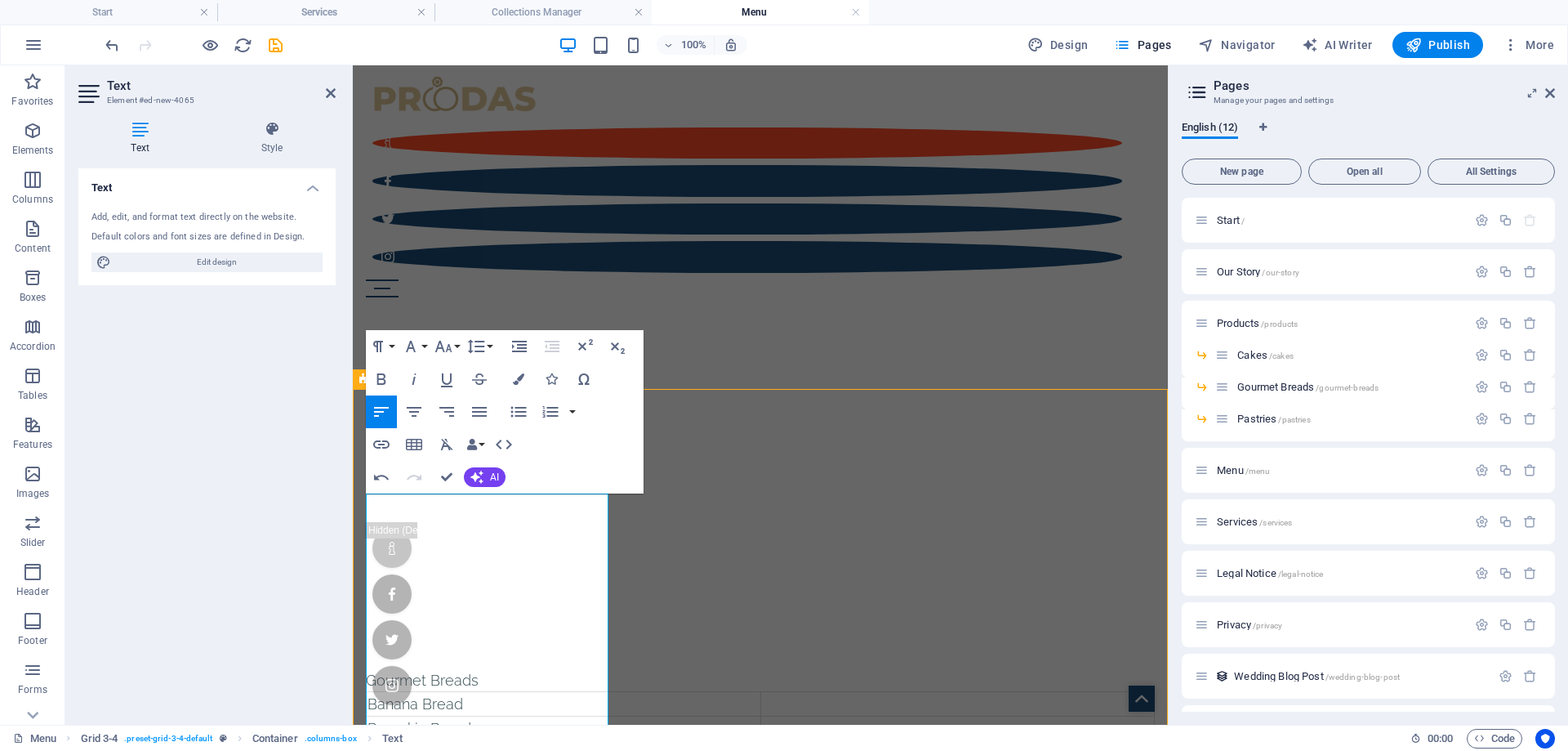 click on "​Gourmet Breads Banana Bread Pumpkin Bread Drop content here or  Add elements  Paste clipboard Drop content here or  Add elements  Paste clipboard Drop content here or  Add elements  Paste clipboard Drop content here or  Add elements  Paste clipboard Drop content here or  Add elements  Paste clipboard Drop content here or  Add elements  Paste clipboard" at bounding box center [760, 1178] 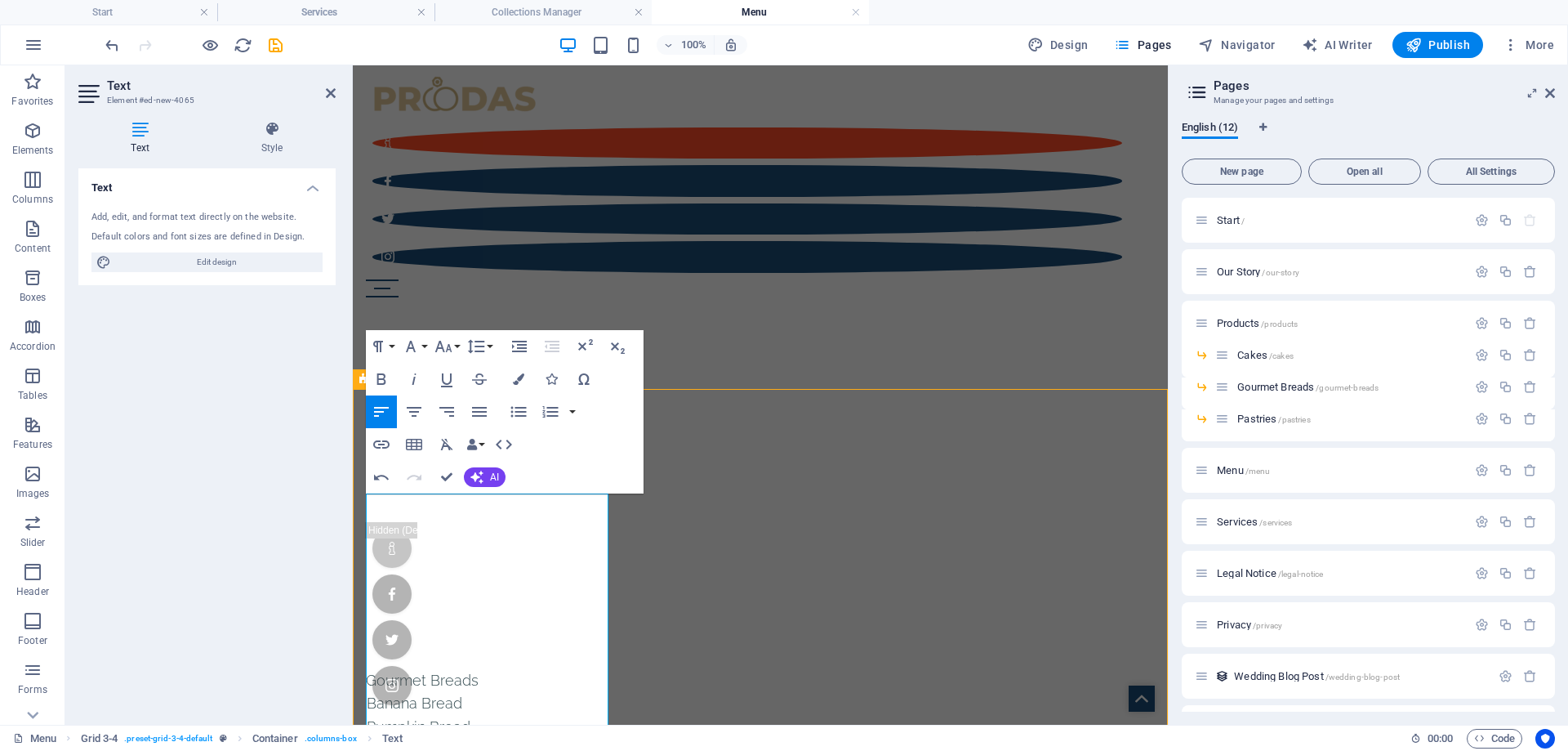 select on "rem" 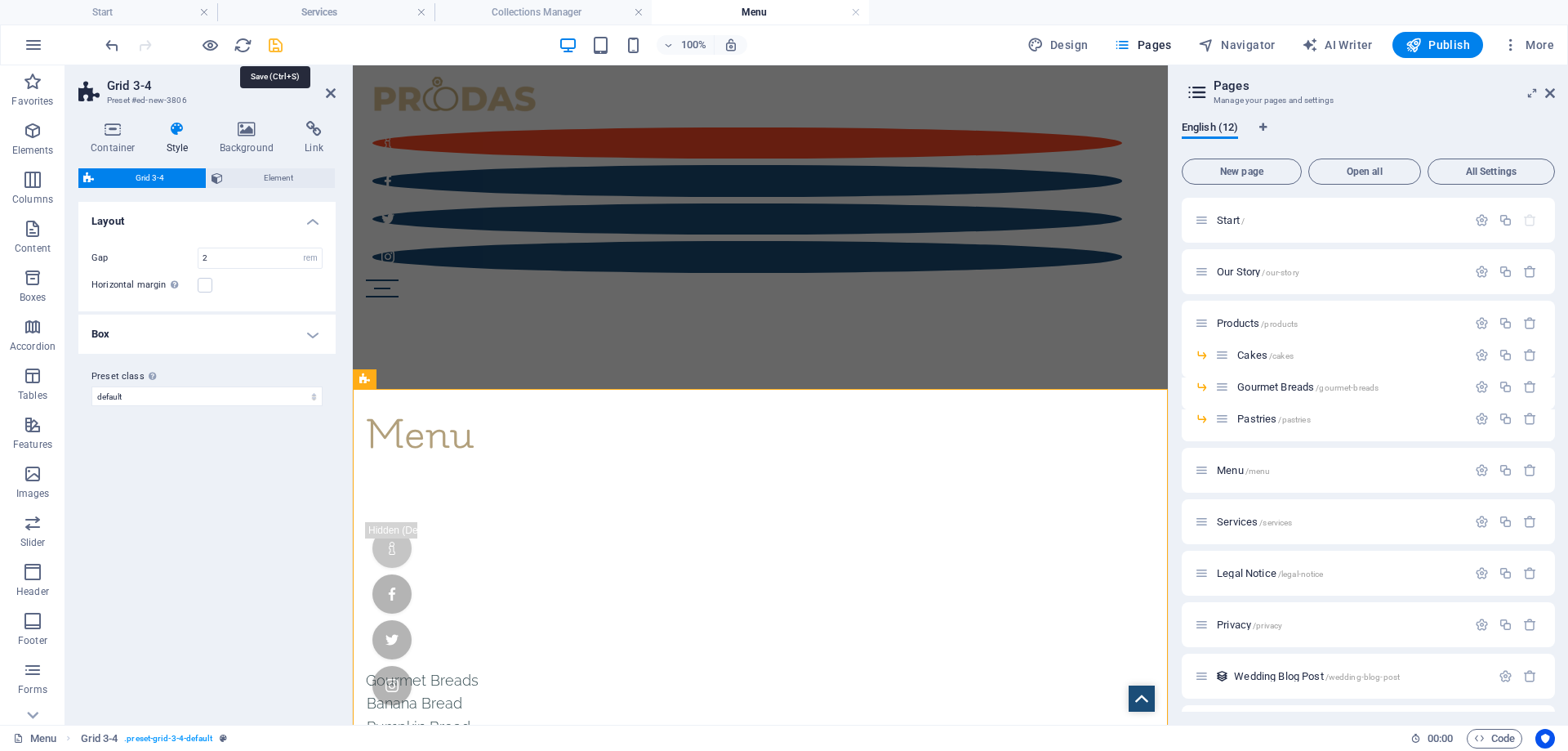 click at bounding box center [275, 45] 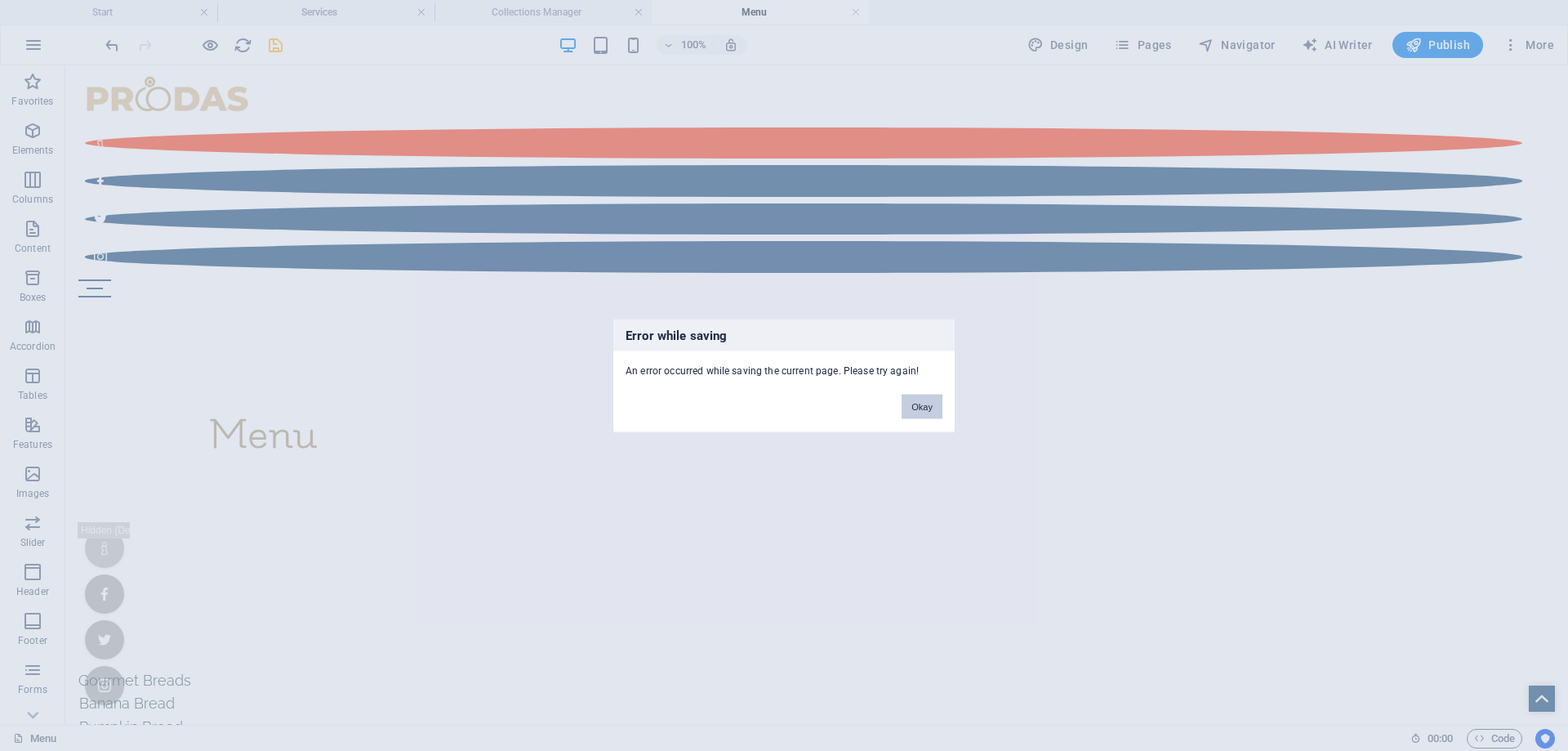 click on "Okay" at bounding box center (922, 406) 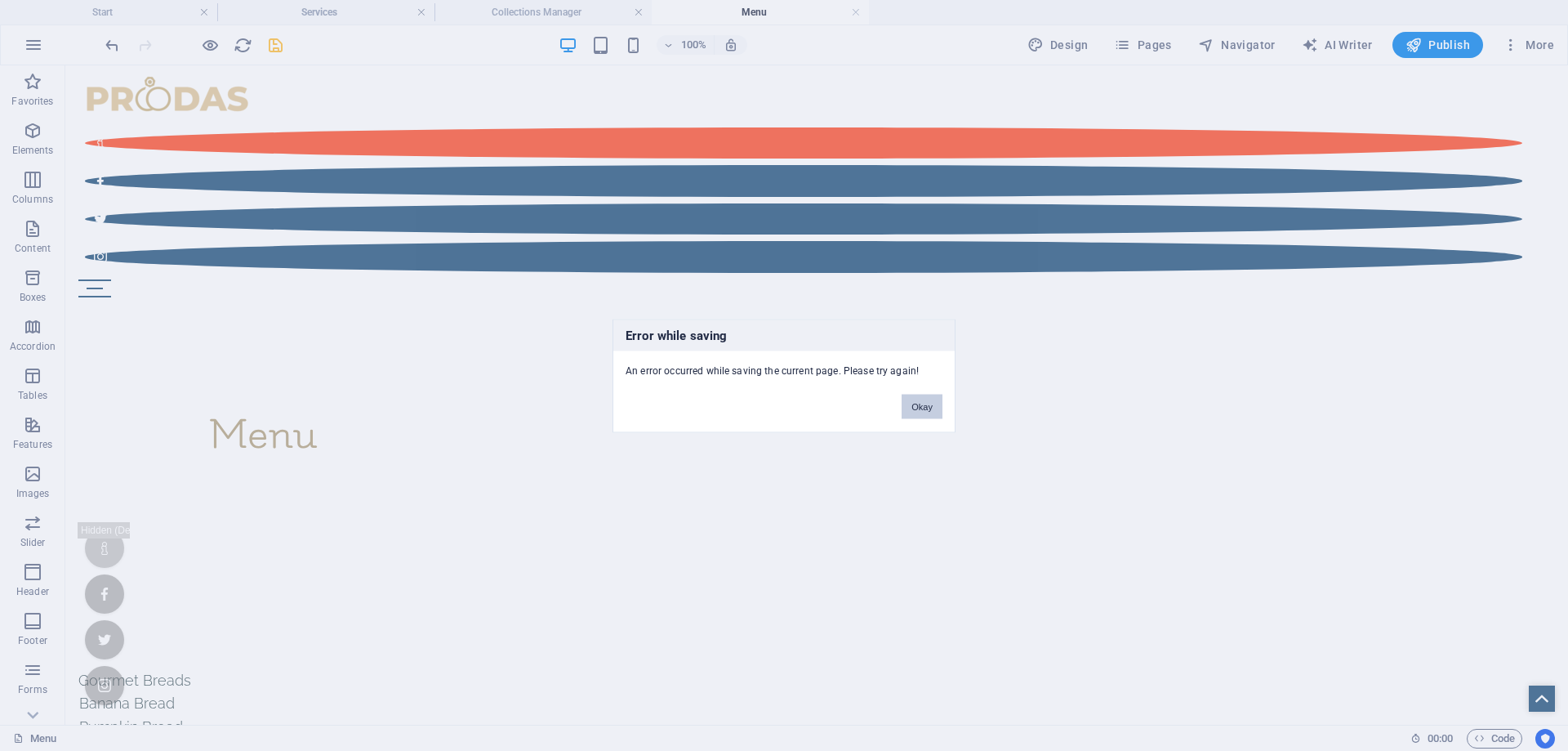 click on "Okay" at bounding box center (922, 406) 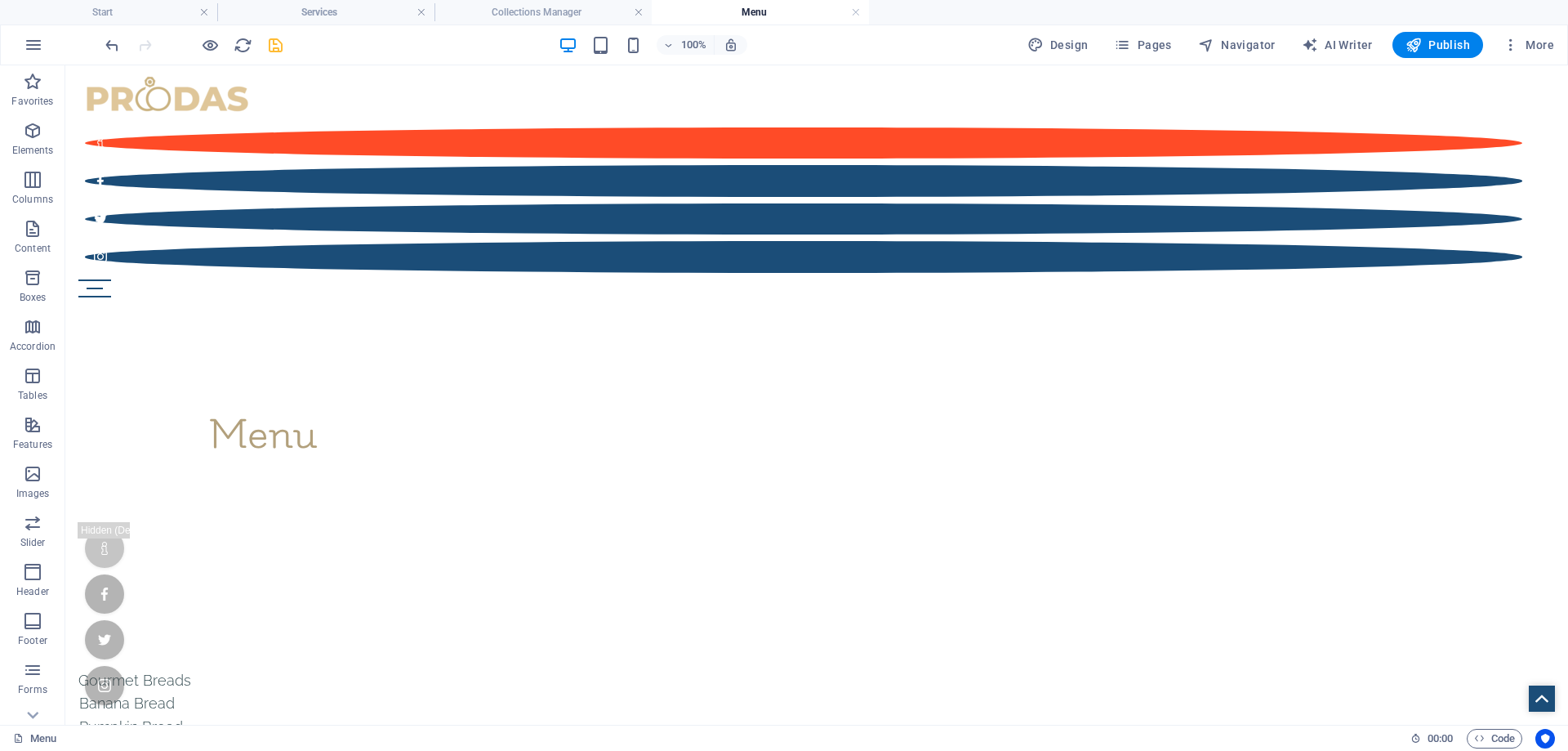 click at bounding box center [275, 45] 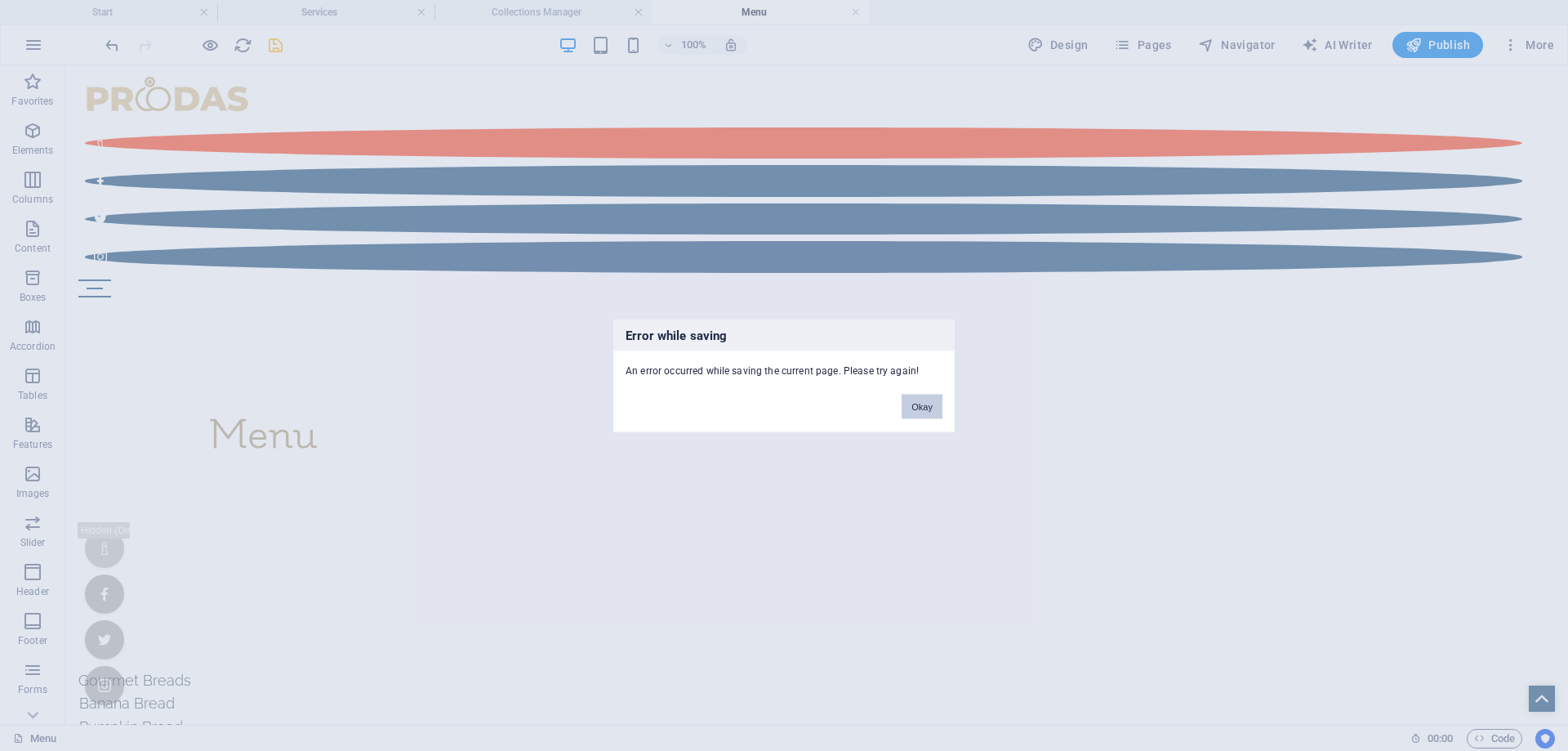 click on "tiertotier.com Start Services Collections Manager Menu Favorites Elements Columns Content Boxes Accordion Tables Features Images Slider Header Footer Forms Marketing Collections
Drag here to replace the existing content. Press “Ctrl” if you want to create a new element.
H2   Container   Text   Banner   Container   Container   Container   Spacer   Spacer   Container   H2   Spacer   Collection item   Image   Collection   Collection item   Menu Bar   Spacer 100% More Start 00 : 00 Code Favorites Elements Columns Content Boxes Accordion Tables Features Images Slider Header Footer Forms Marketing Collections
Drag here to replace the existing content. Press “Ctrl” if you want to create a new element.
Container   Container   Placeholder   Reference   Reference   Container   Container   Placeholder   Container   Text   3 columns   Container   Placeholder   Container   Container" at bounding box center (784, 375) 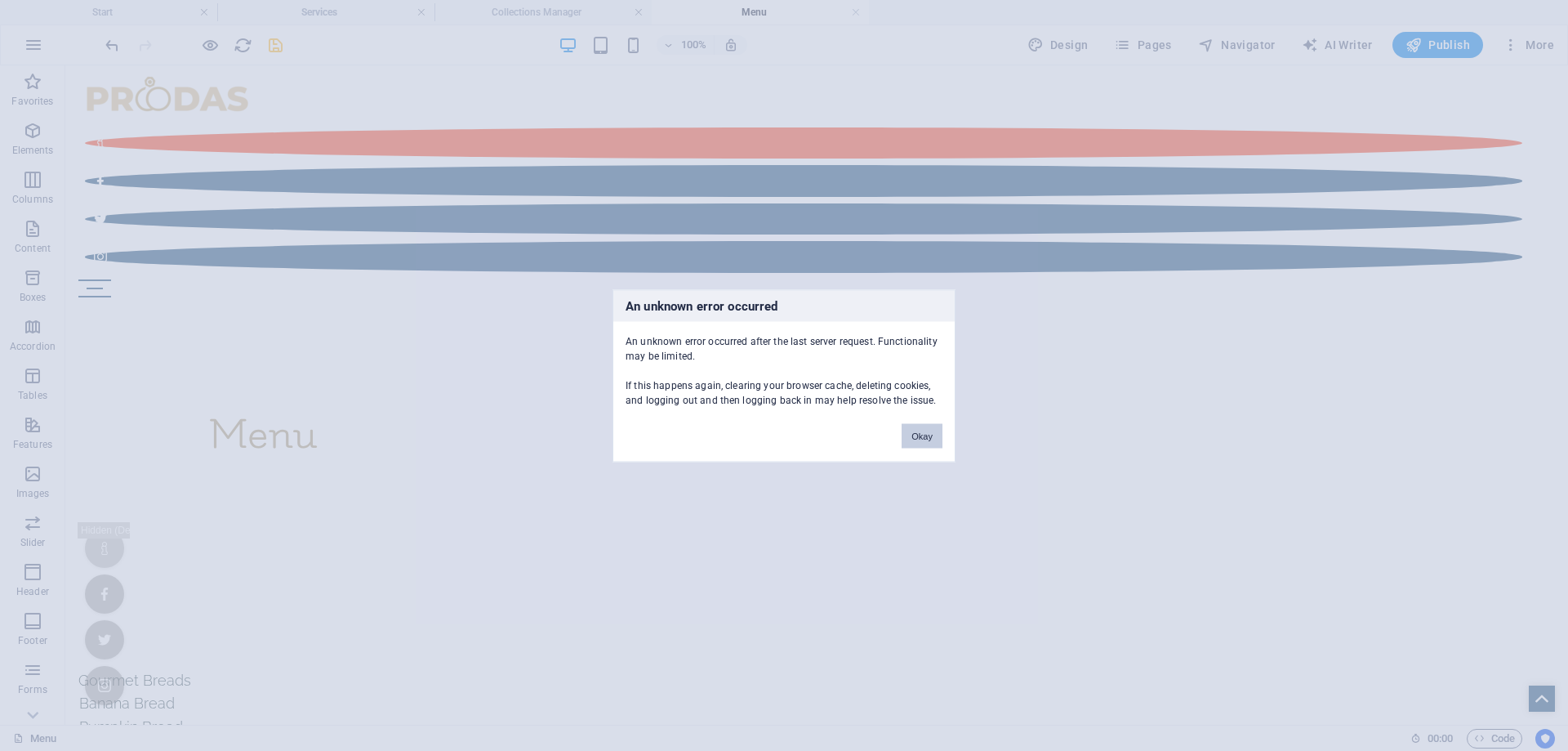 click on "Okay" at bounding box center (922, 427) 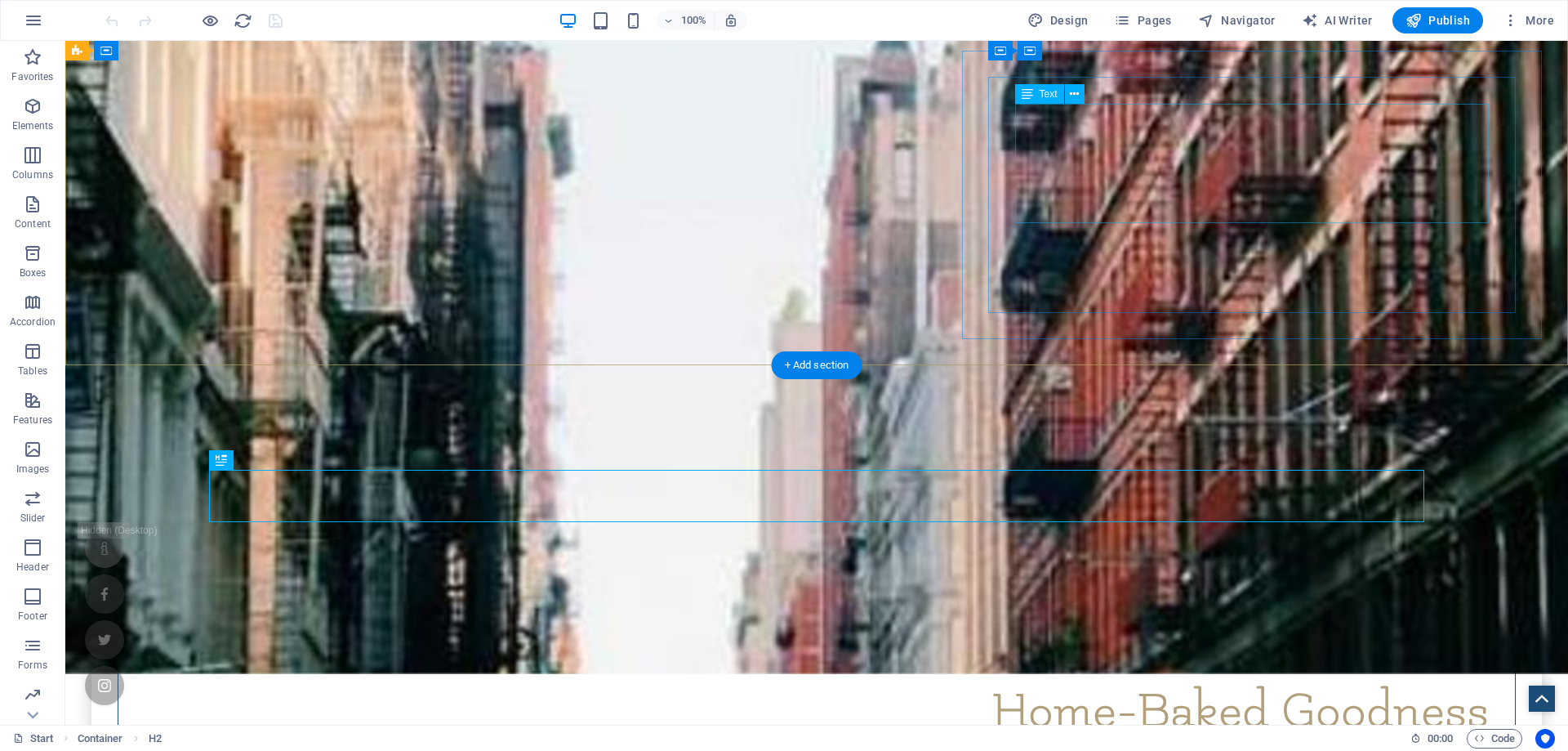 scroll, scrollTop: 364, scrollLeft: 0, axis: vertical 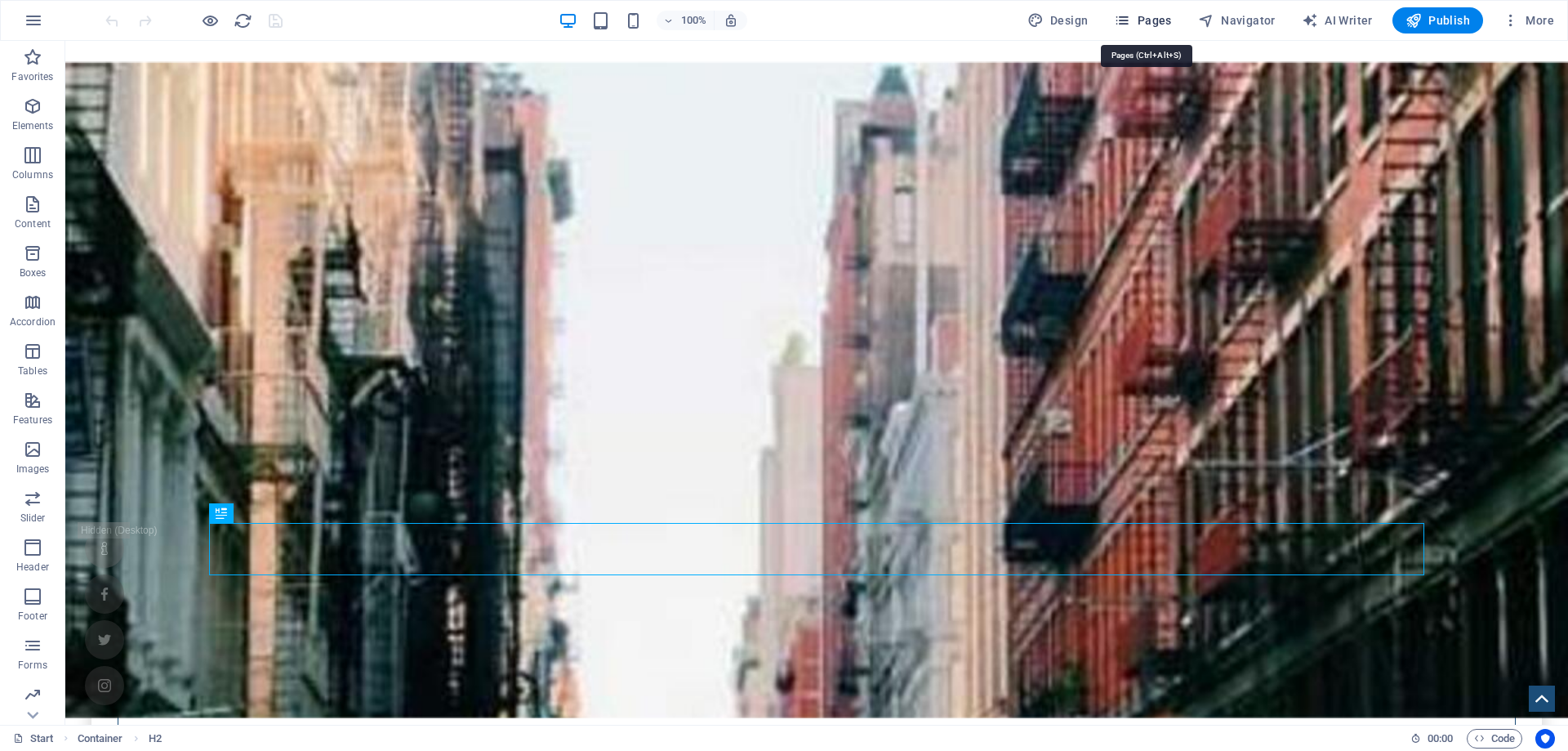 drag, startPoint x: 1141, startPoint y: 23, endPoint x: 1156, endPoint y: 29, distance: 16.155494 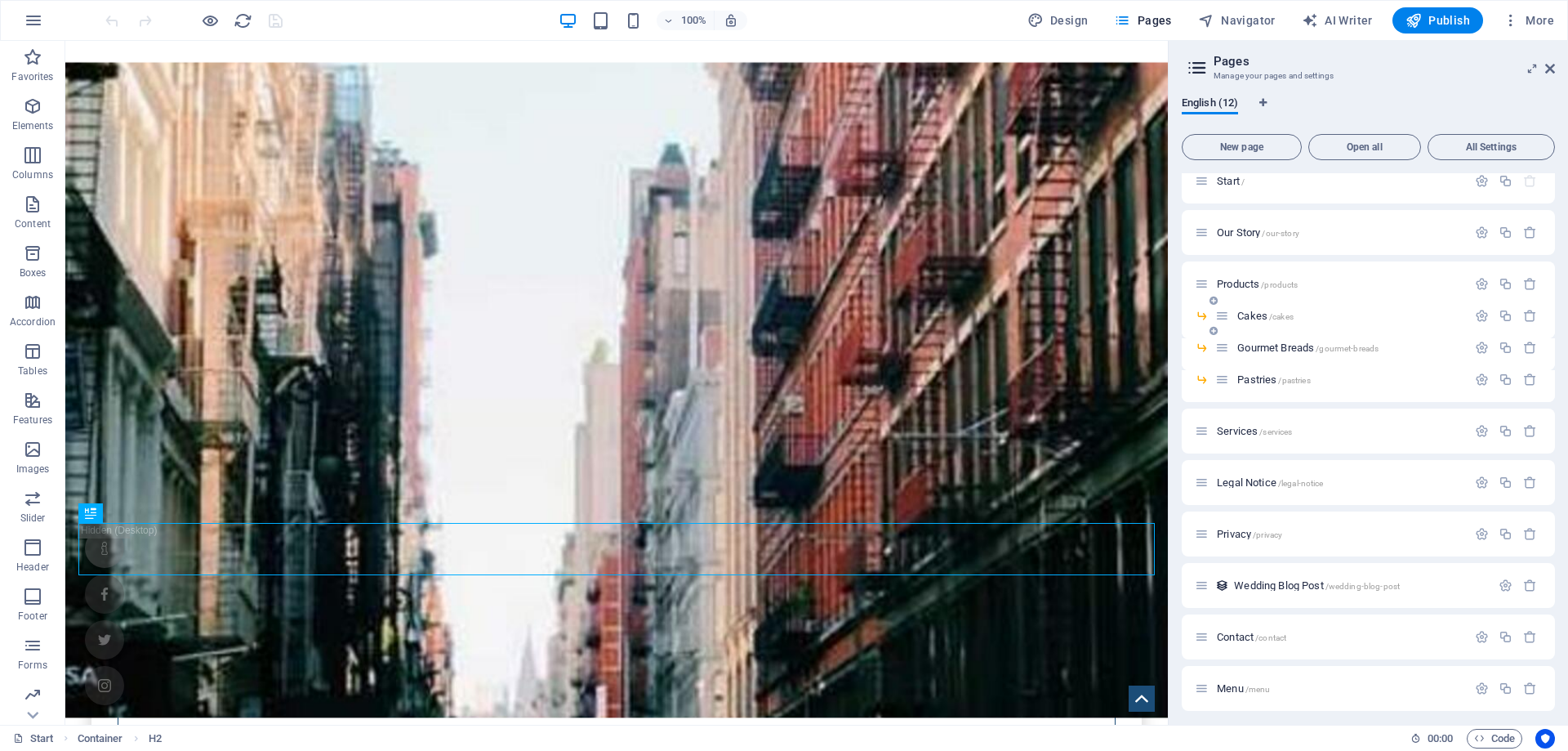 scroll, scrollTop: 20, scrollLeft: 0, axis: vertical 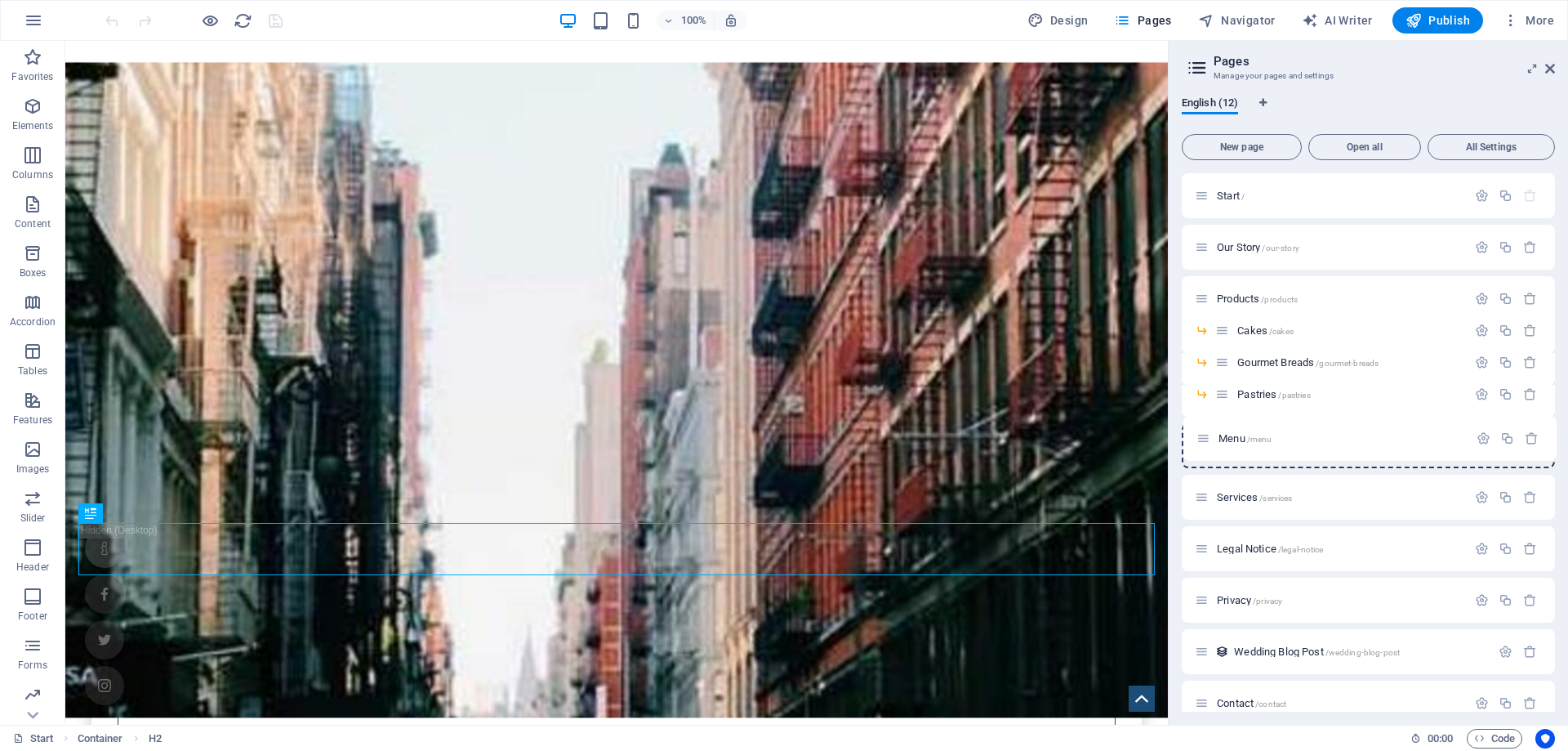 drag, startPoint x: 1199, startPoint y: 682, endPoint x: 1204, endPoint y: 431, distance: 251.0498 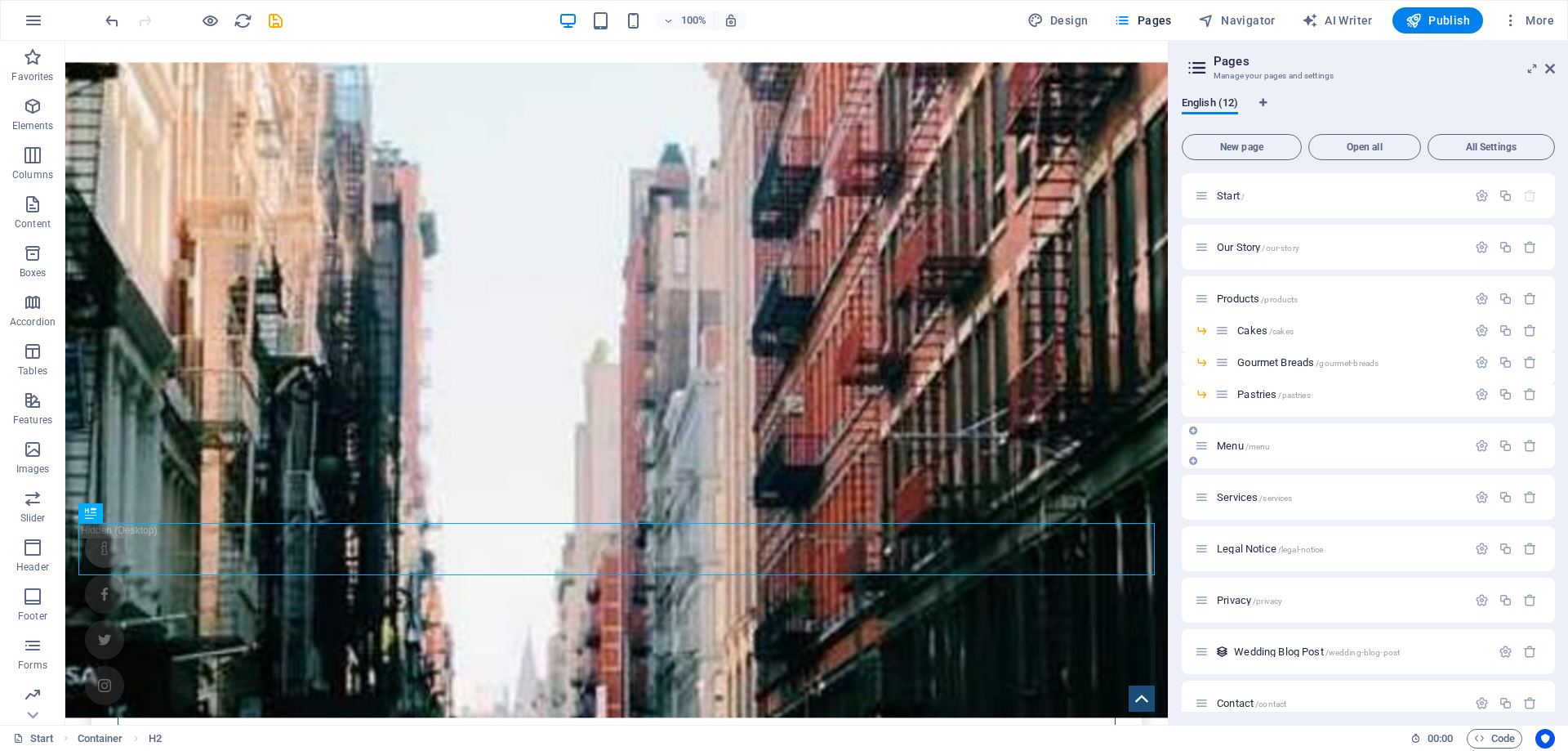 click on "Menu /menu" at bounding box center [1243, 445] 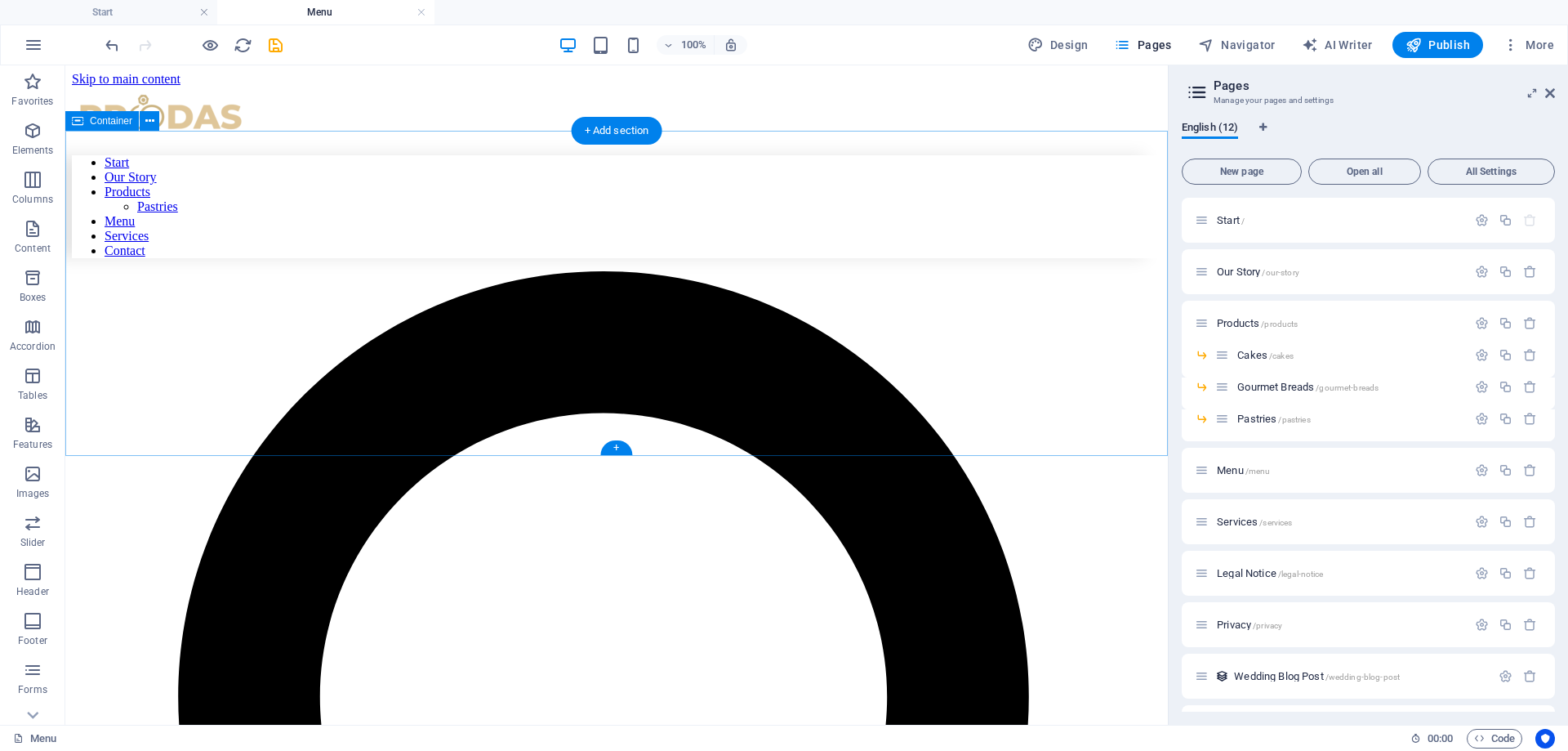 scroll, scrollTop: 0, scrollLeft: 0, axis: both 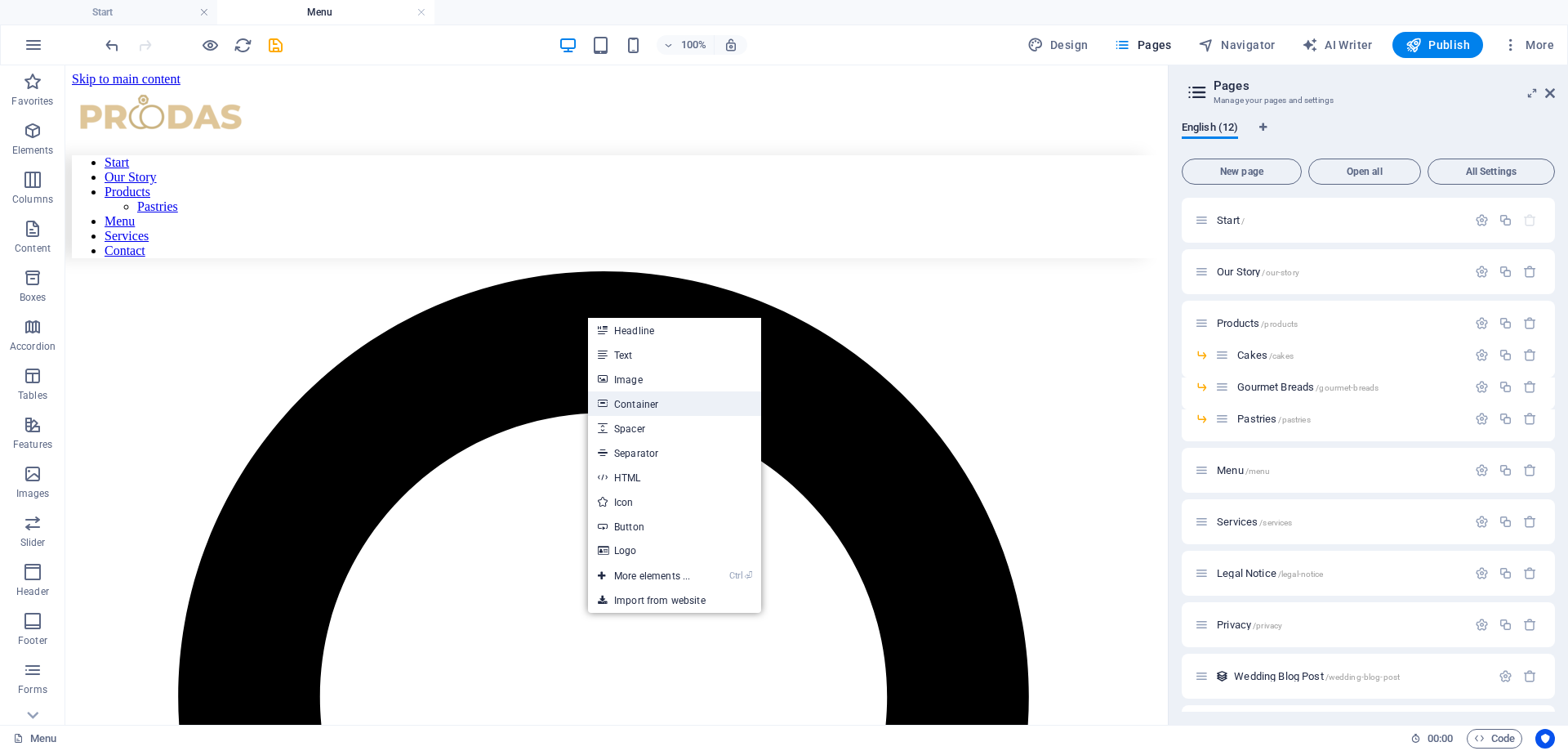 click on "Container" at bounding box center (675, 404) 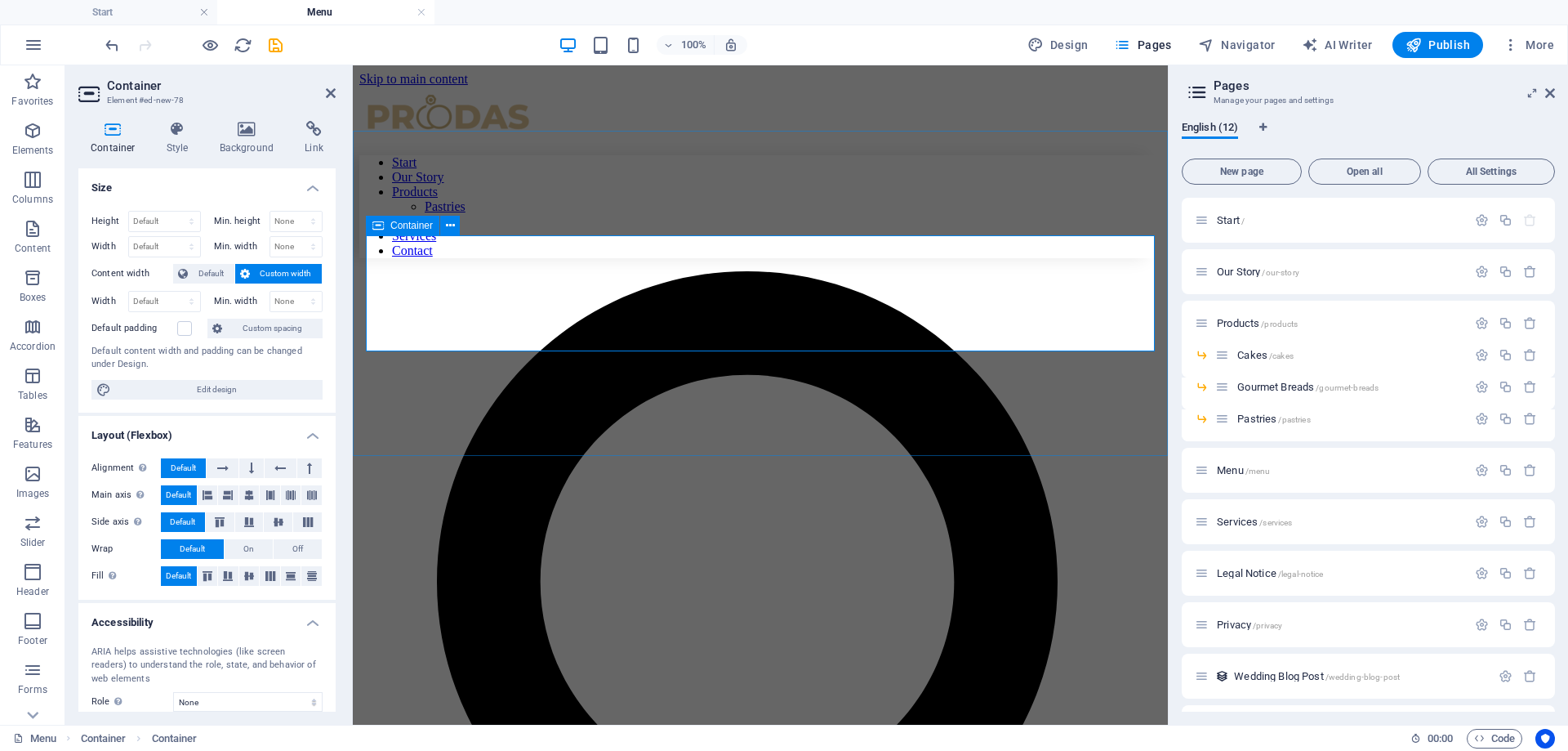 click on "Add elements" at bounding box center (712, 4951) 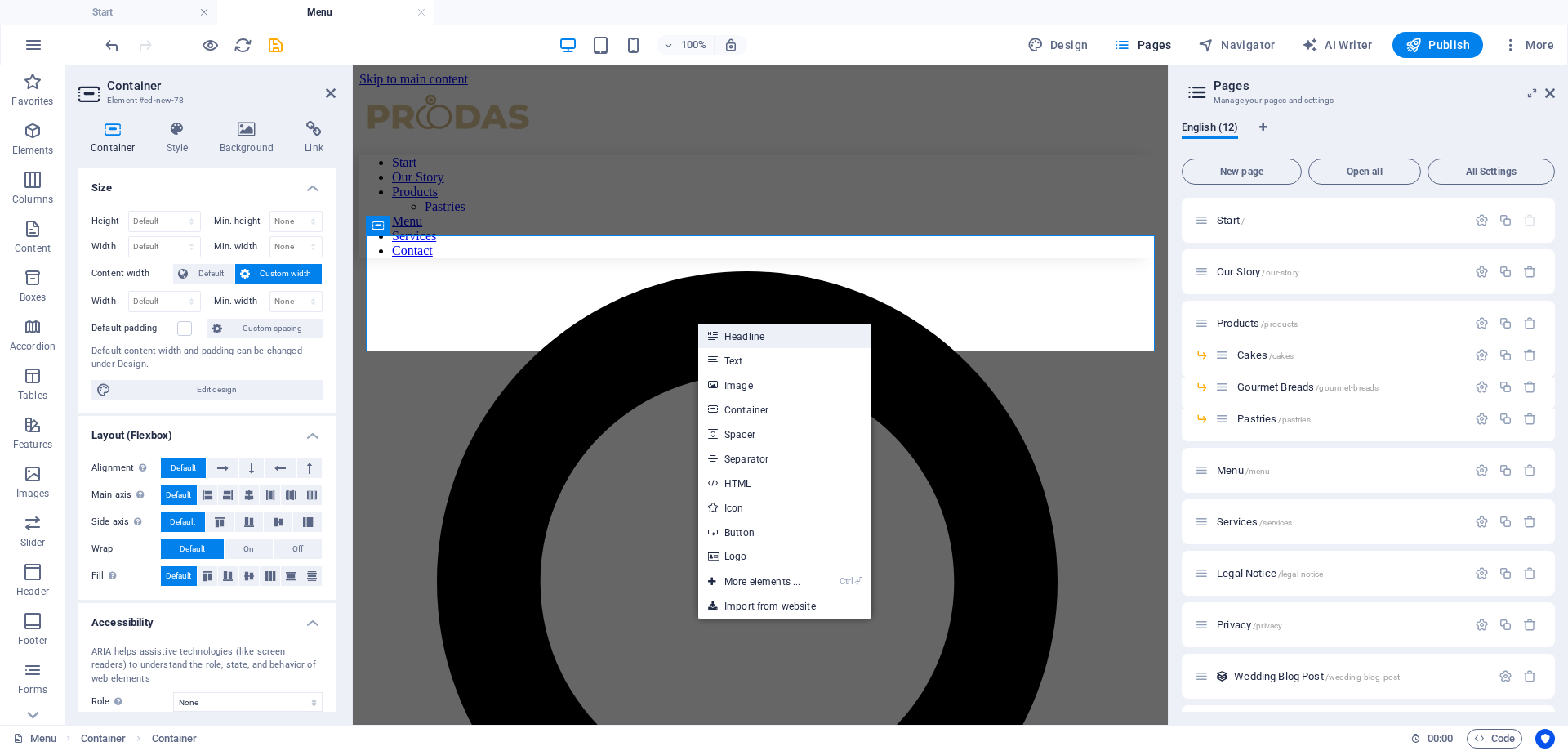 click on "Headline" at bounding box center [785, 336] 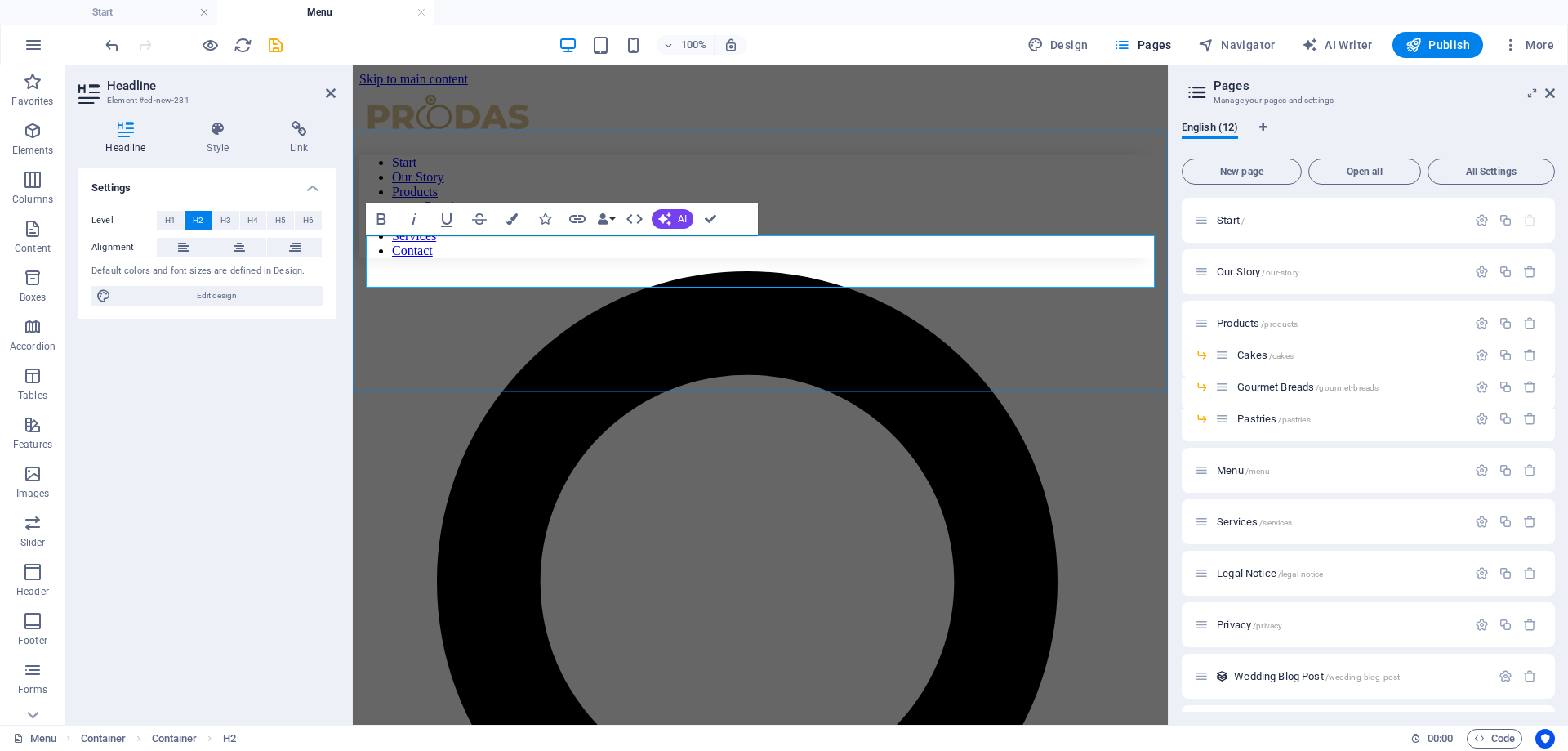 type 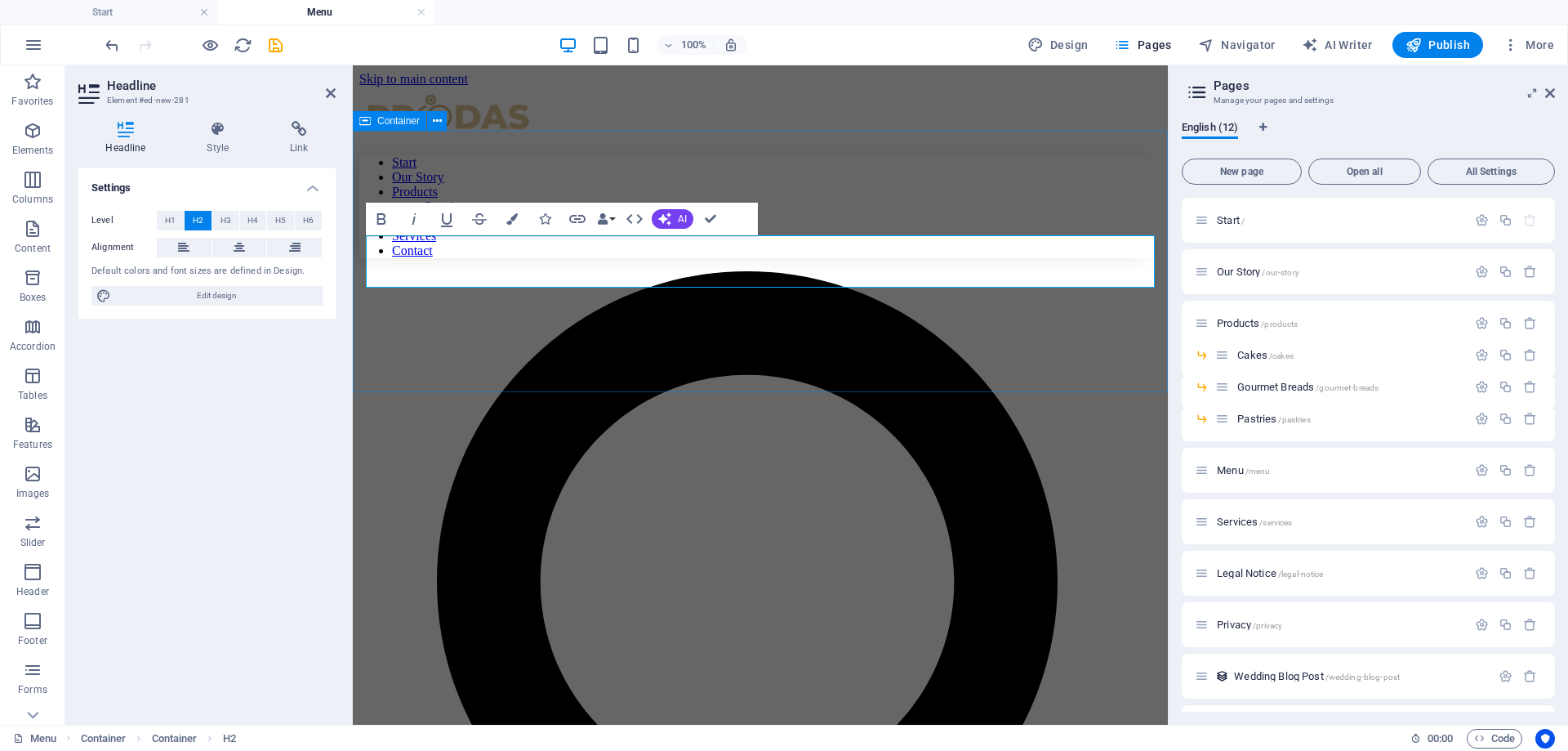 click on "Menu" at bounding box center [760, 4895] 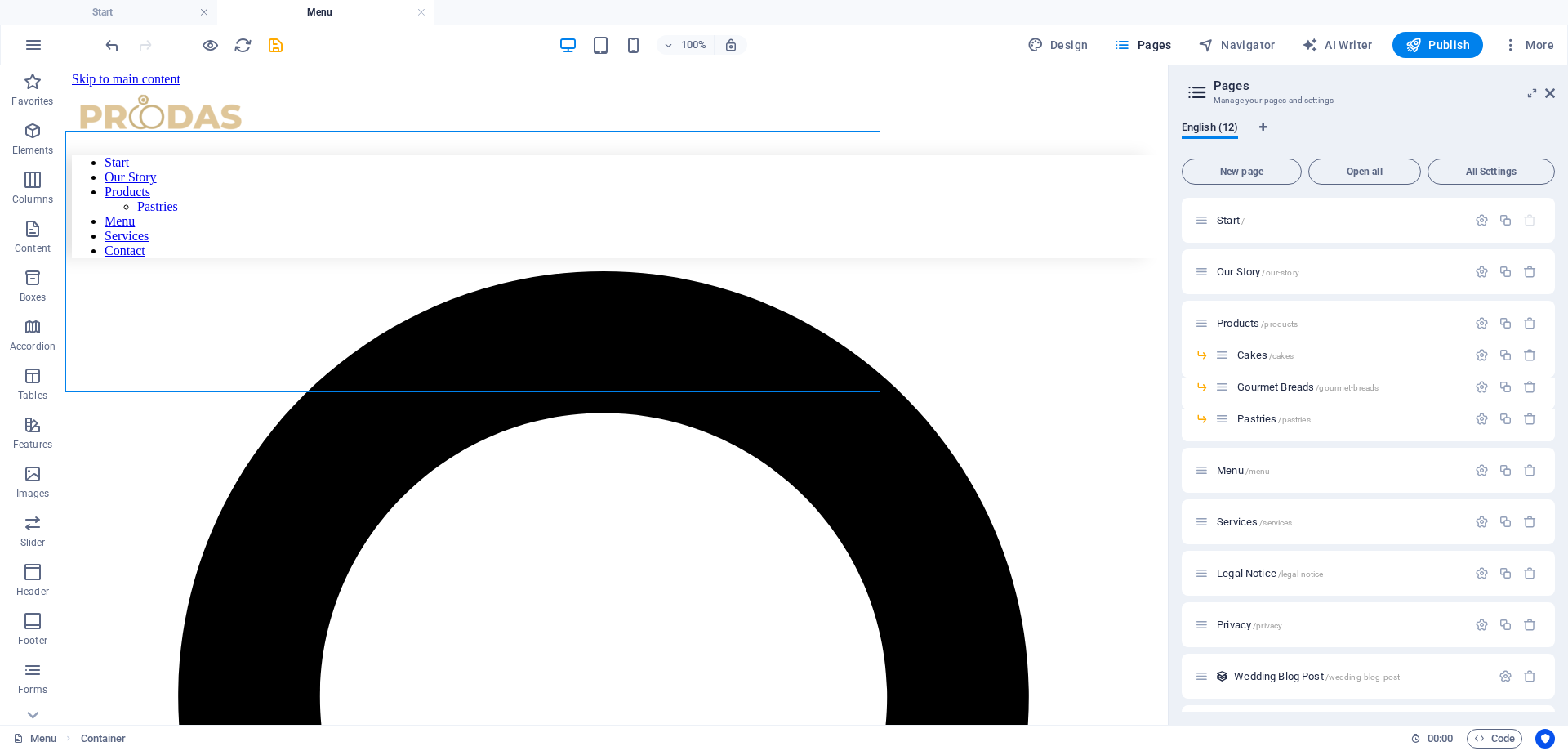 click on "Skip to main content
Start Our Story Products Pastries Menu Services Contact  Menu" at bounding box center [617, 3340] 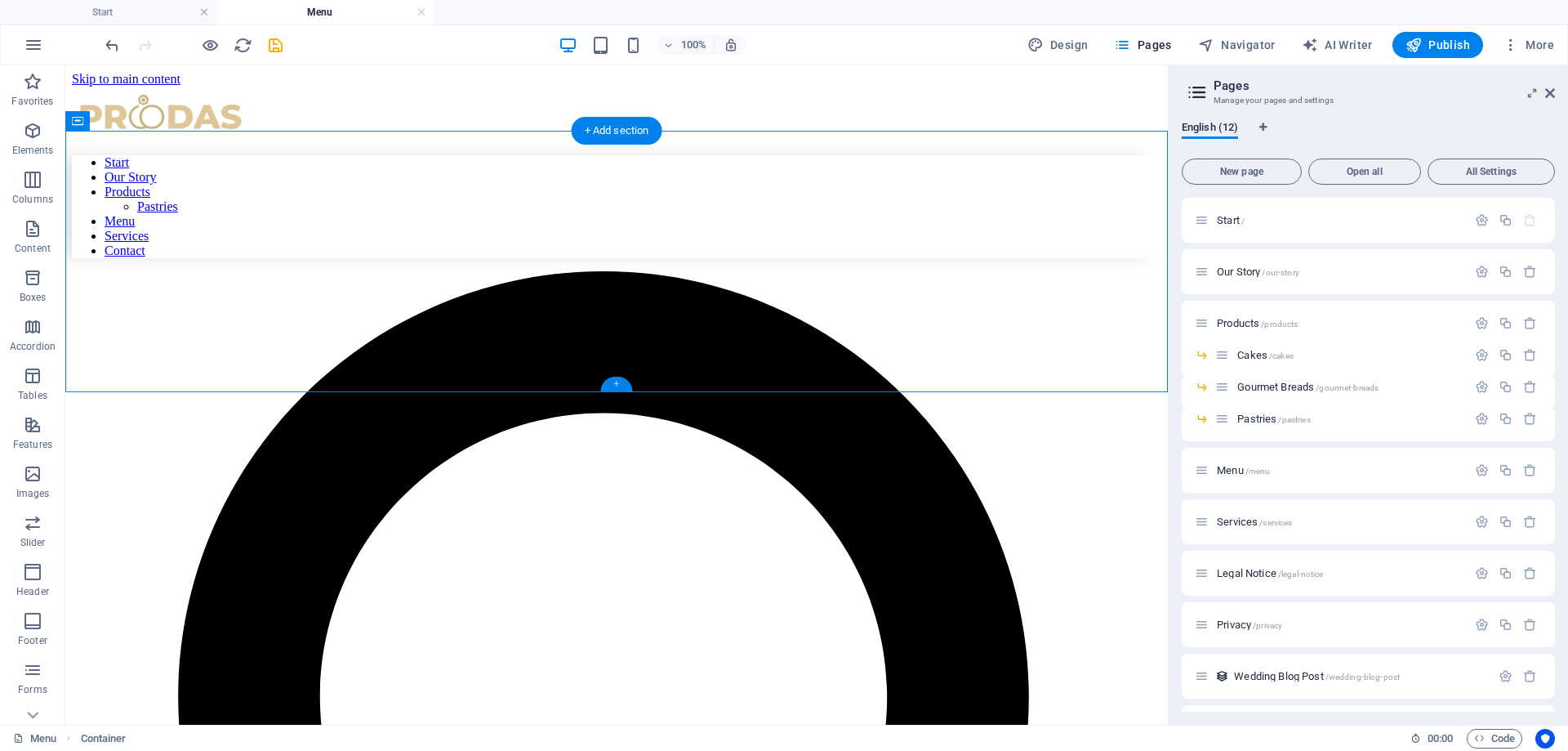 click on "+" at bounding box center [616, 384] 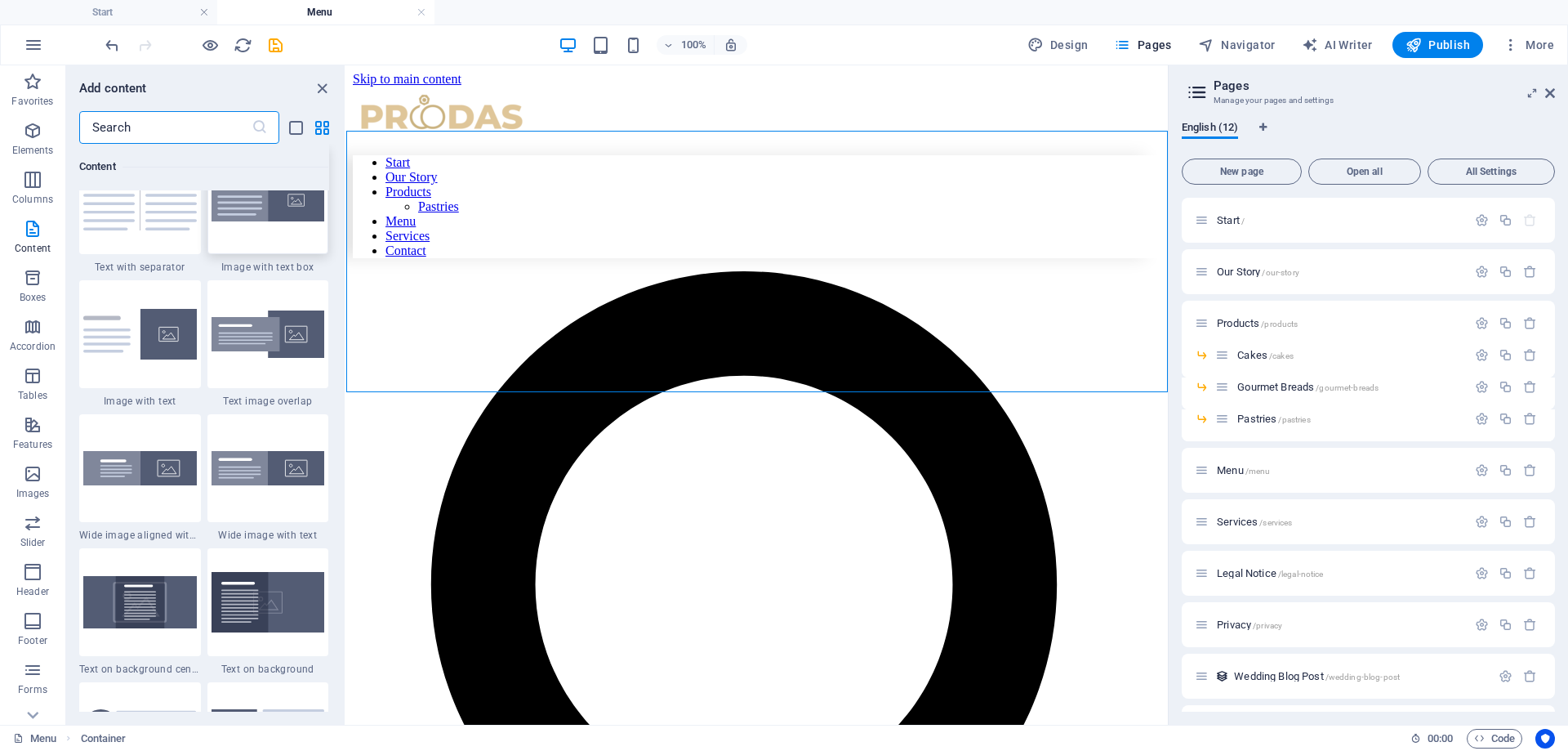 scroll, scrollTop: 3080, scrollLeft: 0, axis: vertical 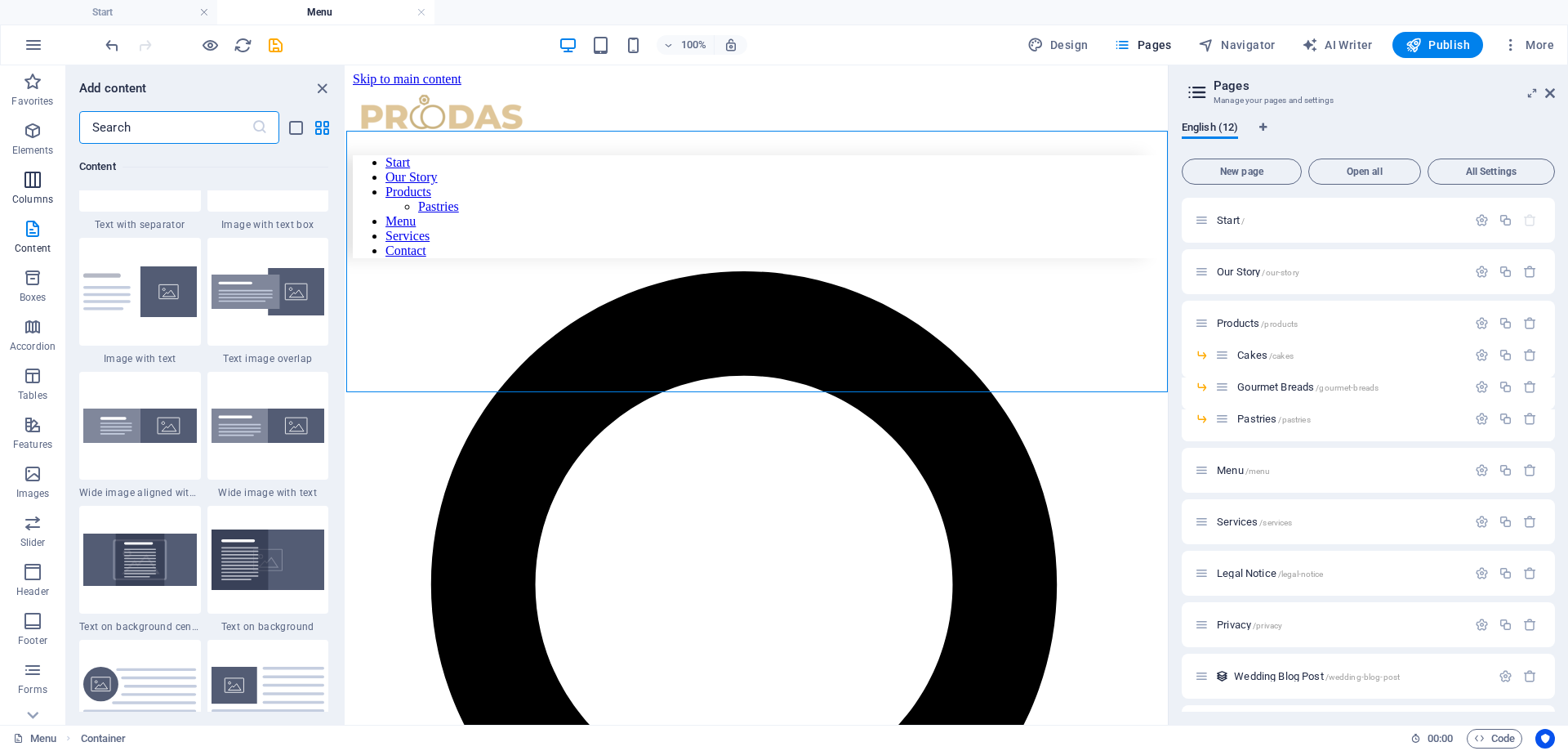 click on "Columns" at bounding box center (33, 199) 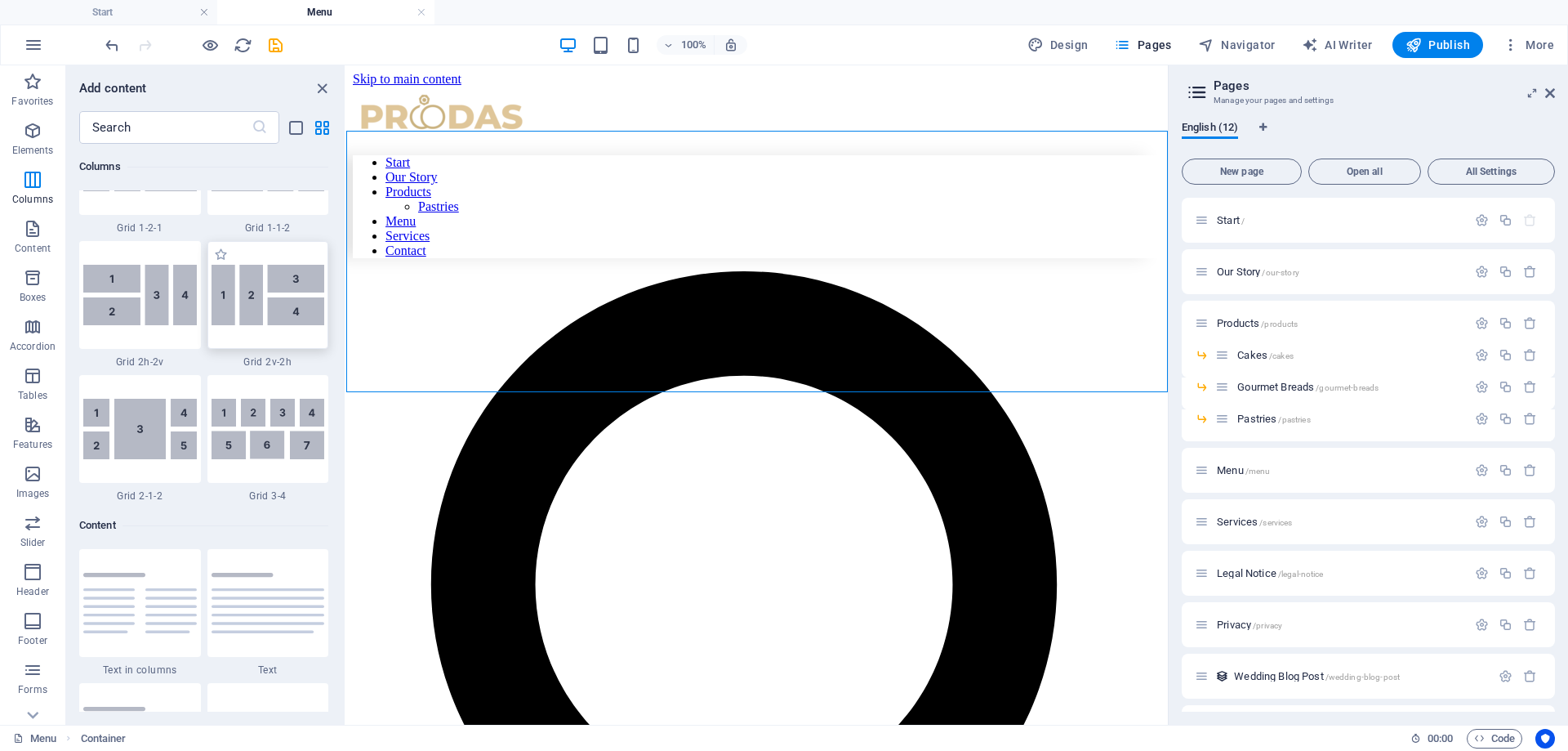 scroll, scrollTop: 2574, scrollLeft: 0, axis: vertical 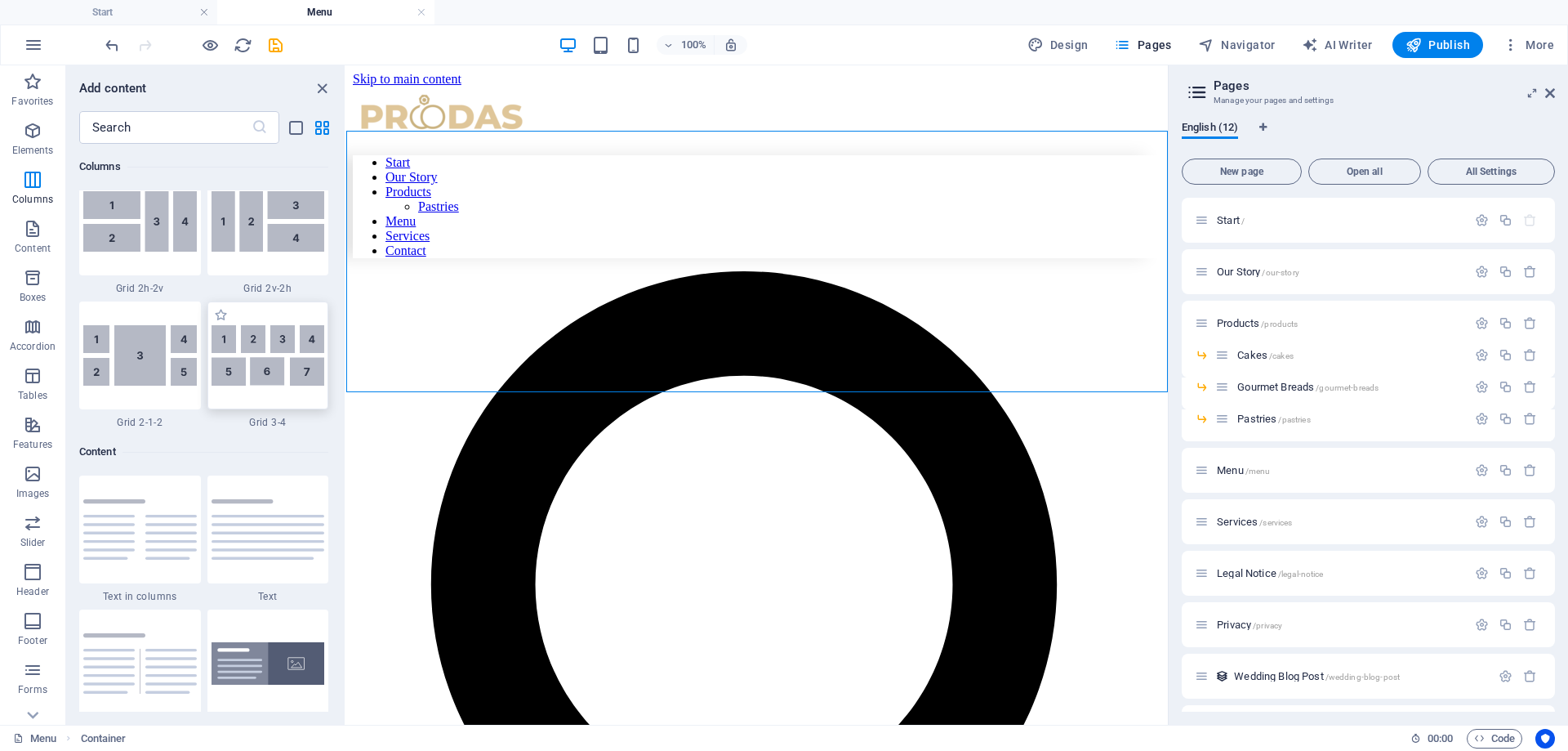 click at bounding box center [268, 355] 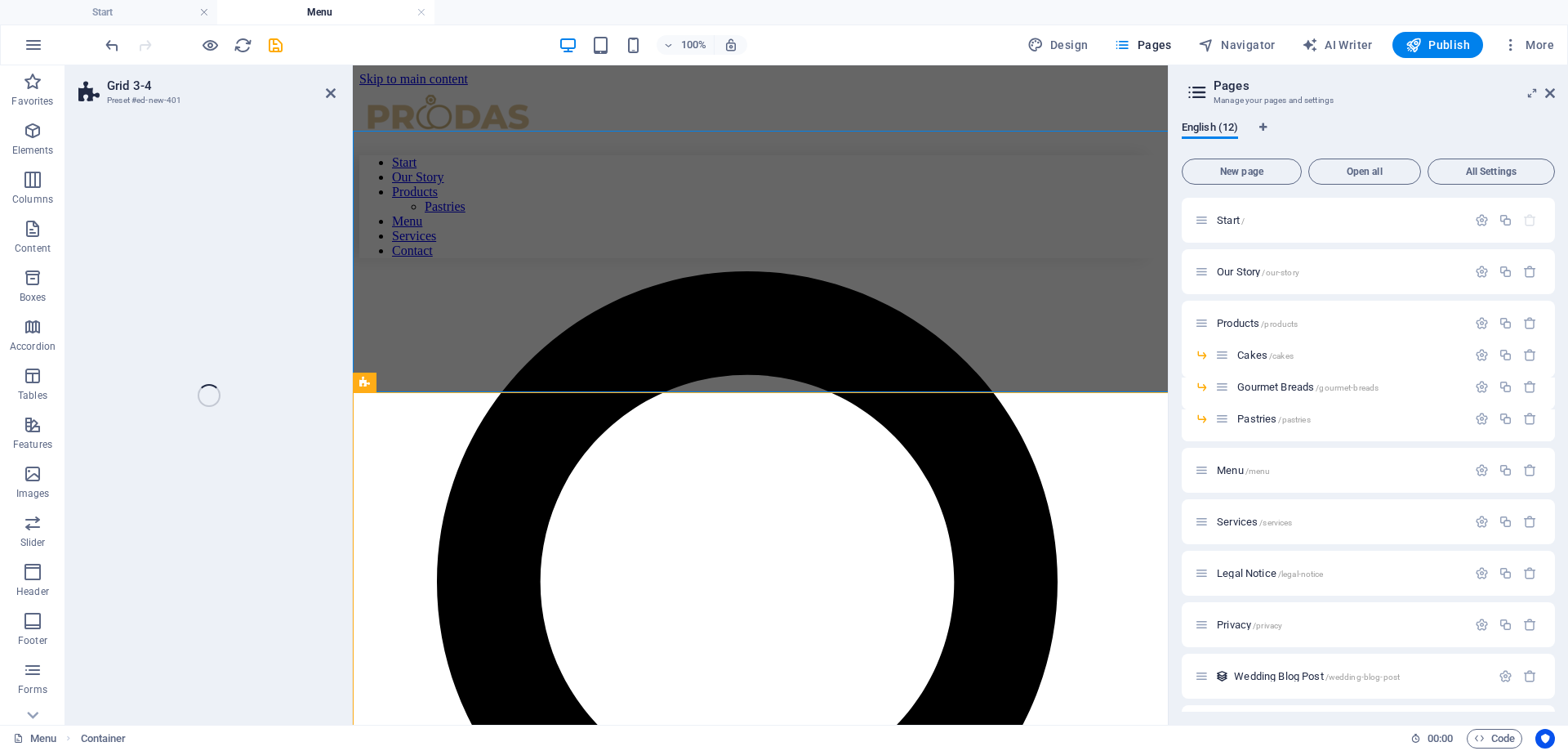 select on "rem" 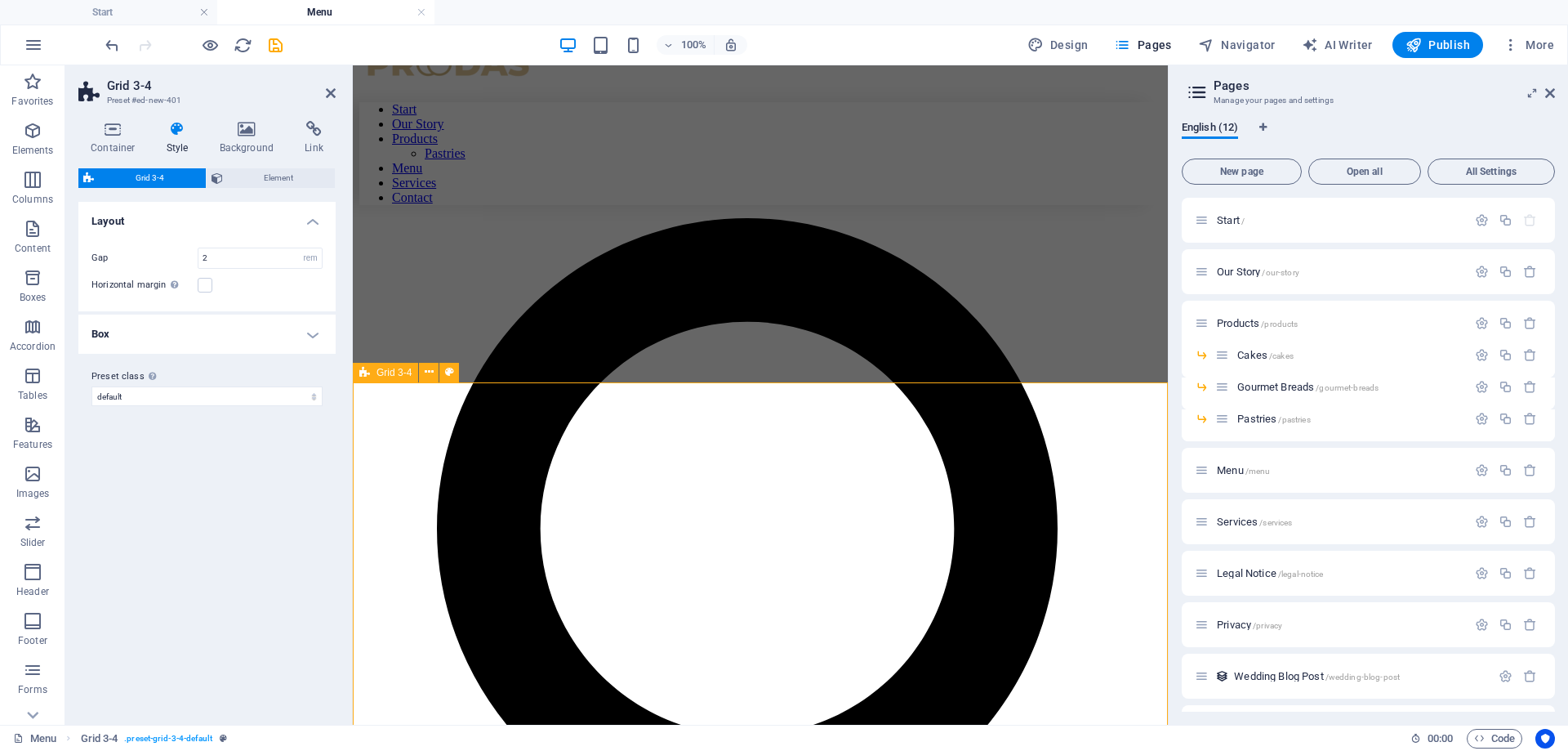 scroll, scrollTop: 186, scrollLeft: 0, axis: vertical 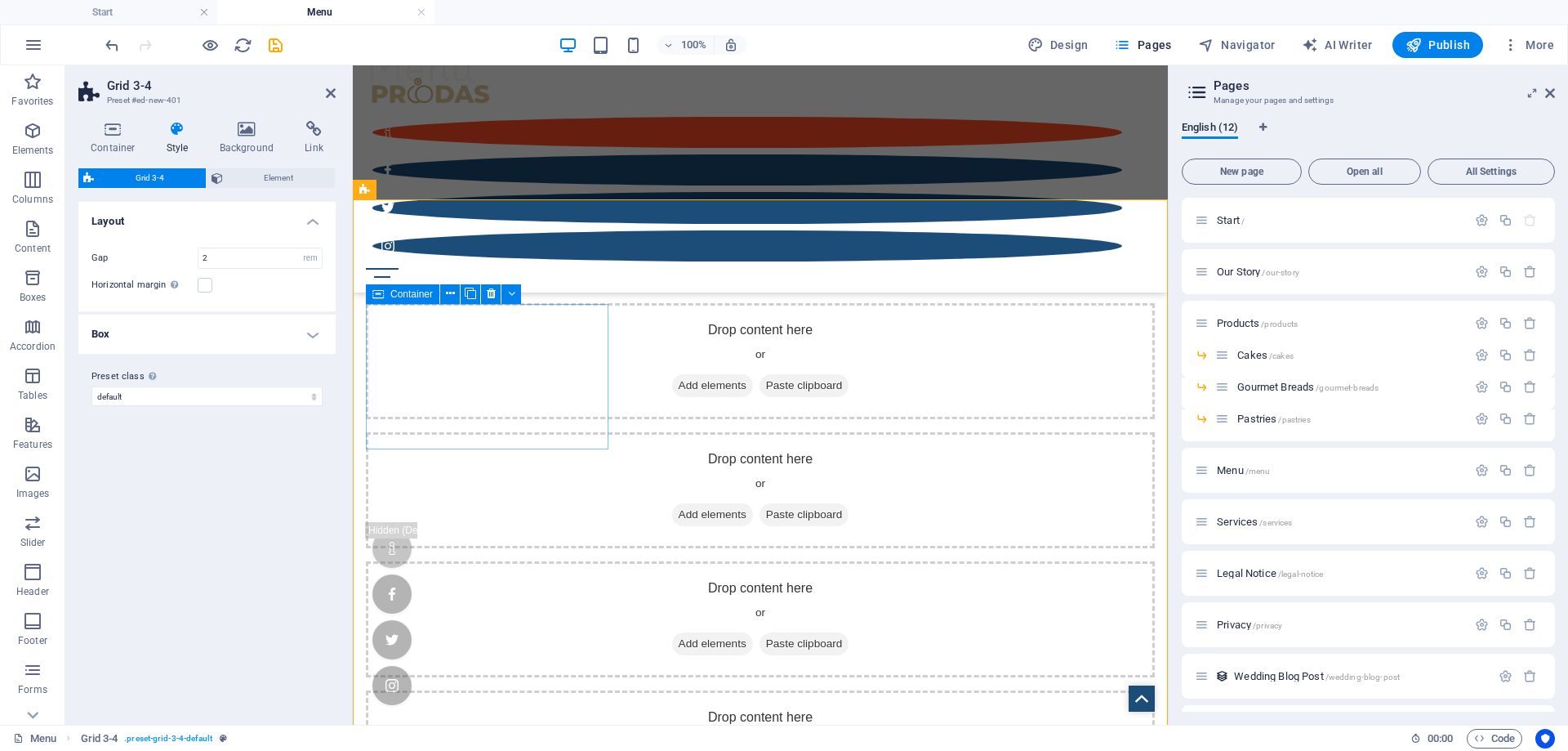 click on "Drop content here or  Add elements  Paste clipboard Drop content here or  Add elements  Paste clipboard Drop content here or  Add elements  Paste clipboard Drop content here or  Add elements  Paste clipboard Drop content here or  Add elements  Paste clipboard Drop content here or  Add elements  Paste clipboard Drop content here or  Add elements  Paste clipboard" at bounding box center [760, 749] 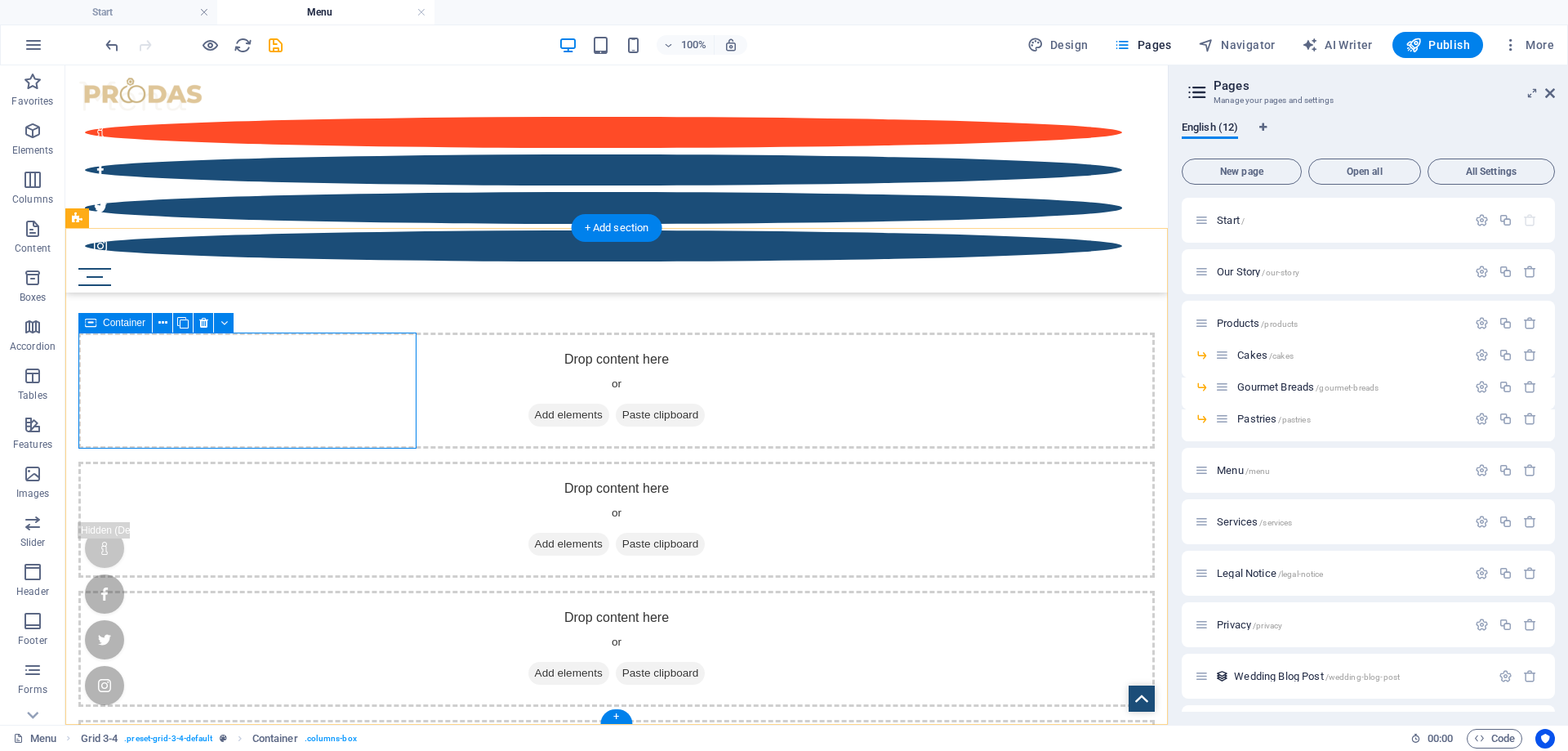 click on "Add elements" at bounding box center (568, 415) 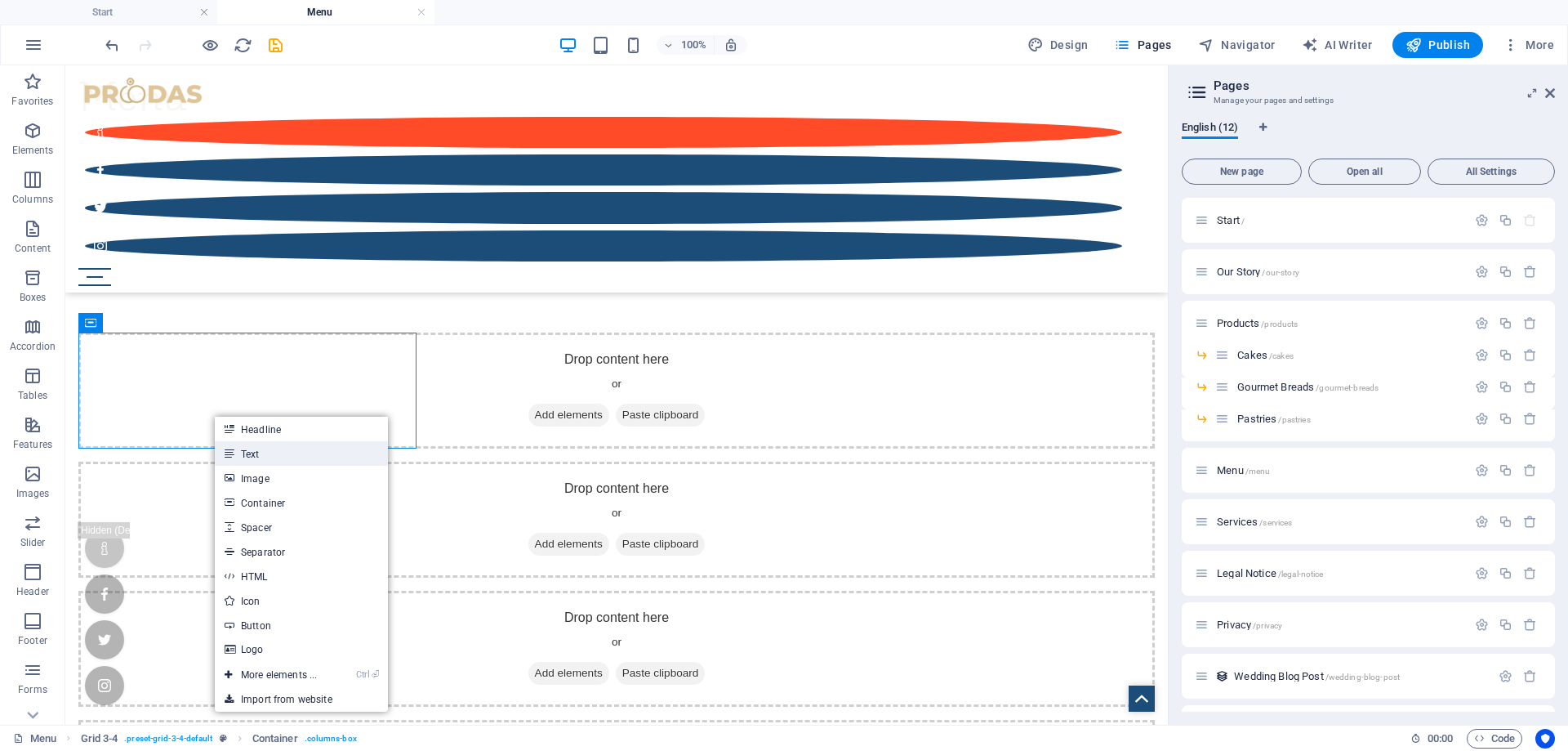 click on "Text" at bounding box center [301, 454] 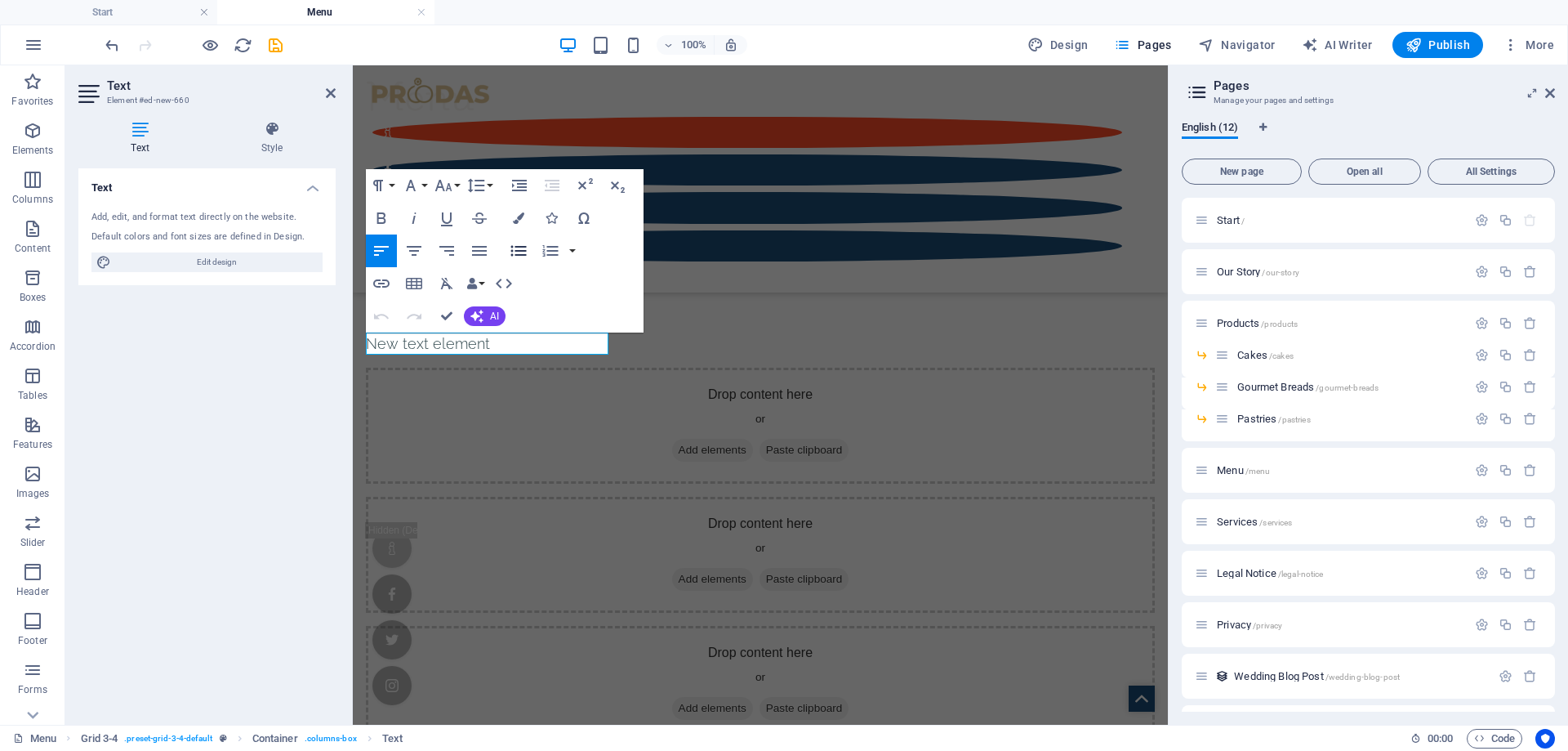 click 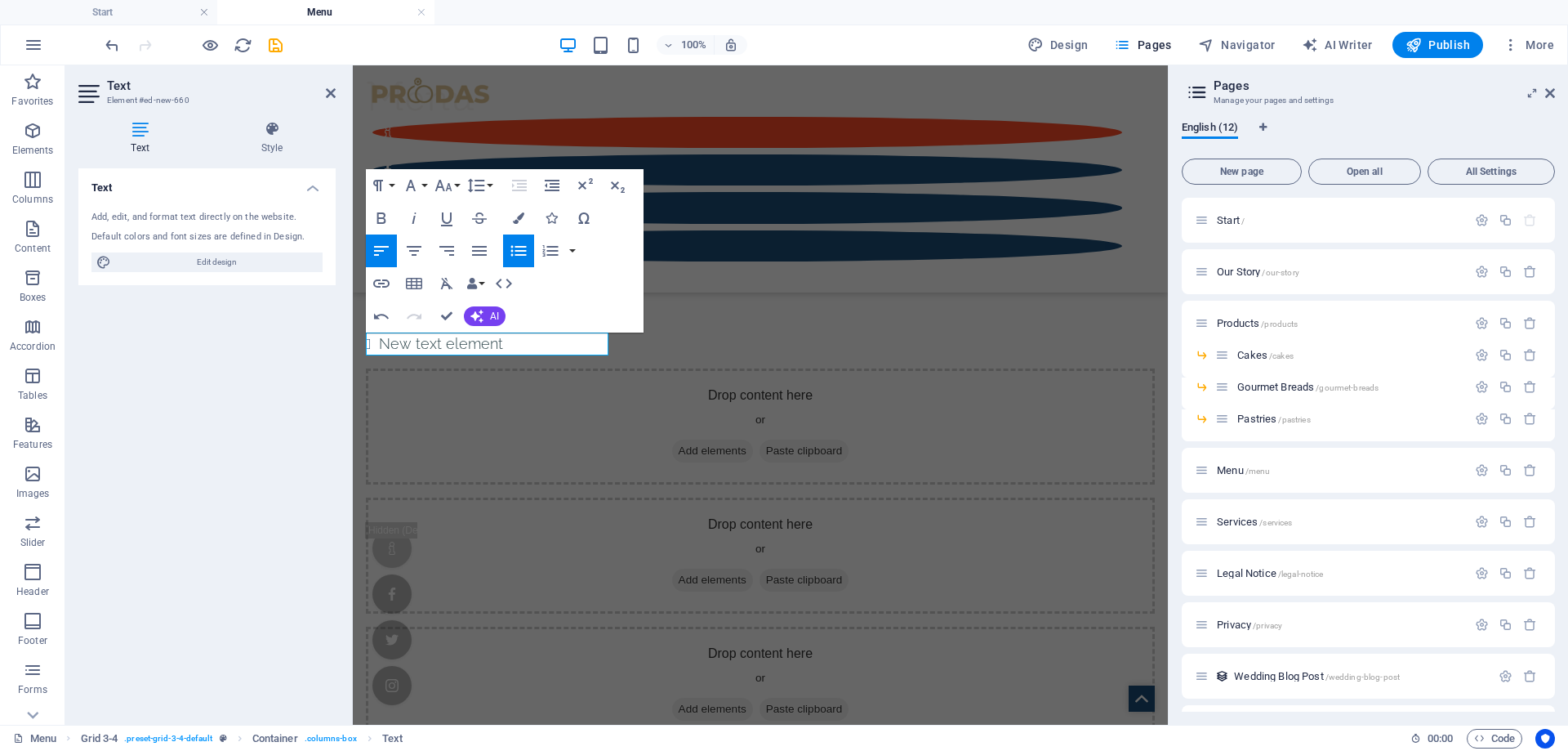type 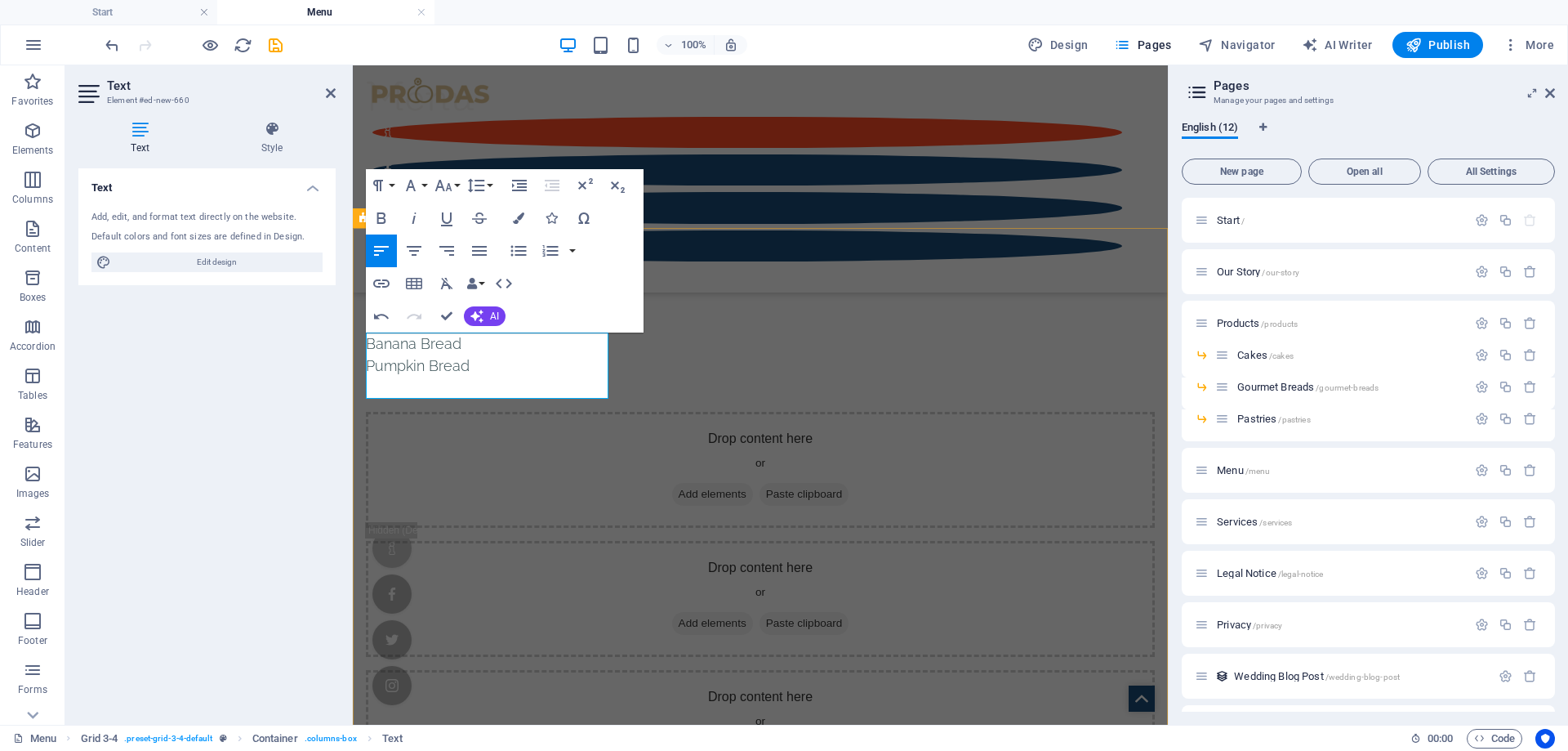 click on "Banana Bread Pumpkin Bread Drop content here or  Add elements  Paste clipboard Drop content here or  Add elements  Paste clipboard Drop content here or  Add elements  Paste clipboard Drop content here or  Add elements  Paste clipboard Drop content here or  Add elements  Paste clipboard Drop content here or  Add elements  Paste clipboard" at bounding box center [760, 753] 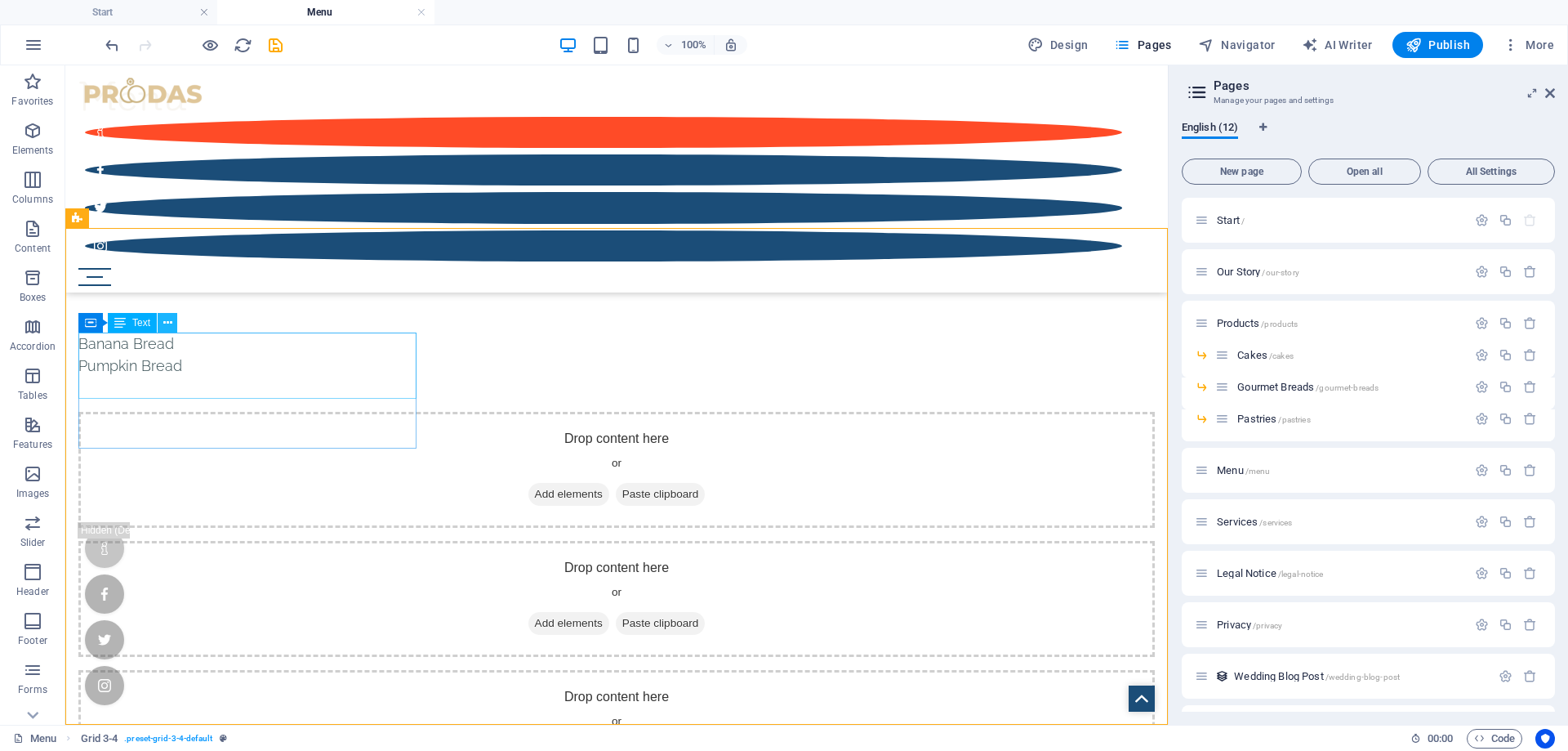 click at bounding box center (167, 323) 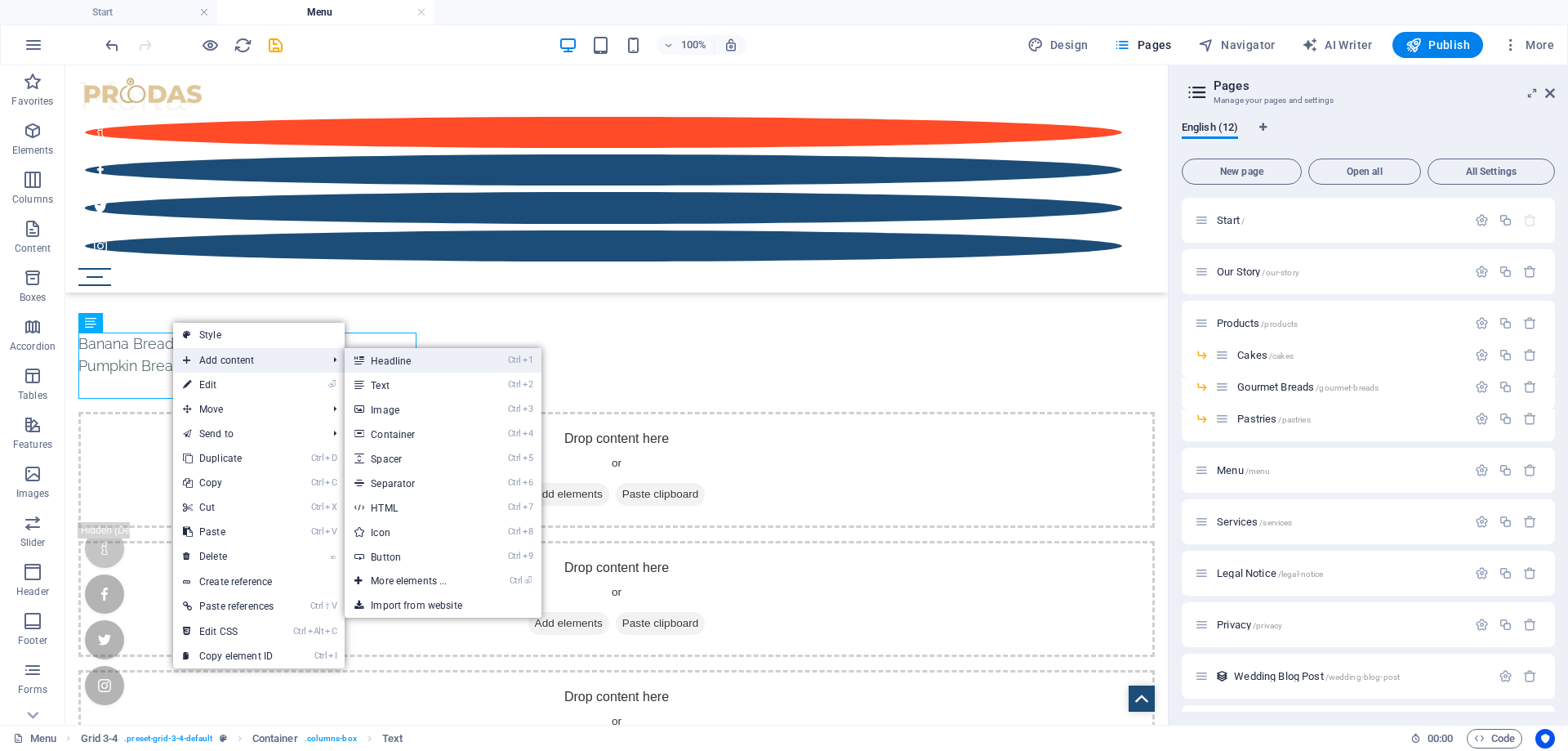 click on "Ctrl 1  Headline" at bounding box center [412, 360] 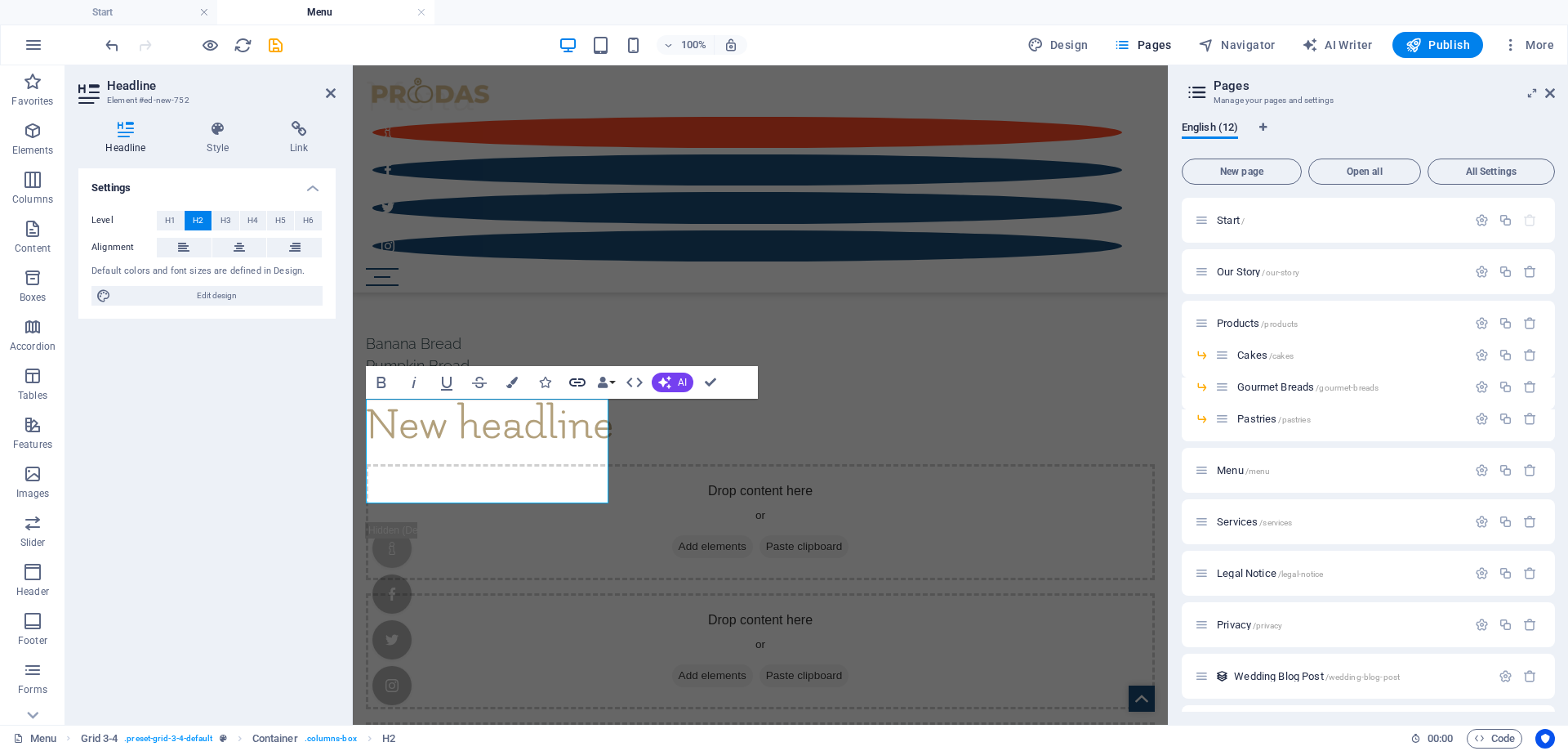 type 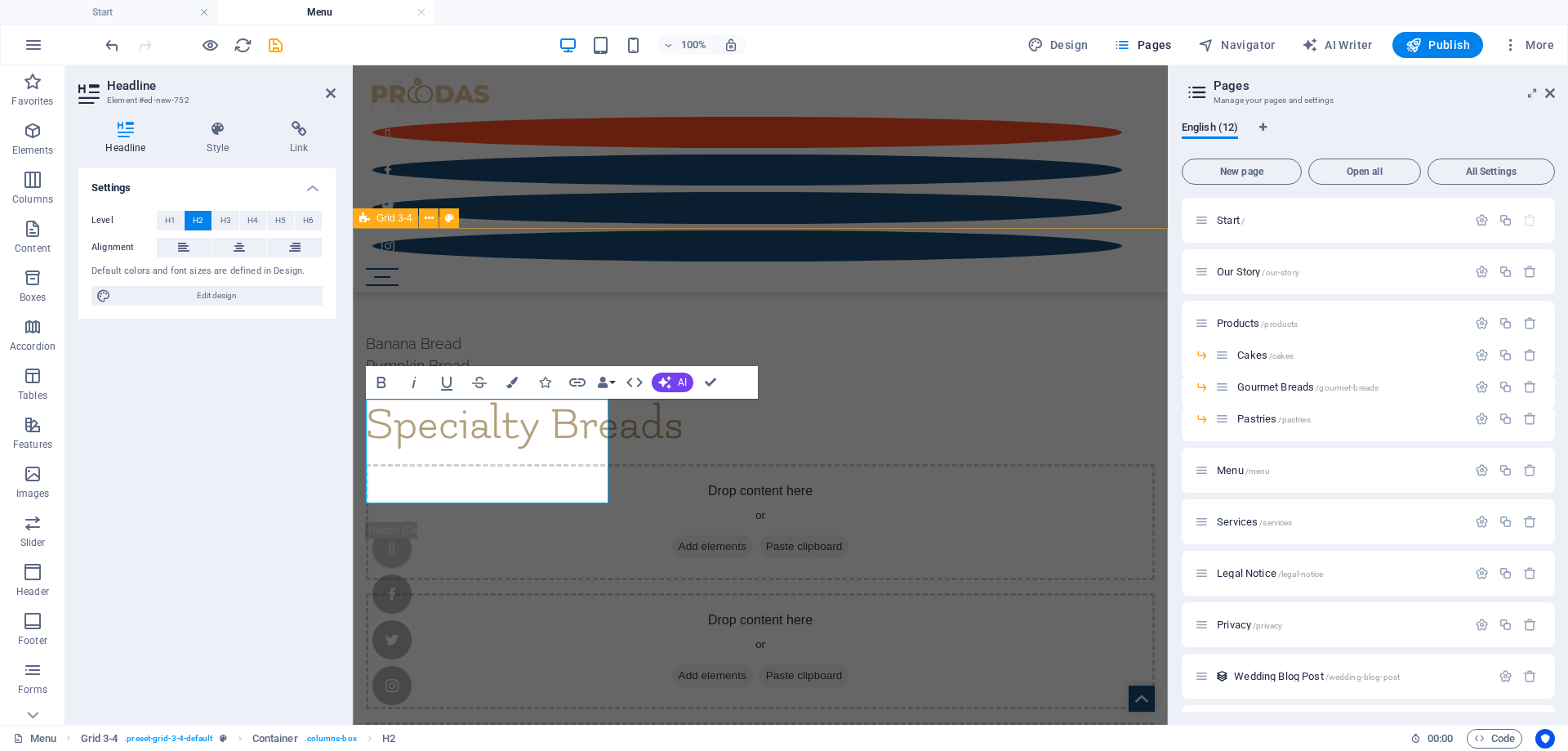 click on "Banana Bread Pumpkin Bread Specialty Breads Drop content here or  Add elements  Paste clipboard Drop content here or  Add elements  Paste clipboard Drop content here or  Add elements  Paste clipboard Drop content here or  Add elements  Paste clipboard Drop content here or  Add elements  Paste clipboard Drop content here or  Add elements  Paste clipboard" at bounding box center (760, 779) 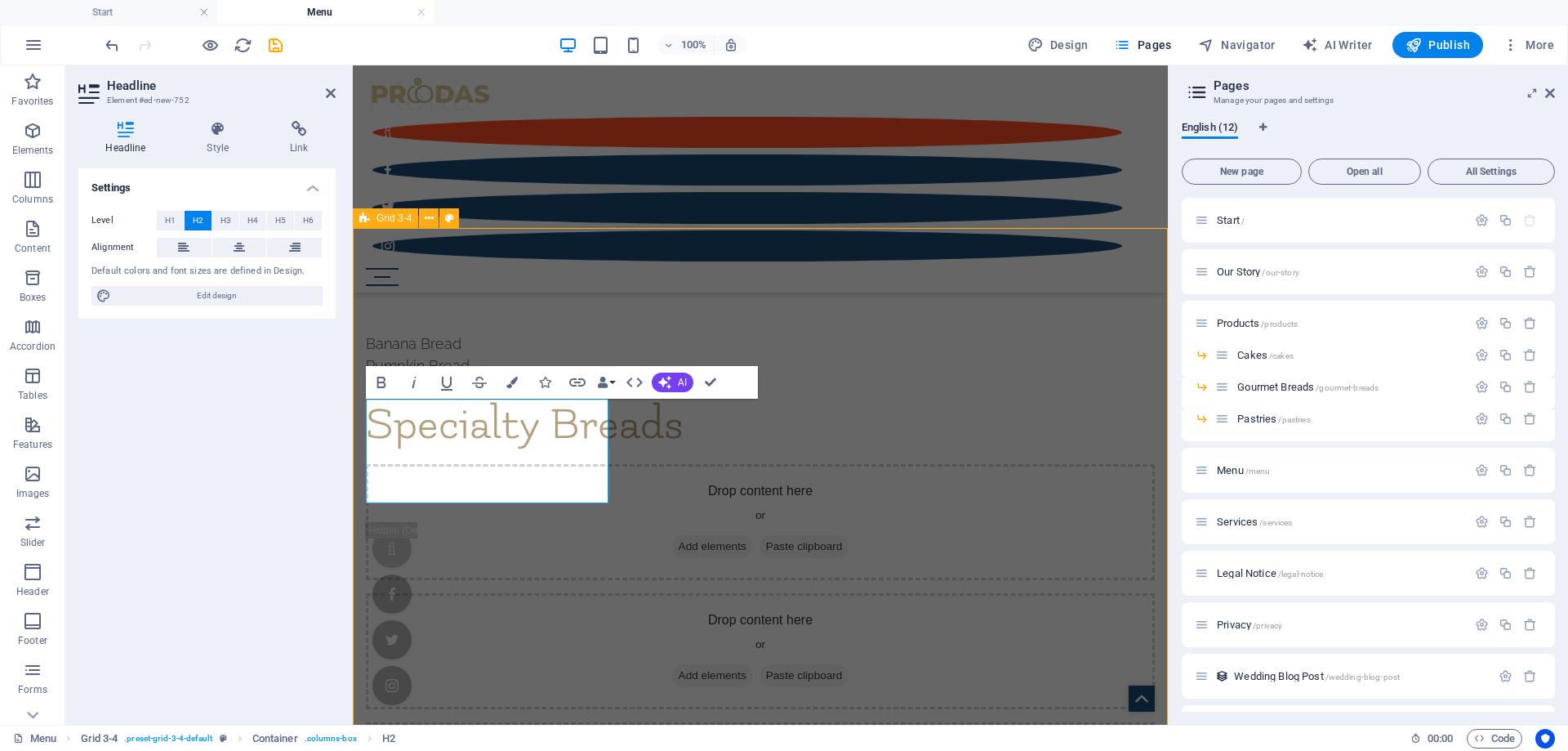 click on "Banana Bread Pumpkin Bread Specialty Breads Drop content here or  Add elements  Paste clipboard Drop content here or  Add elements  Paste clipboard Drop content here or  Add elements  Paste clipboard Drop content here or  Add elements  Paste clipboard Drop content here or  Add elements  Paste clipboard Drop content here or  Add elements  Paste clipboard" at bounding box center (760, 779) 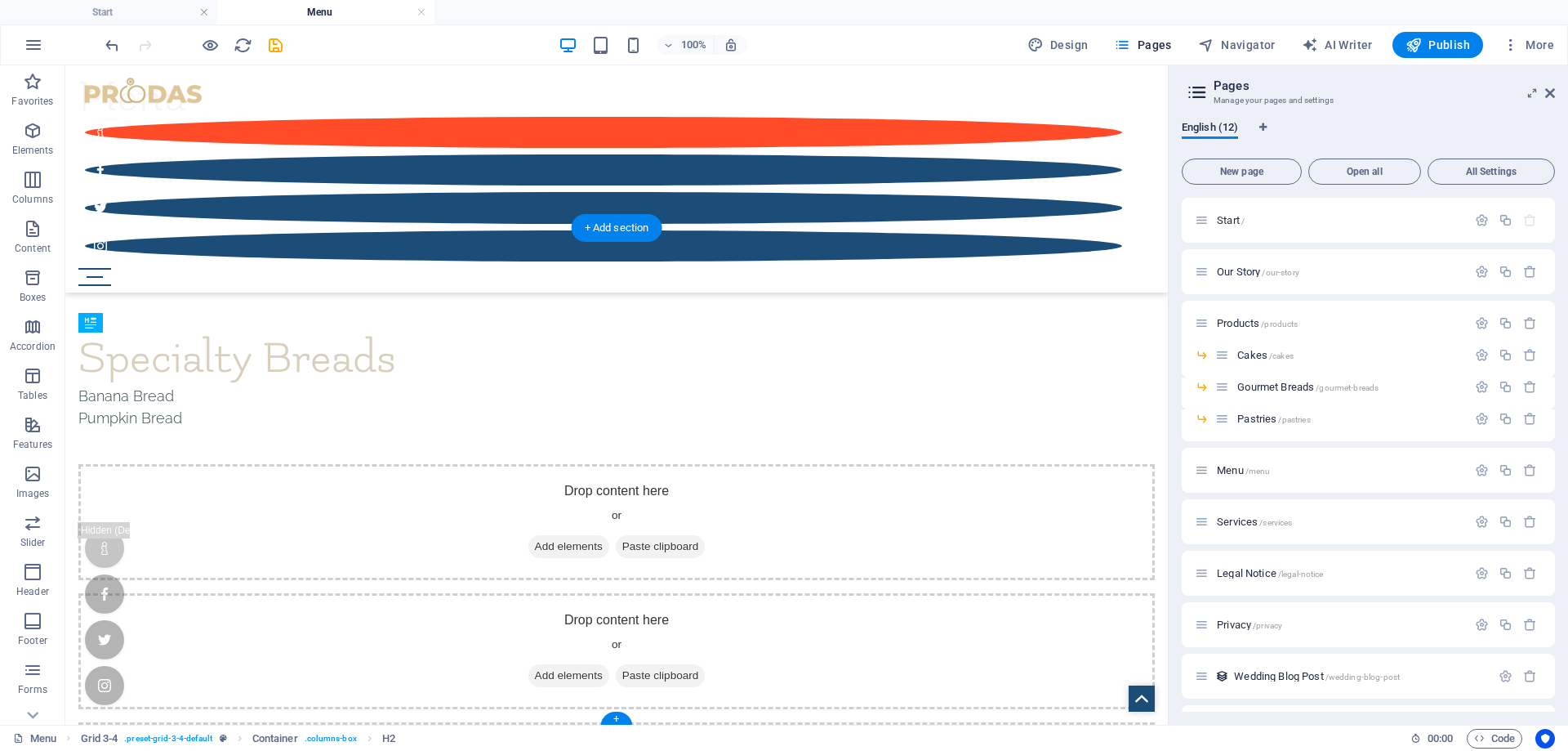 drag, startPoint x: 442, startPoint y: 454, endPoint x: 381, endPoint y: 348, distance: 122.29881 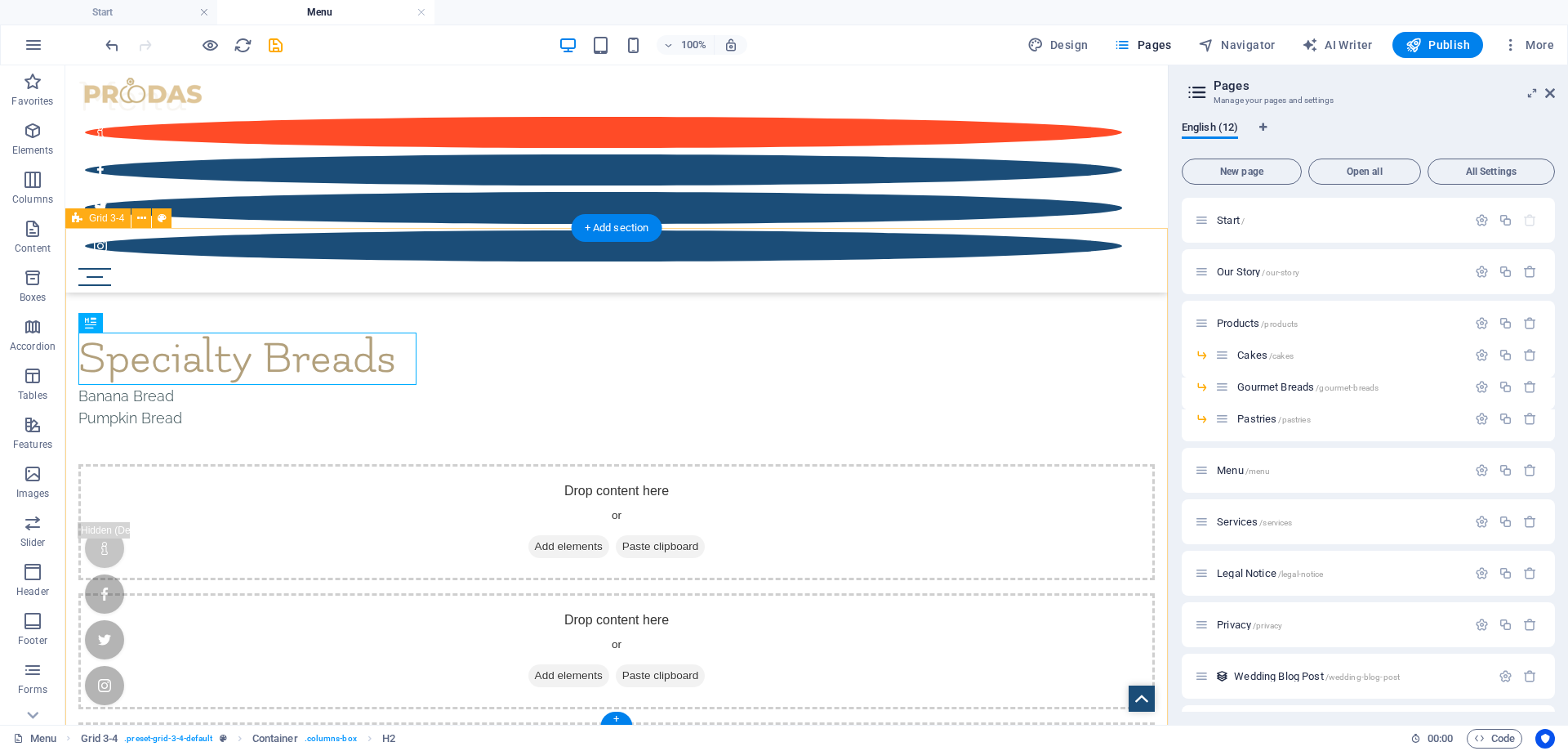 click on "Specialty Breads Banana Bread Pumpkin Bread Drop content here or  Add elements  Paste clipboard Drop content here or  Add elements  Paste clipboard Drop content here or  Add elements  Paste clipboard Drop content here or  Add elements  Paste clipboard Drop content here or  Add elements  Paste clipboard Drop content here or  Add elements  Paste clipboard" at bounding box center (617, 779) 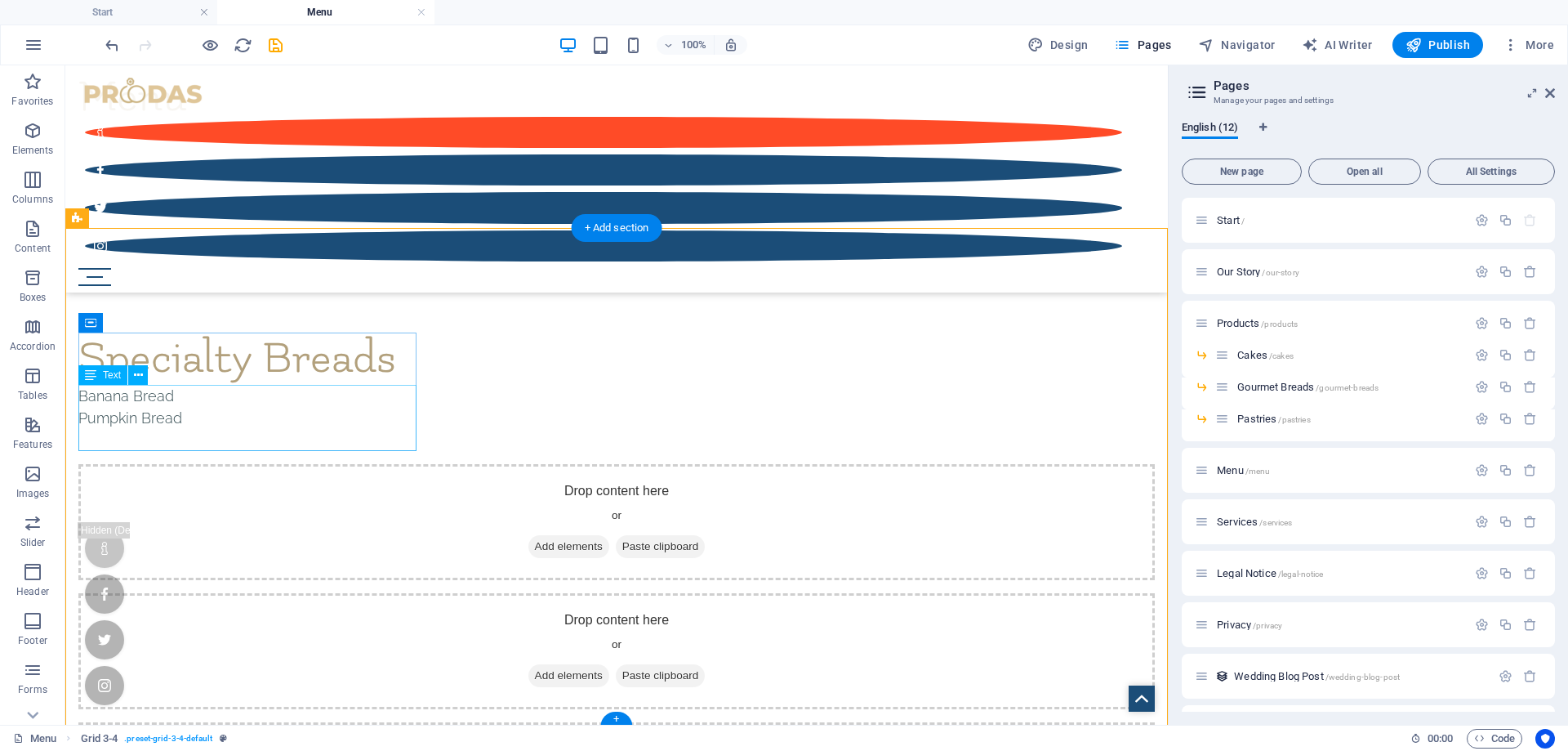 click on "Banana Bread Pumpkin Bread" at bounding box center (617, 418) 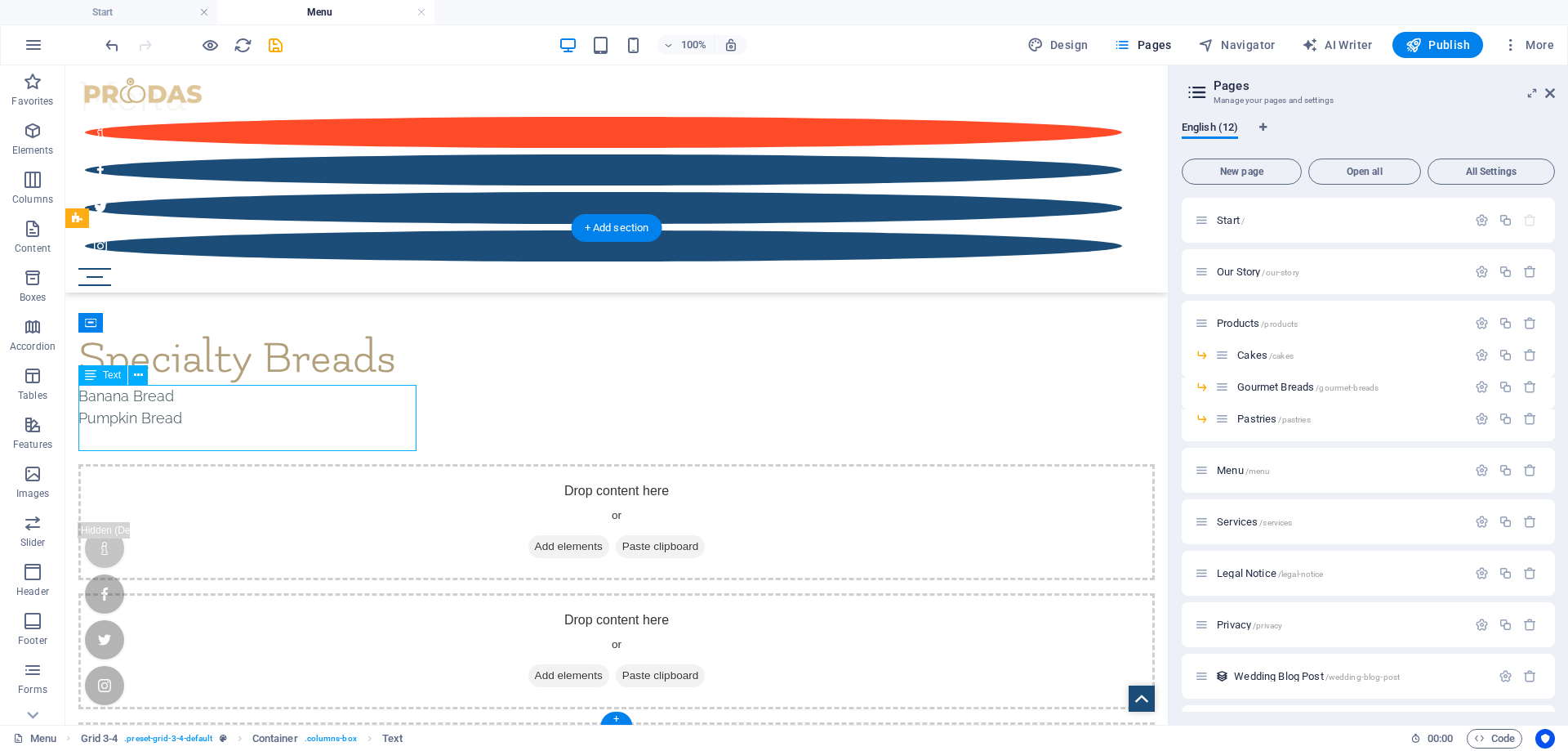 click on "Banana Bread Pumpkin Bread" at bounding box center [617, 418] 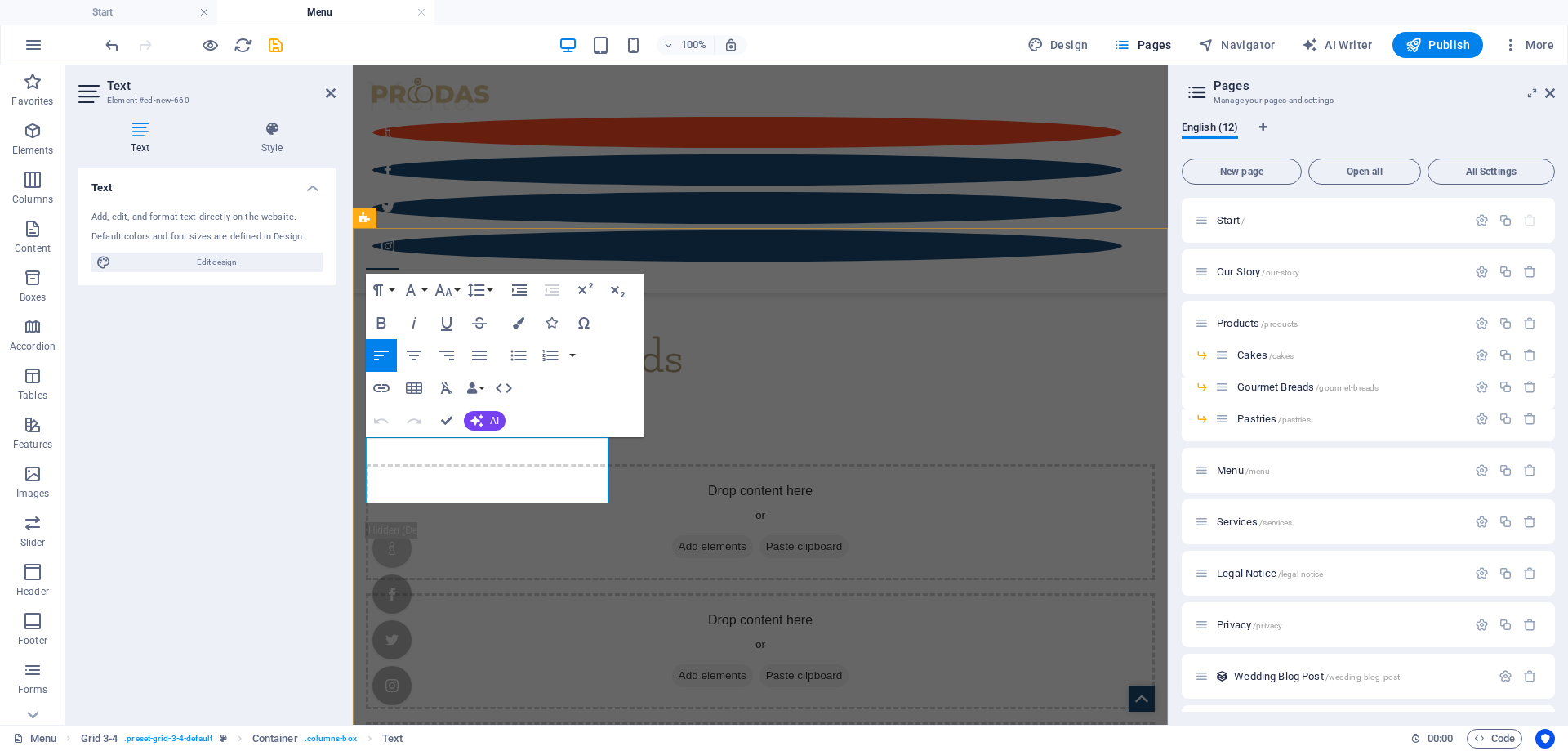 click on "Banana Bread Pumpkin Bread" at bounding box center [760, 418] 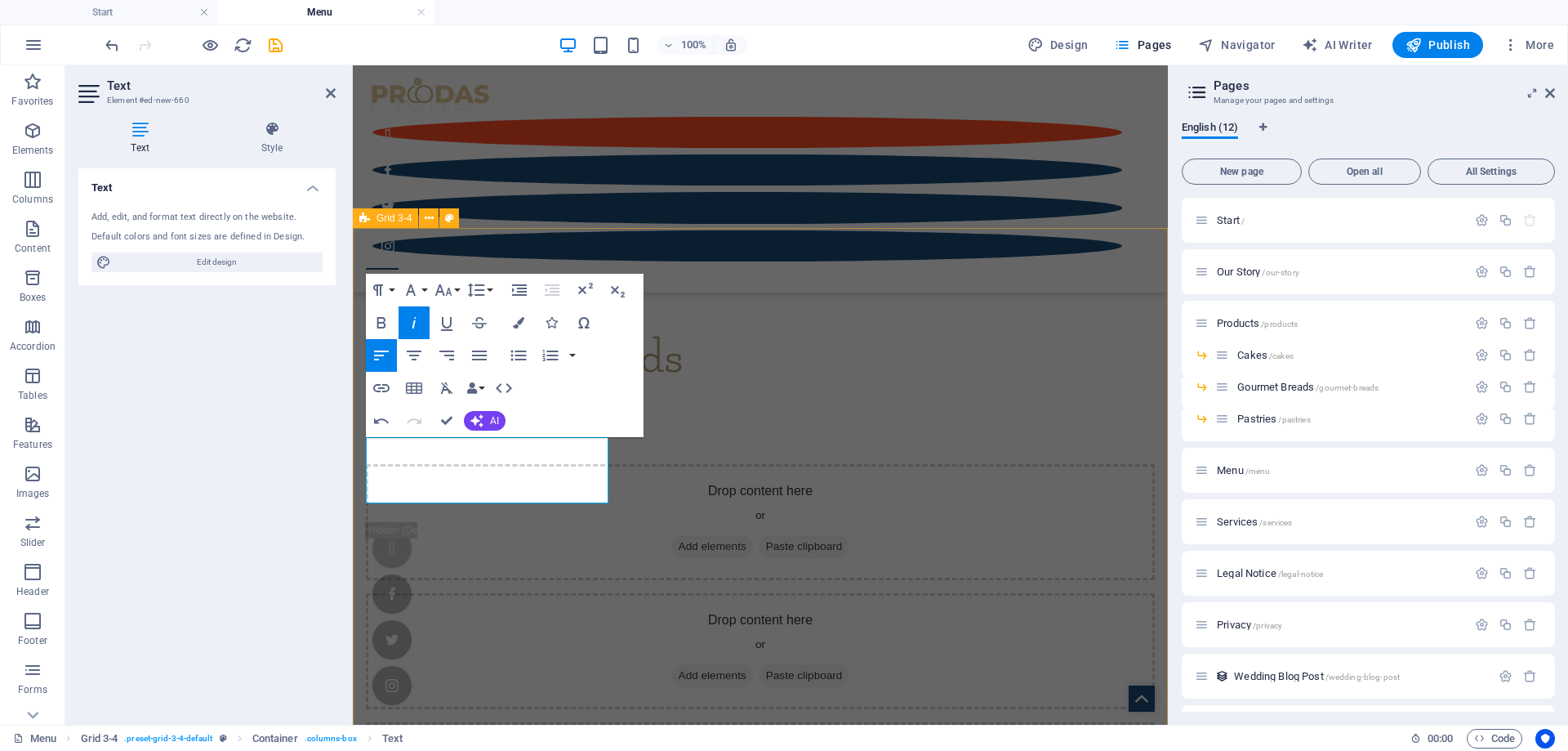 click on "Specialty Breads Banana Bread Pumpkin Bread Drop content here or  Add elements  Paste clipboard Drop content here or  Add elements  Paste clipboard Drop content here or  Add elements  Paste clipboard Drop content here or  Add elements  Paste clipboard Drop content here or  Add elements  Paste clipboard Drop content here or  Add elements  Paste clipboard" at bounding box center [760, 779] 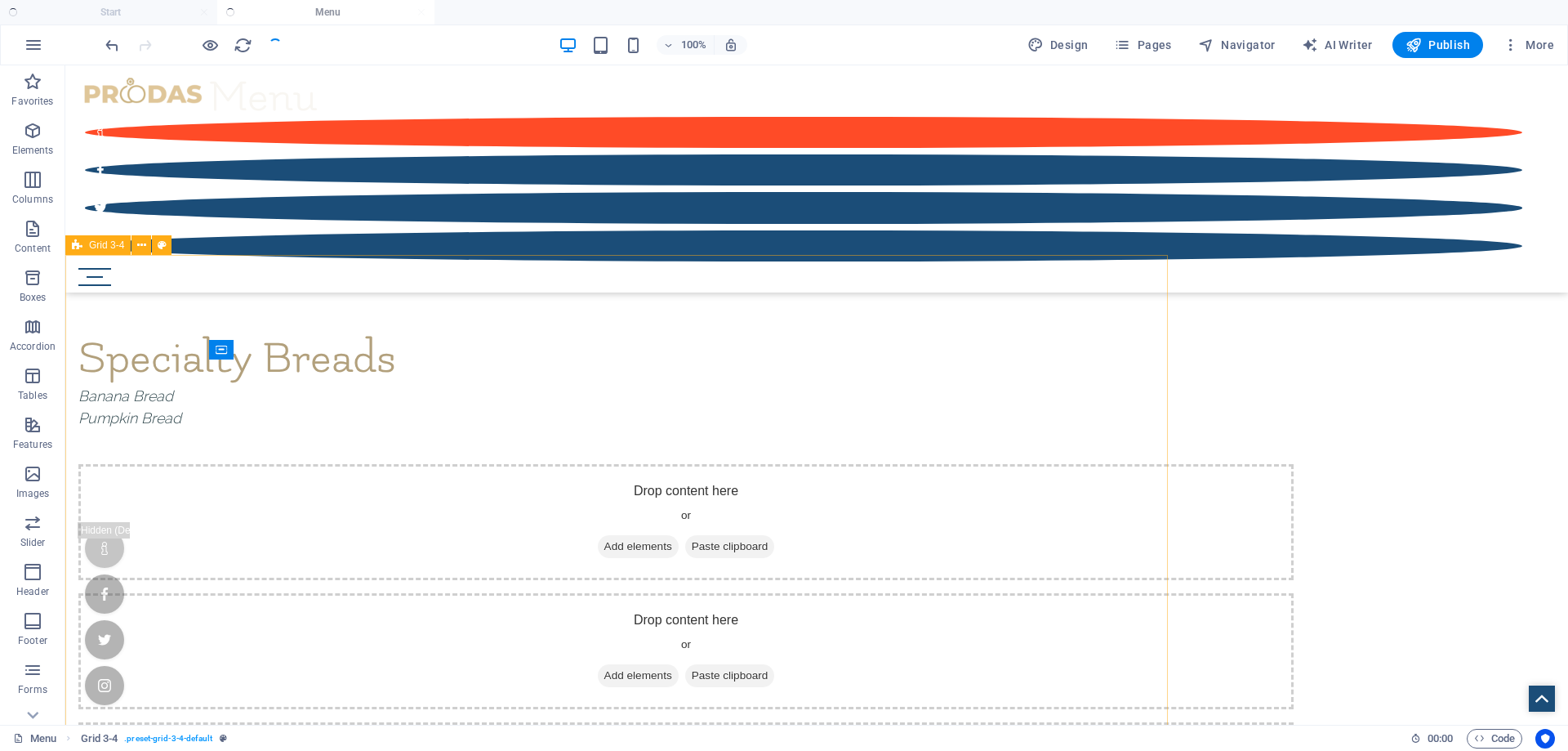 scroll, scrollTop: 129, scrollLeft: 0, axis: vertical 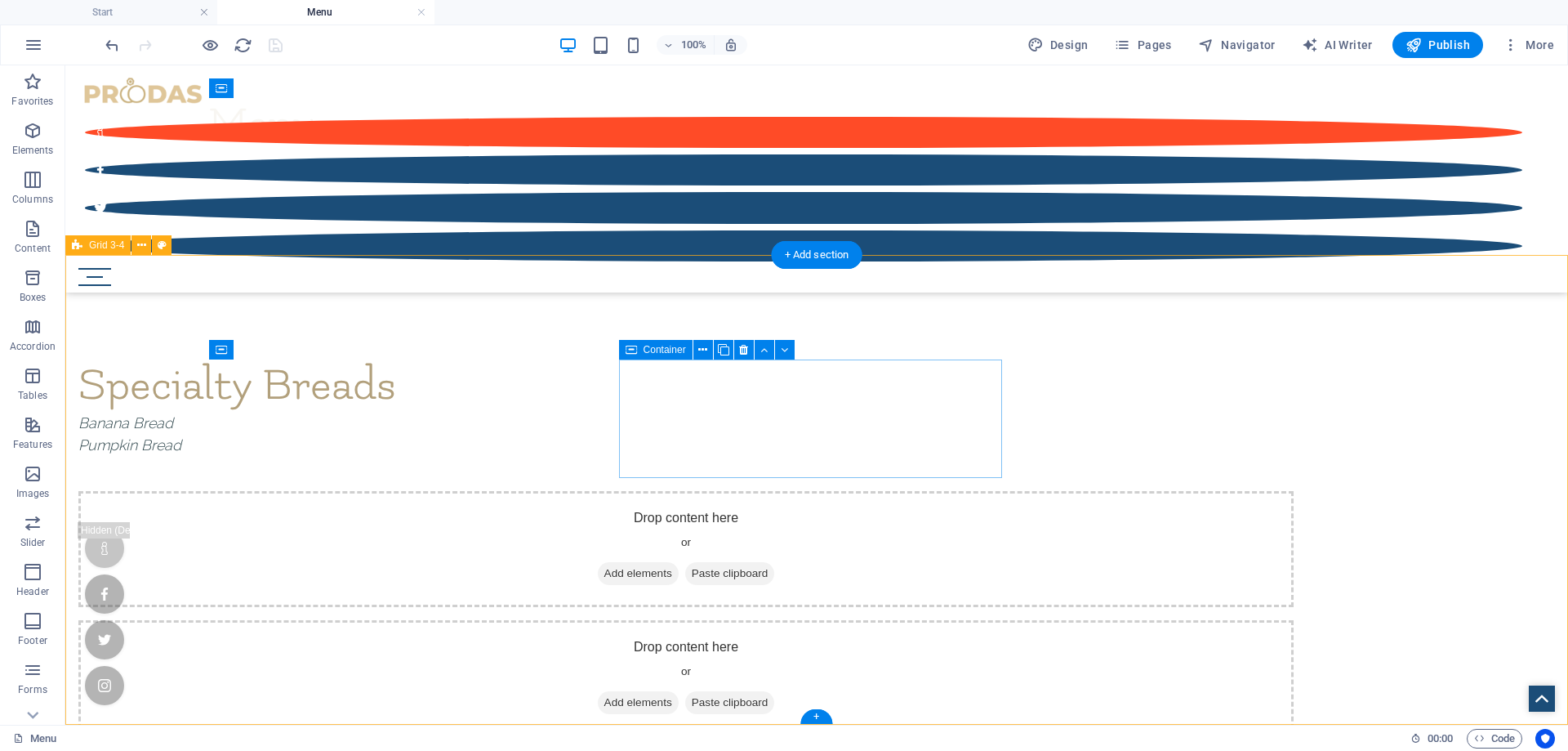 click on "Add elements" at bounding box center (638, 574) 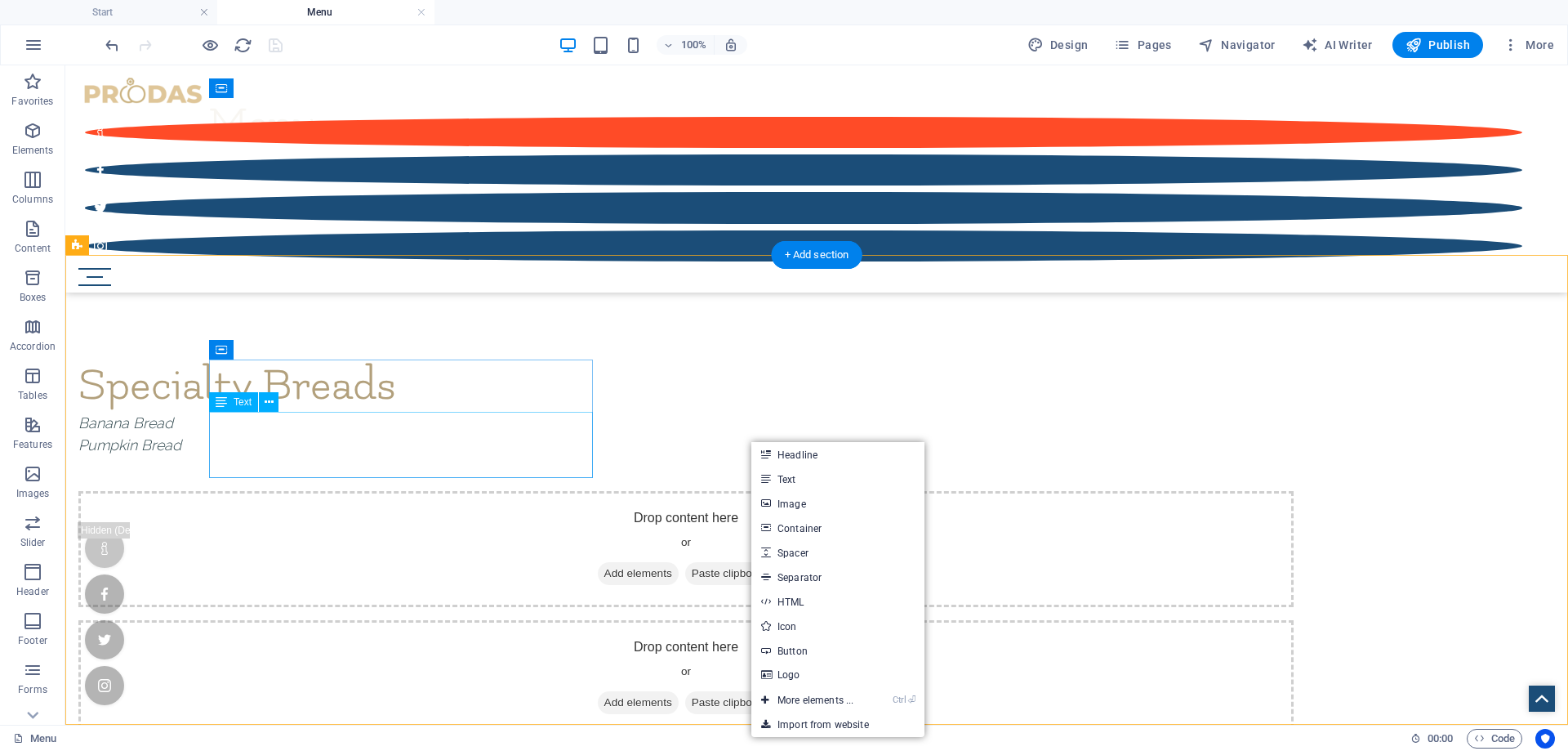 click on "Banana Bread Pumpkin Bread" at bounding box center (686, 445) 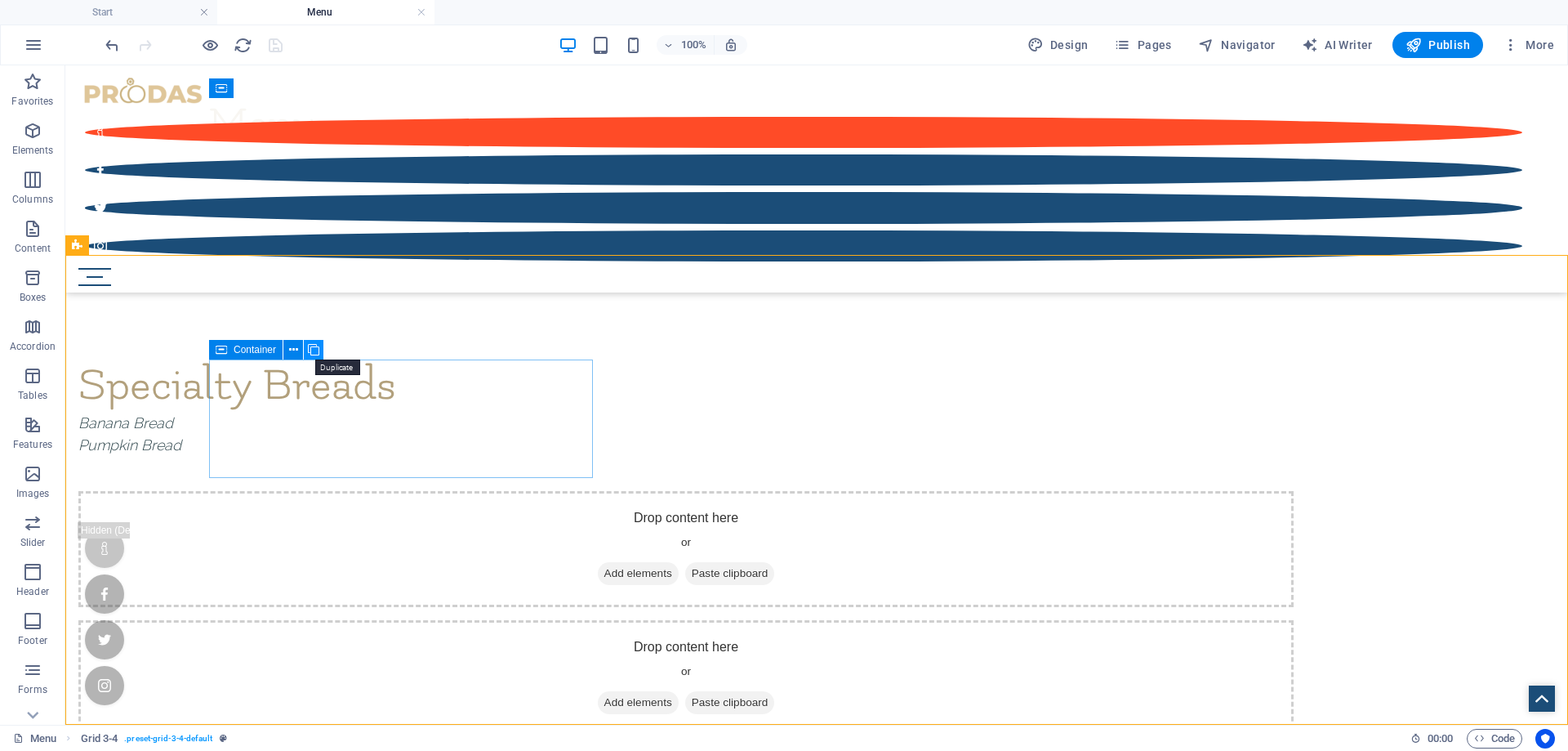 click at bounding box center (314, 350) 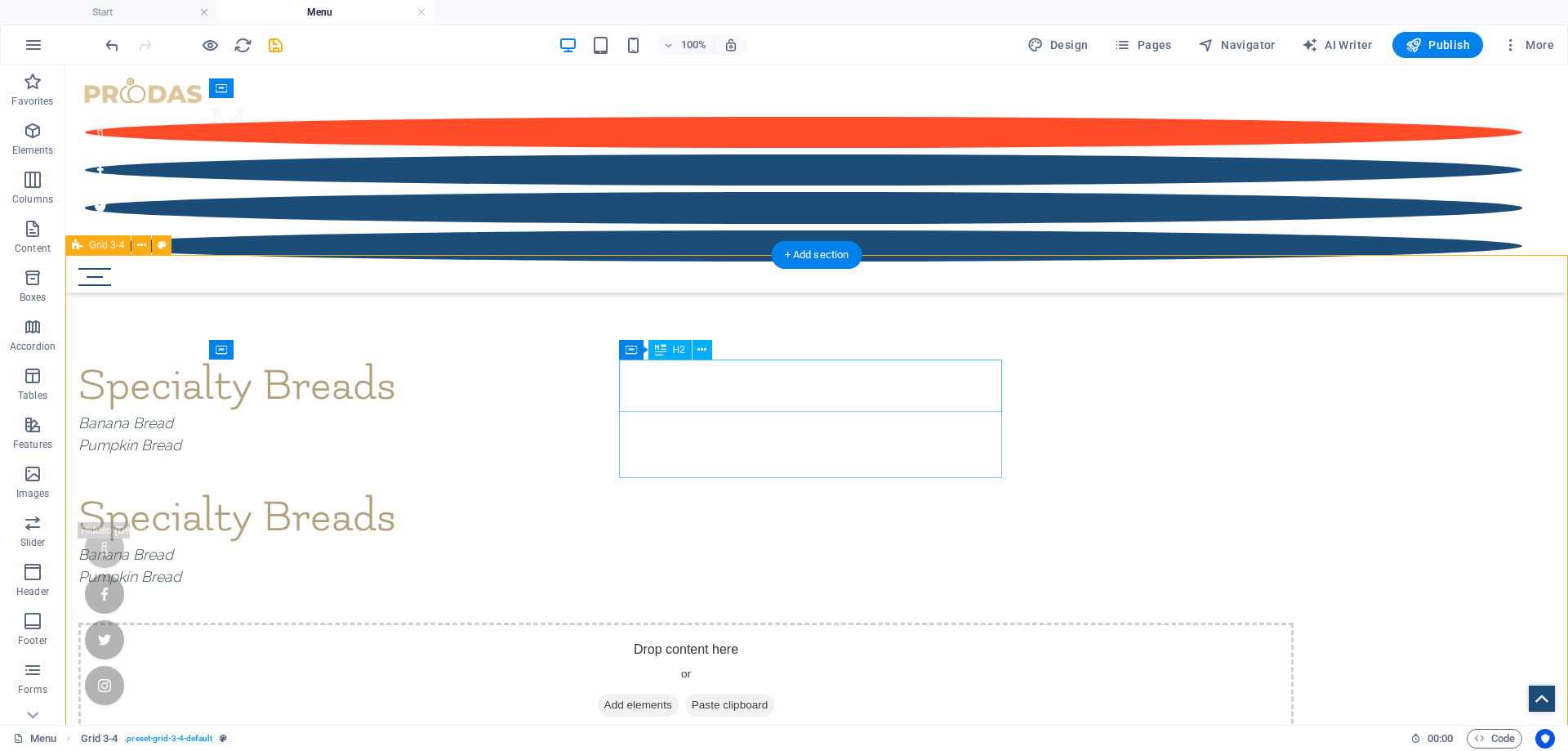 click on "Specialty Breads" at bounding box center [686, 517] 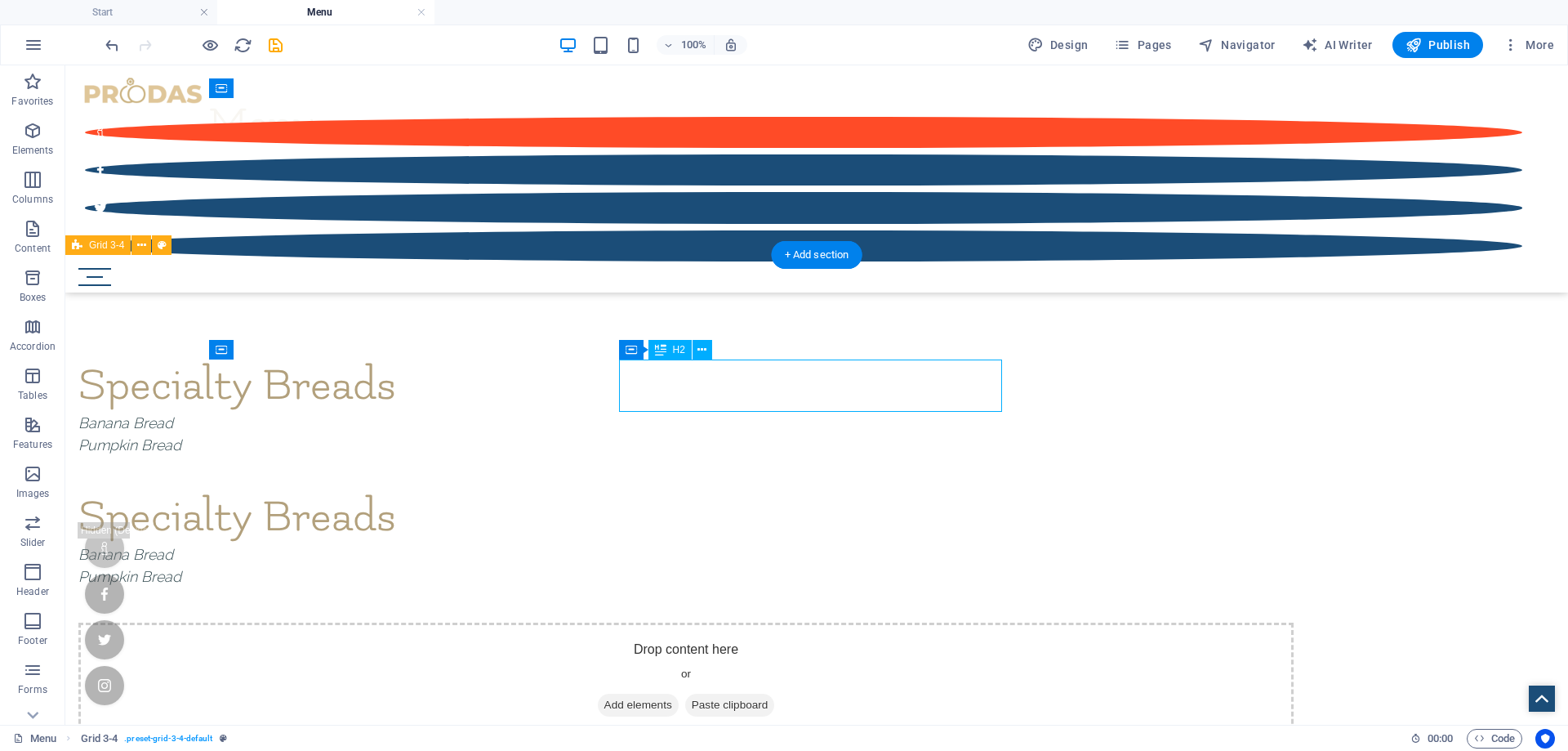 click on "Specialty Breads" at bounding box center [686, 517] 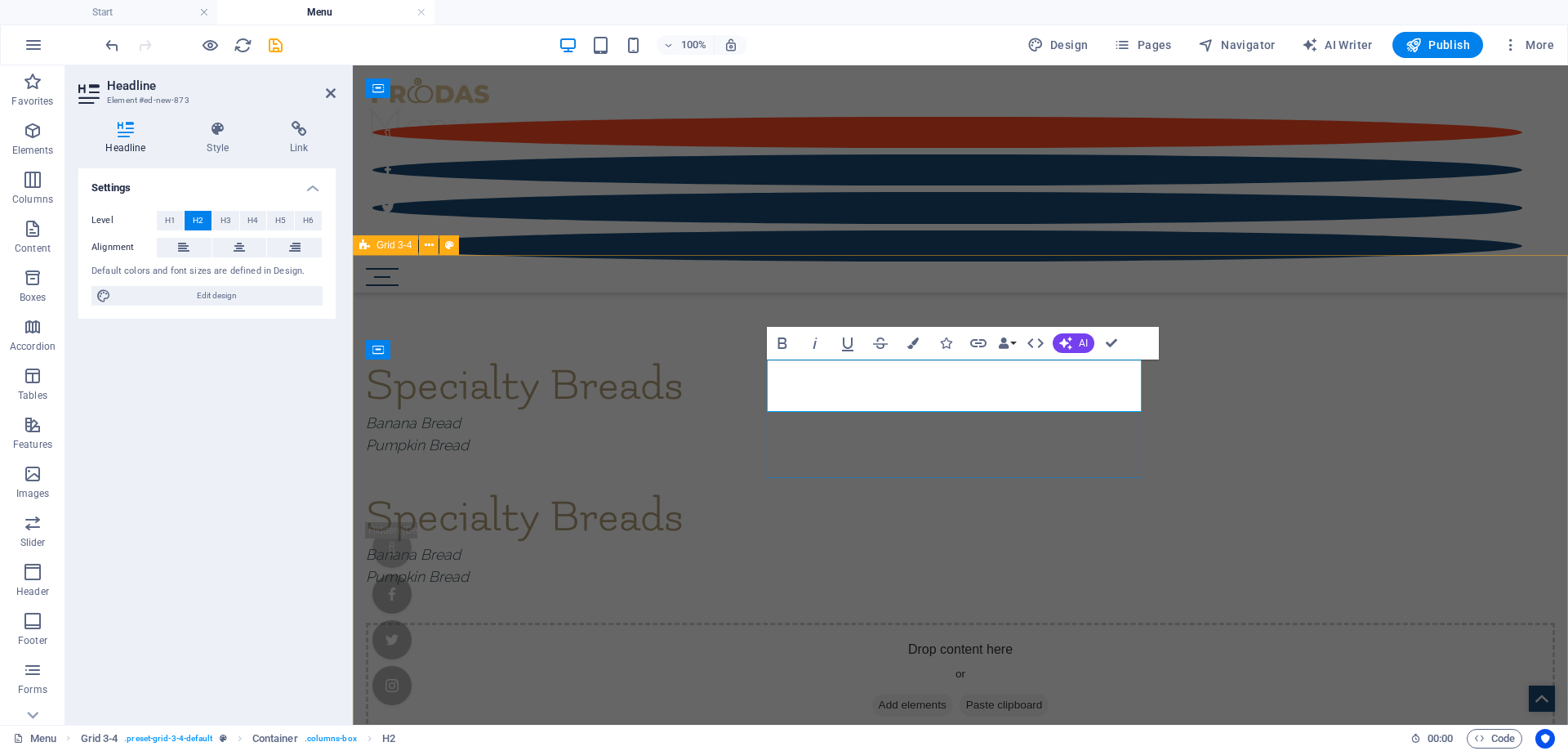 type 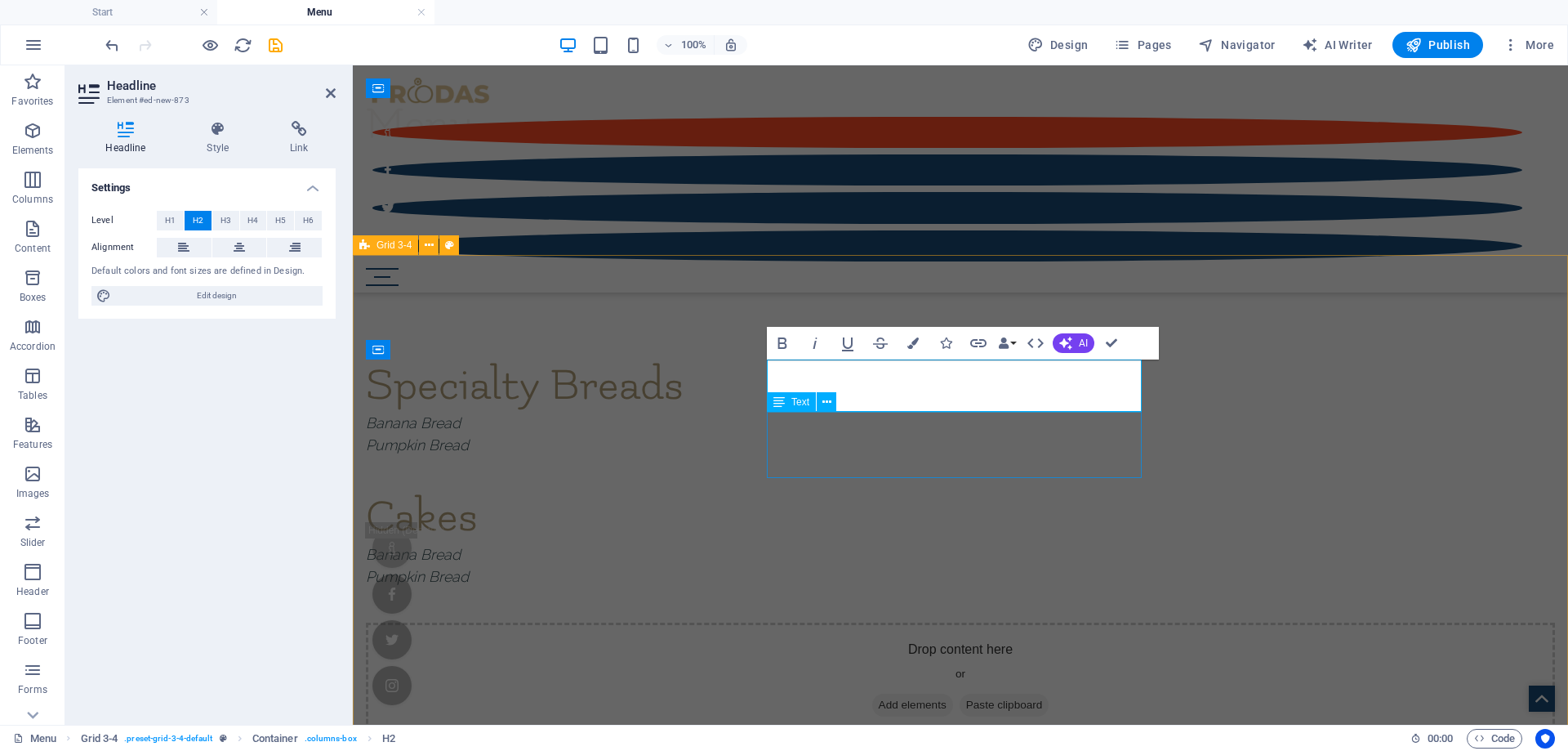 click on "Banana Bread Pumpkin Bread" at bounding box center [960, 576] 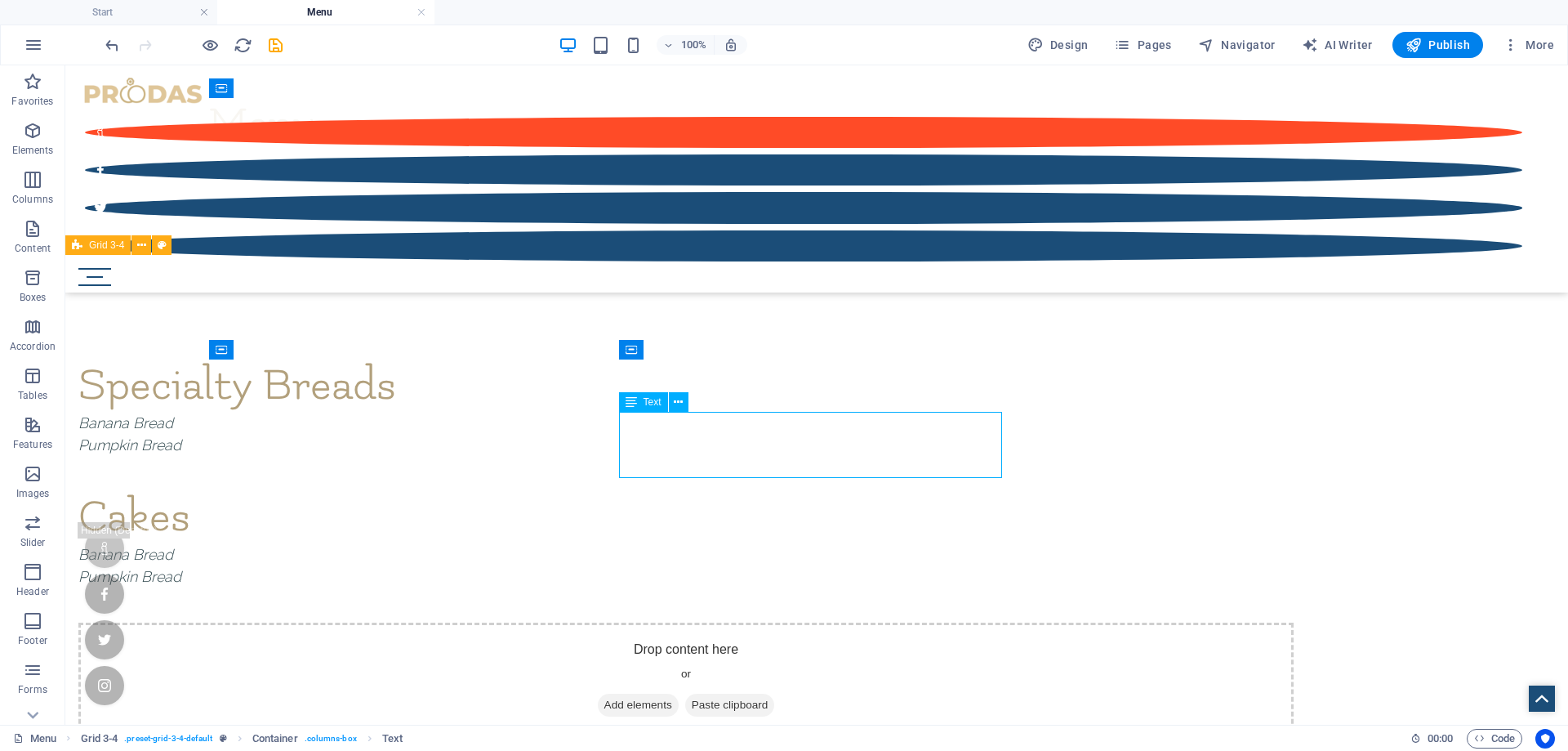 click on "Banana Bread Pumpkin Bread" at bounding box center [686, 576] 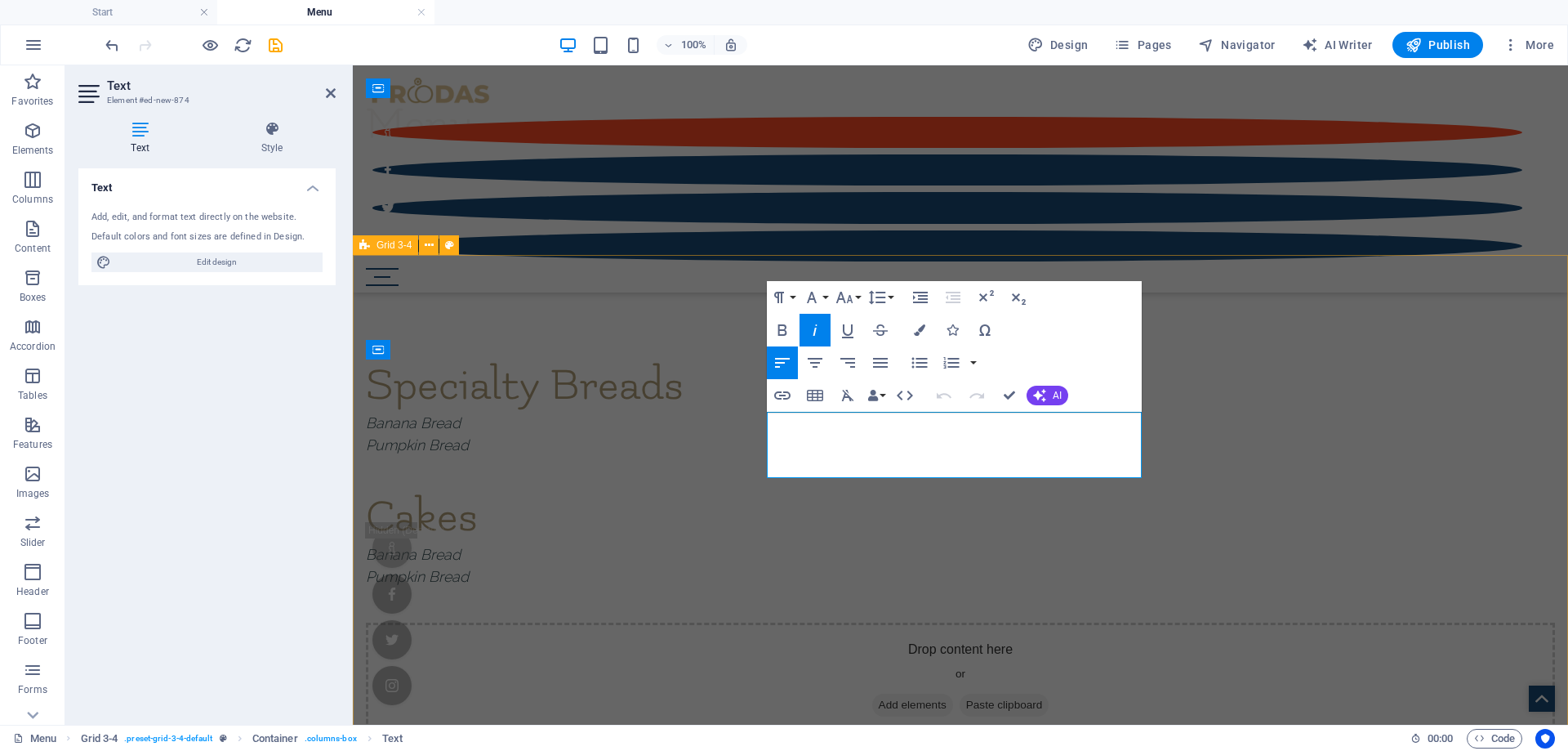 click on "Banana Bread" at bounding box center (960, 554) 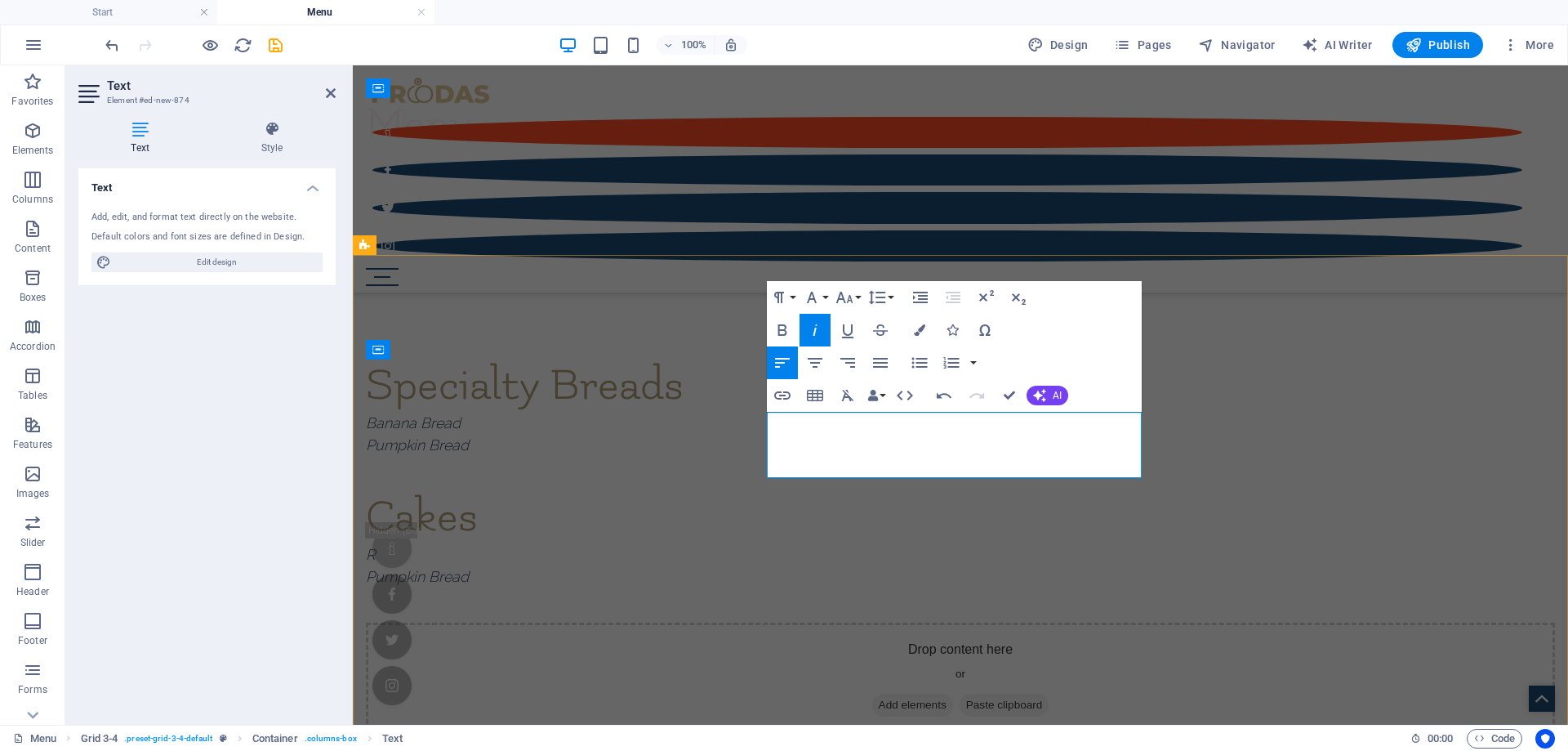 type 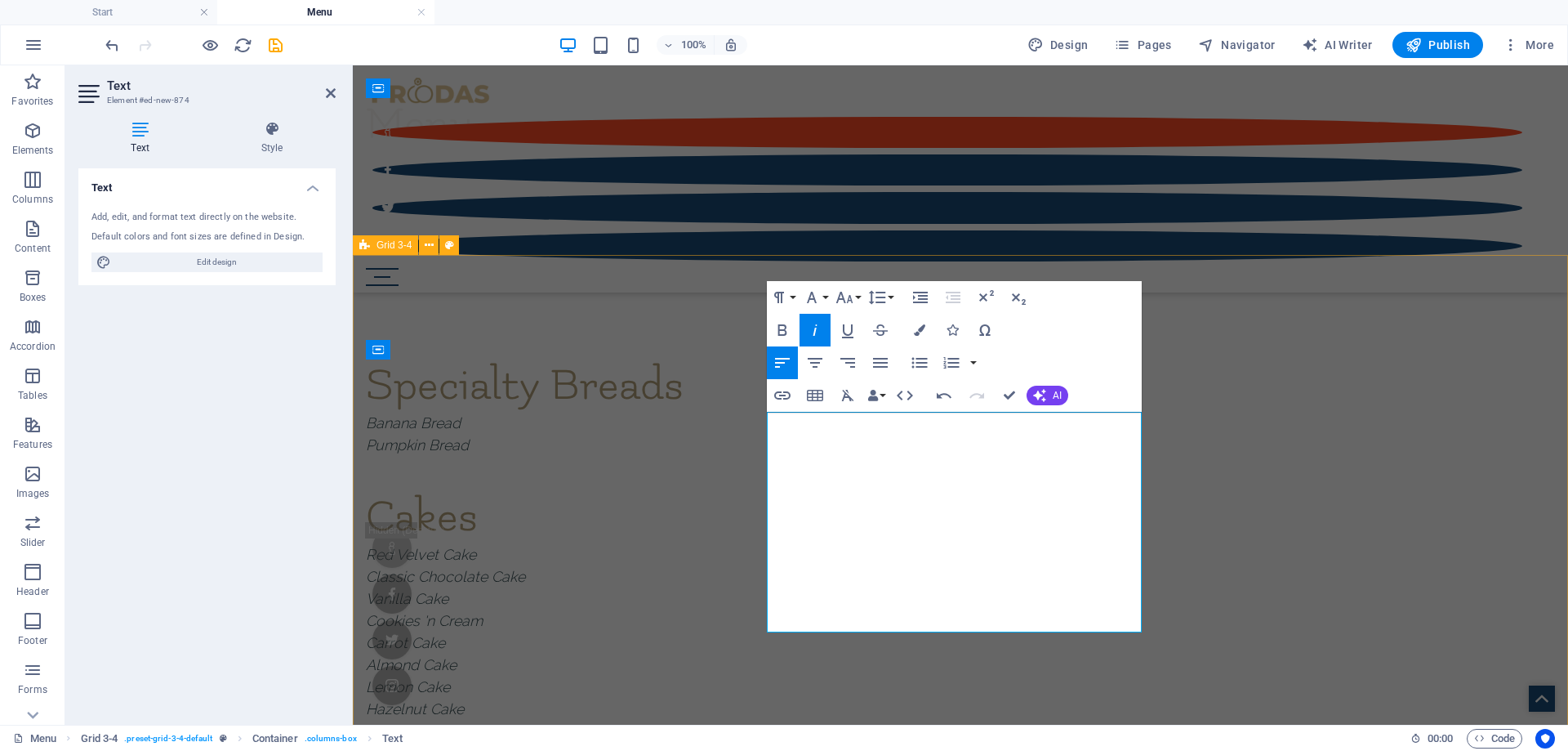 click on "Specialty Breads Banana Bread Pumpkin Bread Cakes Red Velvet Cake Classic Chocolate Cake Vanilla Cake Cookies 'n Cream Carrot Cake Almond Cake Lemon Cake Hazelnut Cake Drop content here or Add elements Paste clipboard Drop content here or Add elements Paste clipboard Drop content here or Add elements Paste clipboard Drop content here or Add elements Paste clipboard Drop content here or Add elements Paste clipboard Drop content here or Add elements Paste clipboard" at bounding box center [960, 949] 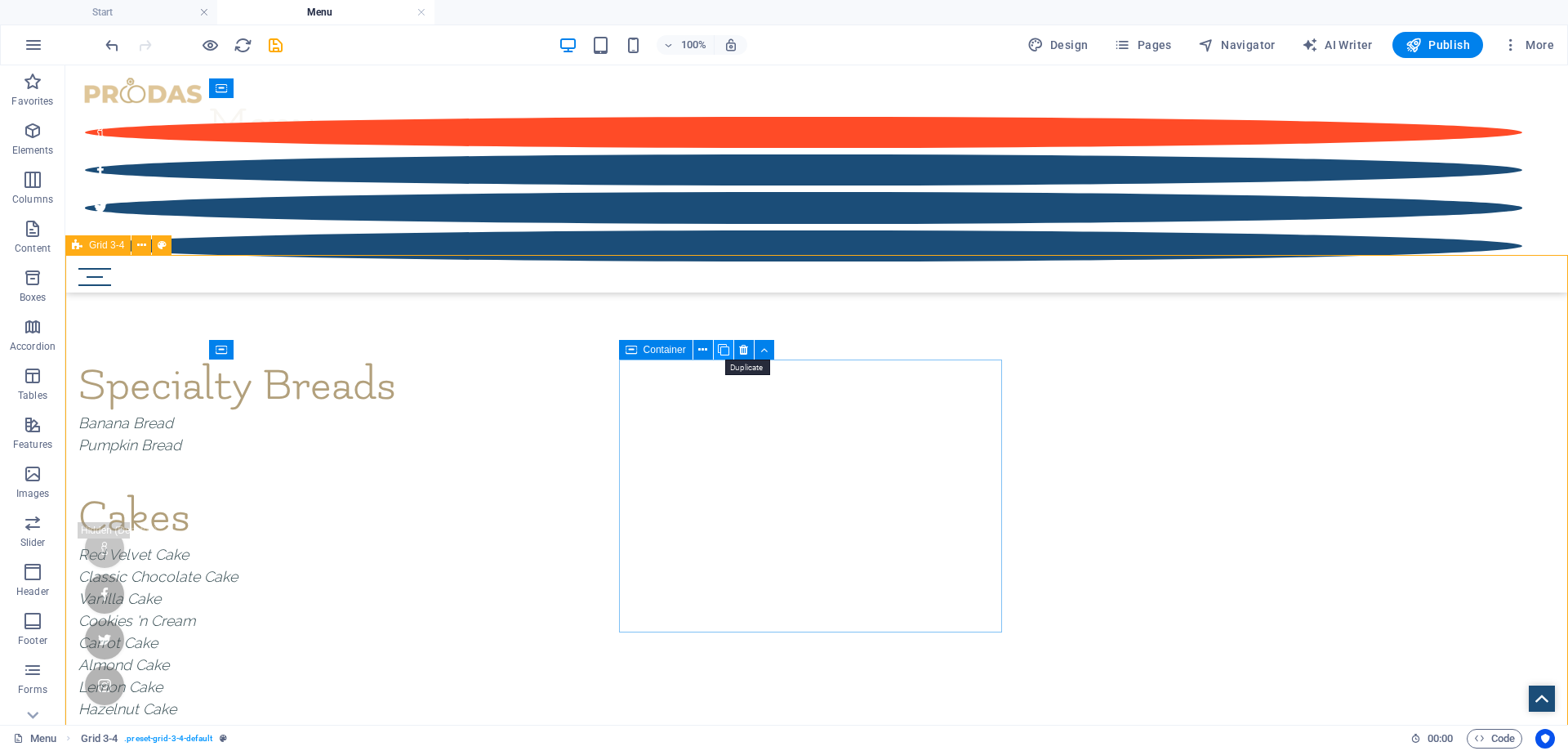 click at bounding box center [724, 350] 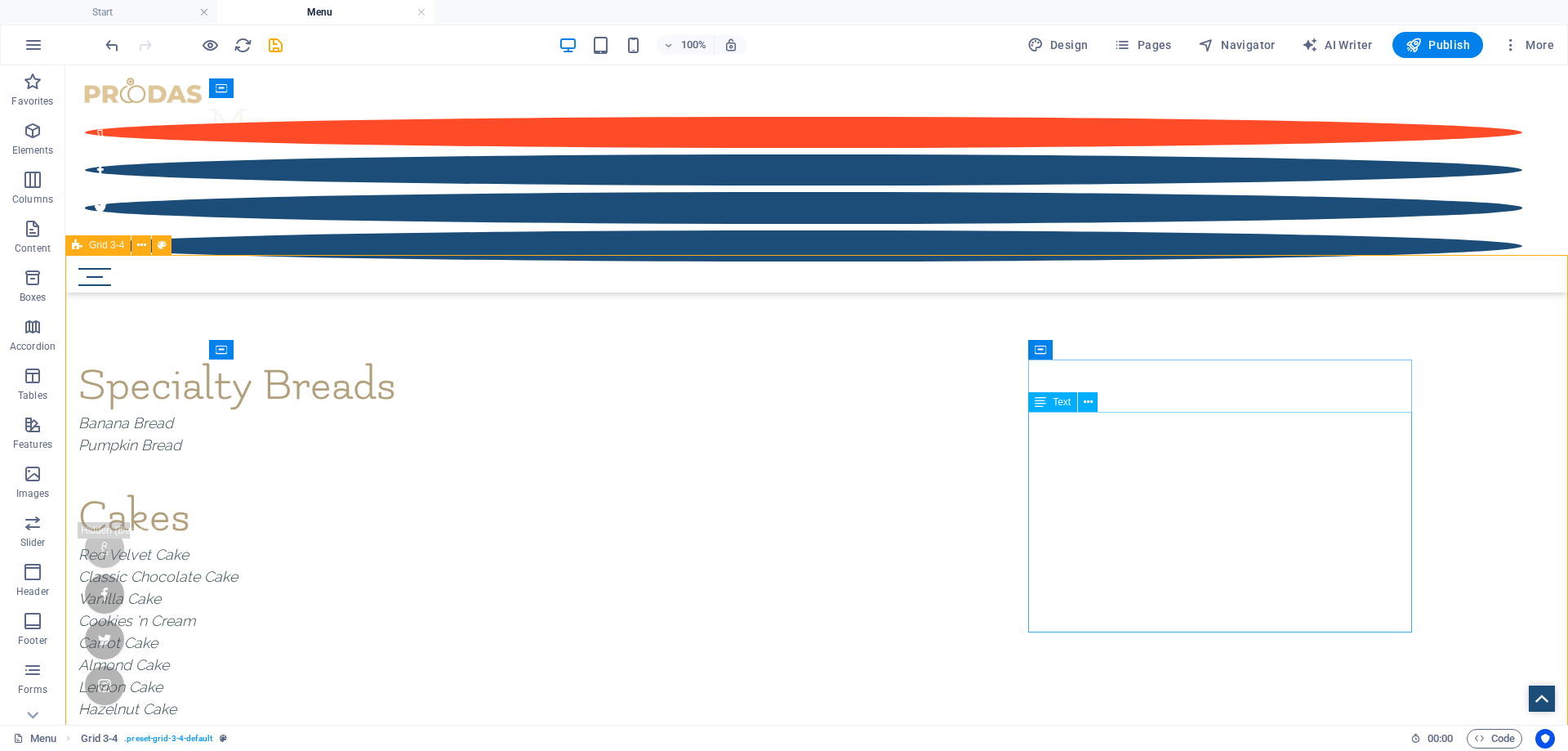 drag, startPoint x: 1115, startPoint y: 458, endPoint x: 1048, endPoint y: 389, distance: 96.17692 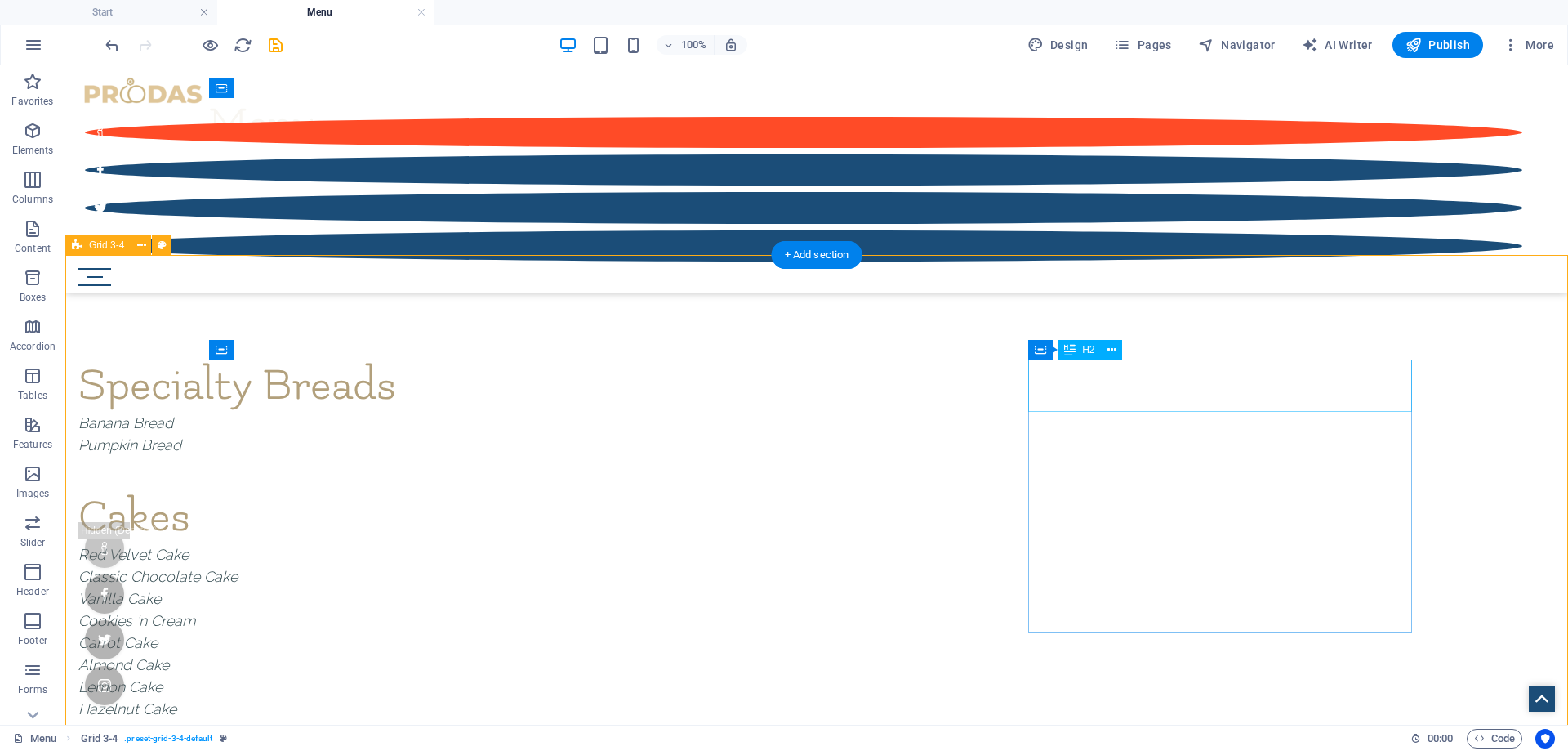 click on "Cakes" at bounding box center (686, 803) 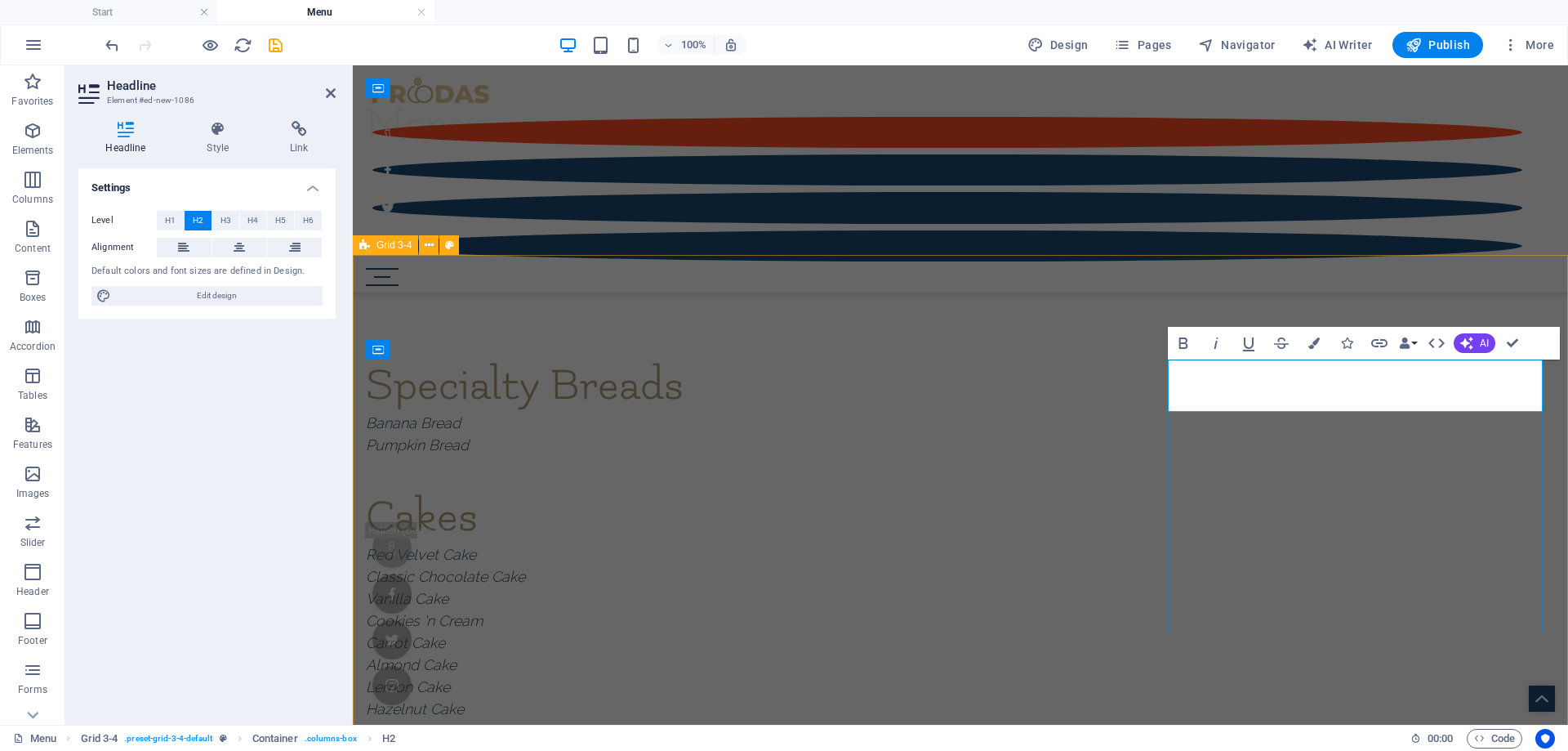 click on "Cakes" at bounding box center [960, 803] 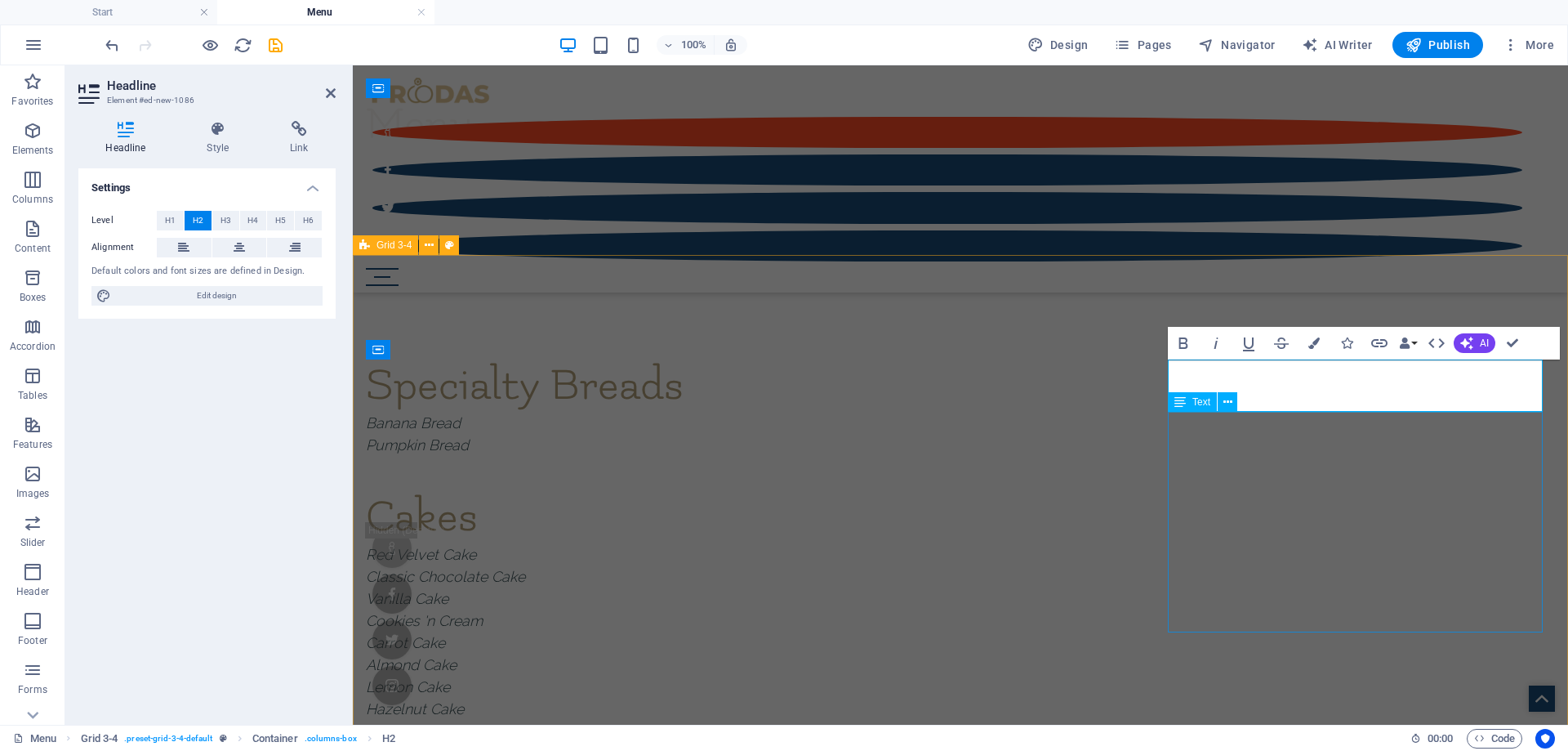 click on "Red Velvet Cake Classic Chocolate Cake Vanilla Cake Cookies 'n Cream Carrot Cake Almond Cake Lemon Cake Hazelnut Cake" at bounding box center (960, 940) 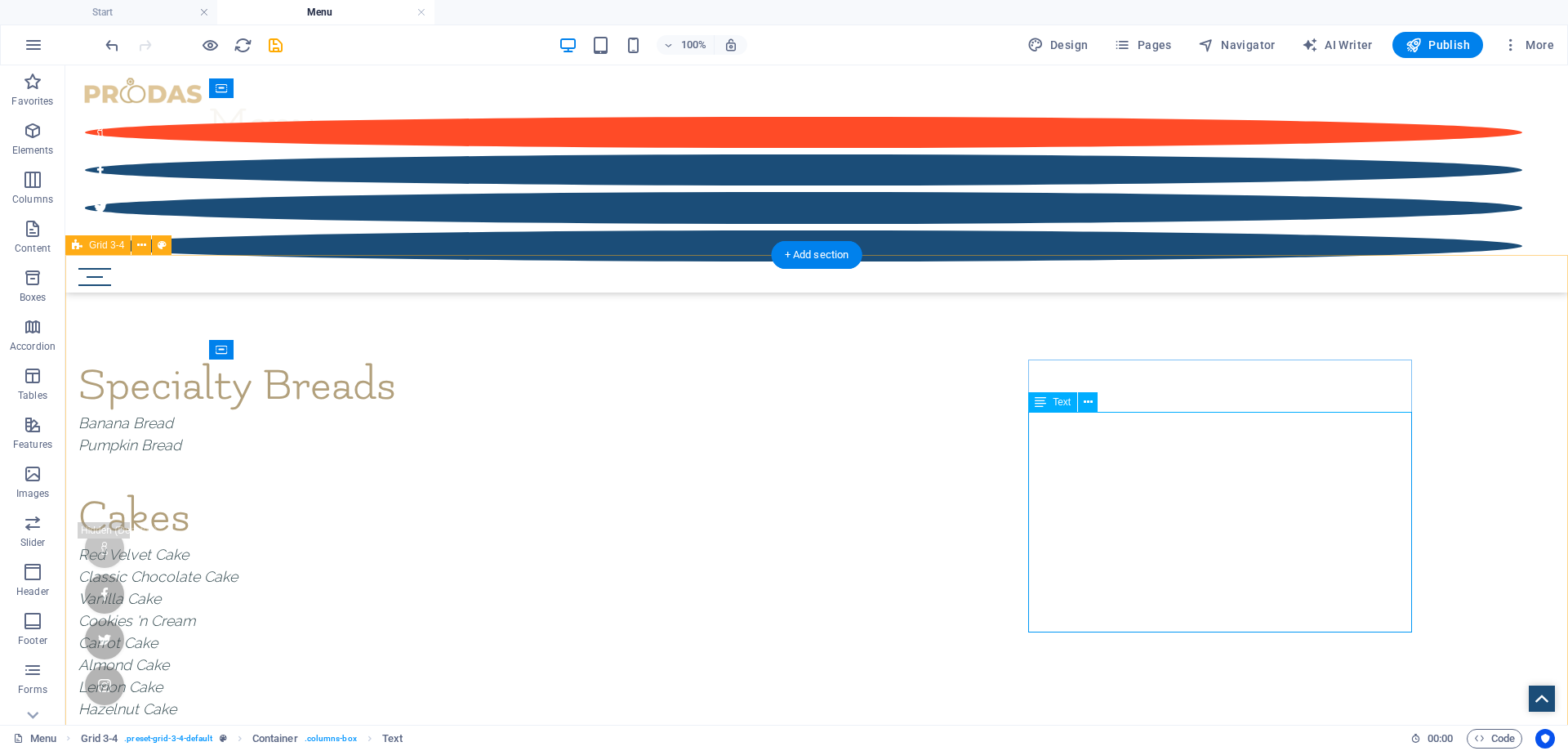 click on "Red Velvet Cake Classic Chocolate Cake Vanilla Cake Cookies 'n Cream Carrot Cake Almond Cake Lemon Cake Hazelnut Cake" at bounding box center (686, 940) 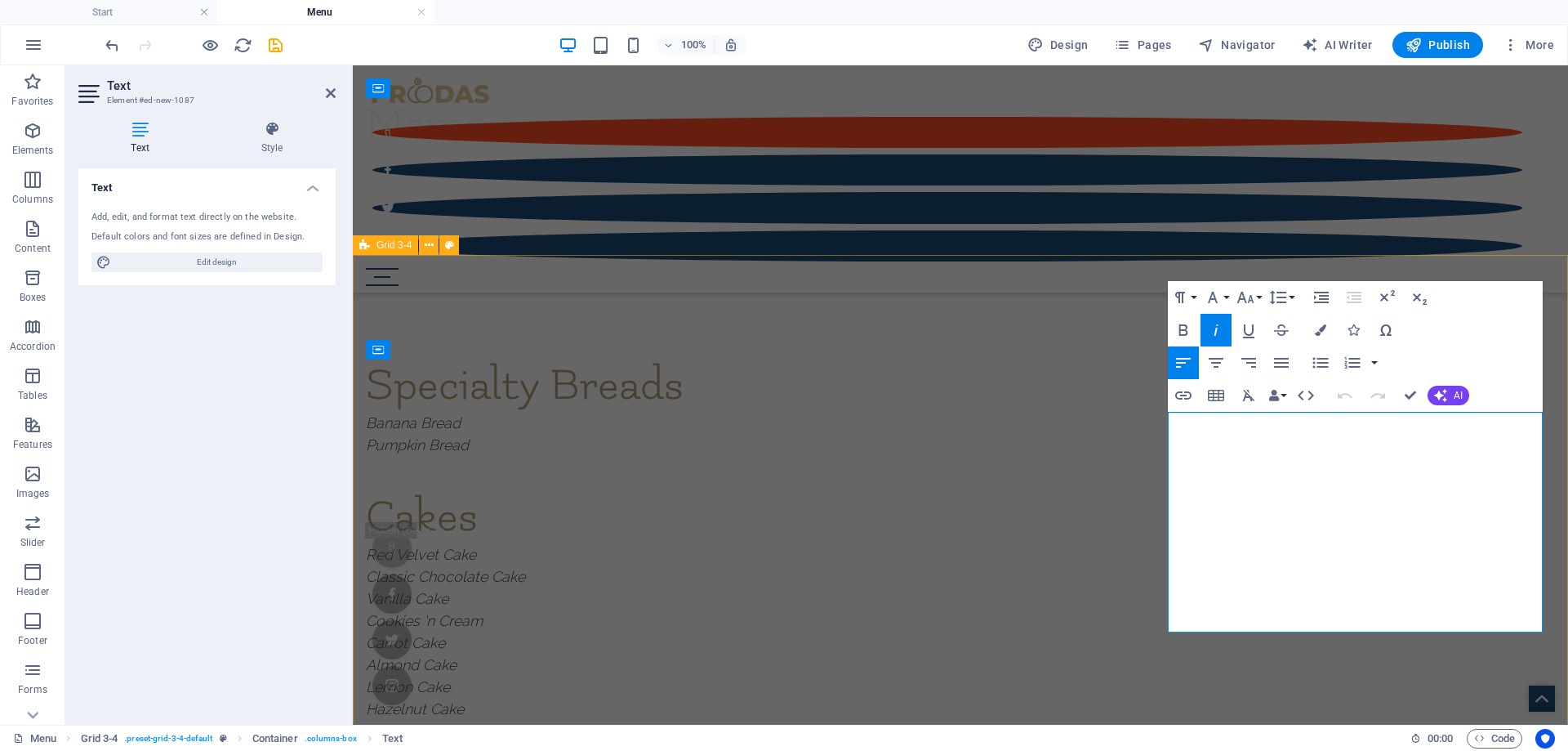 click on "Red Velvet Cake" at bounding box center [421, 840] 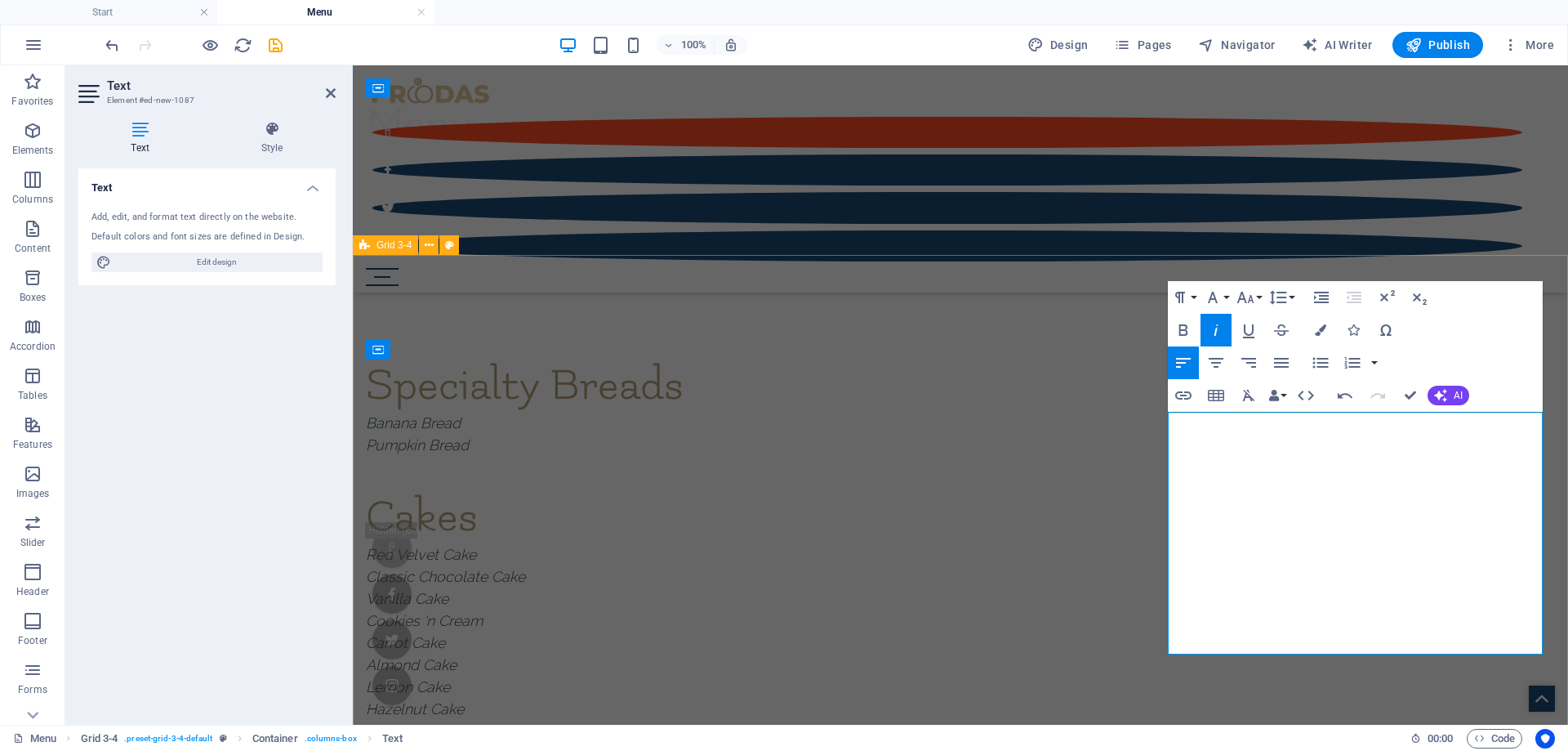 click at bounding box center (960, 862) 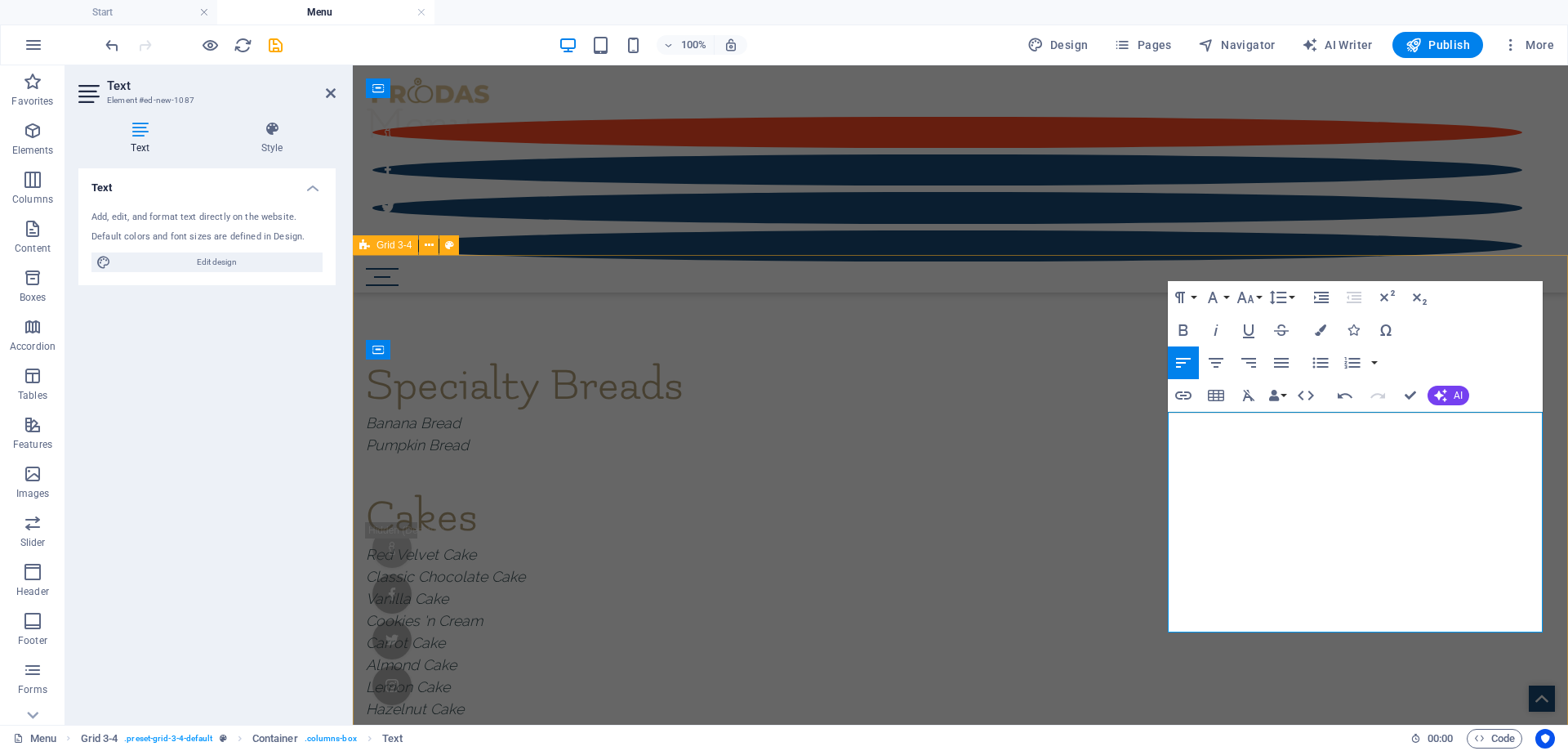 click on "​ Classic Chocolate Cake" at bounding box center (960, 852) 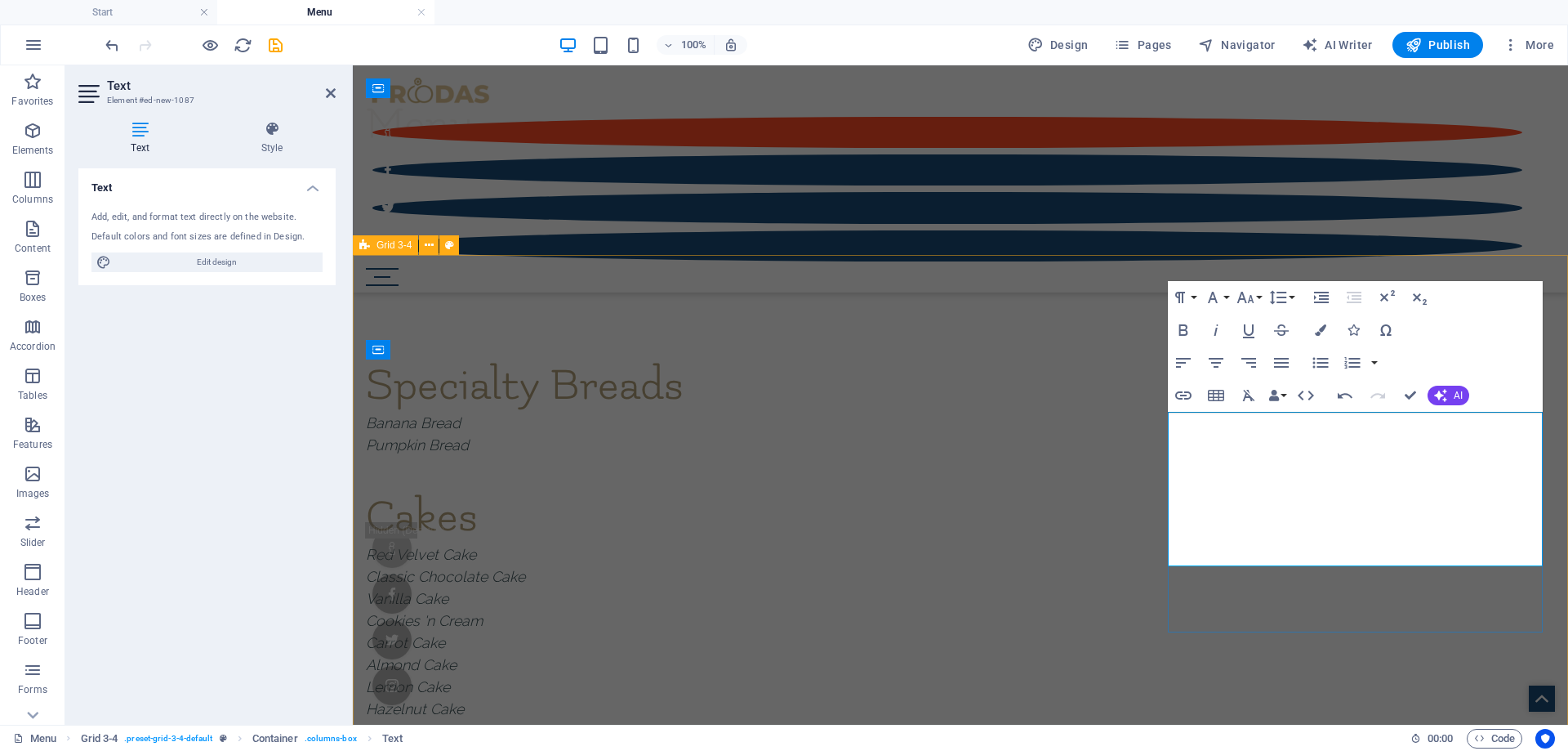 click on "Chocolate Cheesecake" at bounding box center (960, 928) 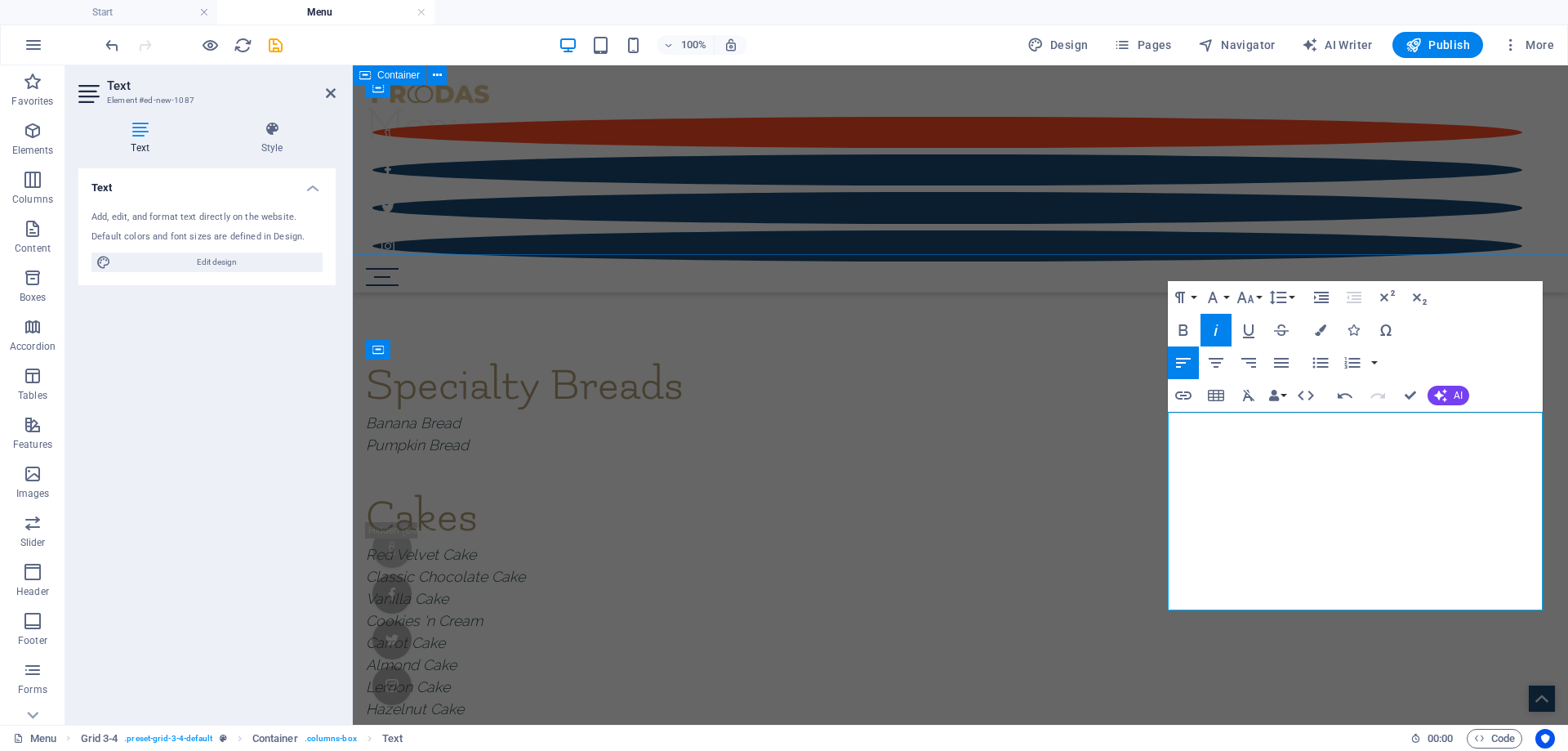 click on "Menu" at bounding box center (960, 96) 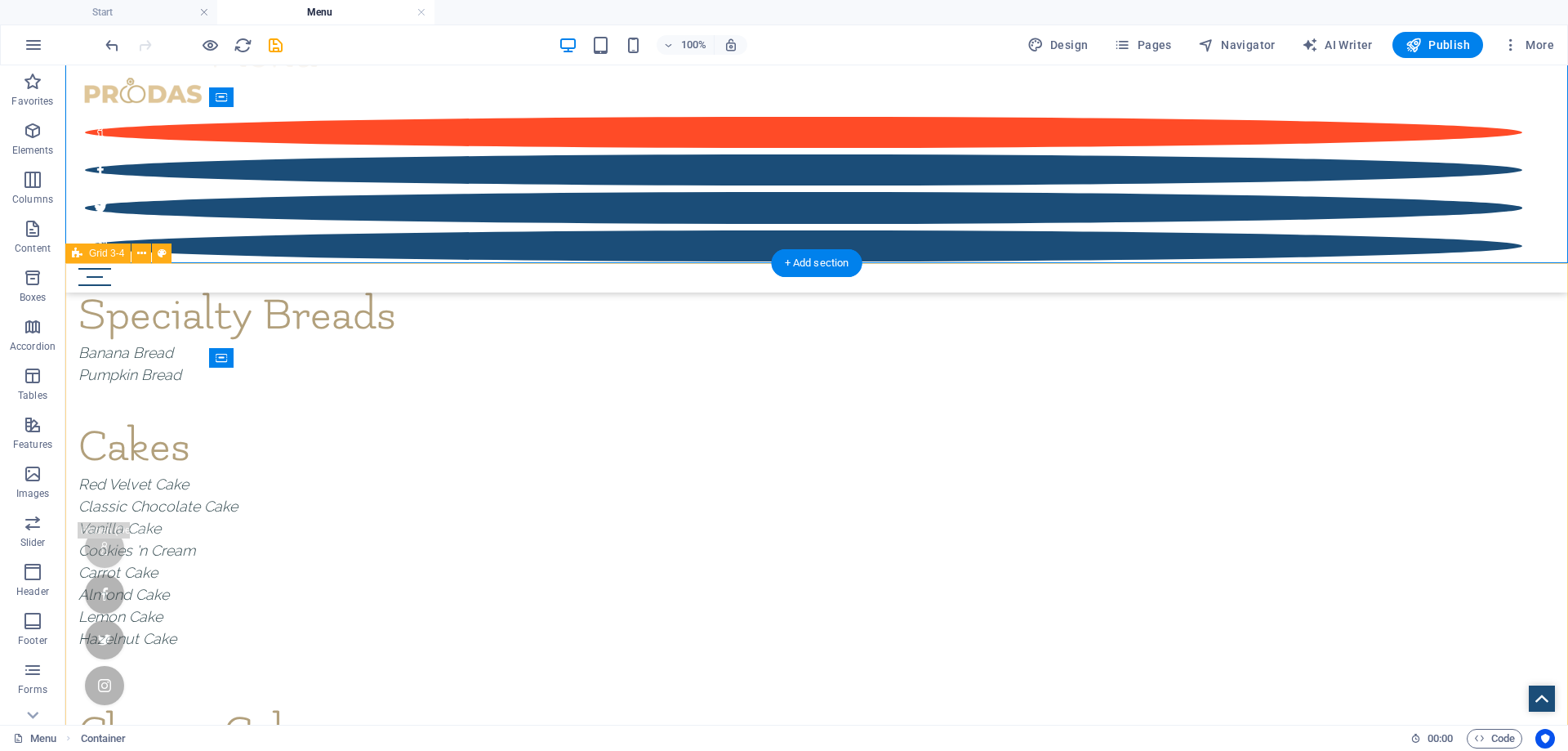 scroll, scrollTop: 242, scrollLeft: 0, axis: vertical 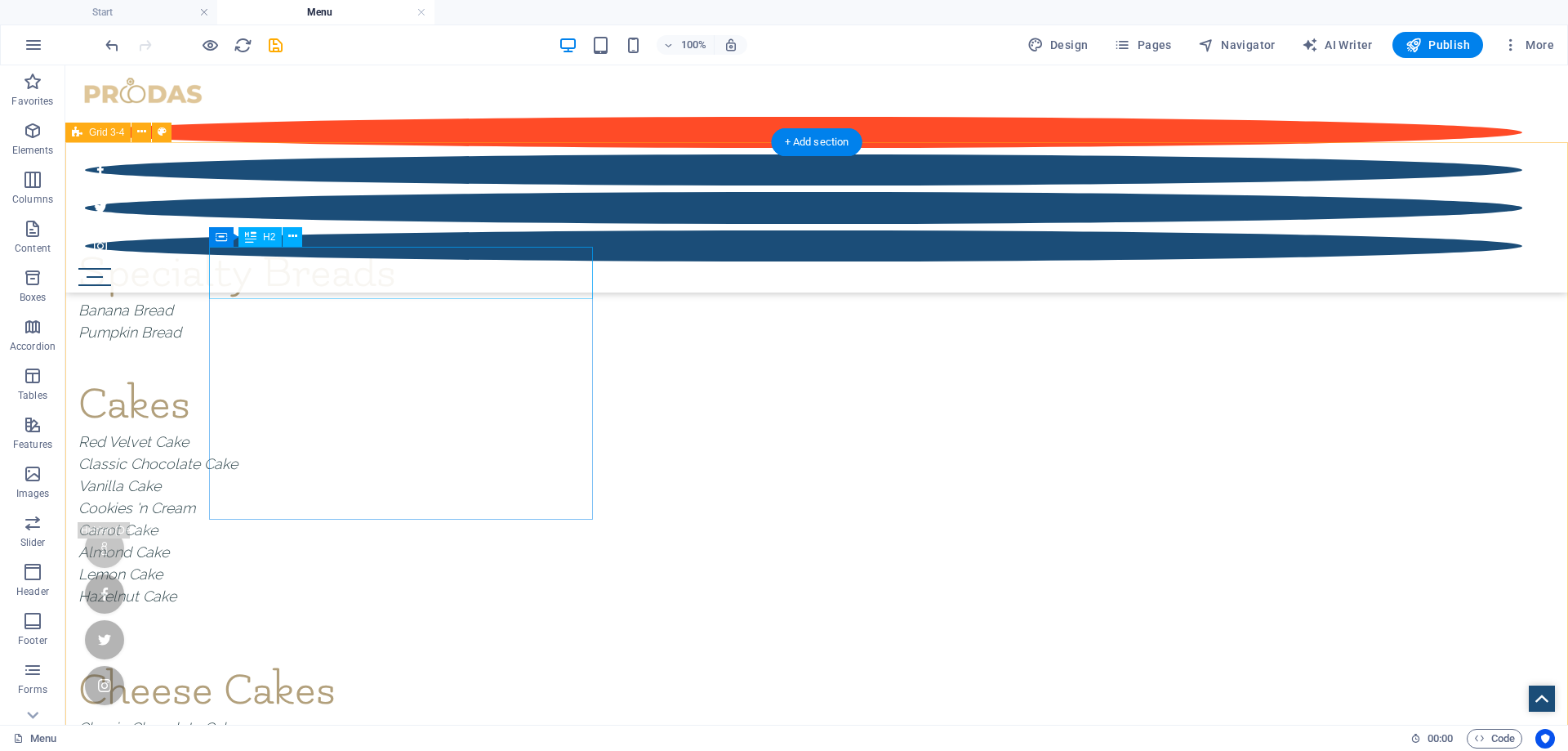 drag, startPoint x: 691, startPoint y: 308, endPoint x: 538, endPoint y: 288, distance: 154.30165 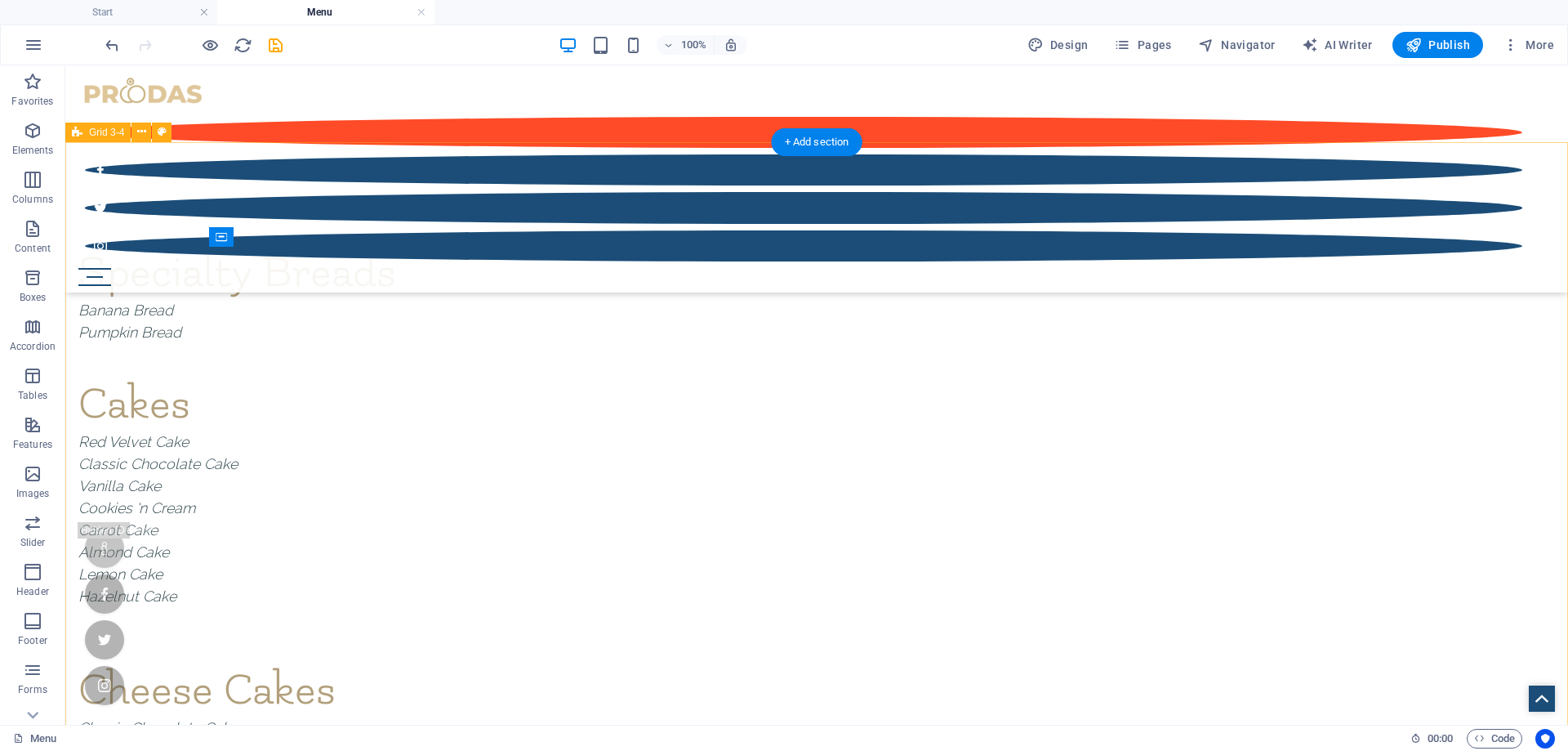 drag, startPoint x: 699, startPoint y: 304, endPoint x: 400, endPoint y: 235, distance: 306.8583 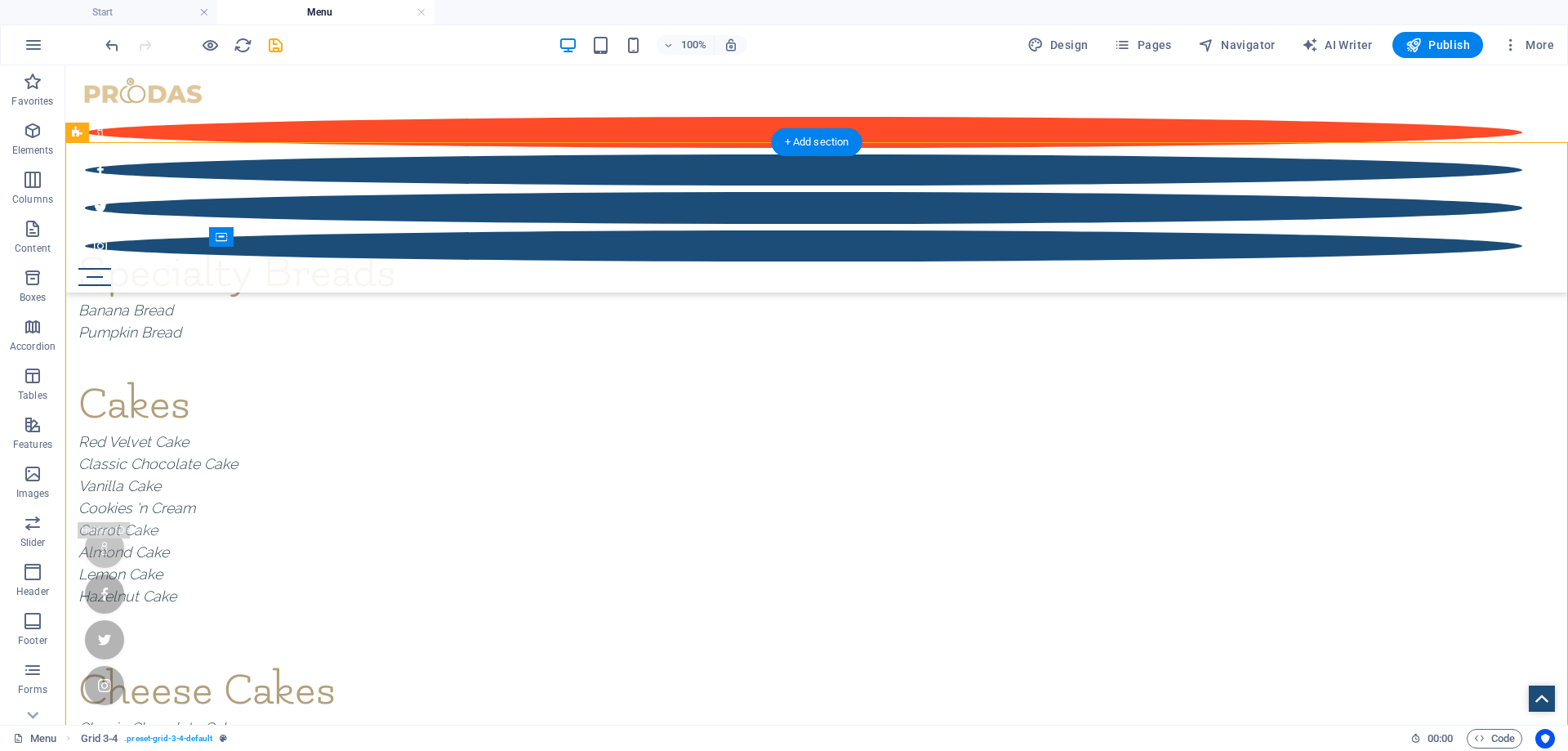 drag, startPoint x: 698, startPoint y: 302, endPoint x: 198, endPoint y: 241, distance: 503.7073 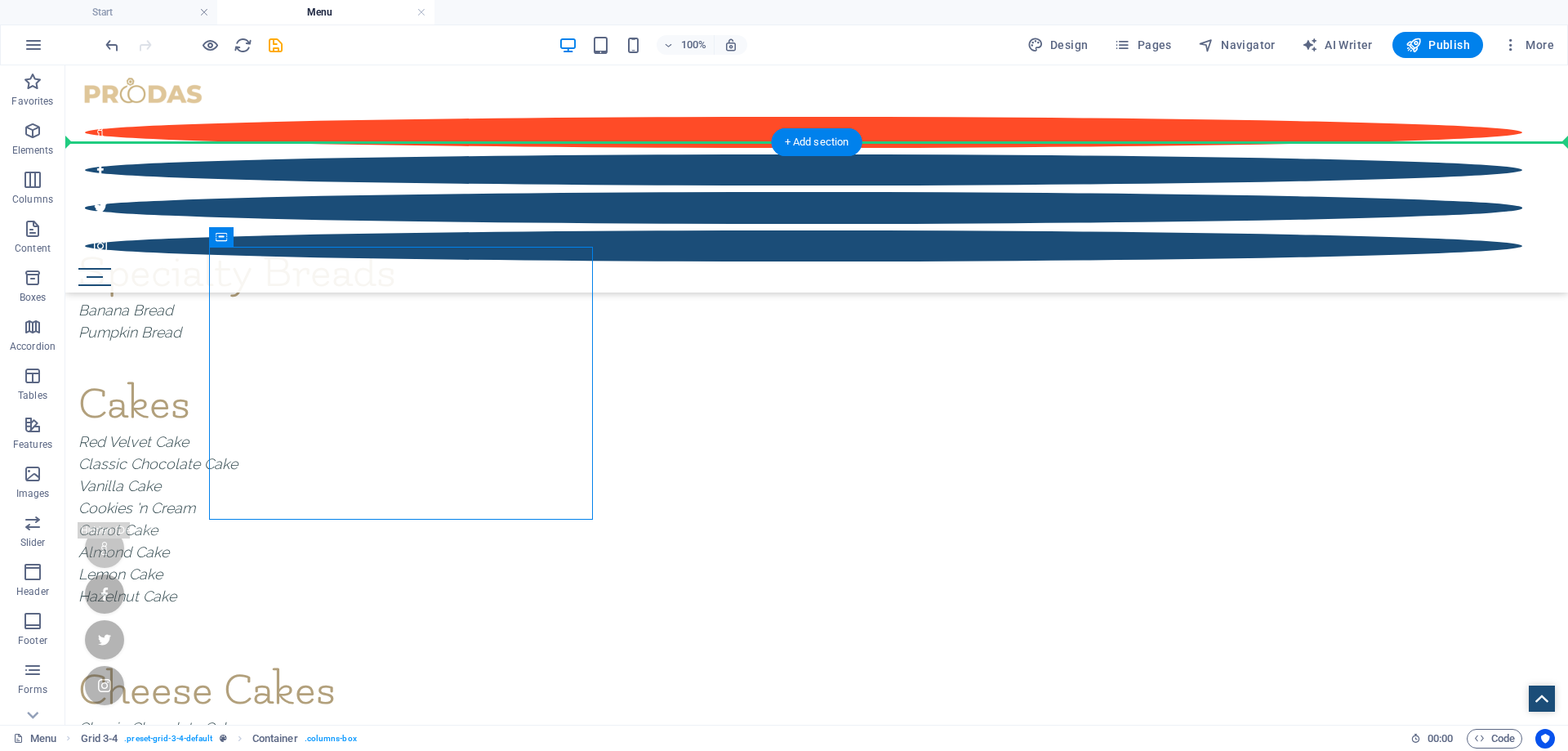 drag, startPoint x: 283, startPoint y: 297, endPoint x: 1018, endPoint y: 266, distance: 735.6535 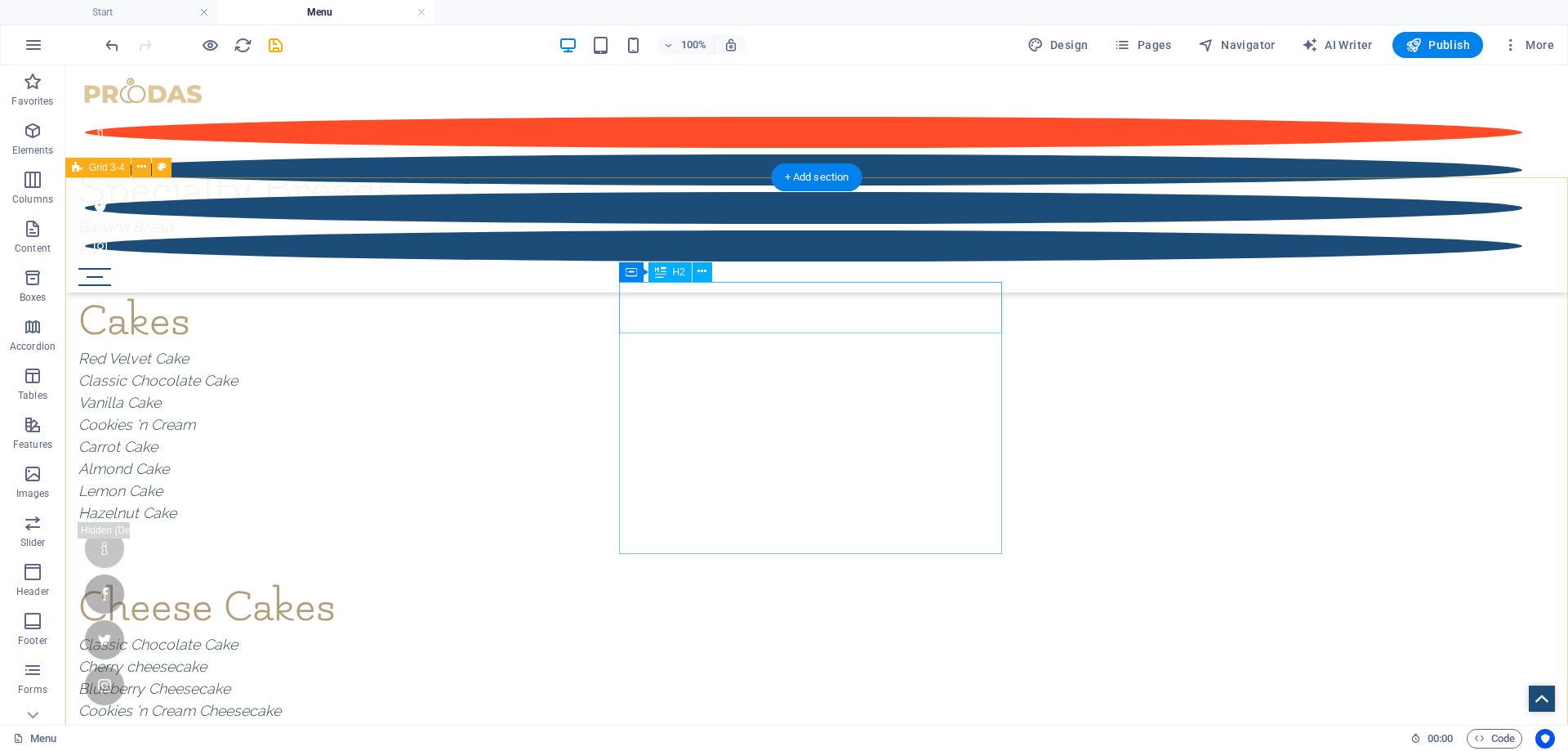 scroll, scrollTop: 207, scrollLeft: 0, axis: vertical 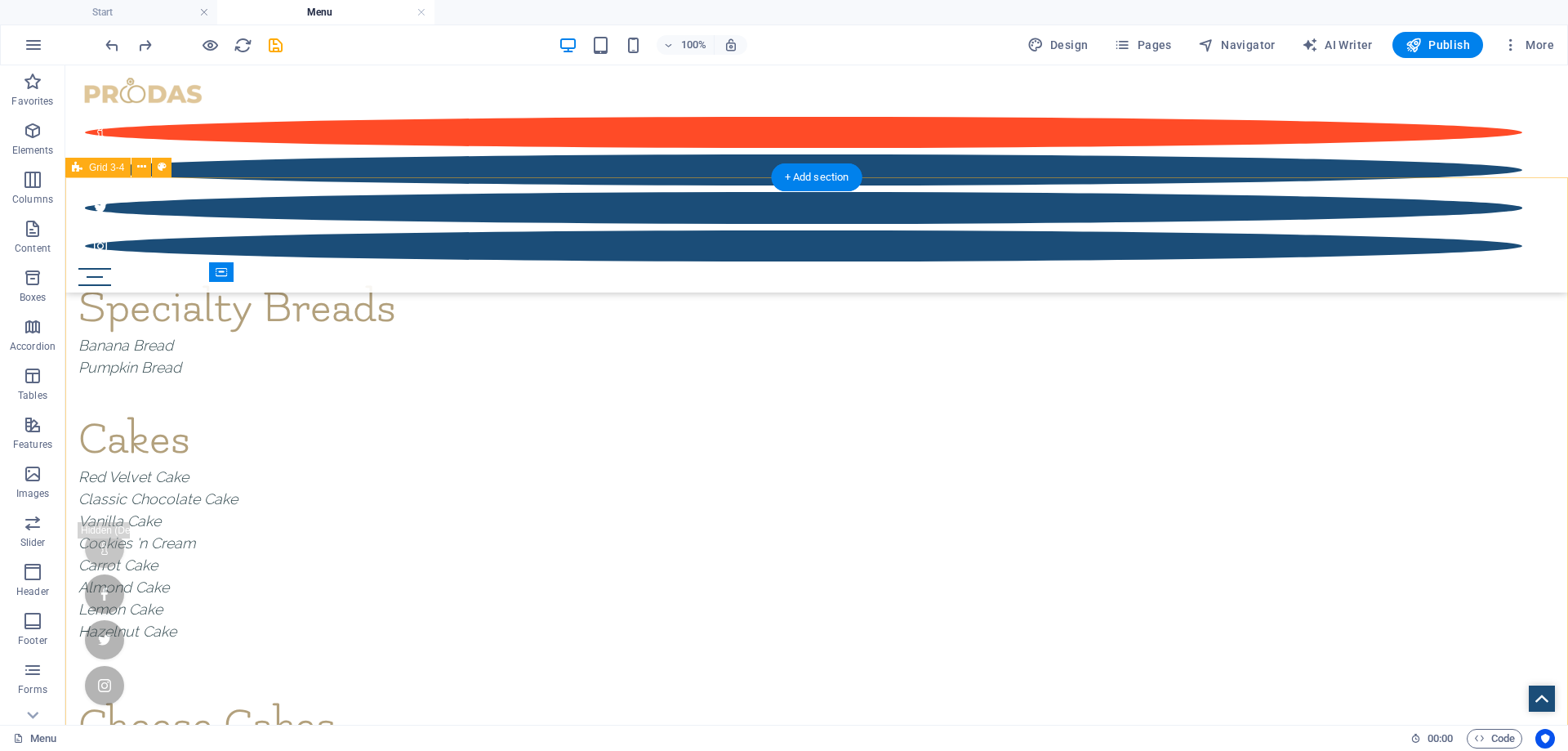 click on "Specialty Breads Banana Bread Pumpkin Bread Cakes Red Velvet Cake Classic Chocolate Cake Vanilla Cake Cookies 'n Cream Carrot Cake Almond Cake Lemon Cake Hazelnut Cake Cheese Cakes Classic Chocolate Cake Cherry cheesecake Blueberry Cheesecake Cookies 'n Cream Cheesecake Chocolate Cheesecake Hazelnut Cheesecake Personal Pans Drop content here or  Add elements  Paste clipboard Drop content here or  Add elements  Paste clipboard Drop content here or  Add elements  Paste clipboard Drop content here or  Add elements  Paste clipboard Drop content here or  Add elements  Paste clipboard Drop content here or  Add elements  Paste clipboard" at bounding box center [817, 1003] 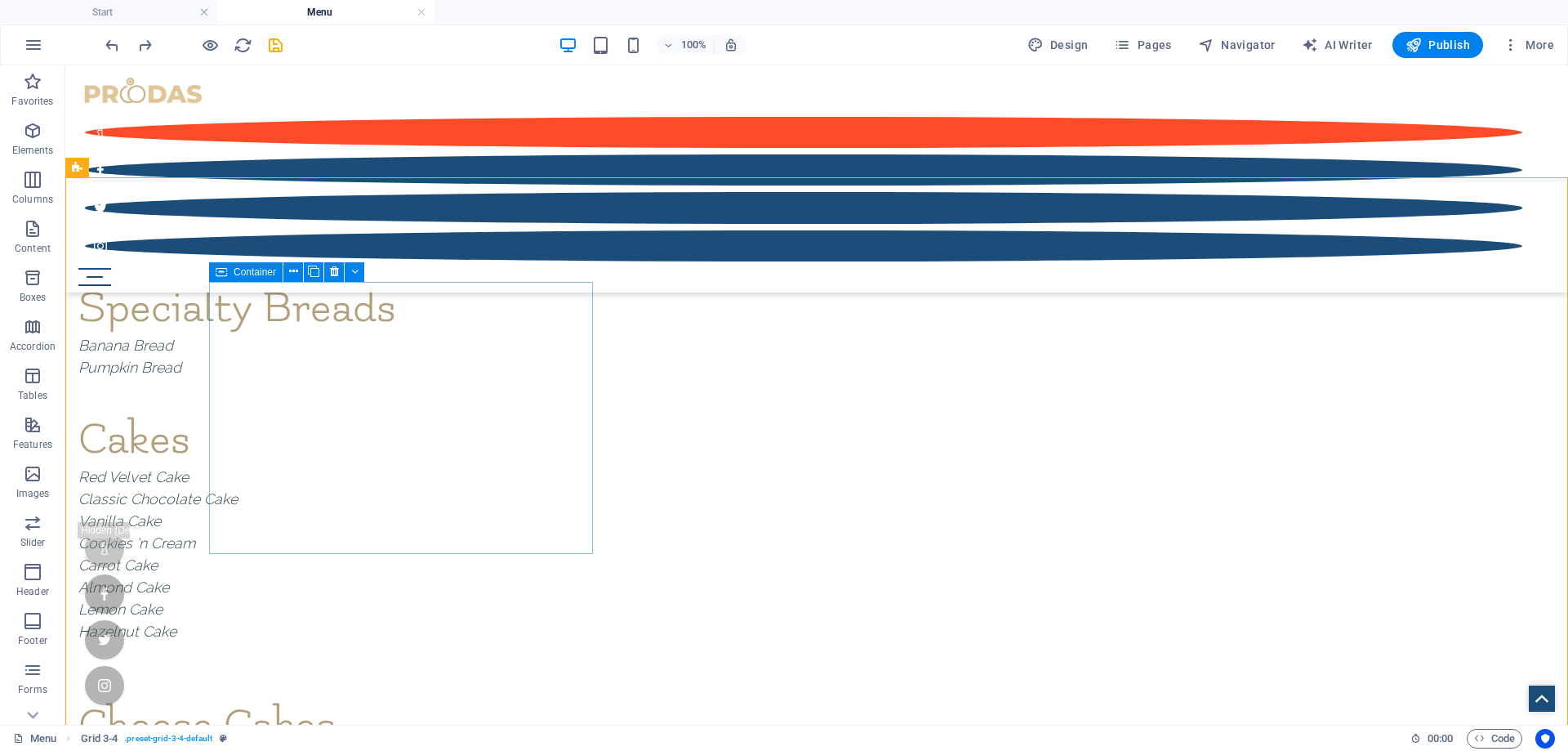 click at bounding box center (221, 272) 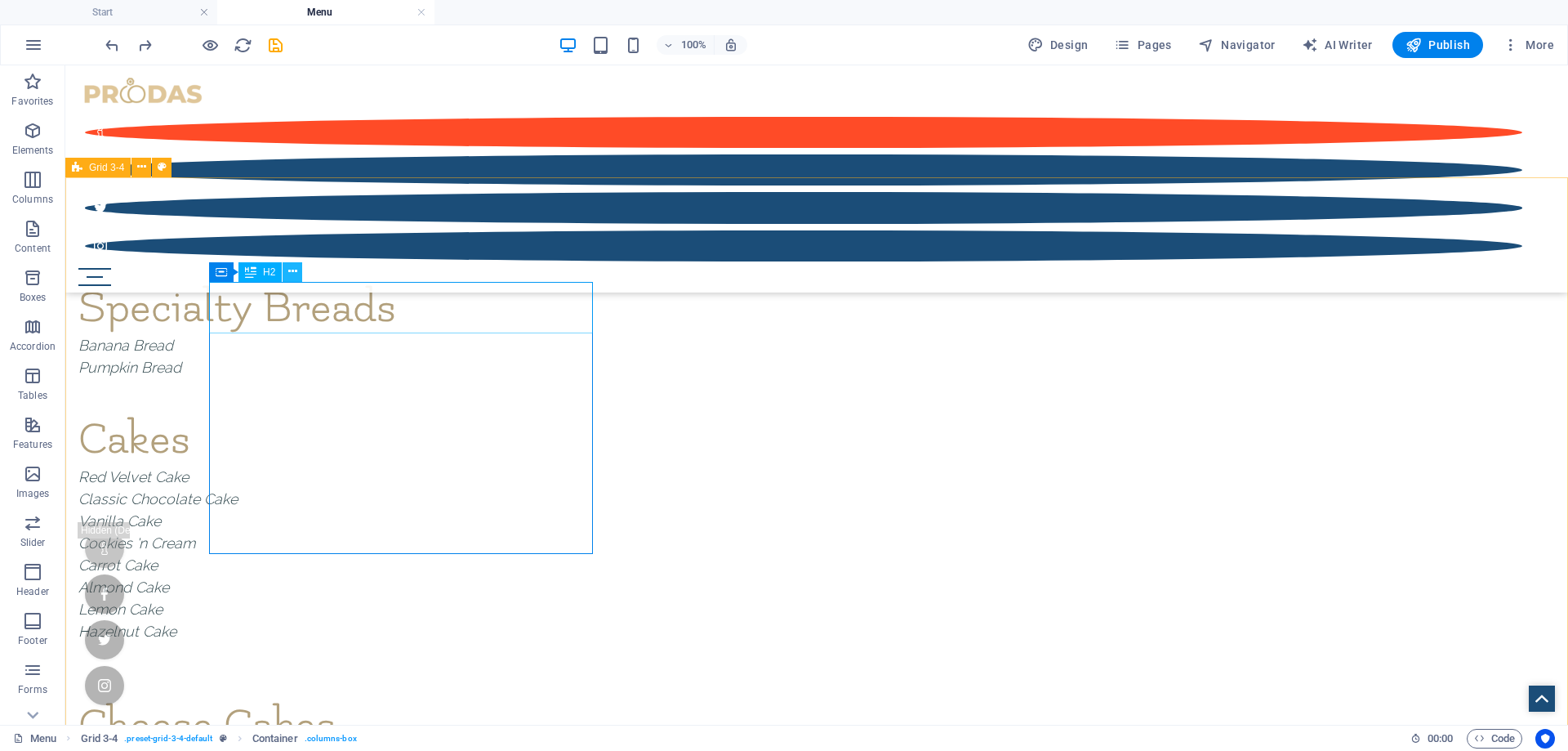 click at bounding box center (292, 271) 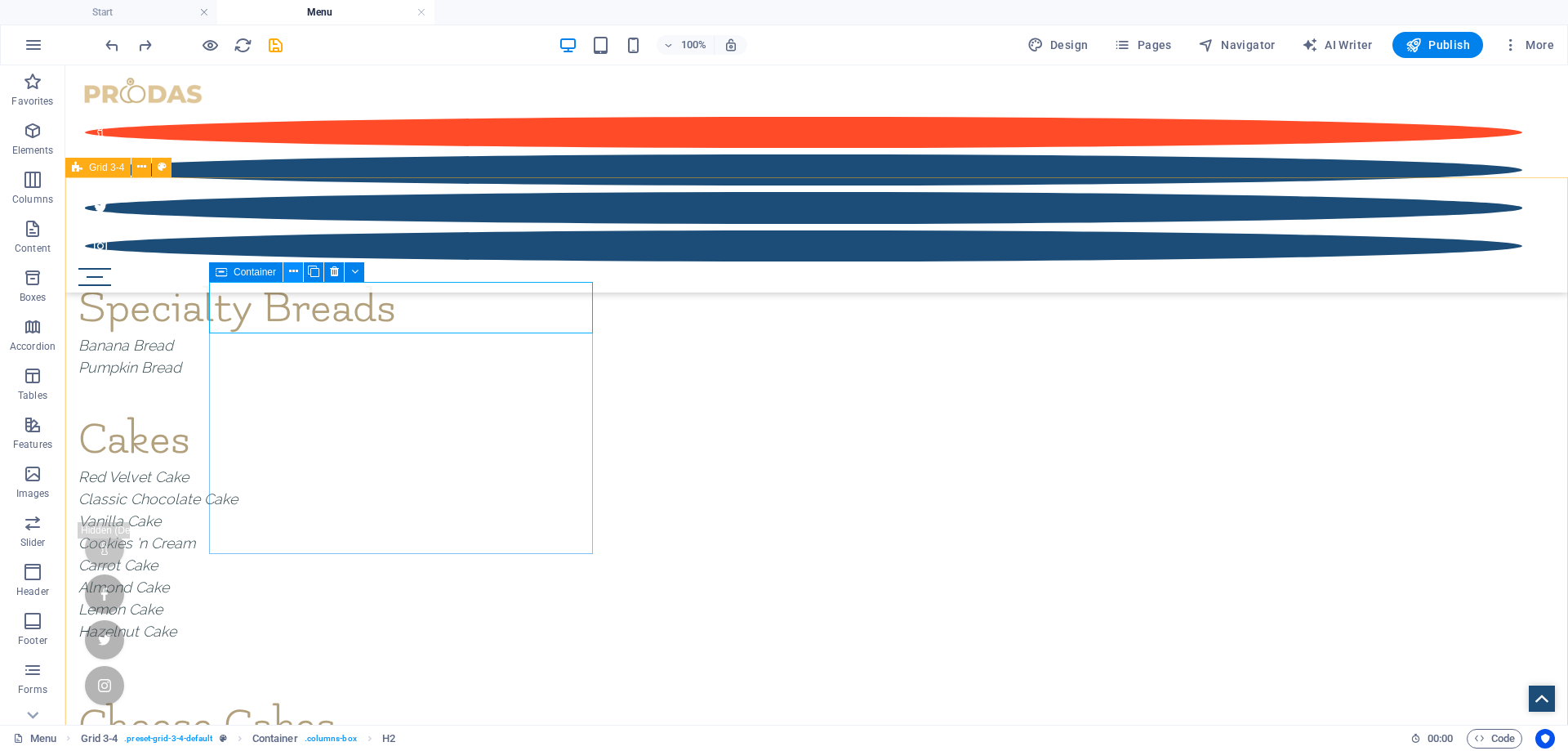 click at bounding box center [293, 271] 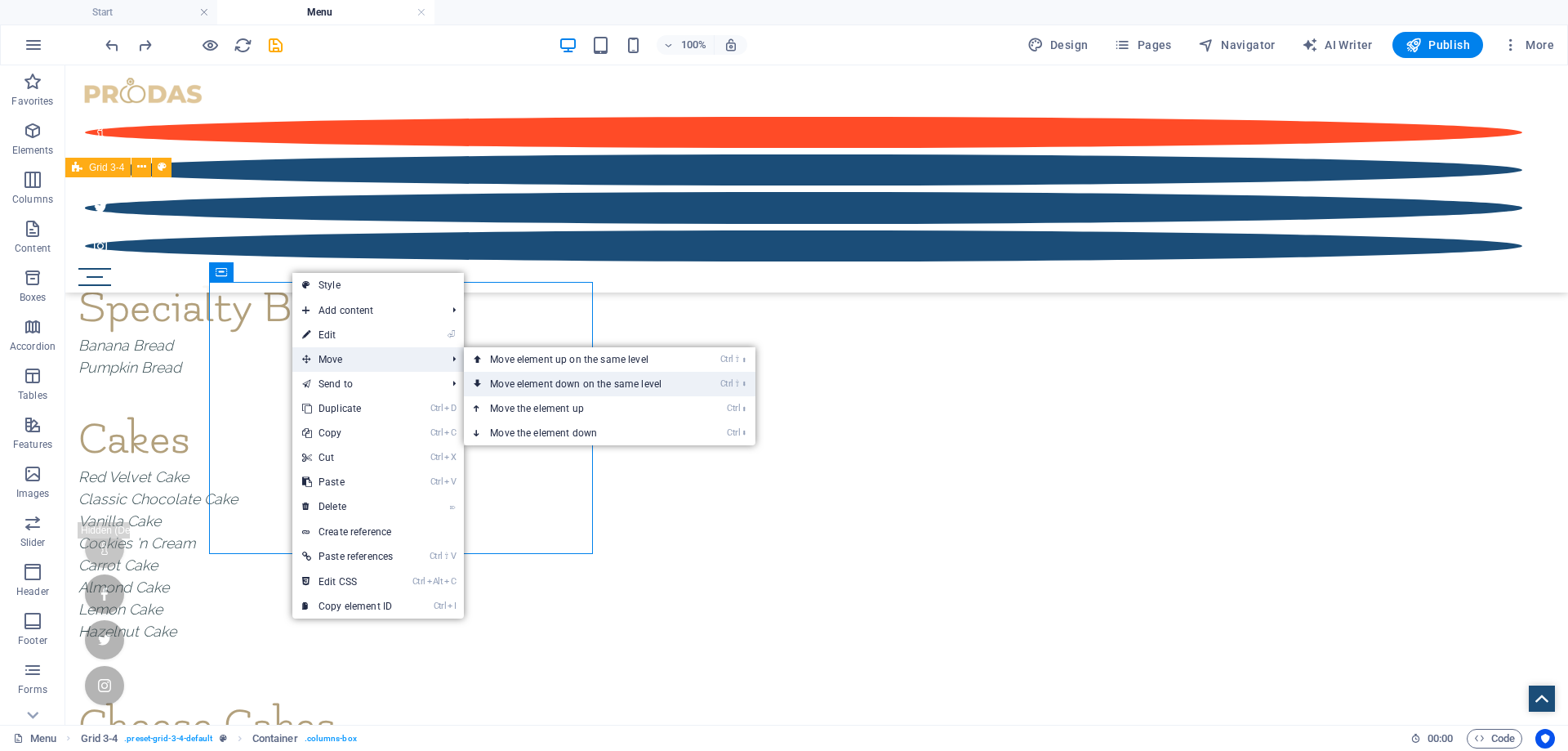 click on "Ctrl ⇧ ⬇  Move element down on the same level" at bounding box center [579, 384] 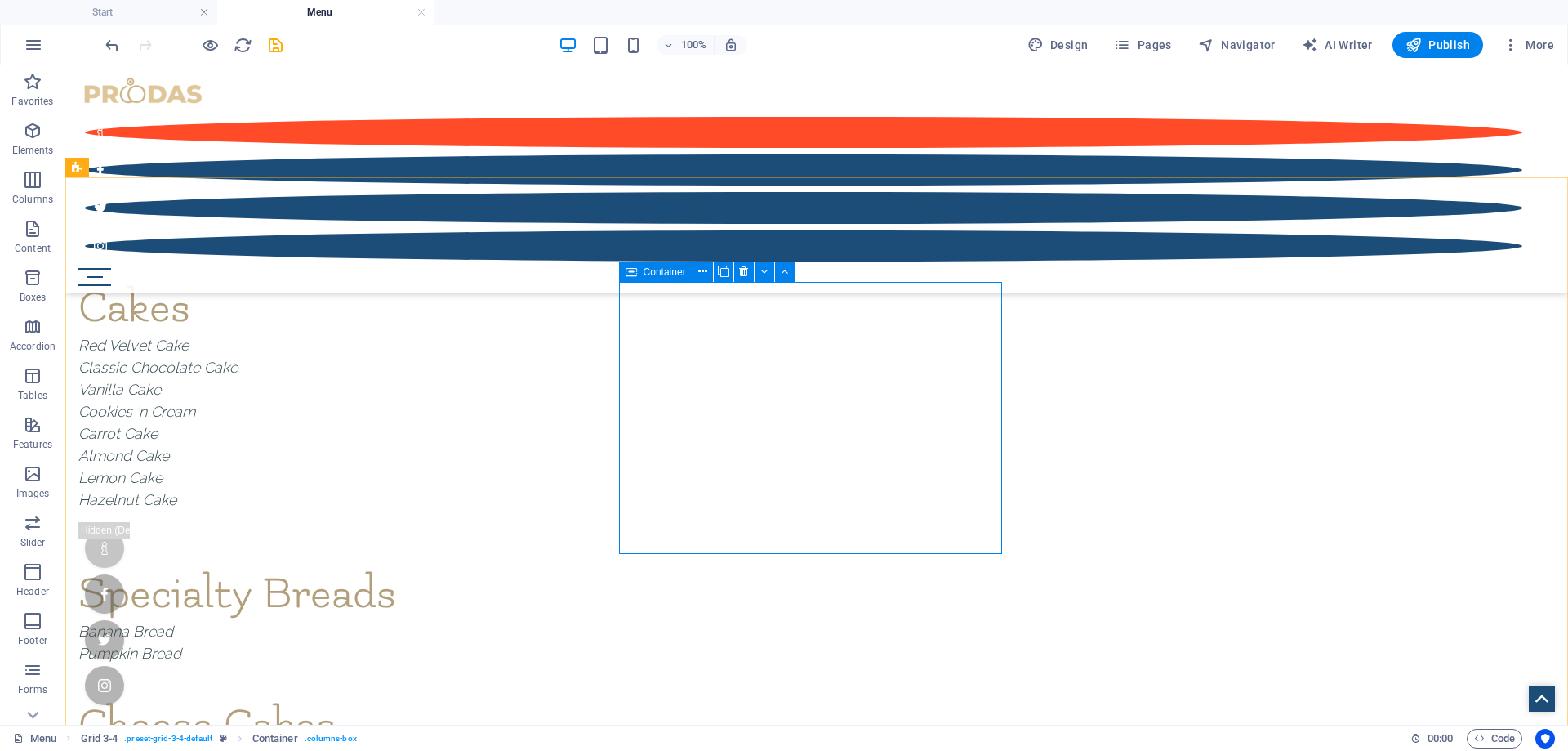 click at bounding box center (631, 272) 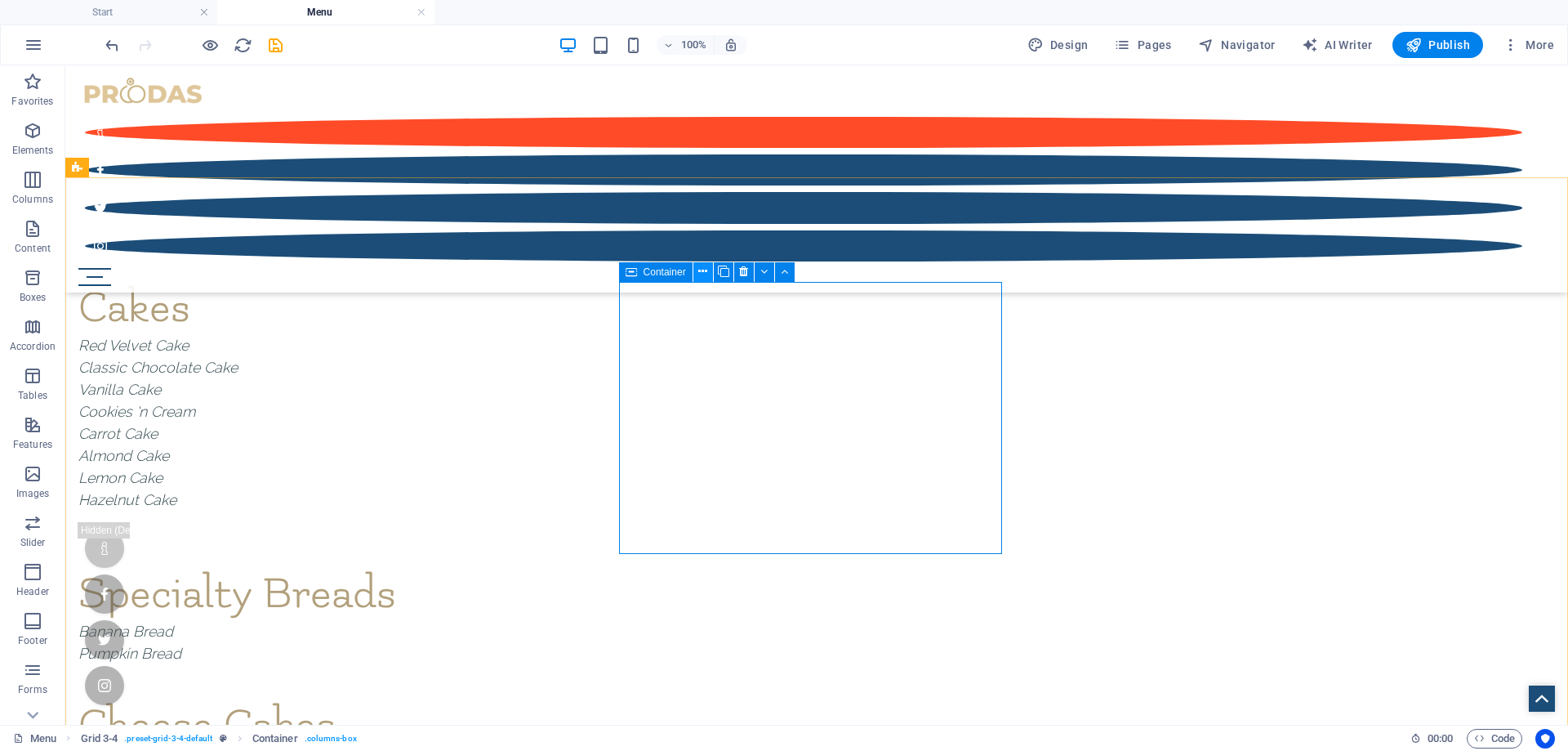 click at bounding box center [702, 271] 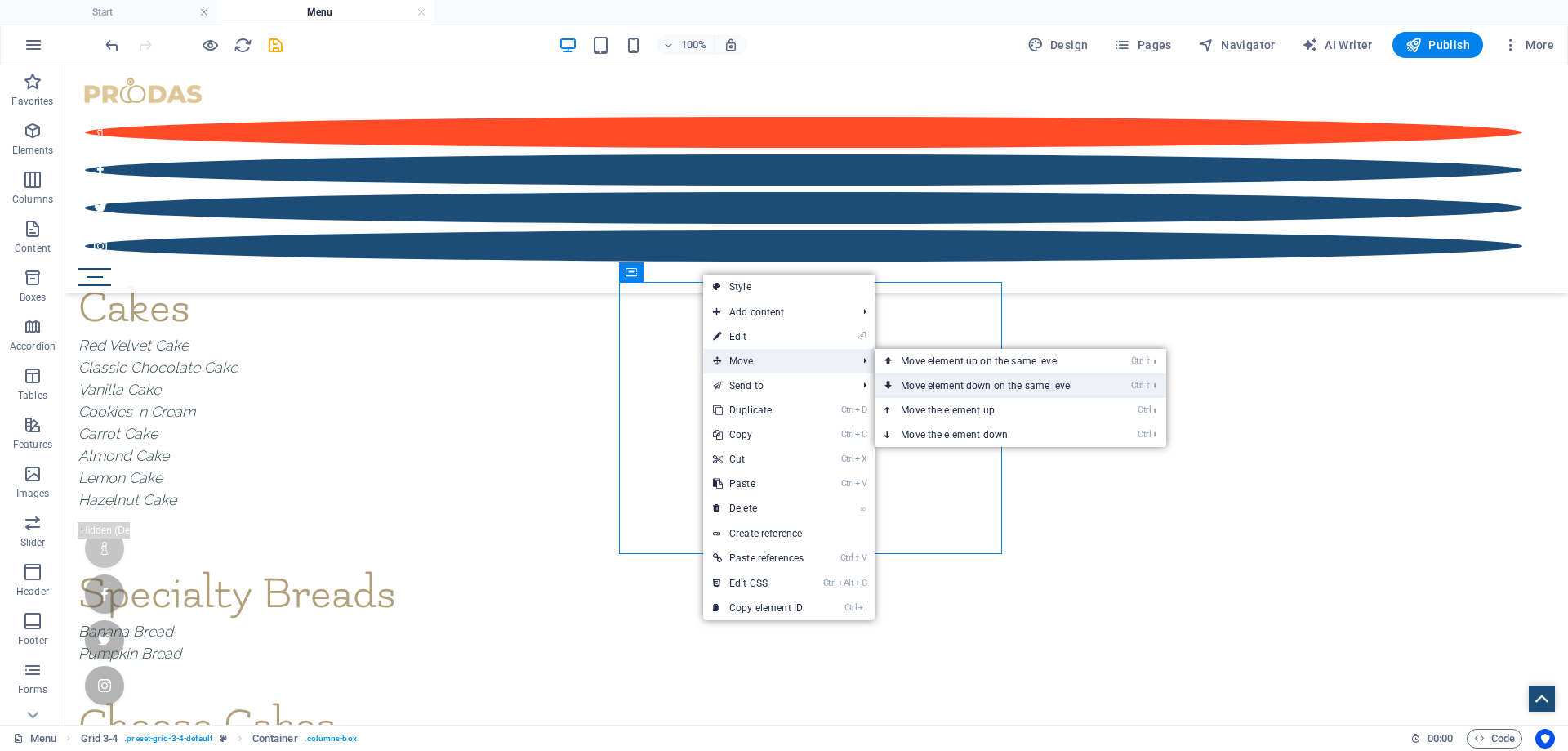 click on "Ctrl ⇧ ⬇  Move element down on the same level" at bounding box center [990, 386] 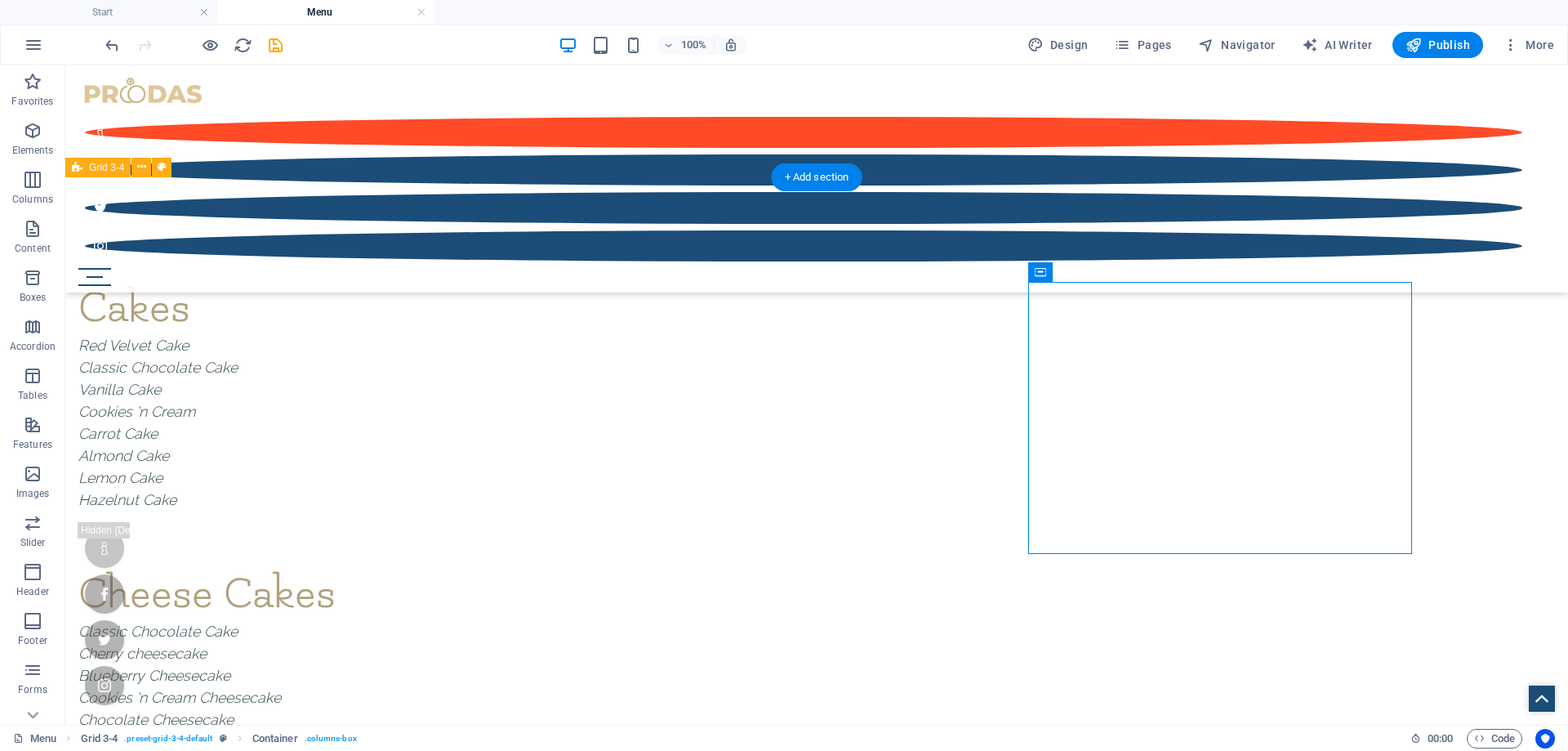 click on "Cakes Red Velvet Cake Classic Chocolate Cake Vanilla Cake Cookies 'n Cream Carrot Cake Almond Cake Lemon Cake Hazelnut Cake Cheese Cakes Classic Chocolate Cake Cherry cheesecake Blueberry Cheesecake Cookies 'n Cream Cheesecake Chocolate Cheesecake Hazelnut Cheesecake Personal Pans Specialty Breads Banana Bread Pumpkin Bread Drop content here or  Add elements  Paste clipboard Drop content here or  Add elements  Paste clipboard Drop content here or  Add elements  Paste clipboard Drop content here or  Add elements  Paste clipboard Drop content here or  Add elements  Paste clipboard Drop content here or  Add elements  Paste clipboard" at bounding box center (817, 1003) 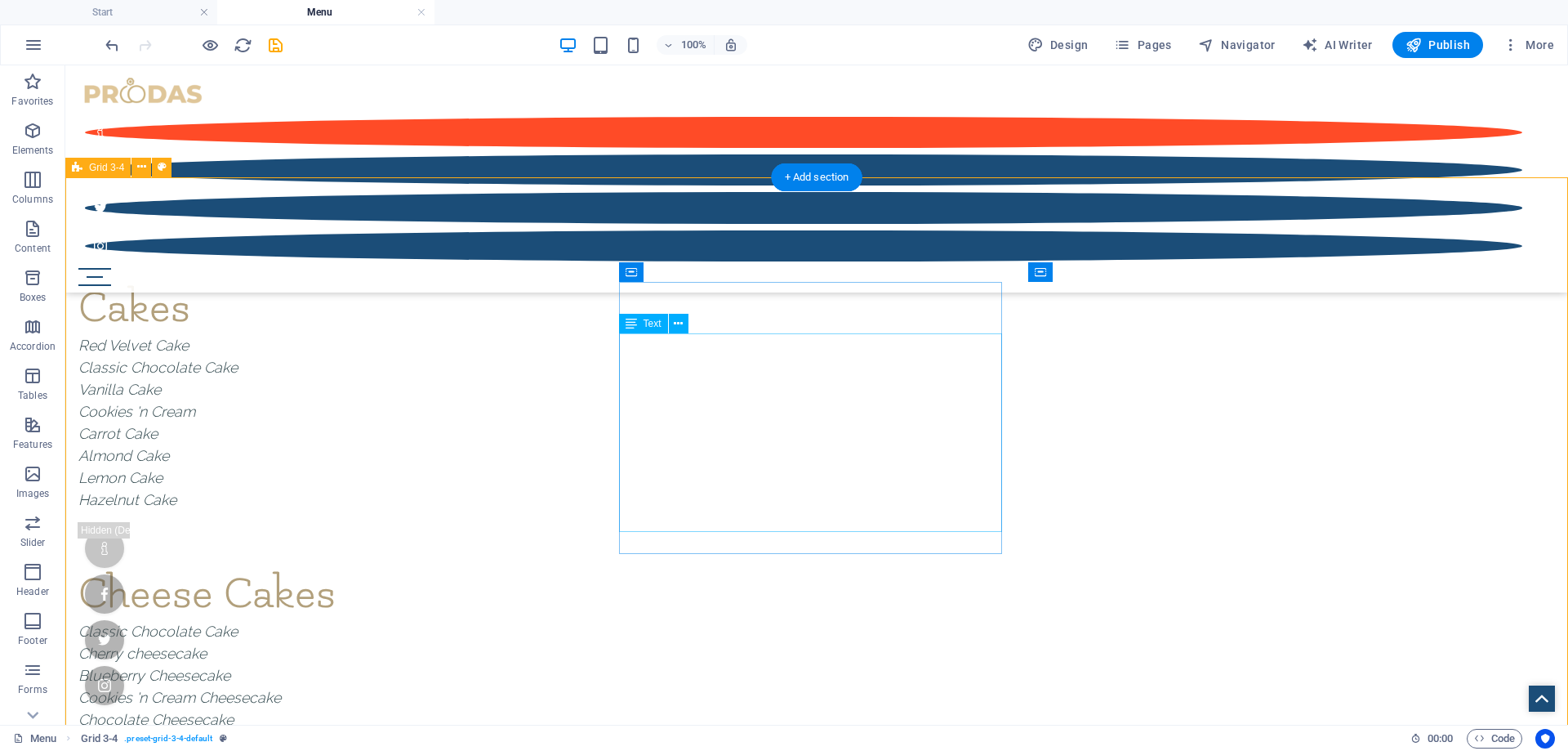 click on "Classic Chocolate Cake Cherry cheesecake Blueberry Cheesecake Cookies 'n Cream Cheesecake Chocolate Cheesecake Hazelnut Cheesecake Personal Pans" at bounding box center [686, 719] 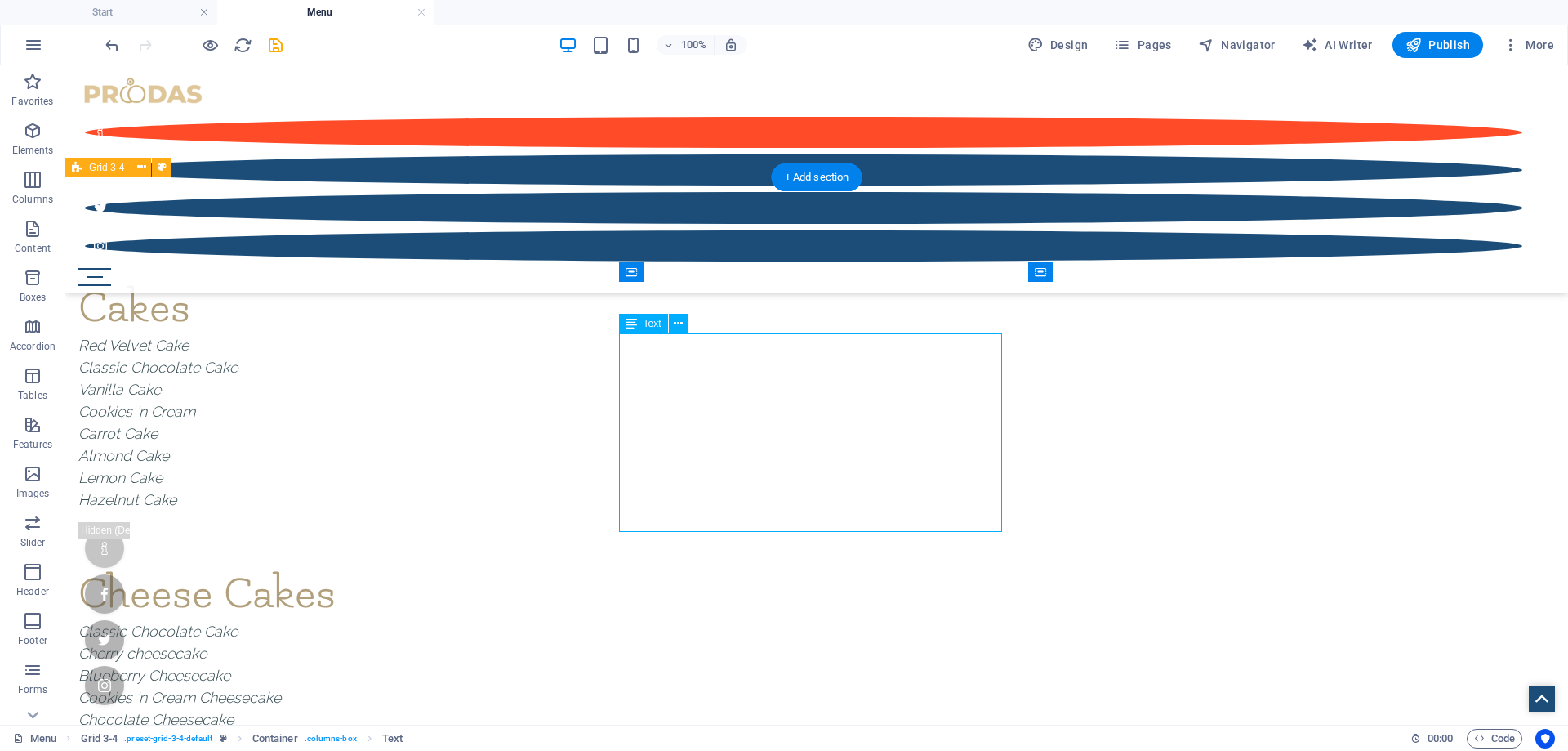 drag, startPoint x: 709, startPoint y: 476, endPoint x: 424, endPoint y: 476, distance: 285 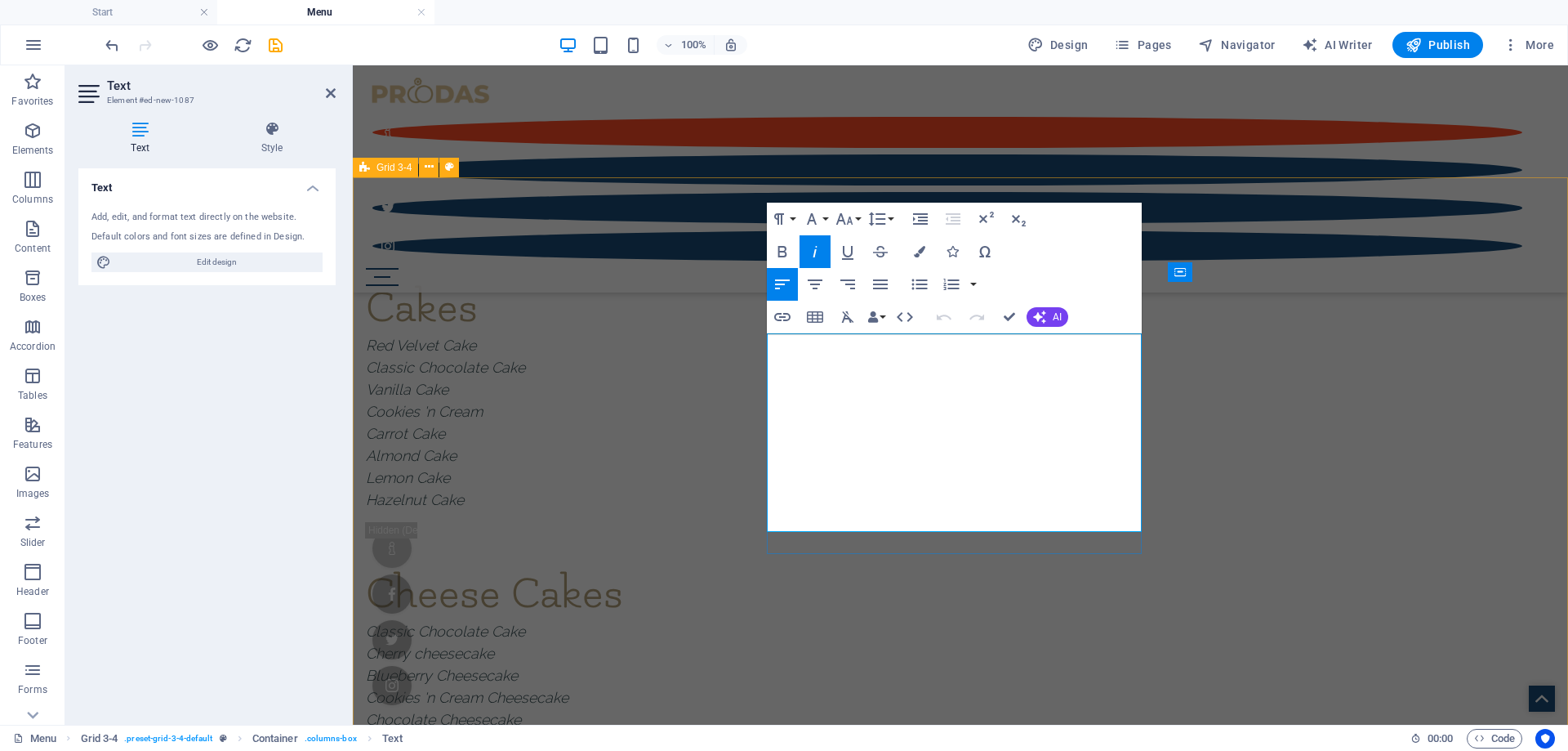 click on "Personal Pans" at bounding box center (960, 763) 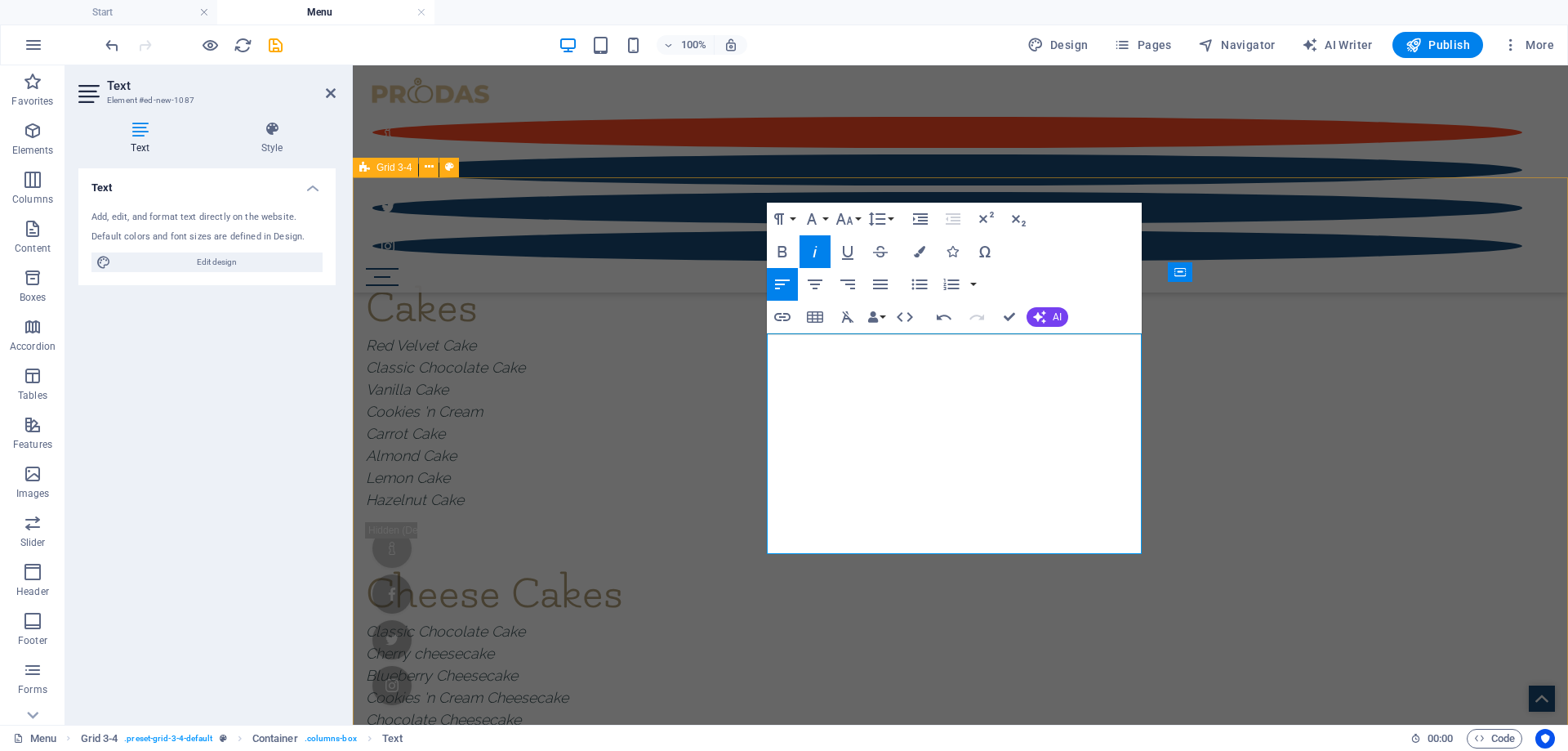 type 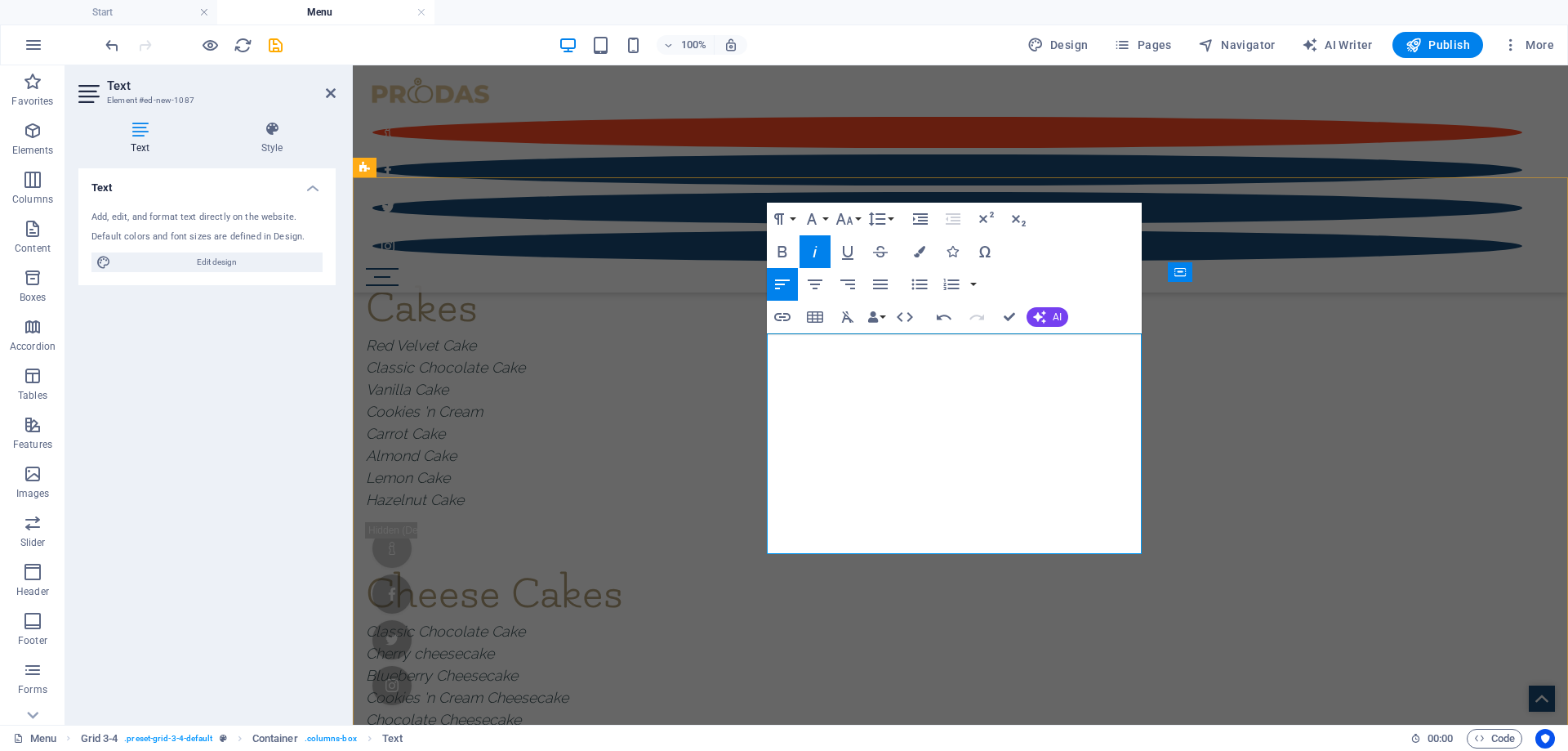 click on "No Bake Cheesecake Cups" at bounding box center (455, 785) 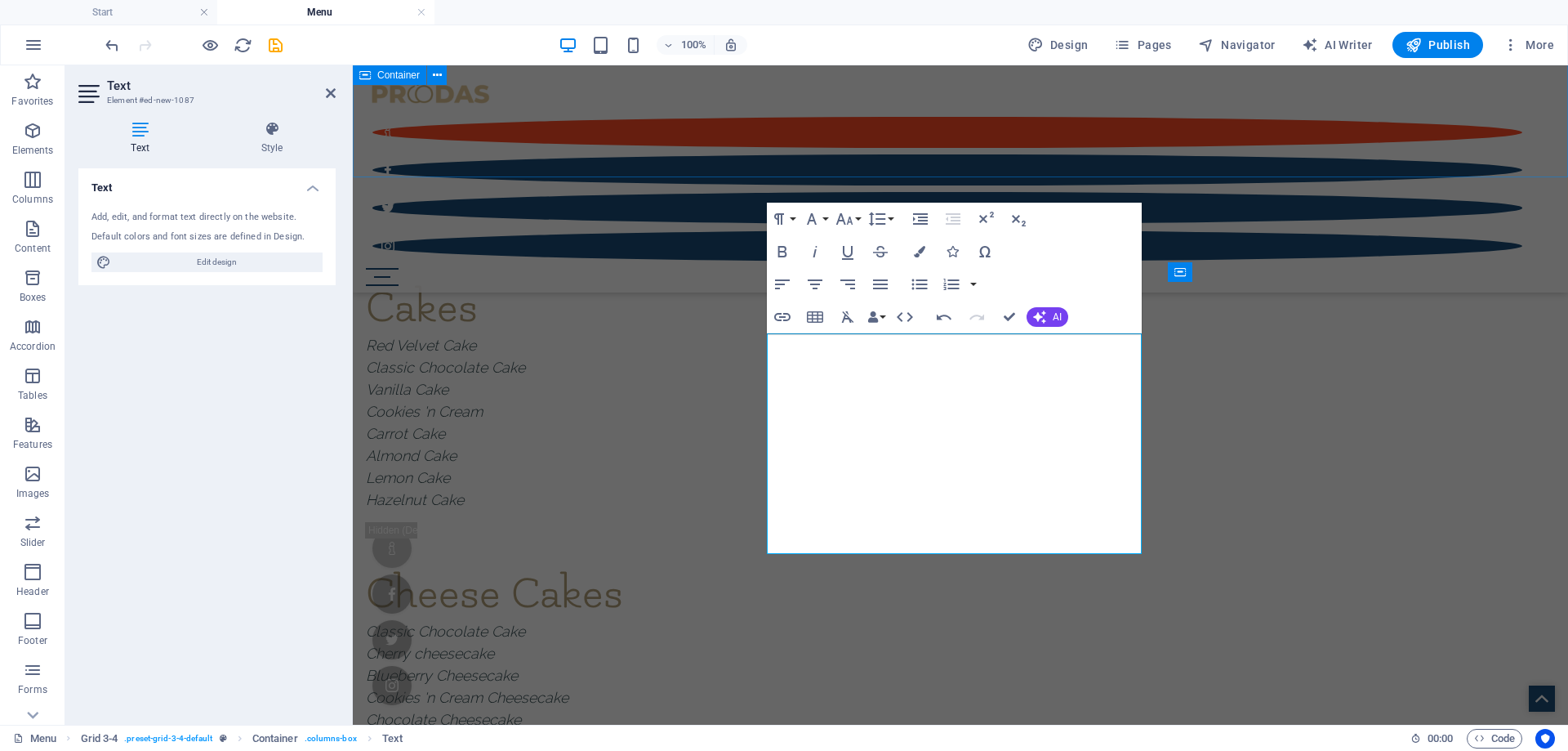 click on "Menu" at bounding box center [960, 18] 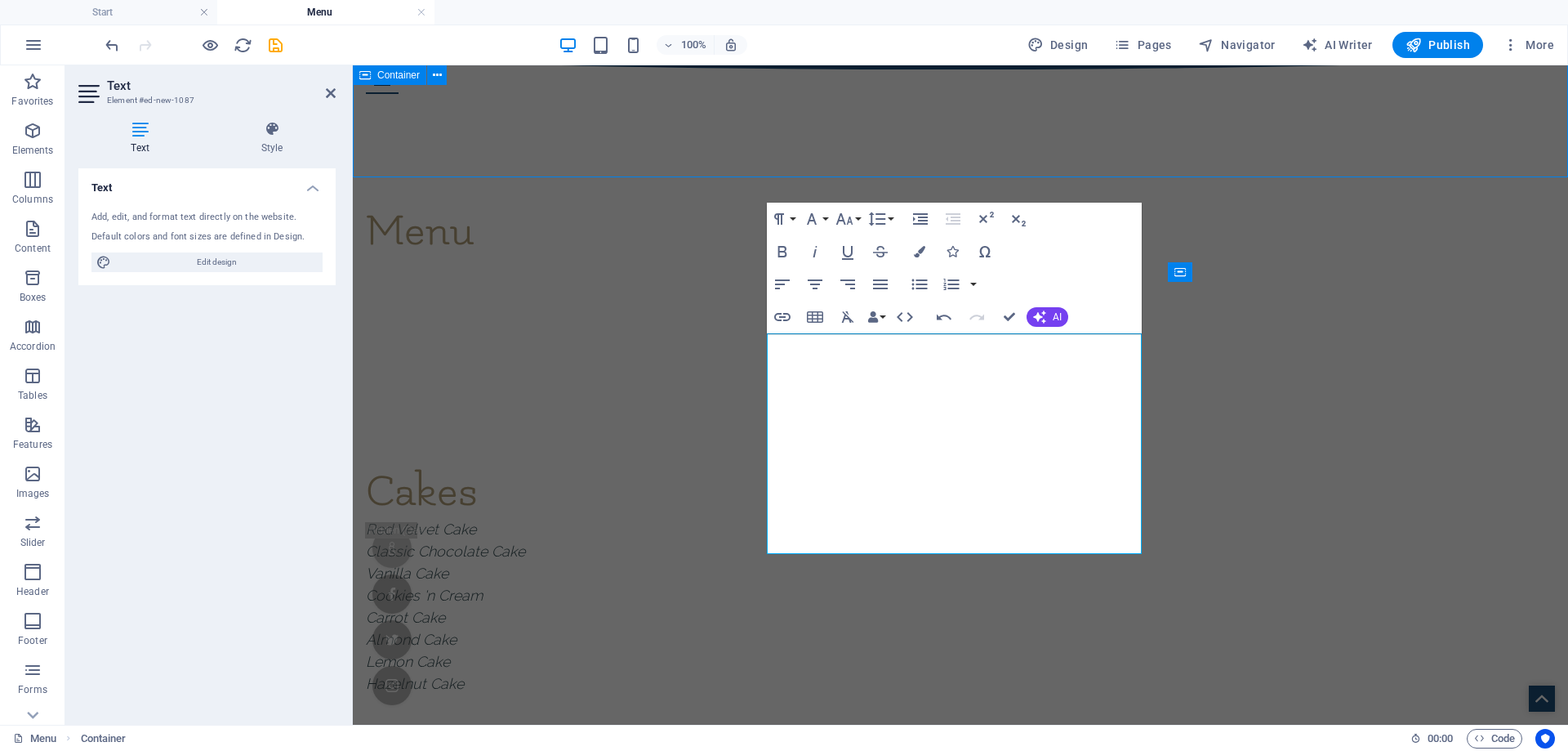 scroll, scrollTop: 0, scrollLeft: 0, axis: both 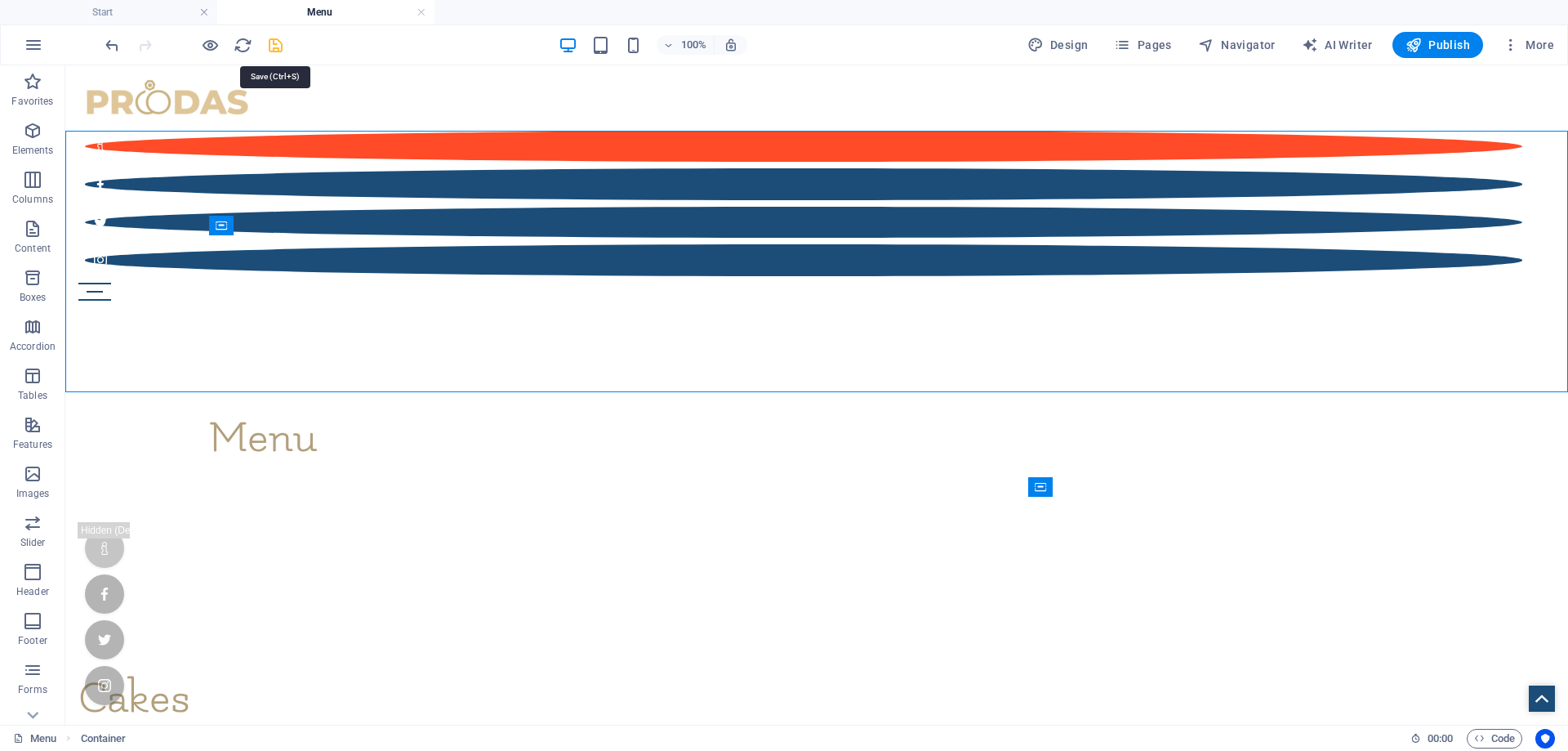 click at bounding box center (275, 45) 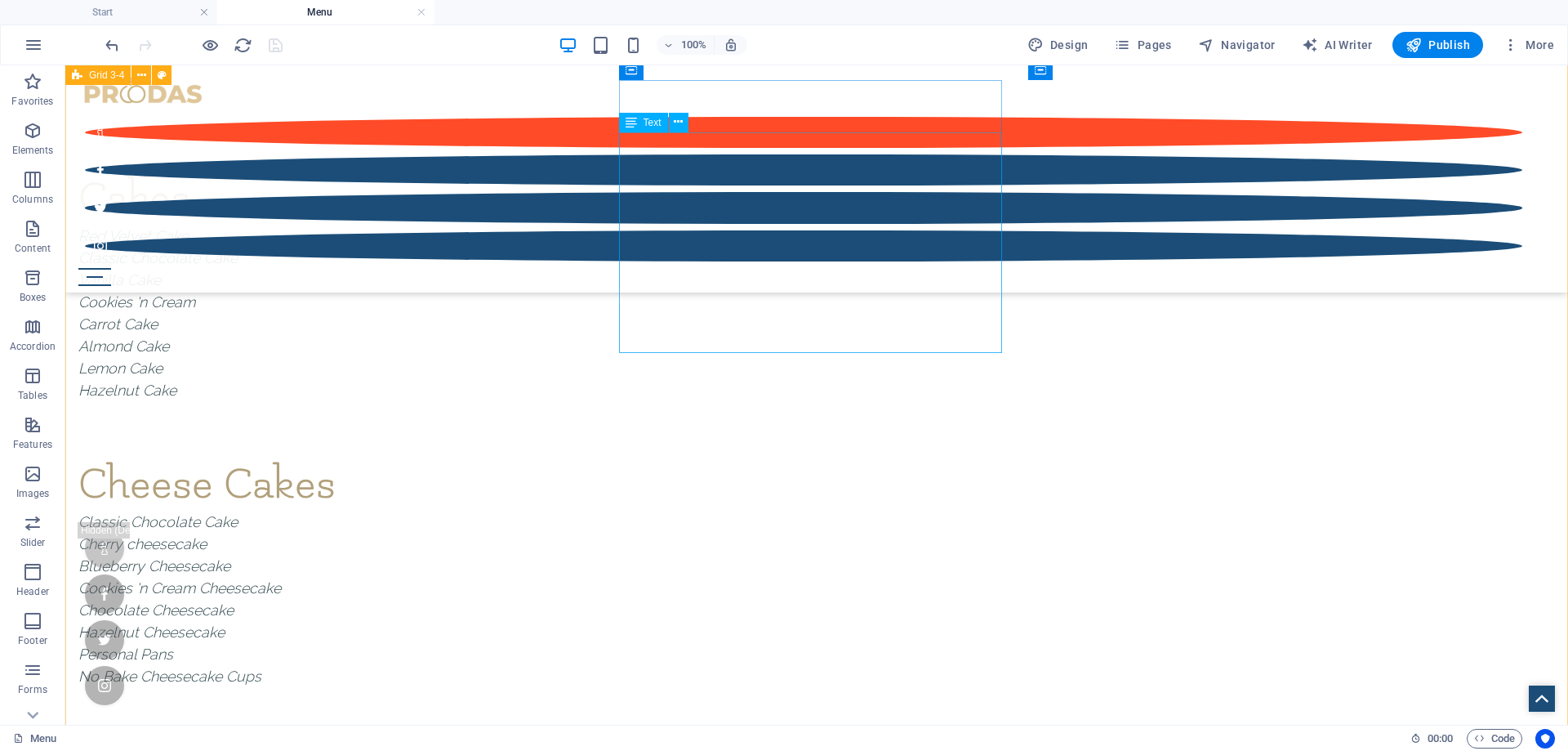 scroll, scrollTop: 242, scrollLeft: 0, axis: vertical 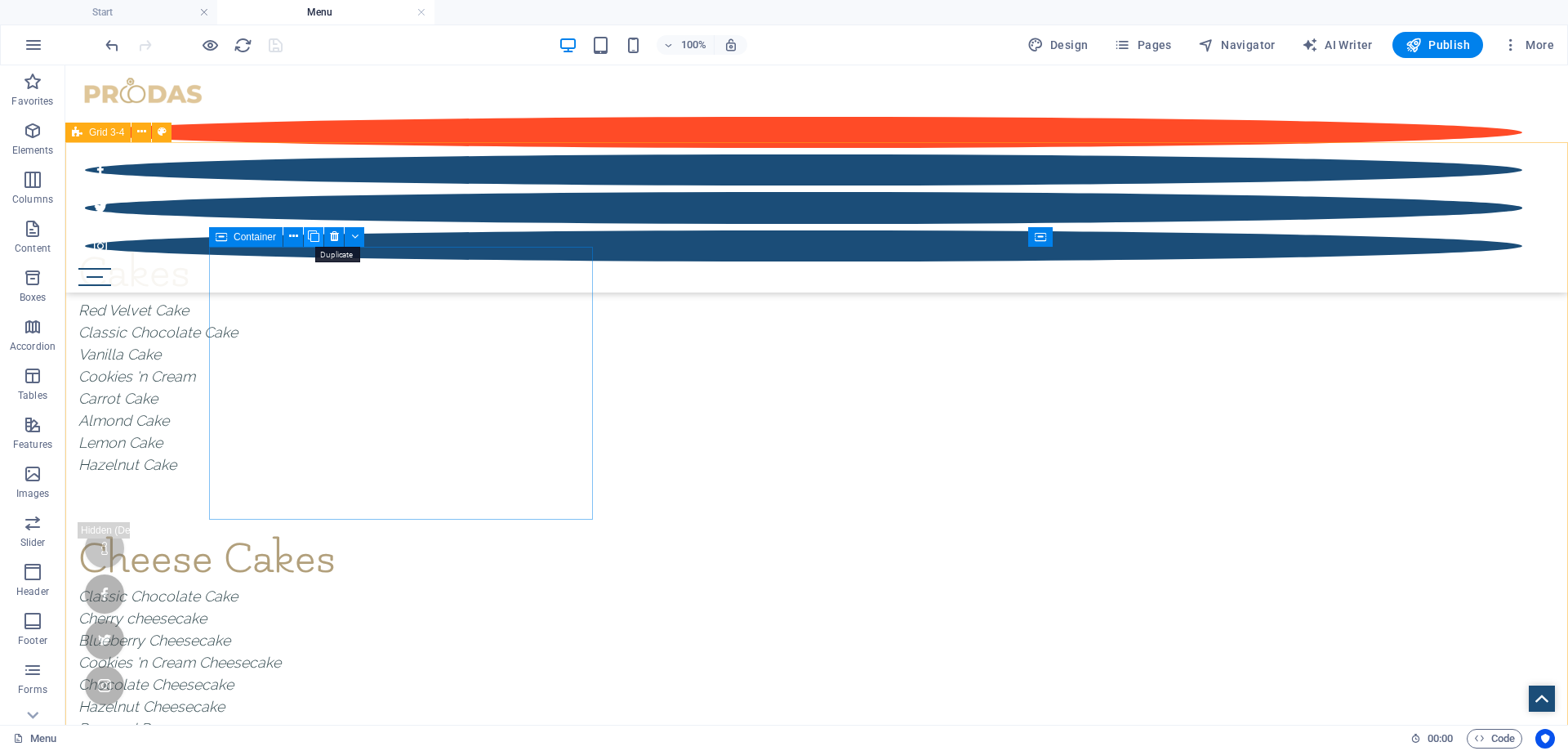click at bounding box center [314, 236] 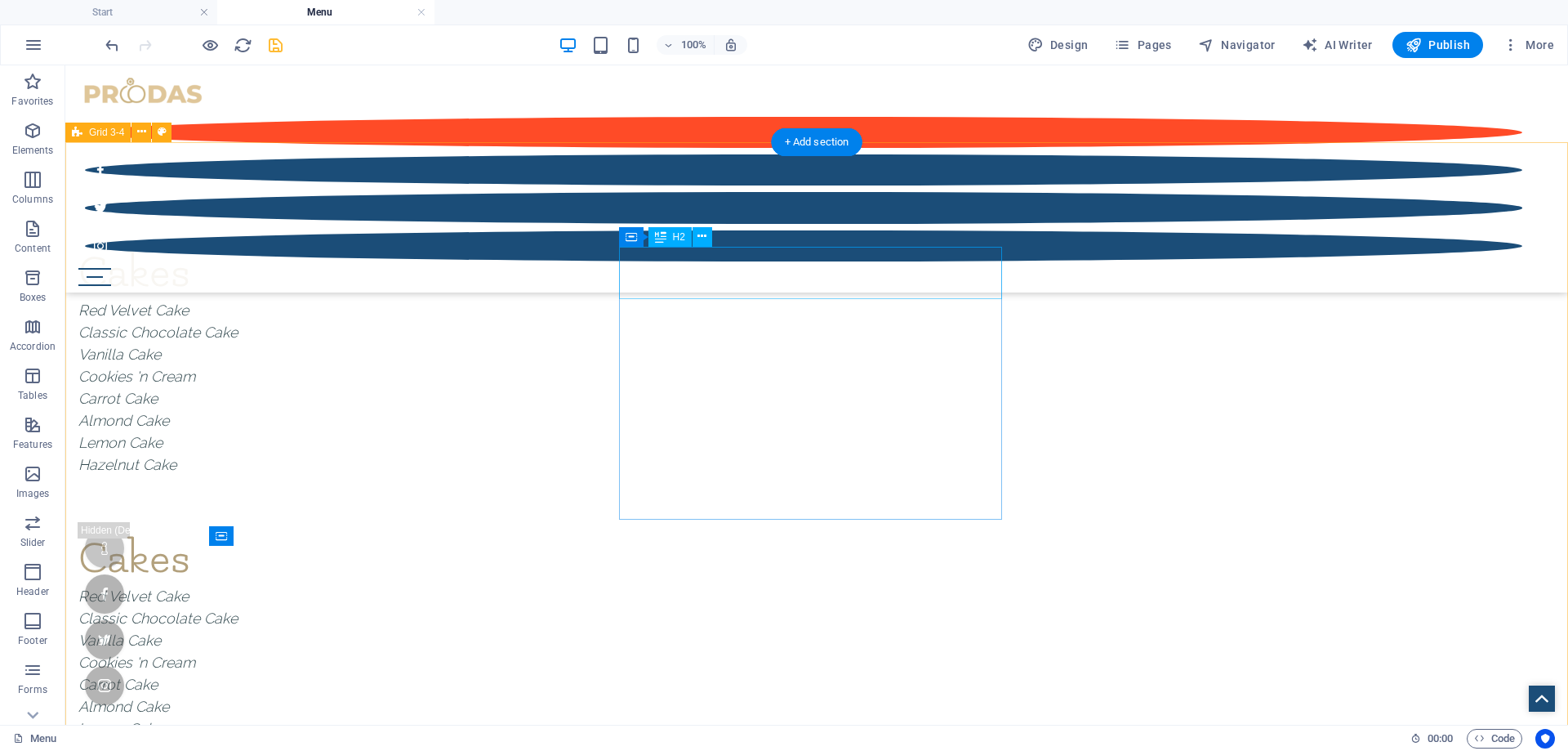 click on "Cakes" at bounding box center [686, 559] 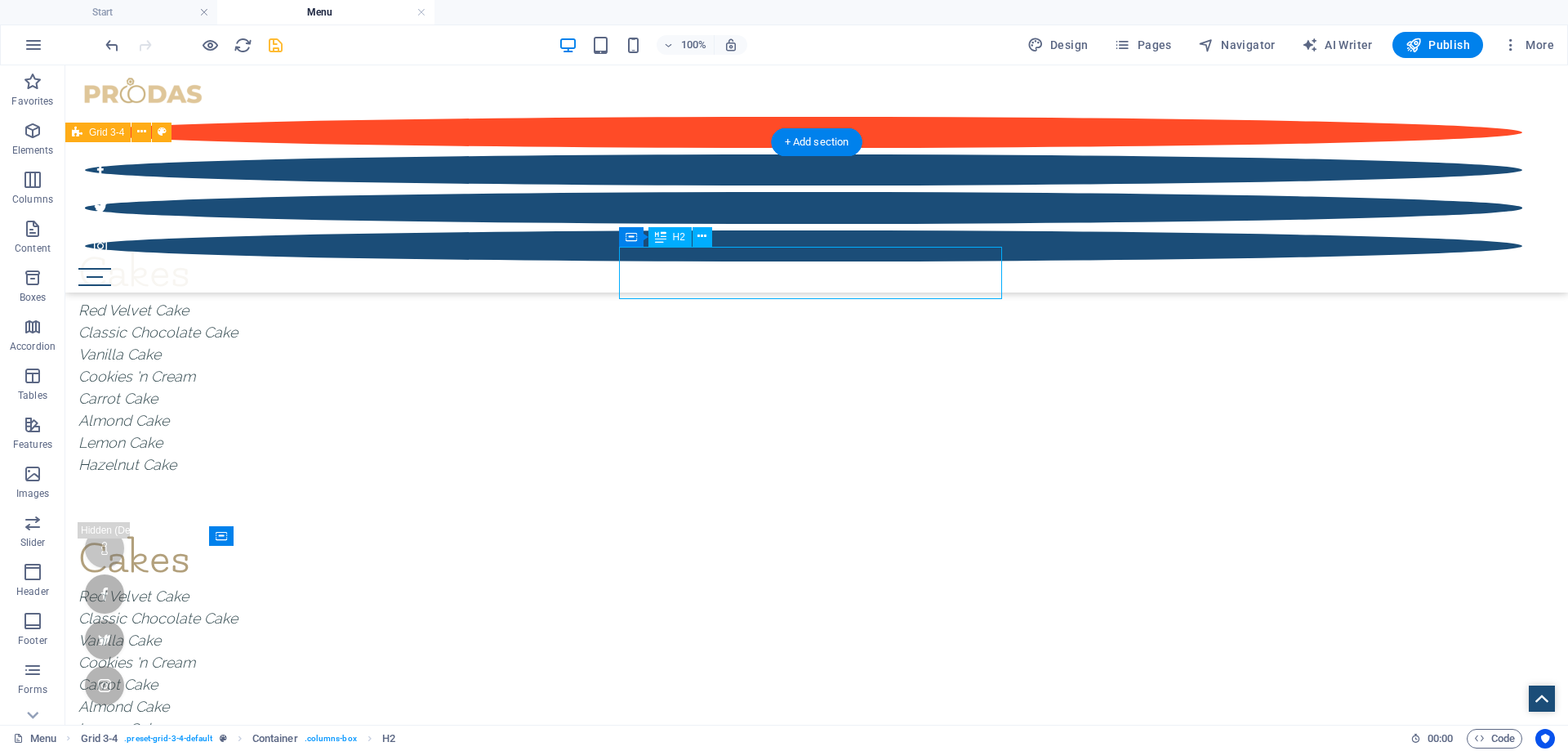 click on "Cakes" at bounding box center [686, 559] 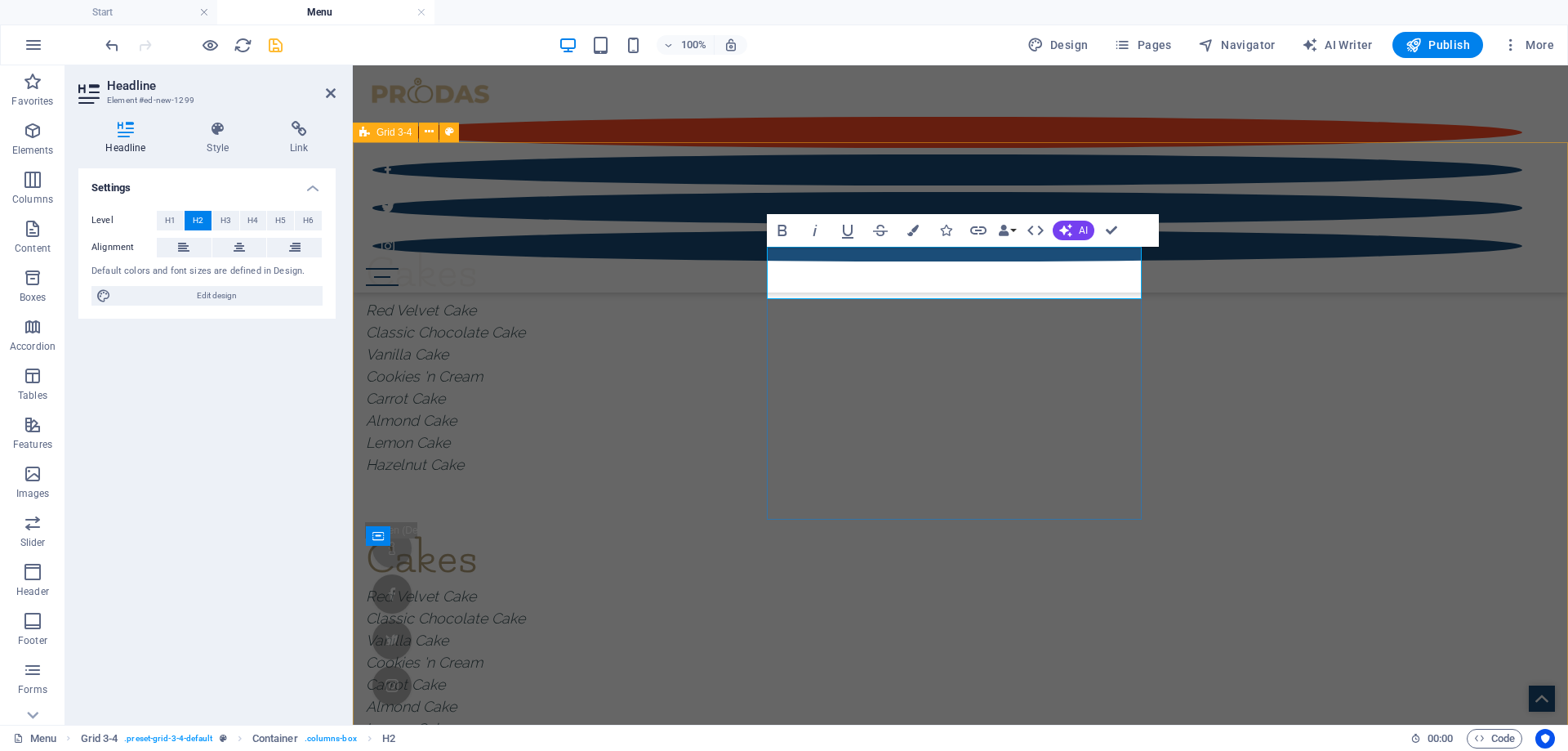 click on "Cakes" at bounding box center [960, 559] 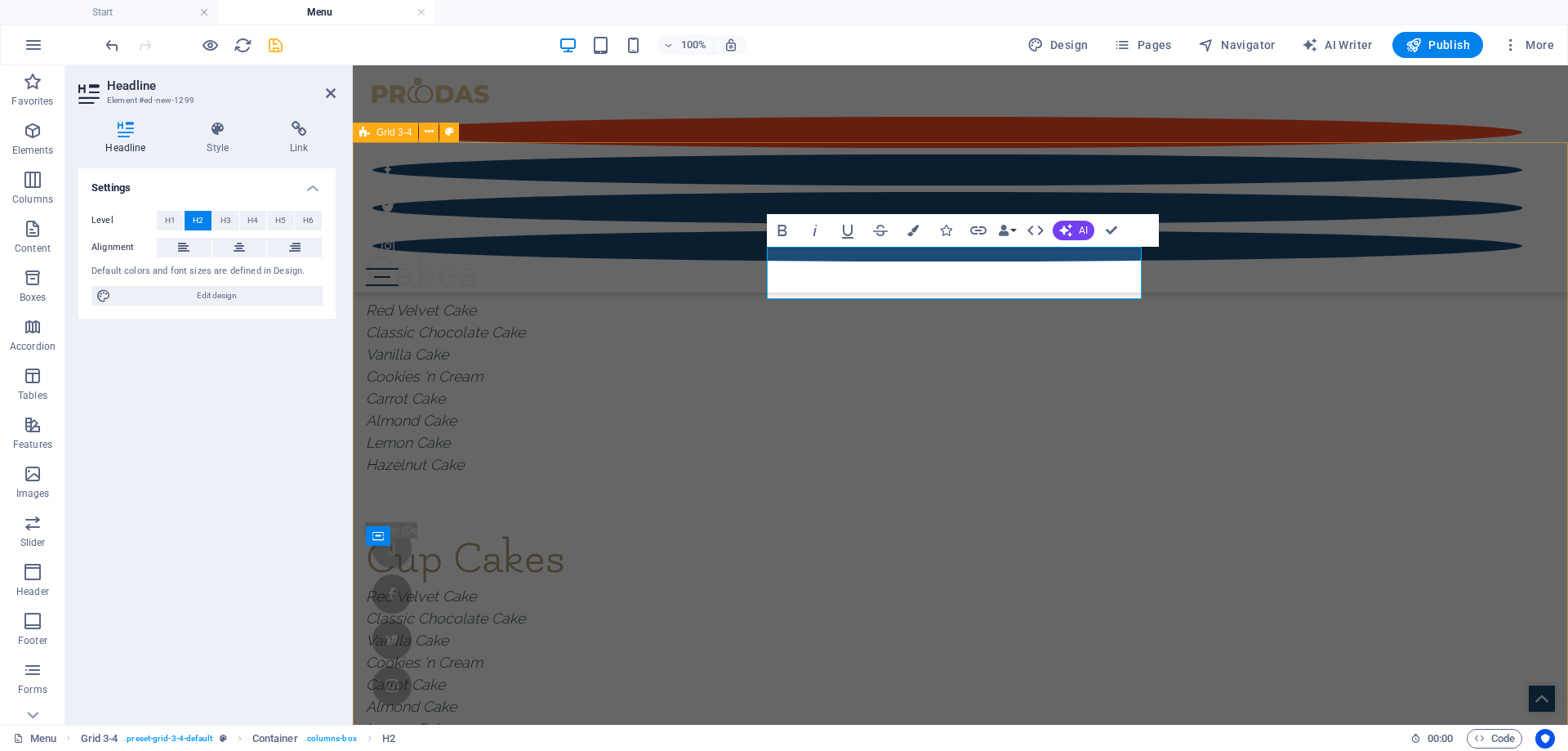 click on "Cakes Red Velvet Cake Classic Chocolate Cake Vanilla Cake Cookies 'n Cream Carrot Cake Almond Cake Lemon Cake Hazelnut Cake Cup Cakes Red Velvet Cake Classic Chocolate Cake Vanilla Cake Cookies 'n Cream Carrot Cake Almond Cake Lemon Cake Hazelnut Cake Cheese Cakes Classic Chocolate Cake Cherry cheesecake Blueberry Cheesecake Cookies 'n Cream Cheesecake Chocolate Cheesecake Hazelnut Cheesecake Personal Pans No Bake Cheesecake Cups Specialty Breads Banana Bread Pumpkin Bread Drop content here or  Add elements  Paste clipboard Drop content here or  Add elements  Paste clipboard Drop content here or  Add elements  Paste clipboard Drop content here or  Add elements  Paste clipboard Drop content here or  Add elements  Paste clipboard Drop content here or  Add elements  Paste clipboard" at bounding box center (960, 1122) 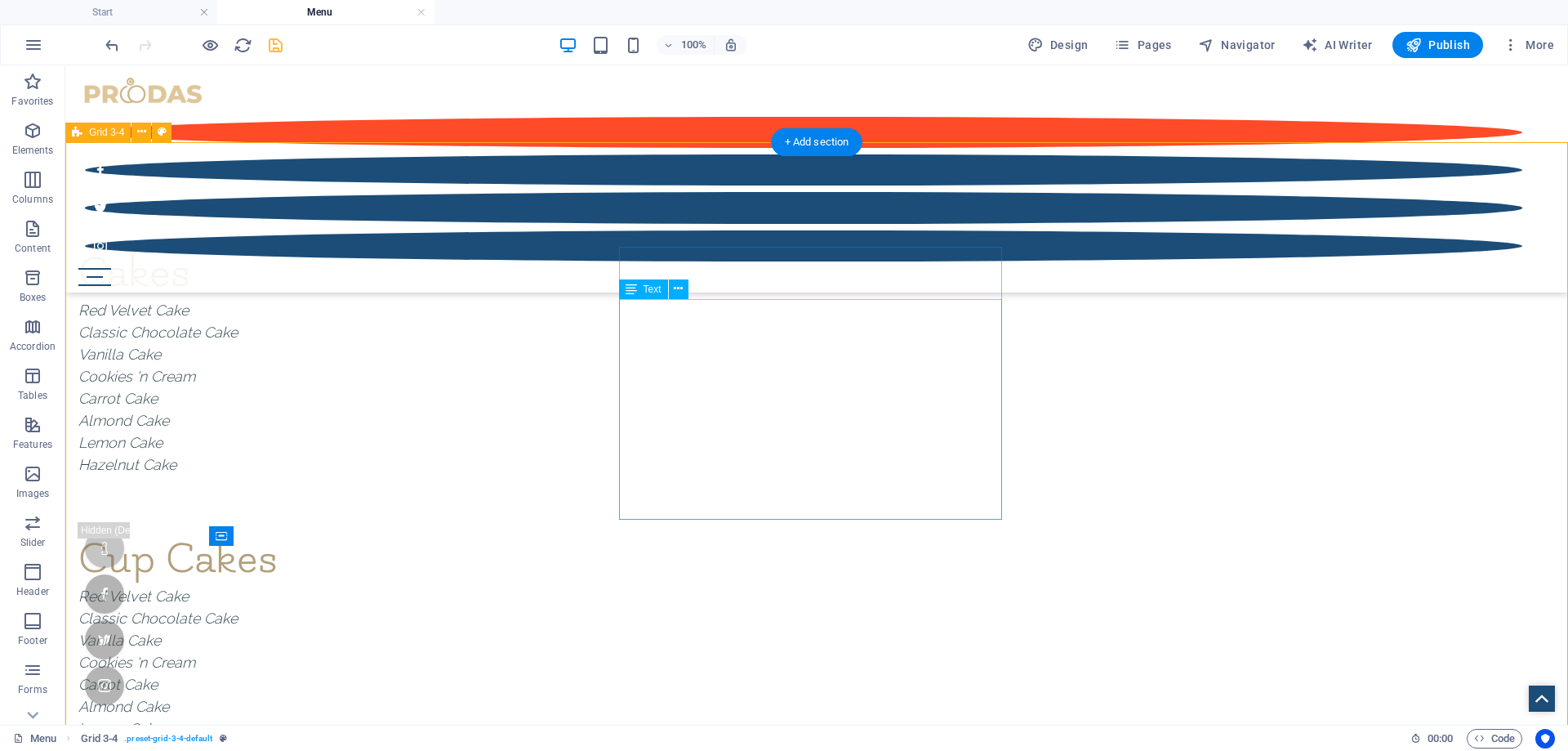 click on "Red Velvet Cake Classic Chocolate Cake Vanilla Cake Cookies 'n Cream Carrot Cake Almond Cake Lemon Cake Hazelnut Cake" at bounding box center [686, 695] 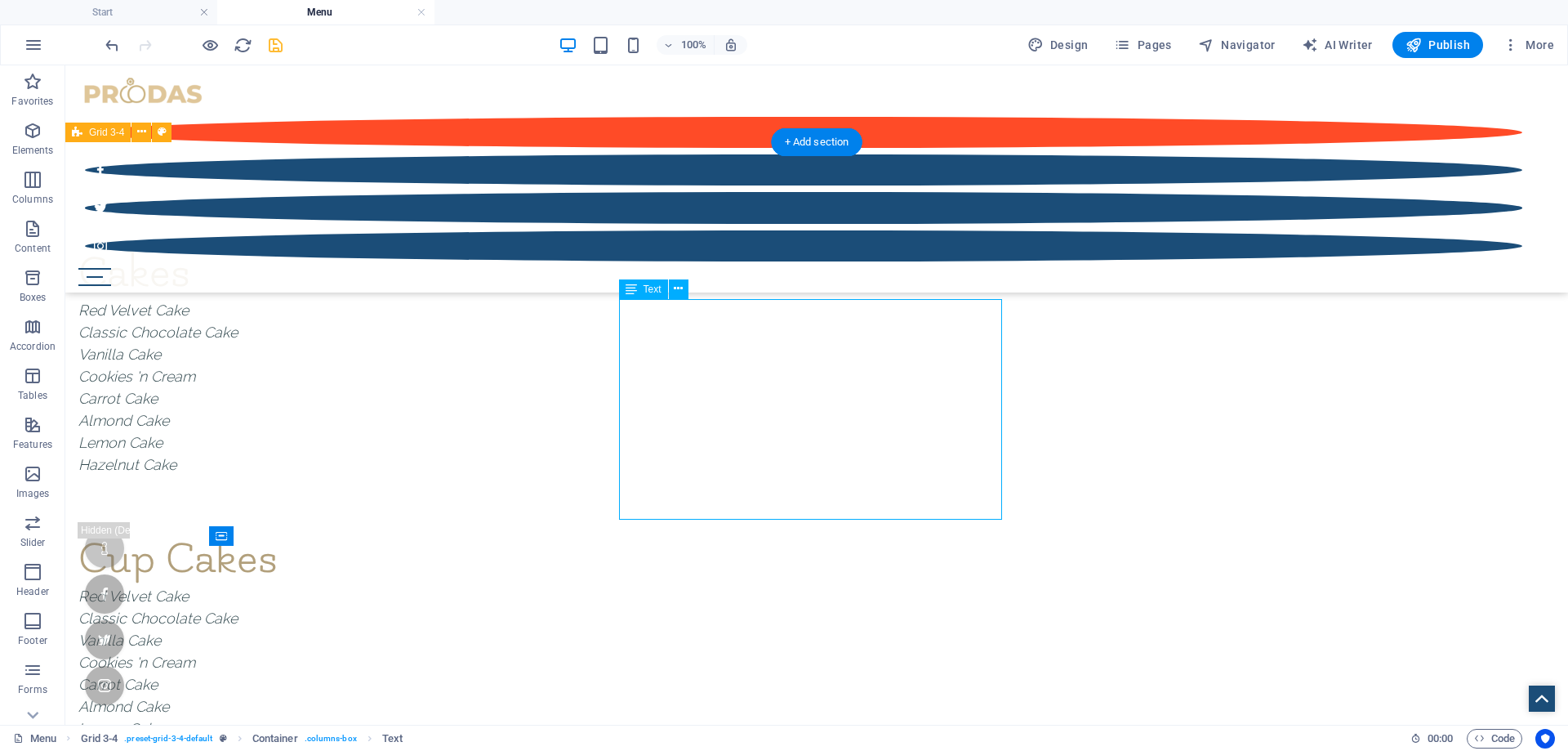 click on "Red Velvet Cake Classic Chocolate Cake Vanilla Cake Cookies 'n Cream Carrot Cake Almond Cake Lemon Cake Hazelnut Cake" at bounding box center (686, 695) 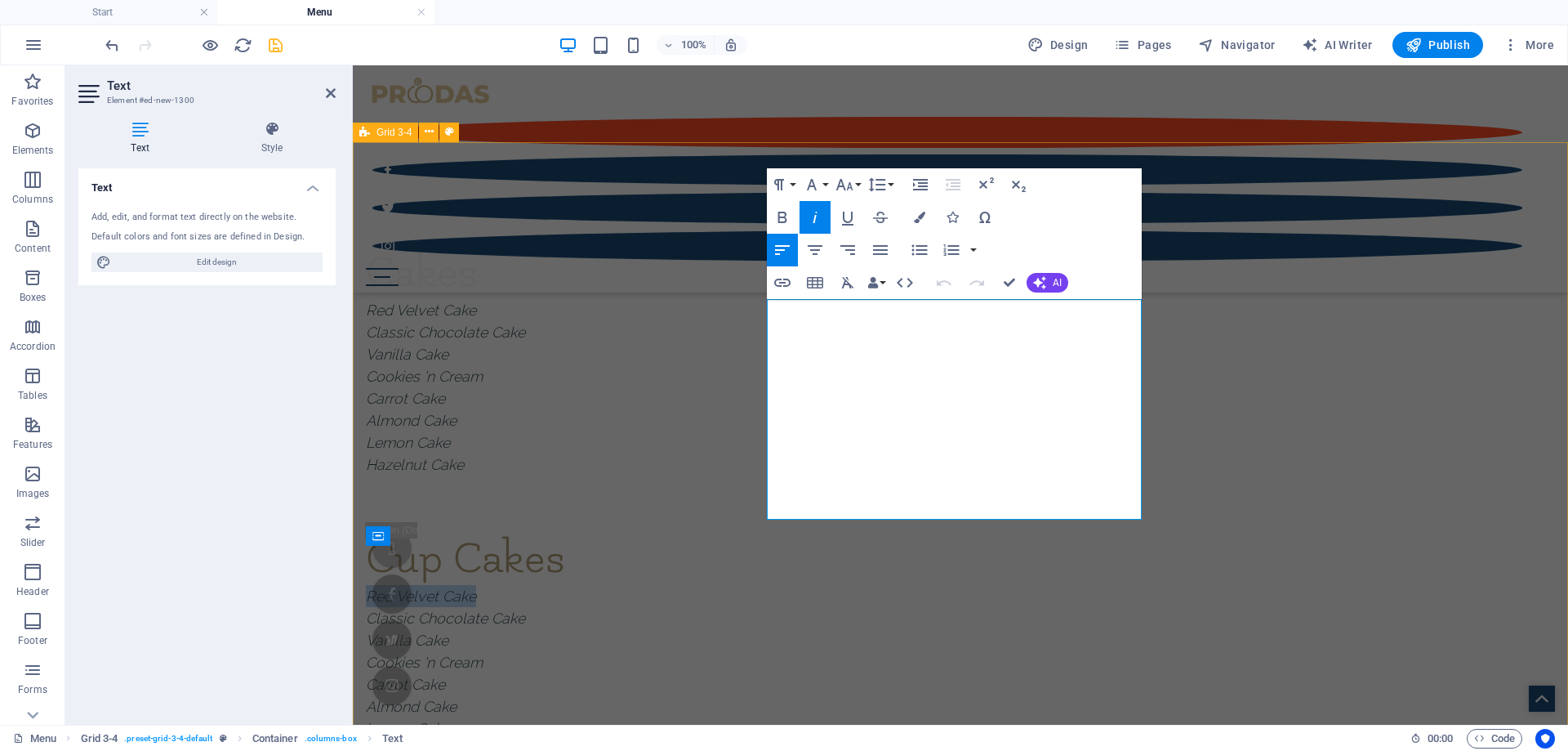 drag, startPoint x: 889, startPoint y: 319, endPoint x: 768, endPoint y: 312, distance: 121.20231 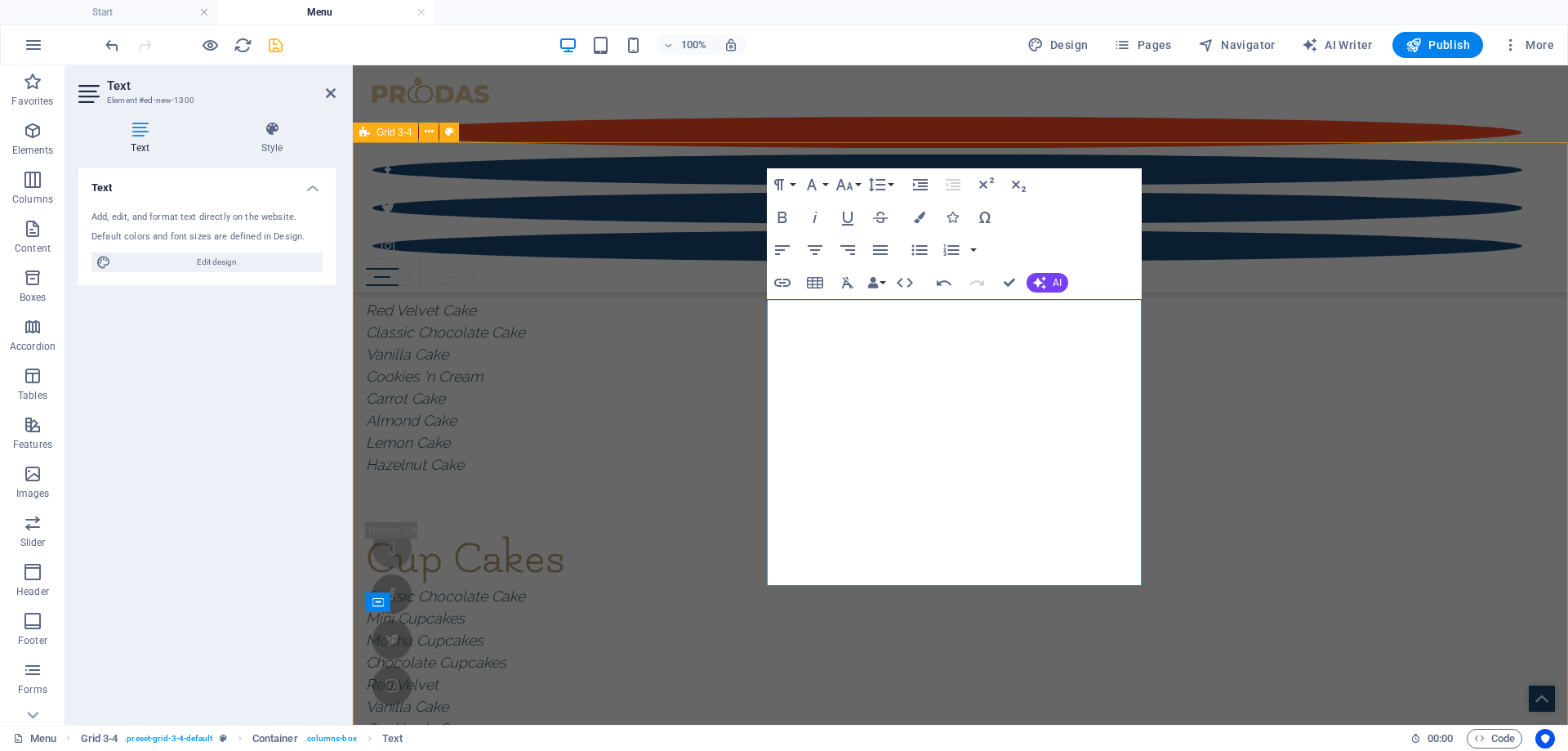 click on "Mini Cupcakes" at bounding box center (415, 618) 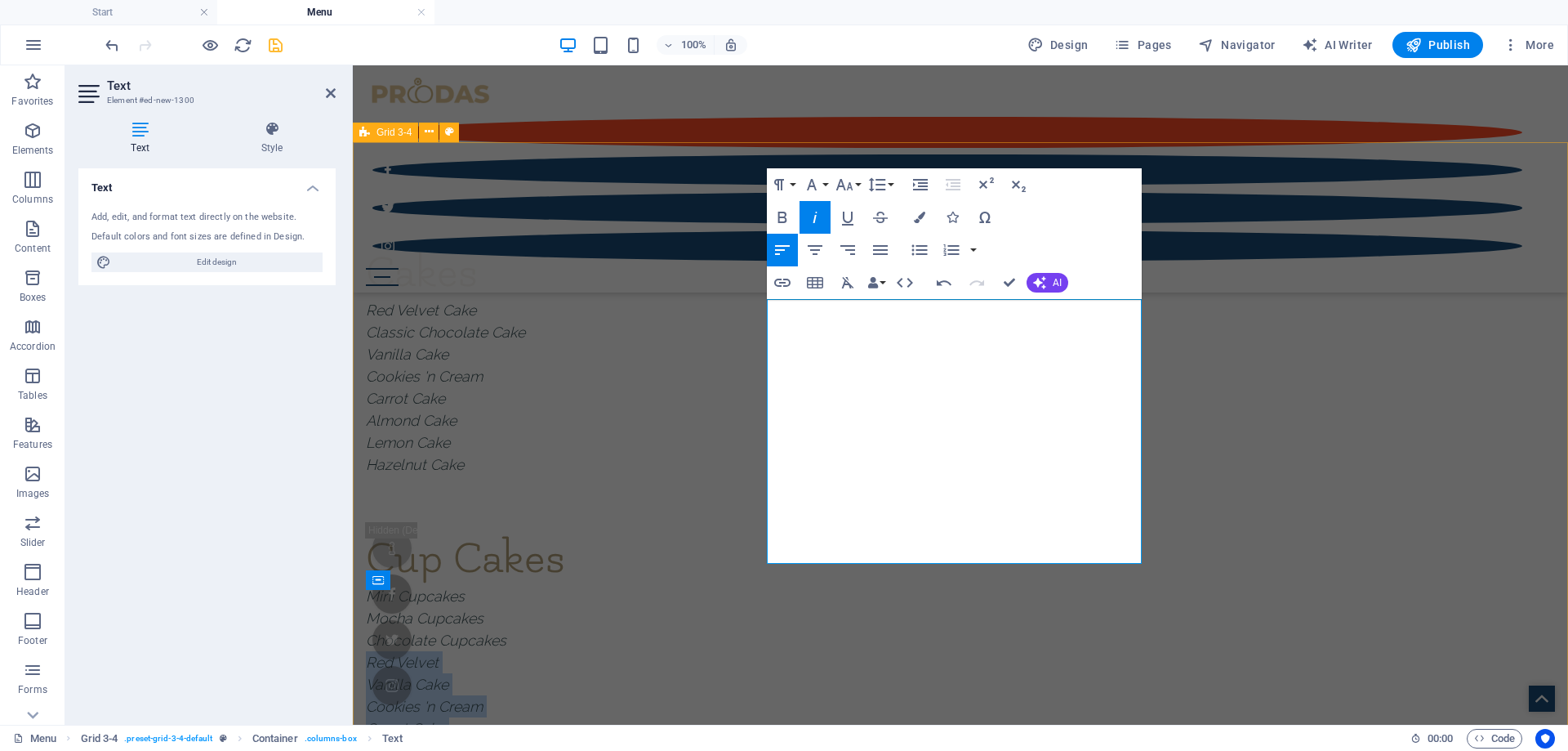 drag, startPoint x: 870, startPoint y: 509, endPoint x: 765, endPoint y: 381, distance: 165.55664 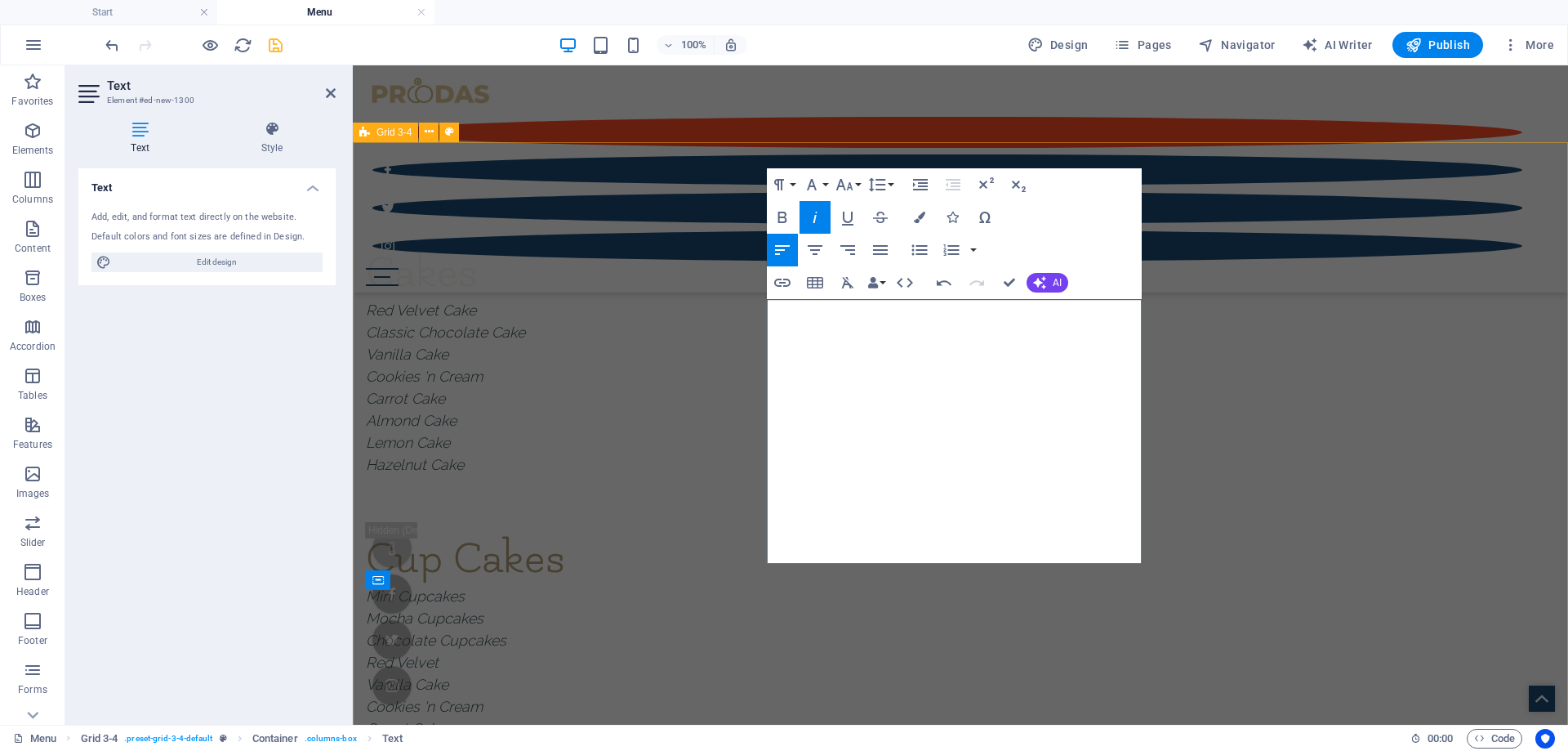 click on "Red Velvet" at bounding box center (960, 662) 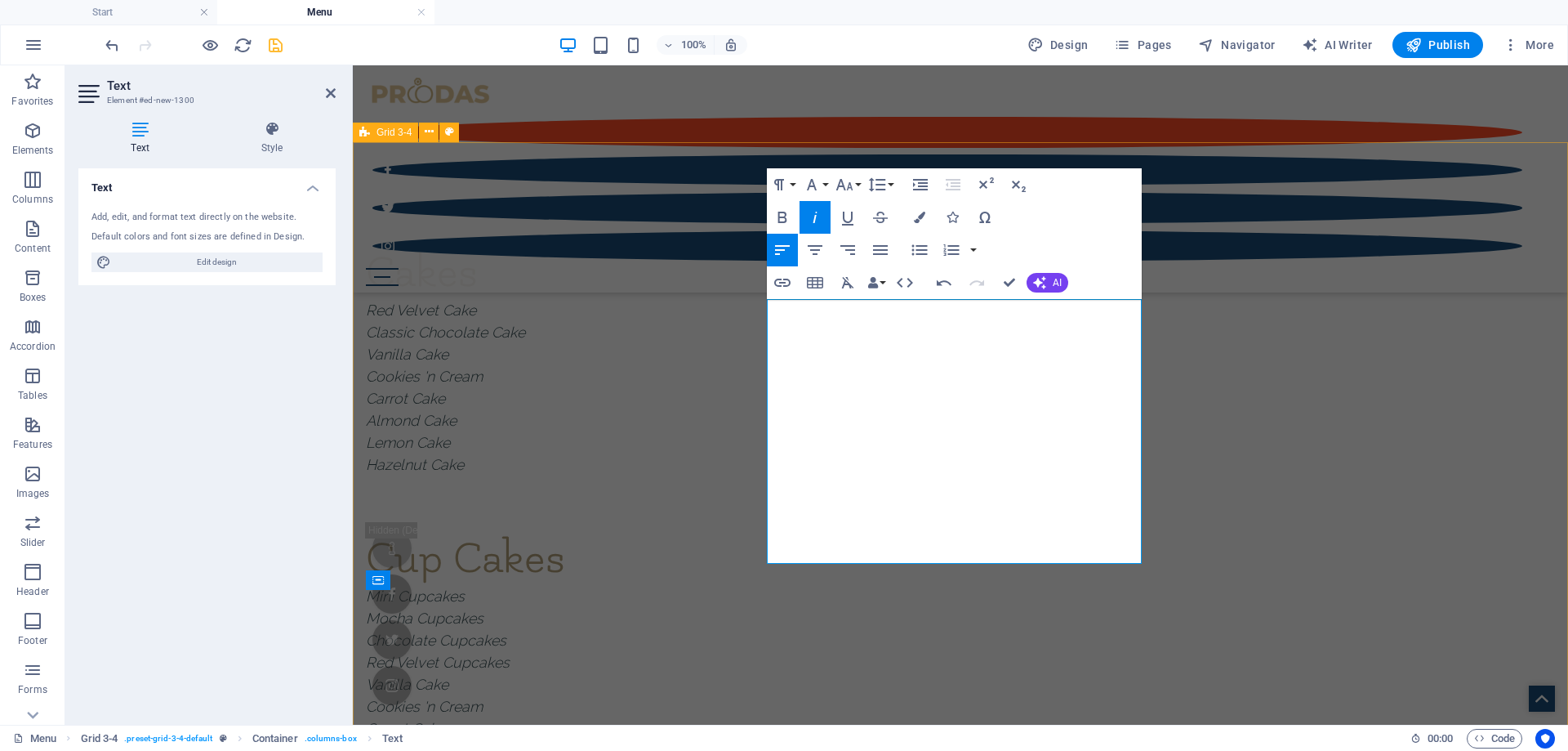 click on "Carrot Cake" at bounding box center (960, 728) 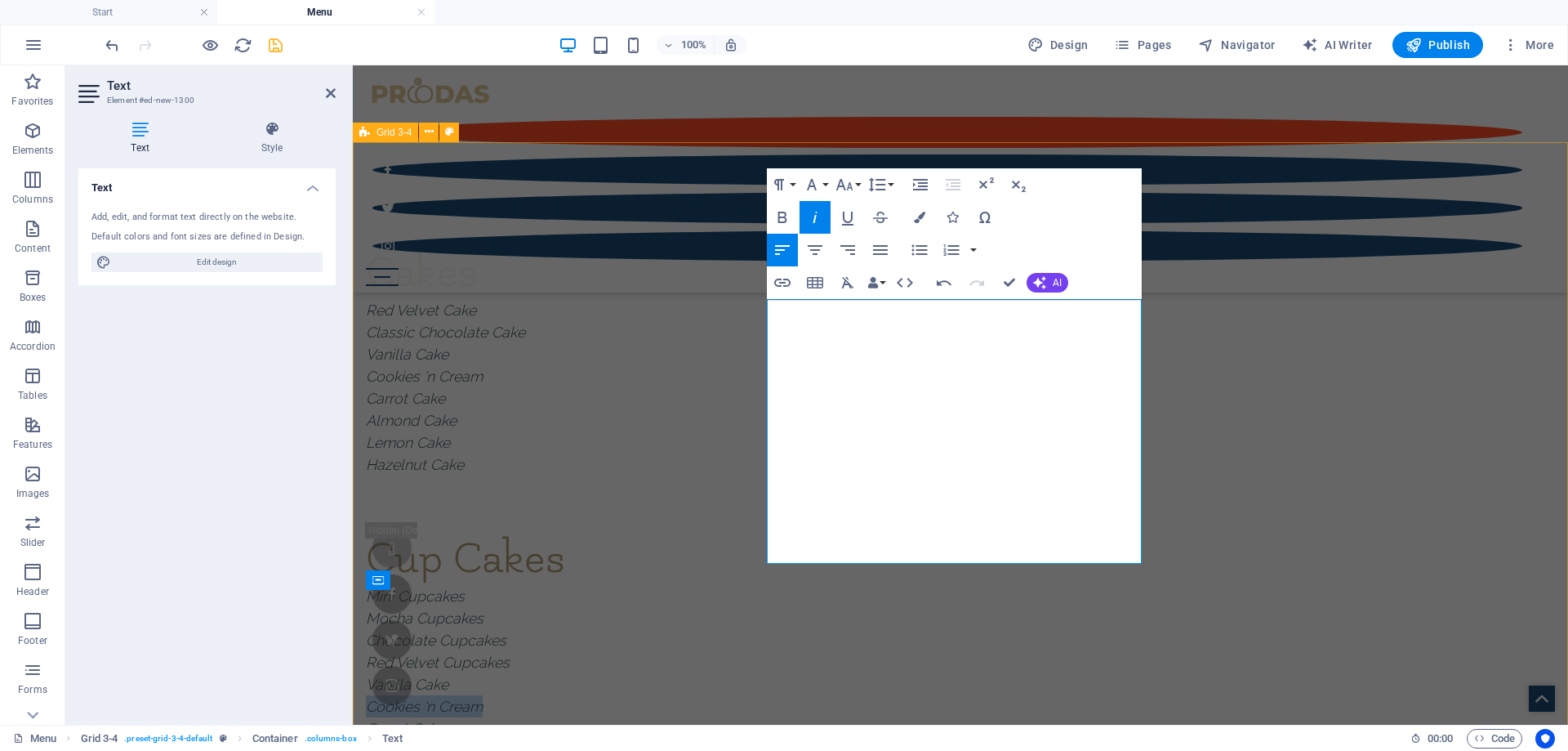 click on "Carrot Cake" at bounding box center (960, 728) 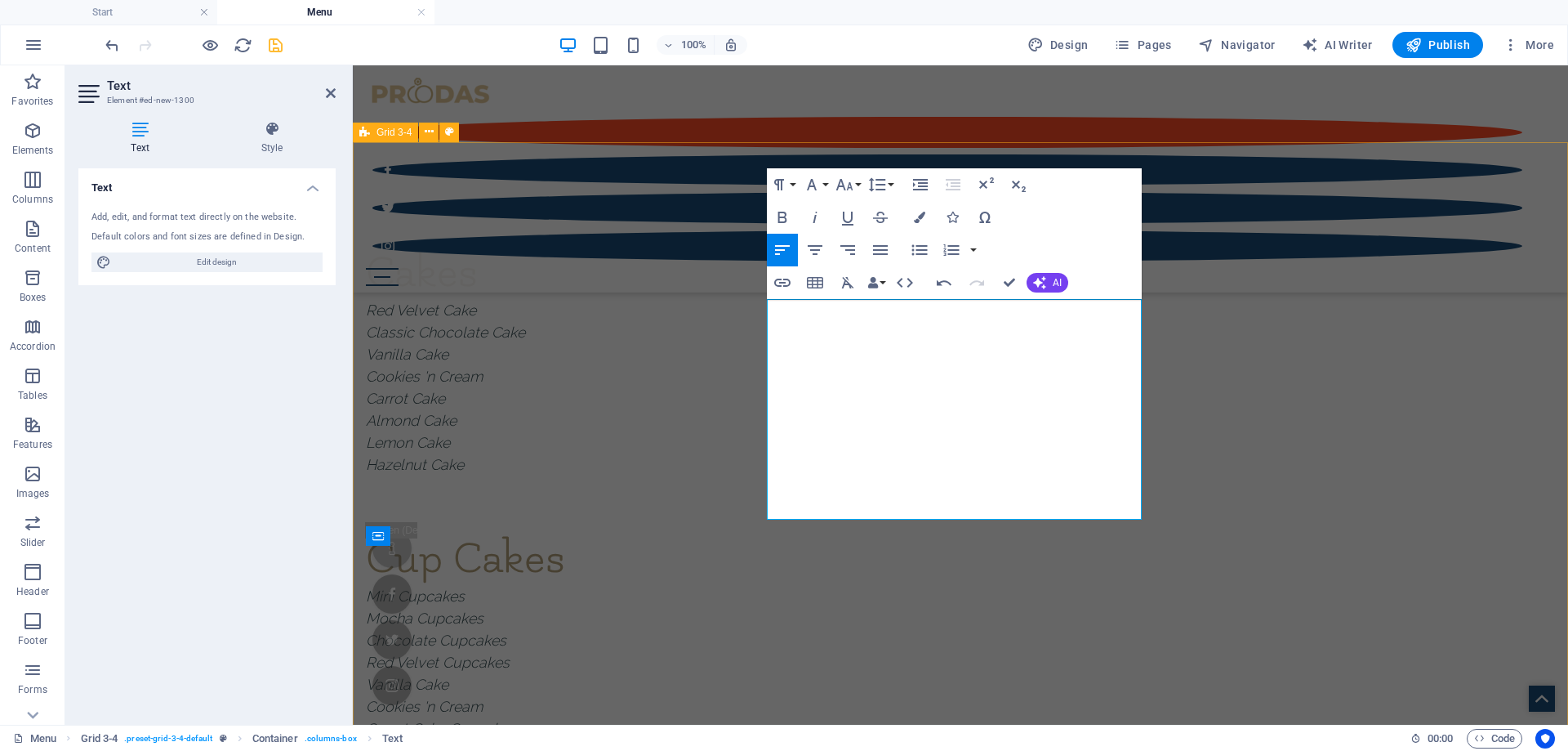 click on "Cakes Red Velvet Cake Classic Chocolate Cake Vanilla Cake Cookies 'n Cream Carrot Cake Almond Cake Lemon Cake Hazelnut Cake Cup Cakes ​ Mini Cupcakes Mocha Cupcakes Chocolate Cupcakes Red Velvet Cupcakes ​ Vanilla Cake Cookies 'n Cream Carrot Cake Cupcakes Cheese Cakes Classic Chocolate Cake Cherry cheesecake Blueberry Cheesecake Cookies 'n Cream Cheesecake Chocolate Cheesecake Hazelnut Cheesecake Personal Pans No Bake Cheesecake Cups Specialty Breads Banana Bread Pumpkin Bread Drop content here or  Add elements  Paste clipboard Drop content here or  Add elements  Paste clipboard Drop content here or  Add elements  Paste clipboard Drop content here or  Add elements  Paste clipboard Drop content here or  Add elements  Paste clipboard Drop content here or  Add elements  Paste clipboard" at bounding box center [960, 1122] 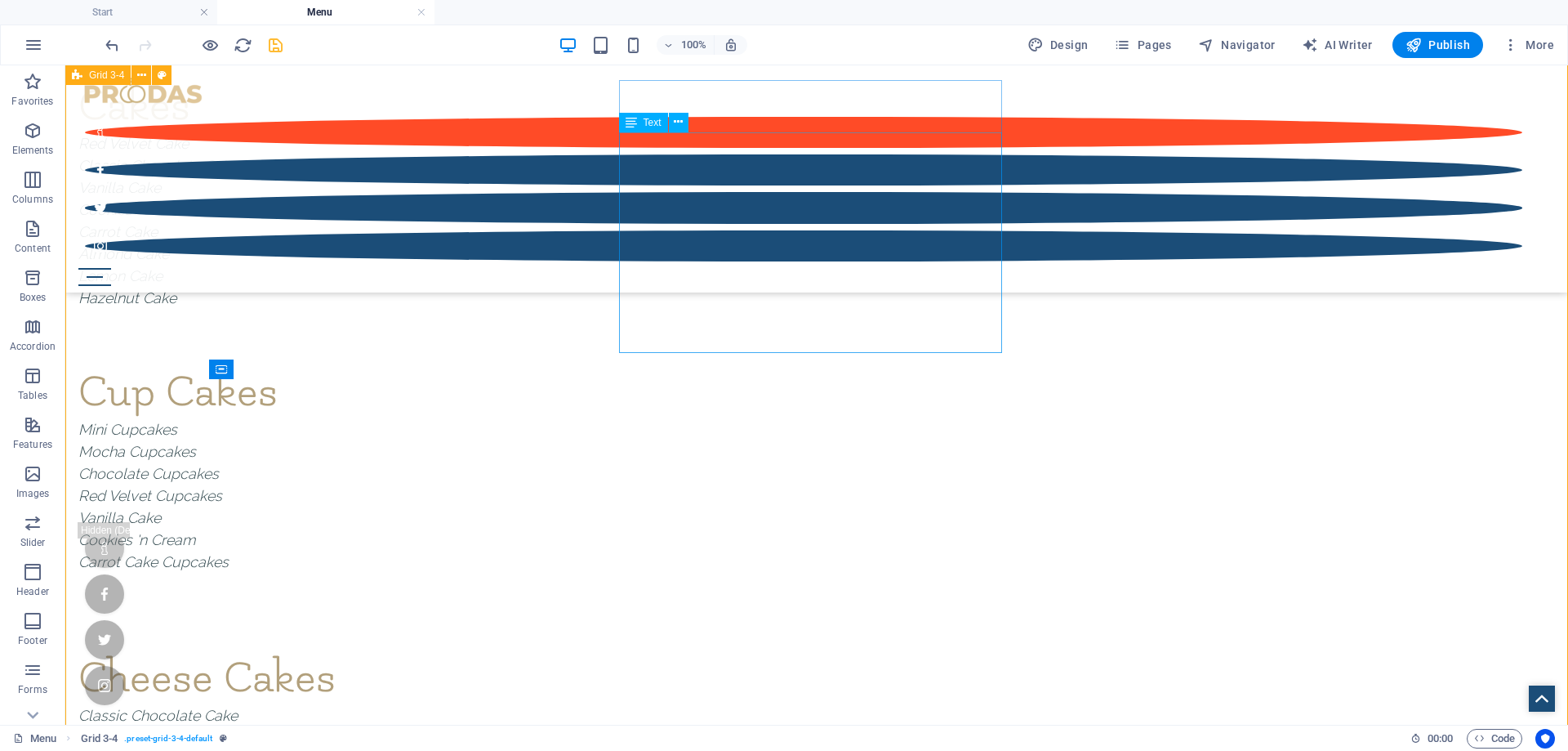 scroll, scrollTop: 242, scrollLeft: 0, axis: vertical 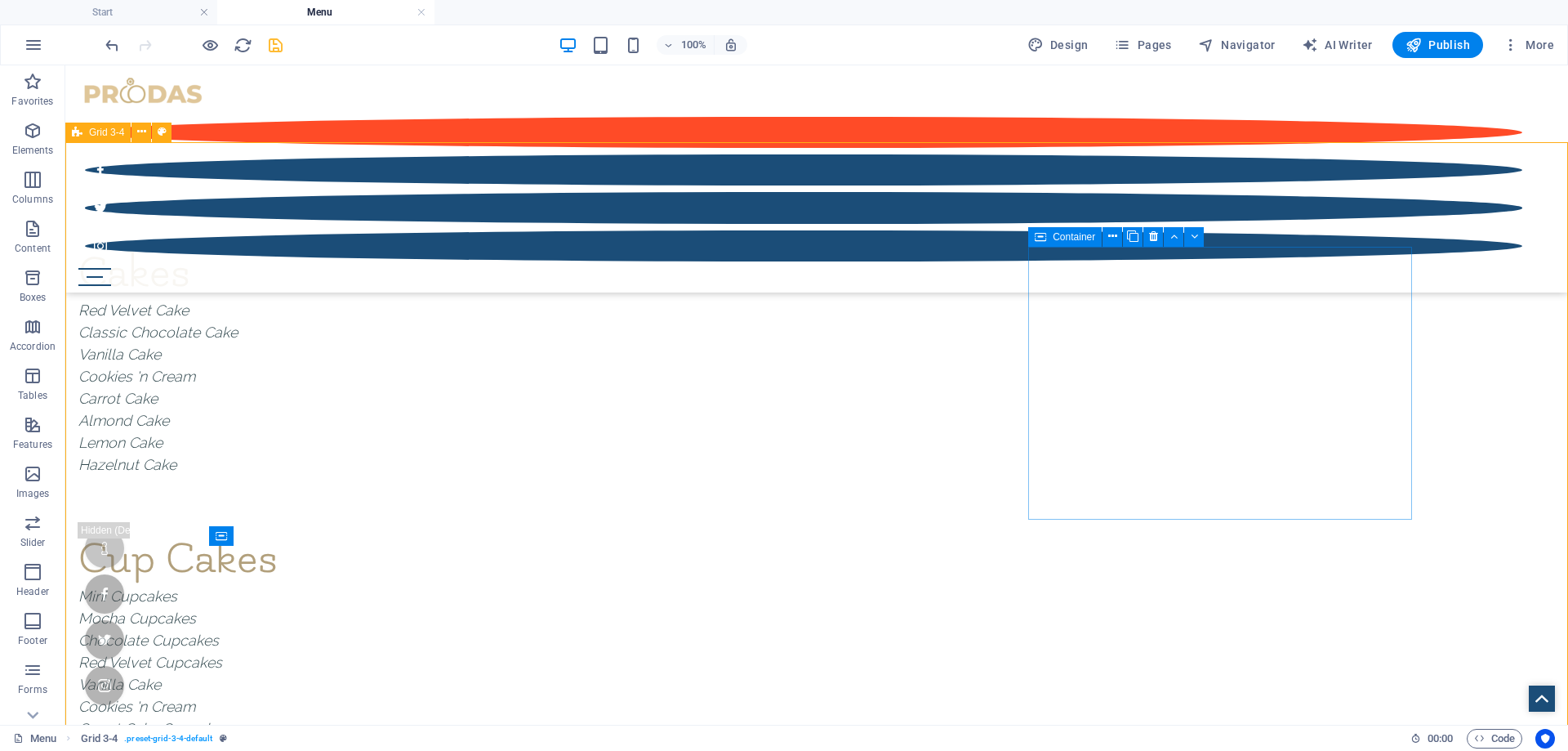 click at bounding box center [1040, 237] 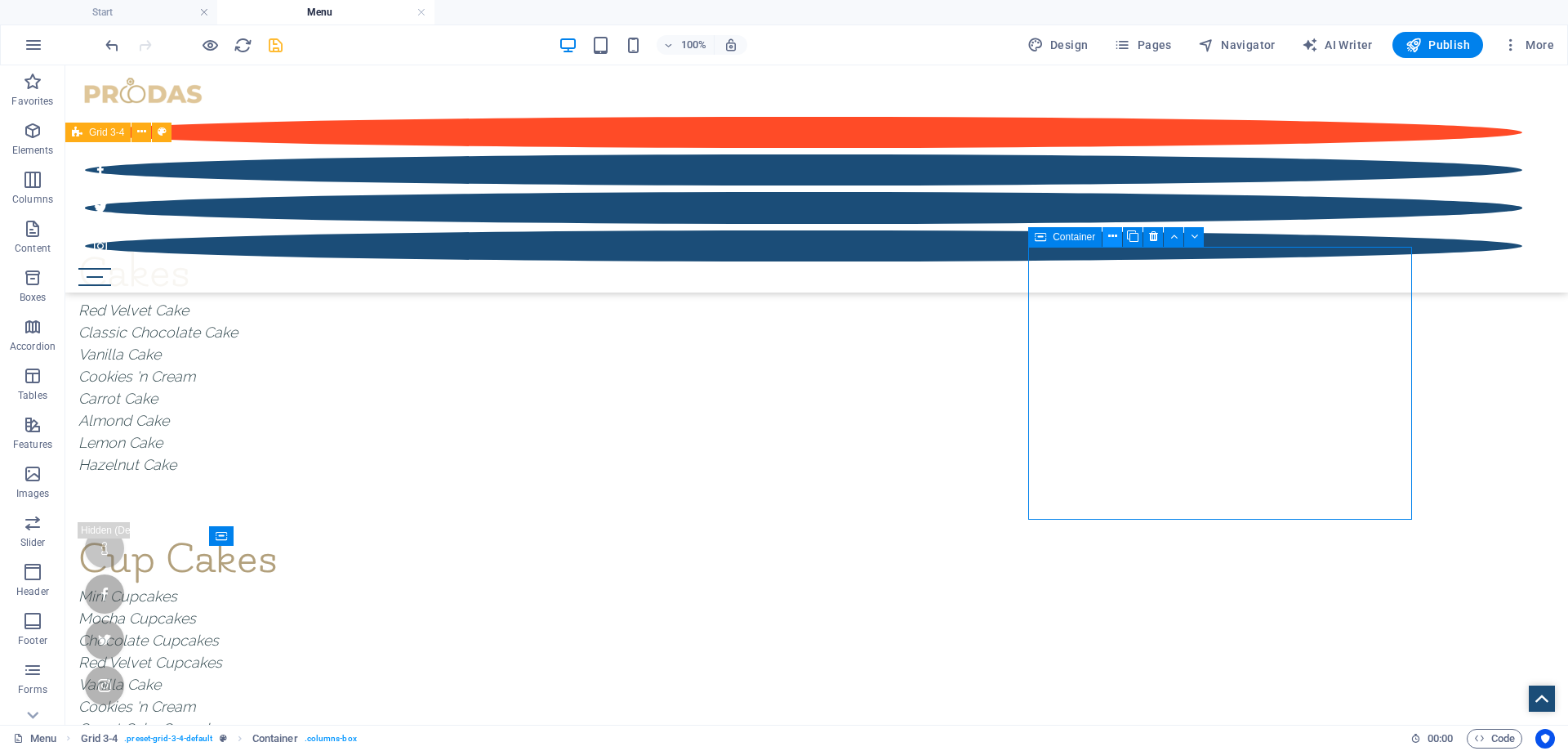click at bounding box center (1112, 236) 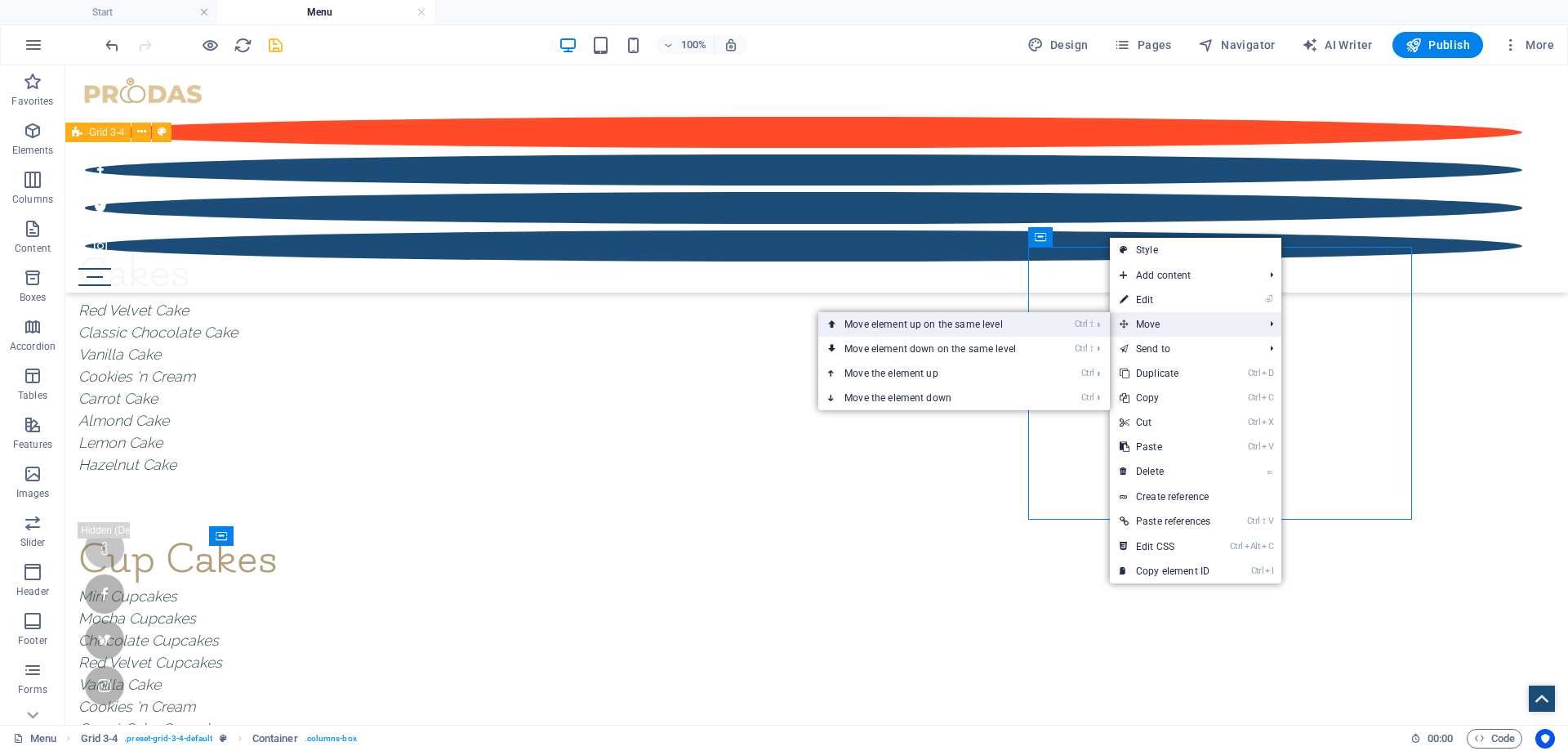 click on "Ctrl ⇧ ⬆  Move element up on the same level" at bounding box center [964, 324] 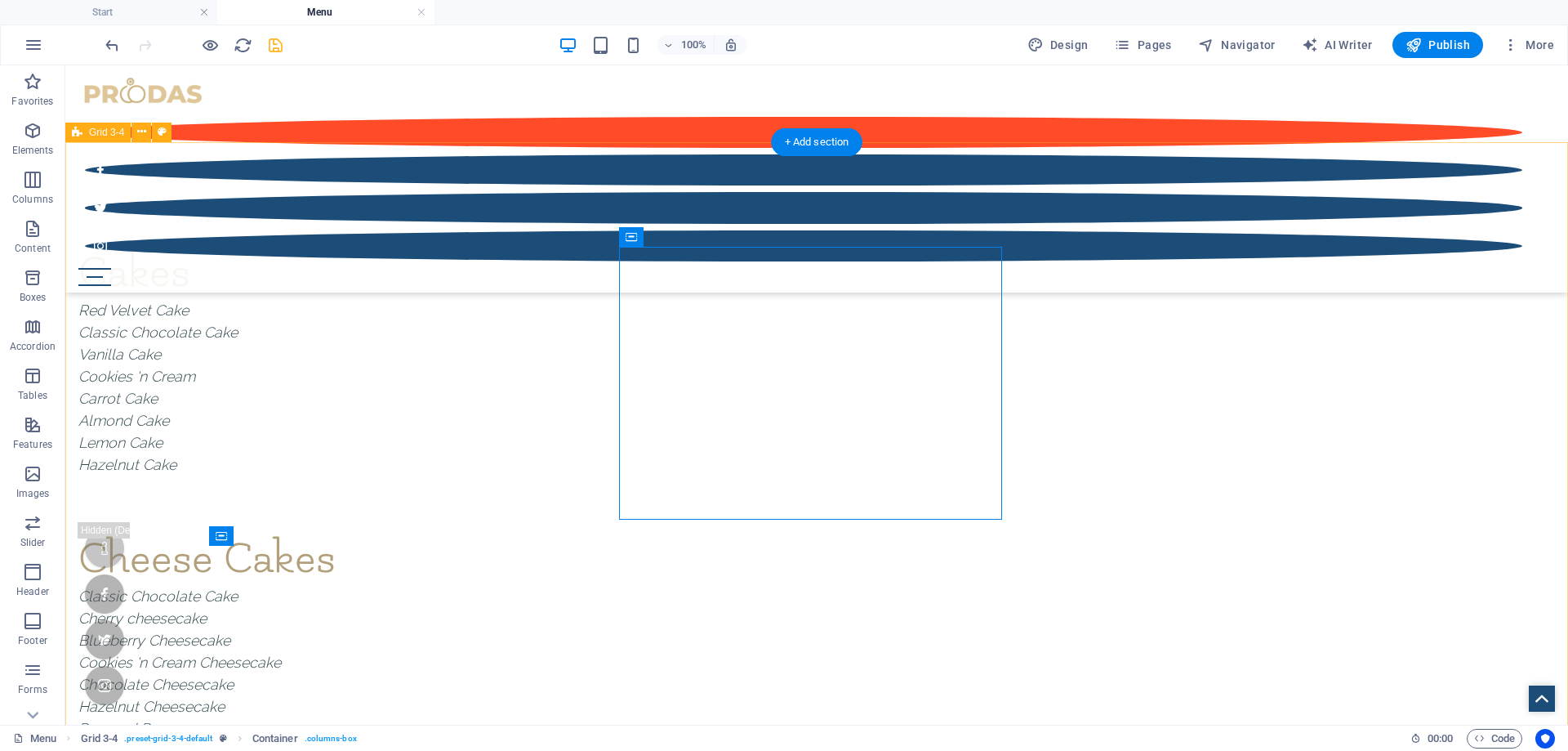 click on "Cakes Red Velvet Cake Classic Chocolate Cake Vanilla Cake Cookies 'n Cream Carrot Cake Almond Cake Lemon Cake Hazelnut Cake Cheese Cakes Classic Chocolate Cake Cherry cheesecake Blueberry Cheesecake Cookies 'n Cream Cheesecake Chocolate Cheesecake Hazelnut Cheesecake Personal Pans No Bake Cheesecake Cups Cup Cakes Mini Cupcakes Mocha Cupcakes Chocolate Cupcakes Red Velvet Cupcakes Vanilla Cake Cookies 'n Cream Carrot Cake Cupcakes Specialty Breads Banana Bread Pumpkin Bread Drop content here or  Add elements  Paste clipboard Drop content here or  Add elements  Paste clipboard Drop content here or  Add elements  Paste clipboard Drop content here or  Add elements  Paste clipboard Drop content here or  Add elements  Paste clipboard Drop content here or  Add elements  Paste clipboard" at bounding box center [817, 1122] 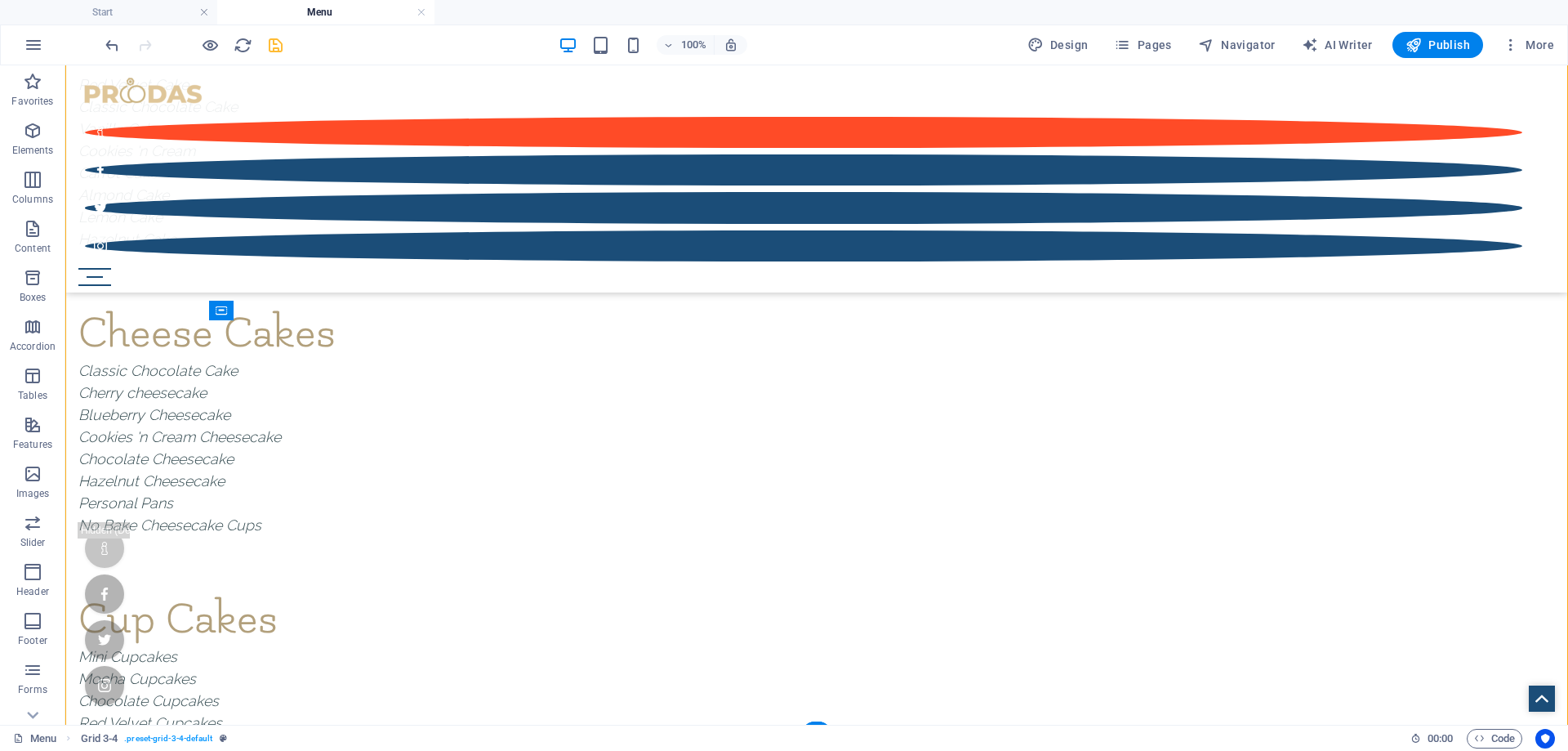 scroll, scrollTop: 481, scrollLeft: 0, axis: vertical 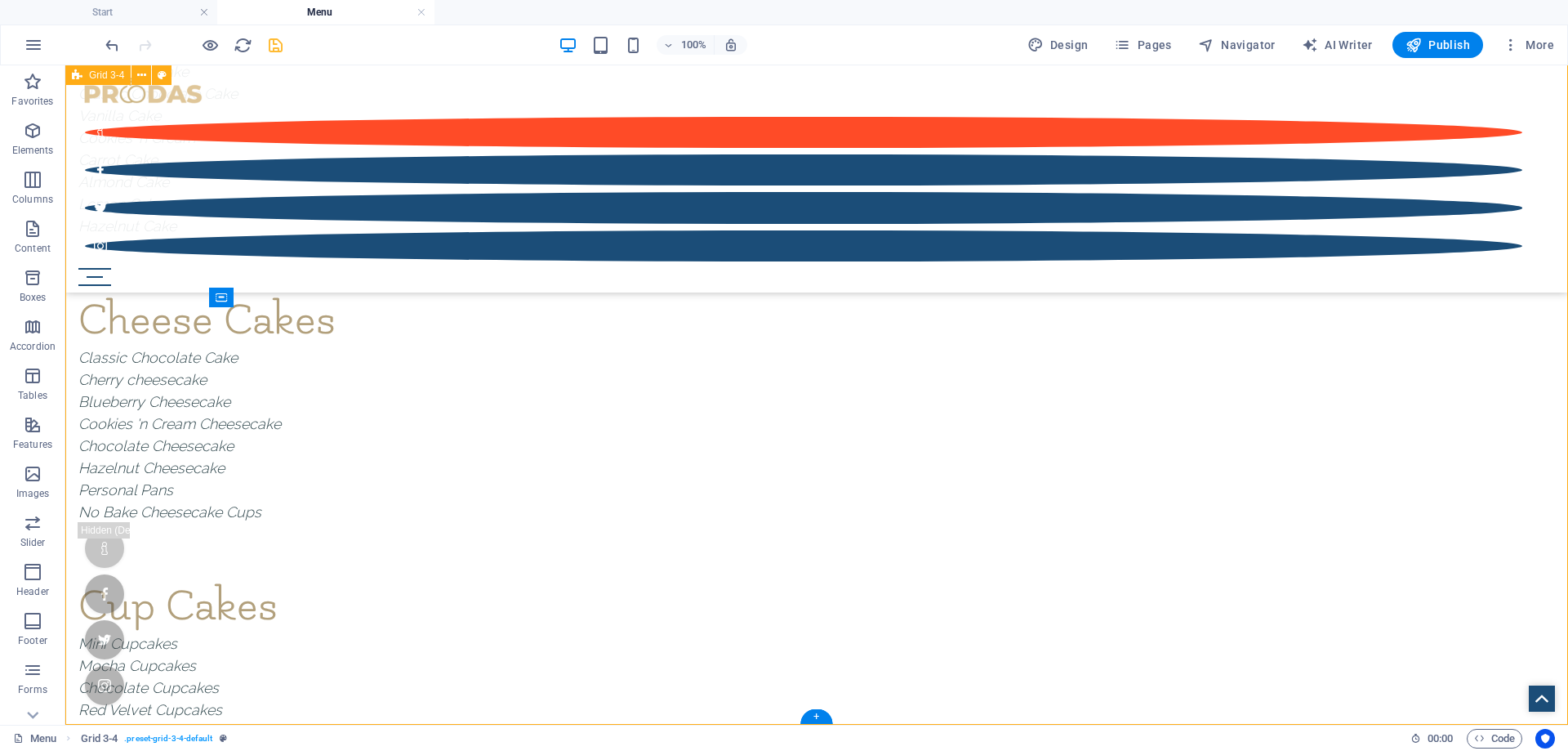 click on "Cakes Red Velvet Cake Classic Chocolate Cake Vanilla Cake Cookies 'n Cream Carrot Cake Almond Cake Lemon Cake Hazelnut Cake Cheese Cakes Classic Chocolate Cake Cherry cheesecake Blueberry Cheesecake Cookies 'n Cream Cheesecake Chocolate Cheesecake Hazelnut Cheesecake Personal Pans No Bake Cheesecake Cups Cup Cakes Mini Cupcakes Mocha Cupcakes Chocolate Cupcakes Red Velvet Cupcakes Vanilla Cake Cookies 'n Cream Carrot Cake Cupcakes Specialty Breads Banana Bread Pumpkin Bread Drop content here or  Add elements  Paste clipboard Drop content here or  Add elements  Paste clipboard Drop content here or  Add elements  Paste clipboard Drop content here or  Add elements  Paste clipboard Drop content here or  Add elements  Paste clipboard Drop content here or  Add elements  Paste clipboard" at bounding box center (817, 883) 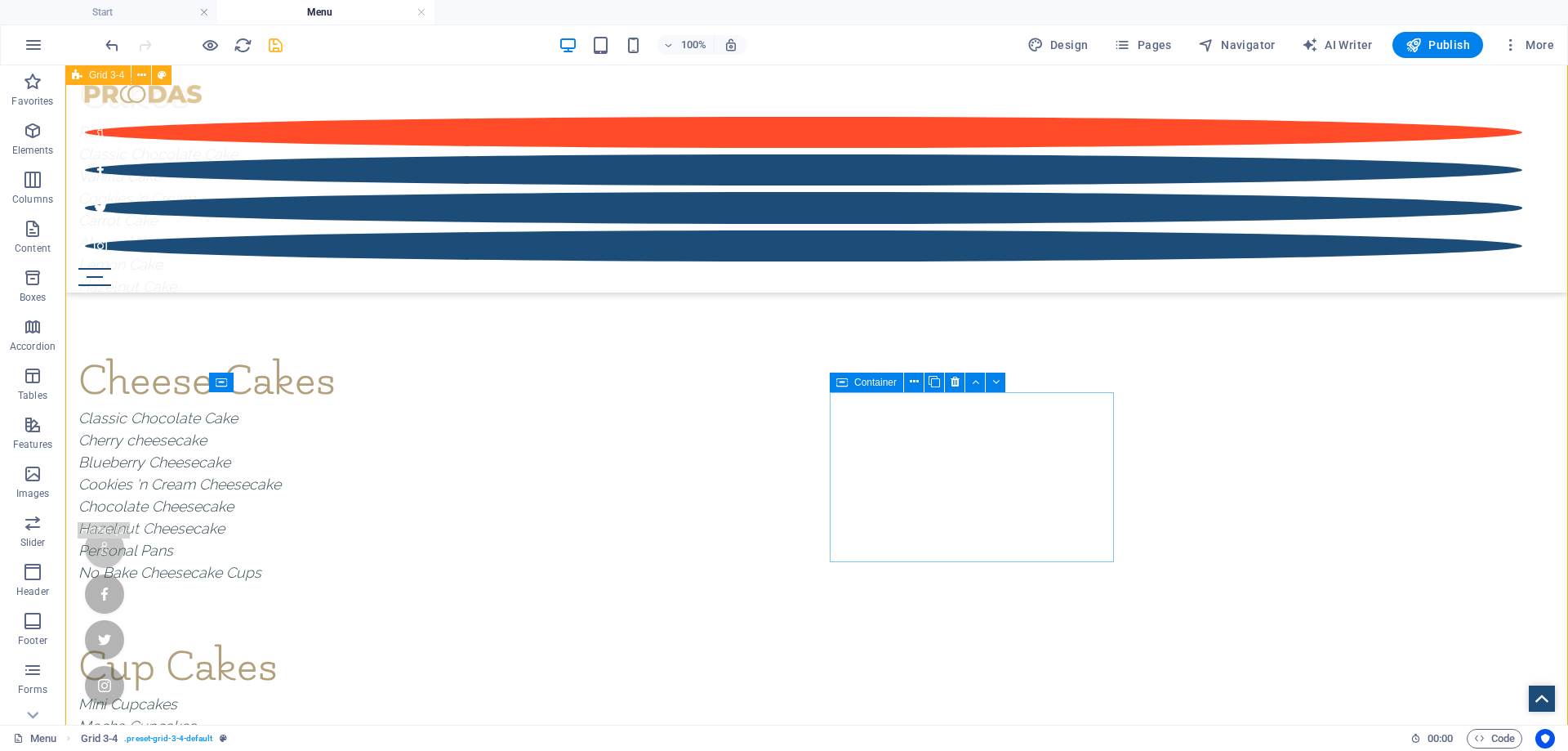scroll, scrollTop: 481, scrollLeft: 0, axis: vertical 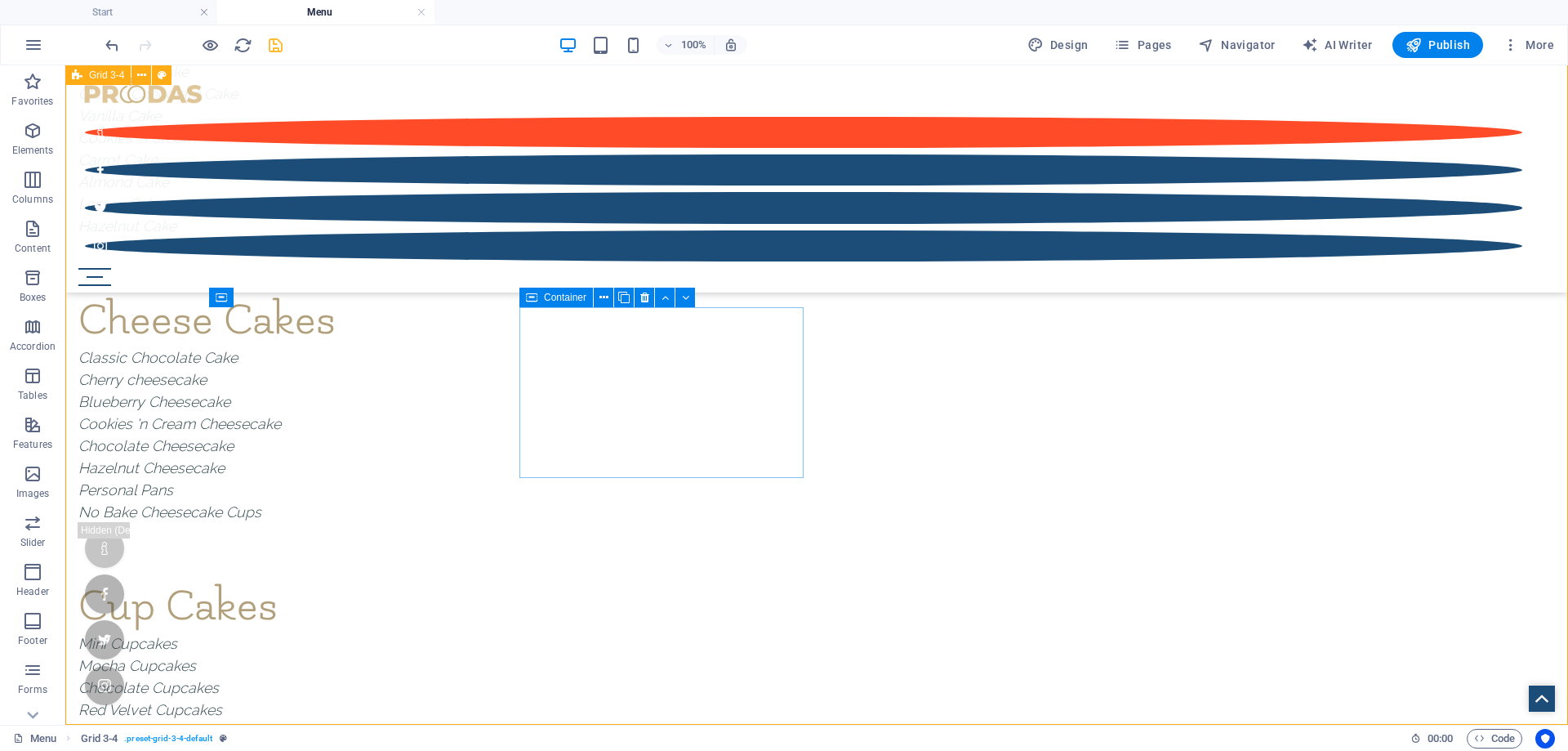click at bounding box center [532, 297] 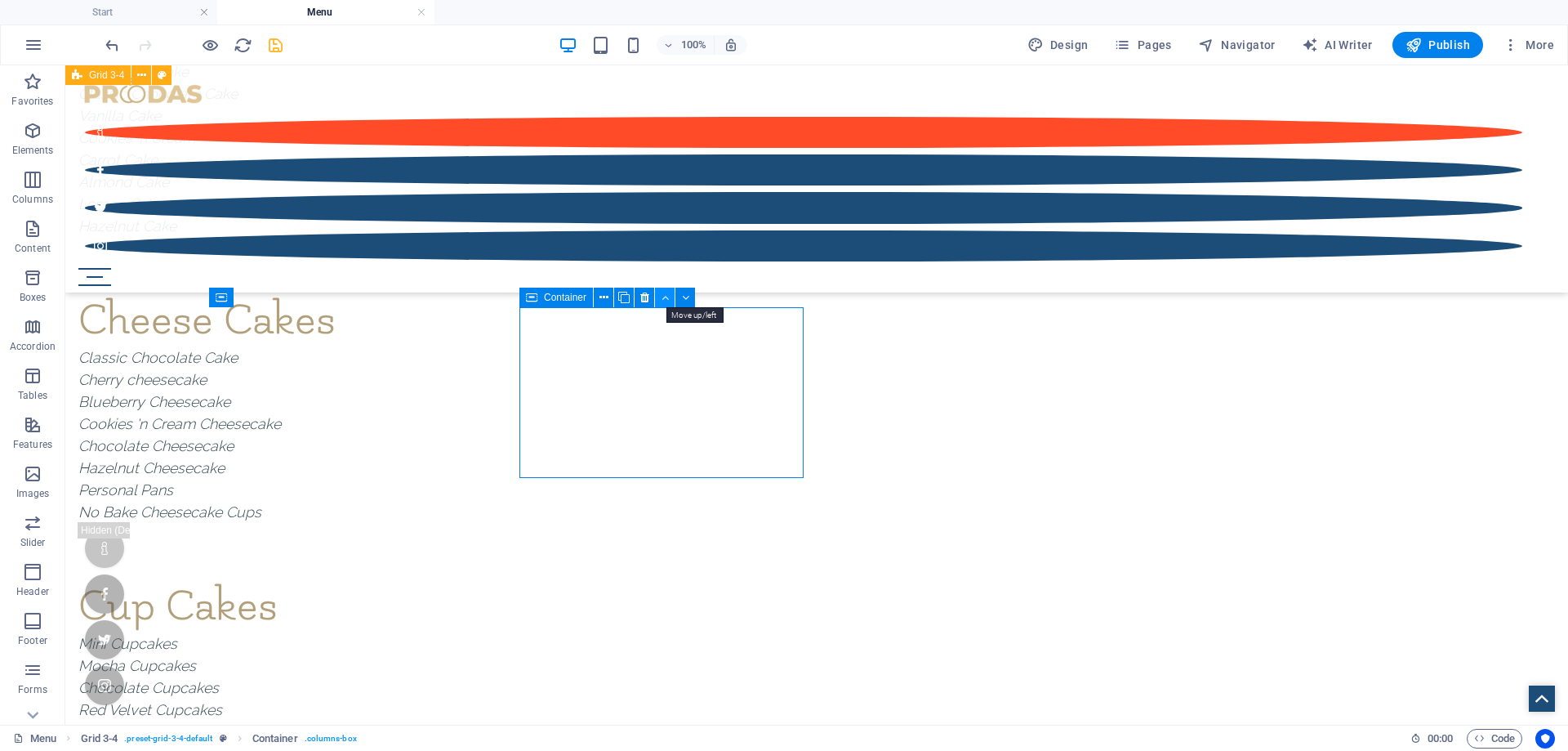 click at bounding box center [665, 297] 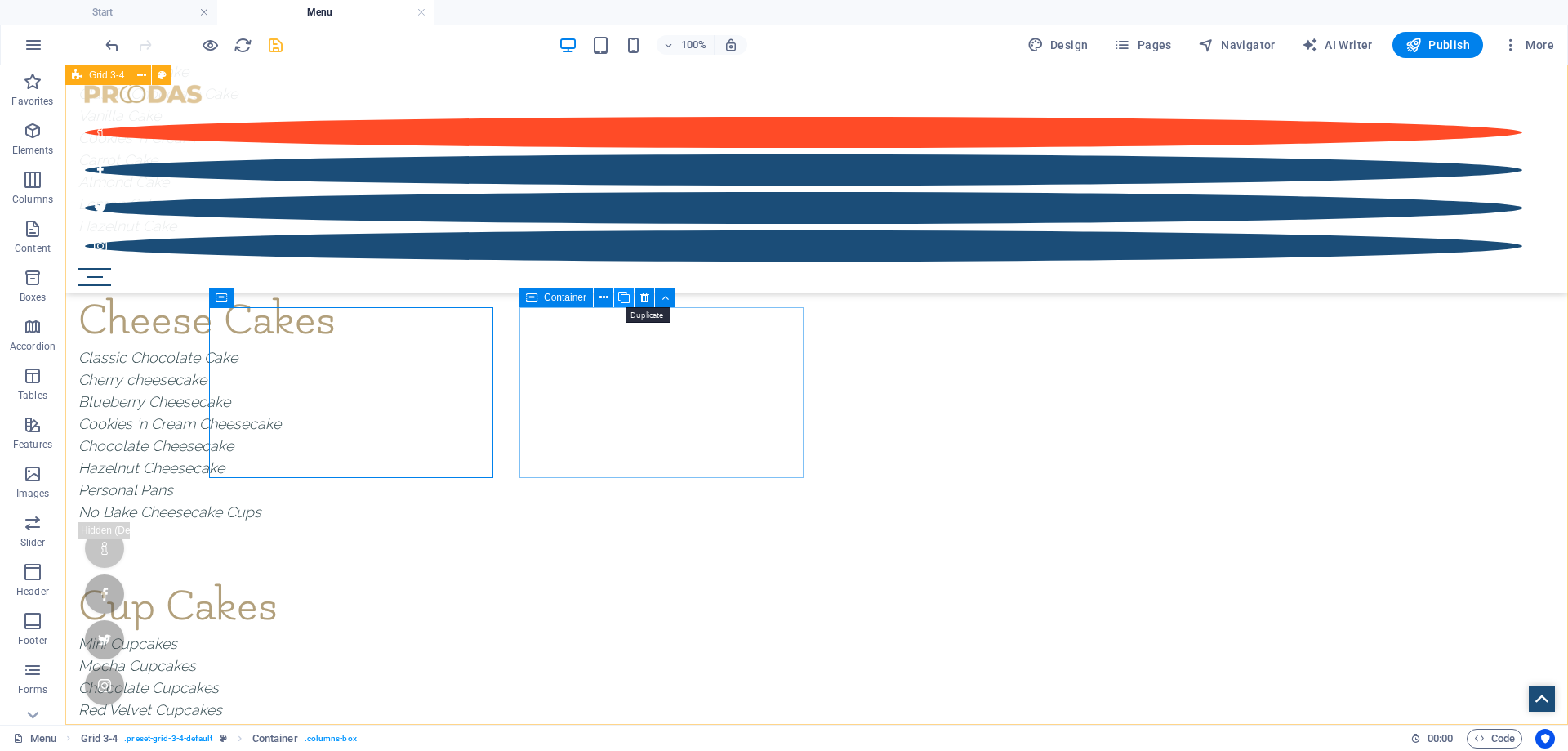 click at bounding box center [624, 297] 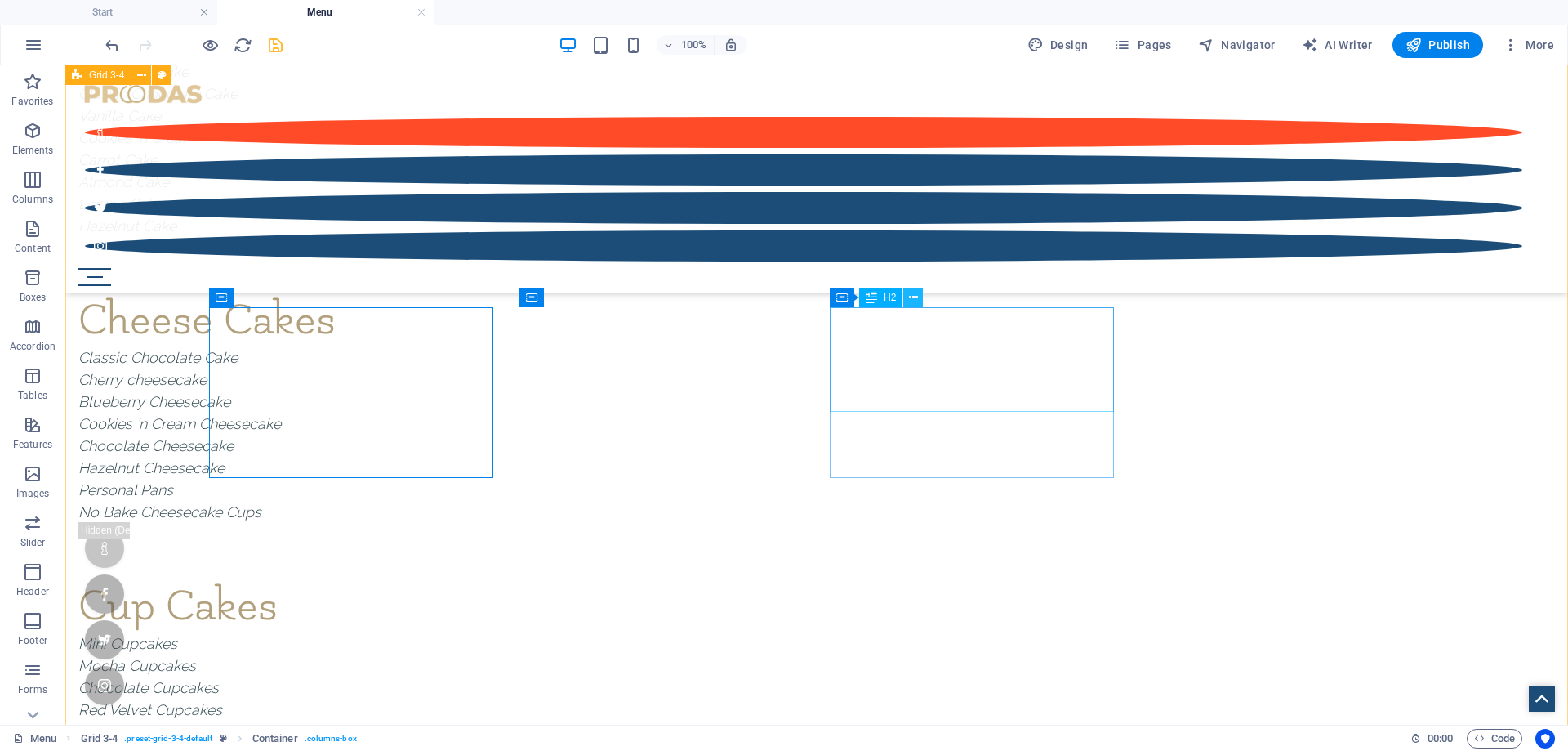 click at bounding box center (913, 297) 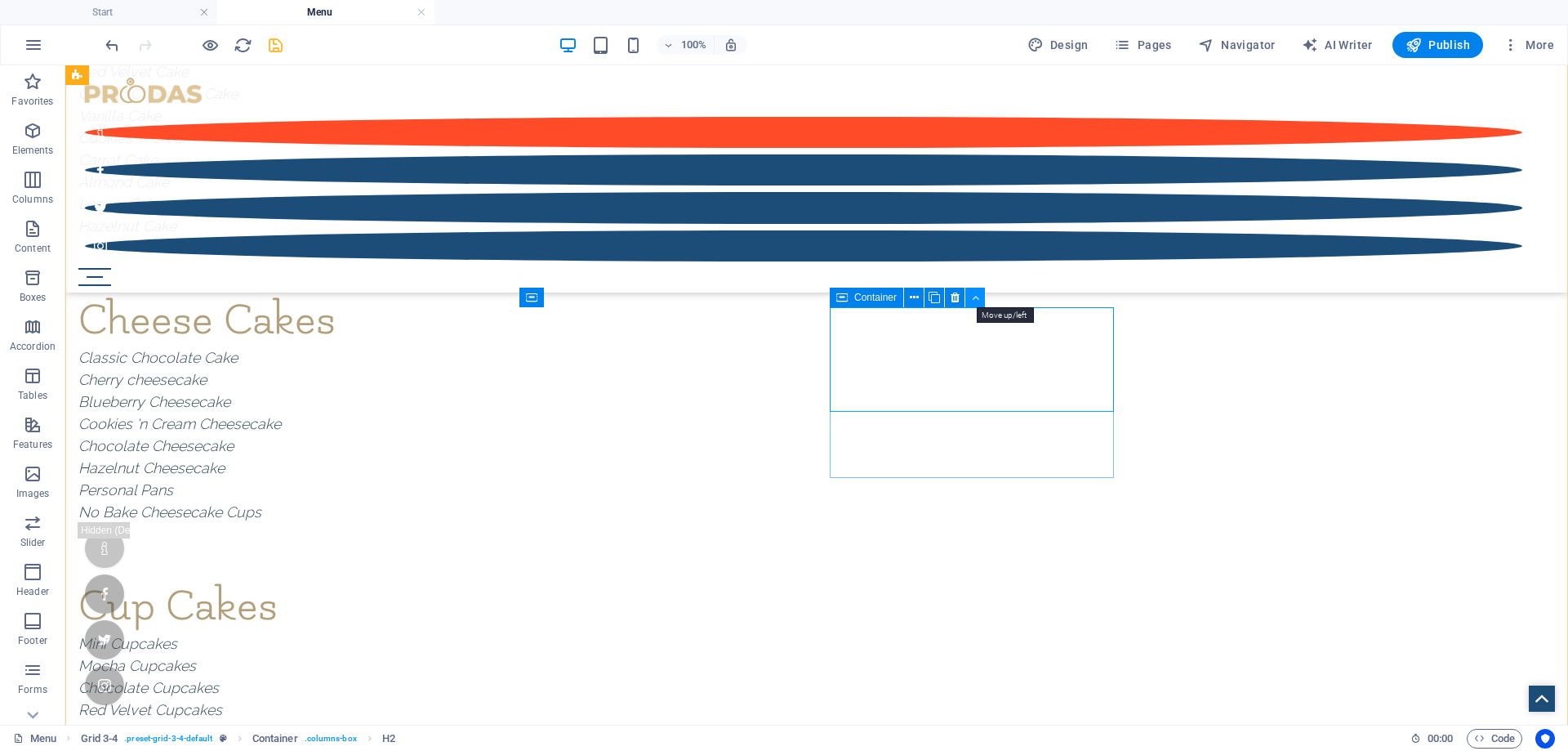 click at bounding box center (975, 297) 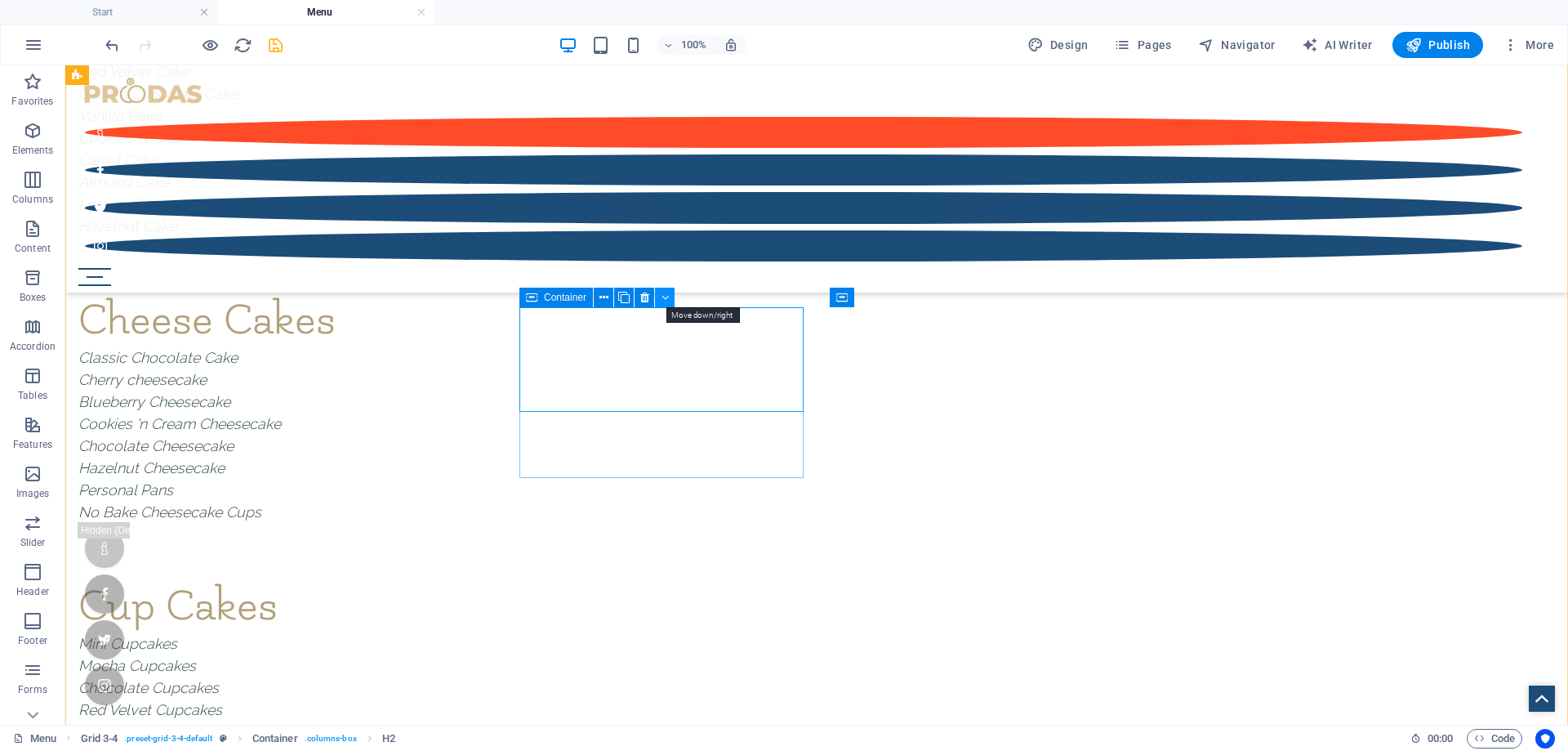 click at bounding box center (665, 297) 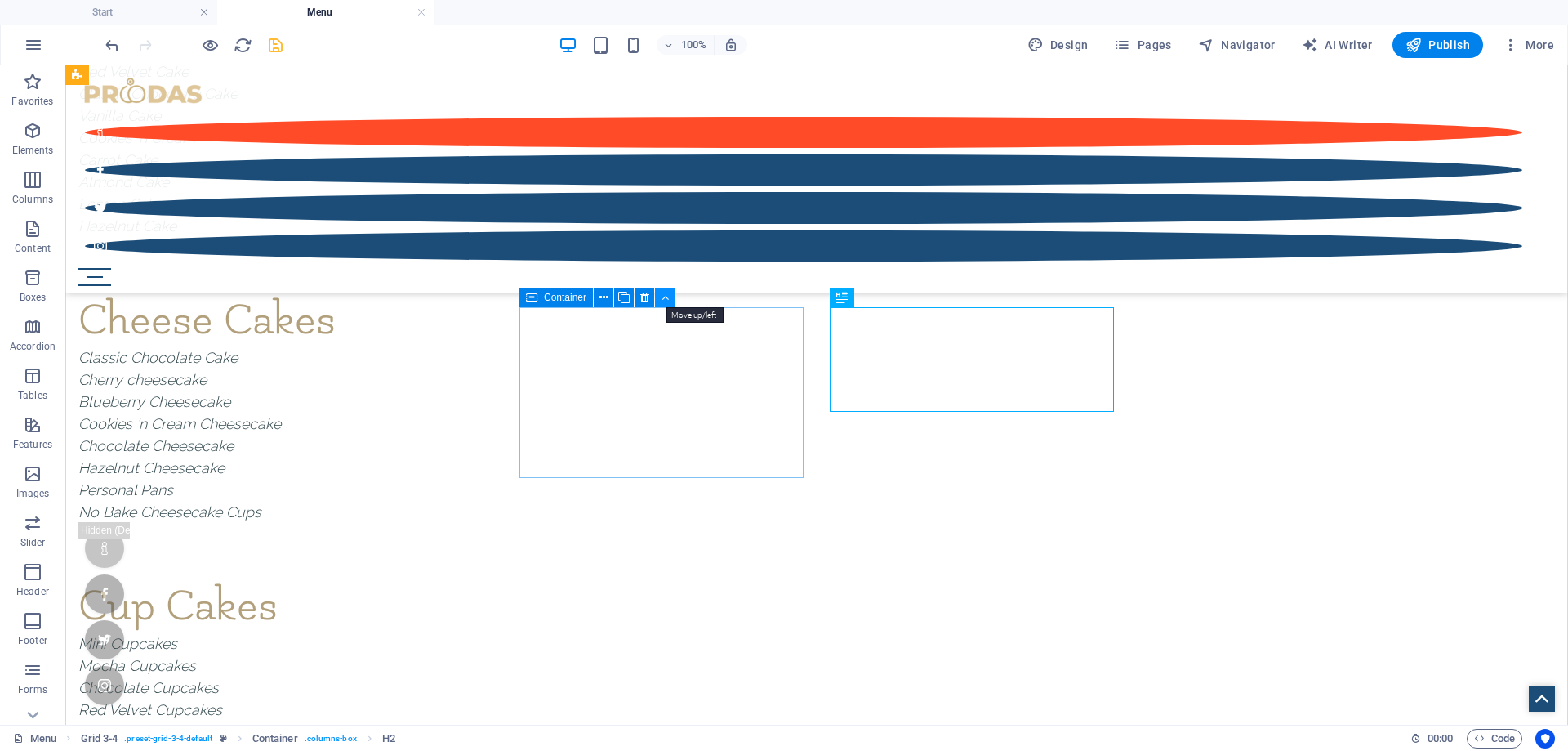 click at bounding box center [665, 297] 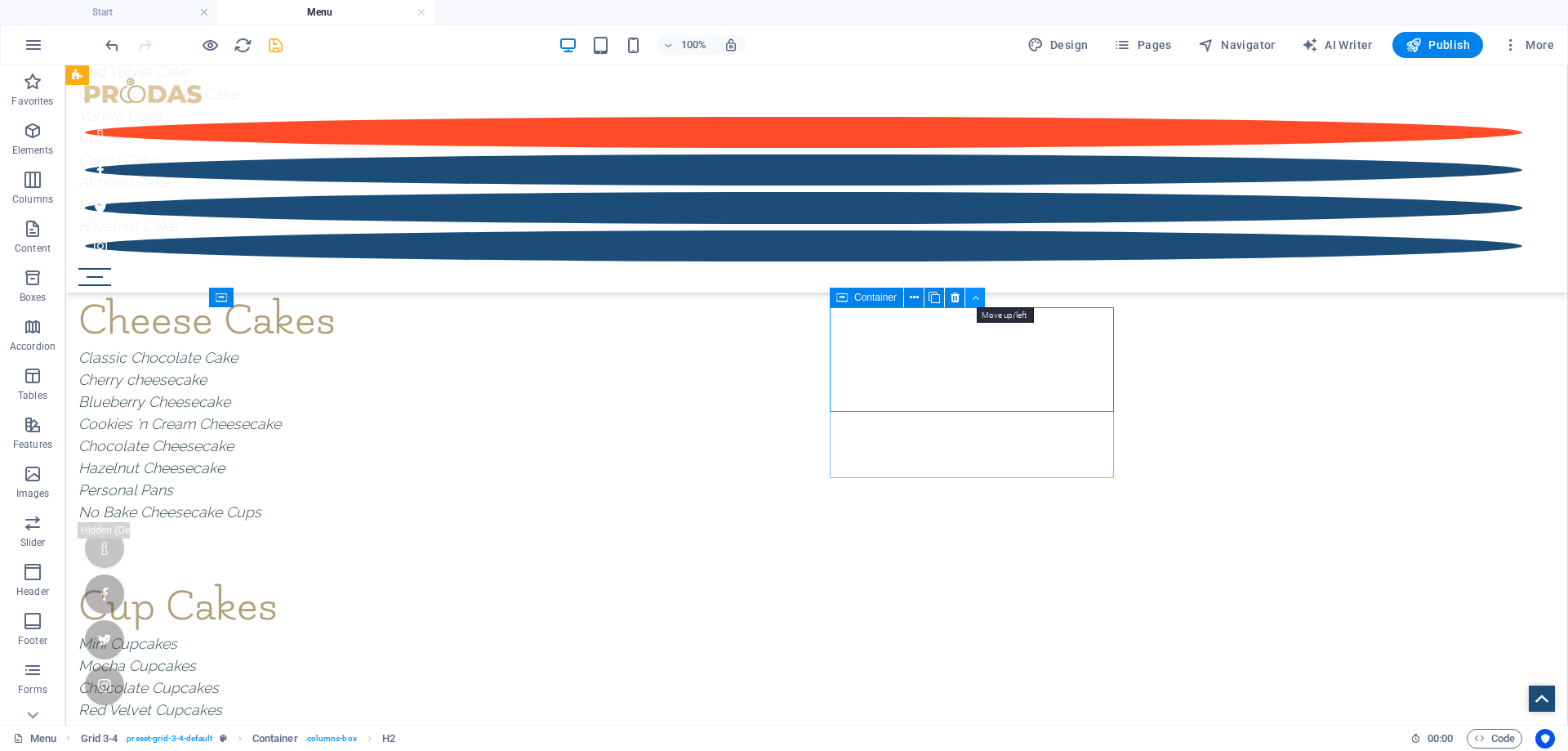 click at bounding box center [975, 297] 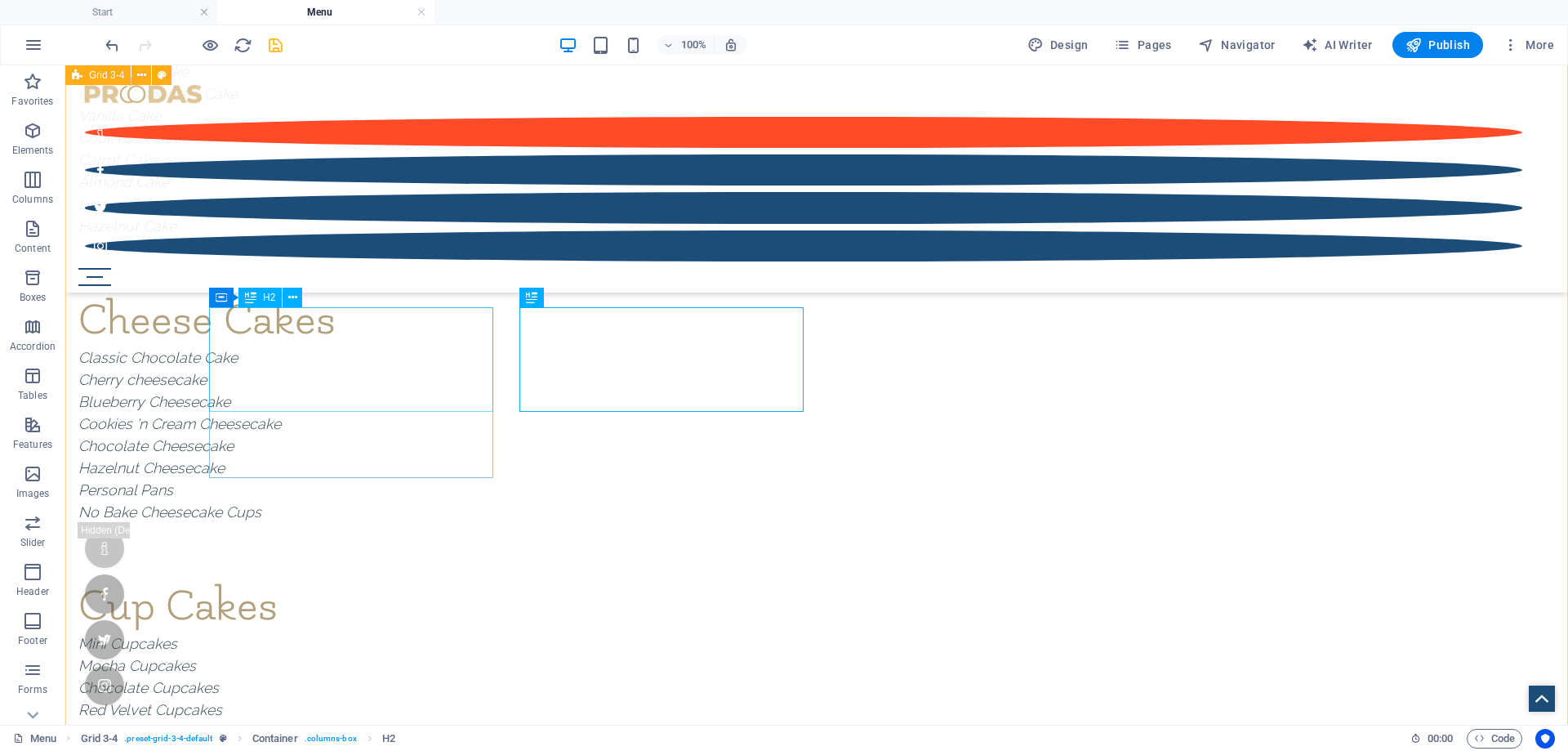 click on "Specialty Breads" at bounding box center [686, 892] 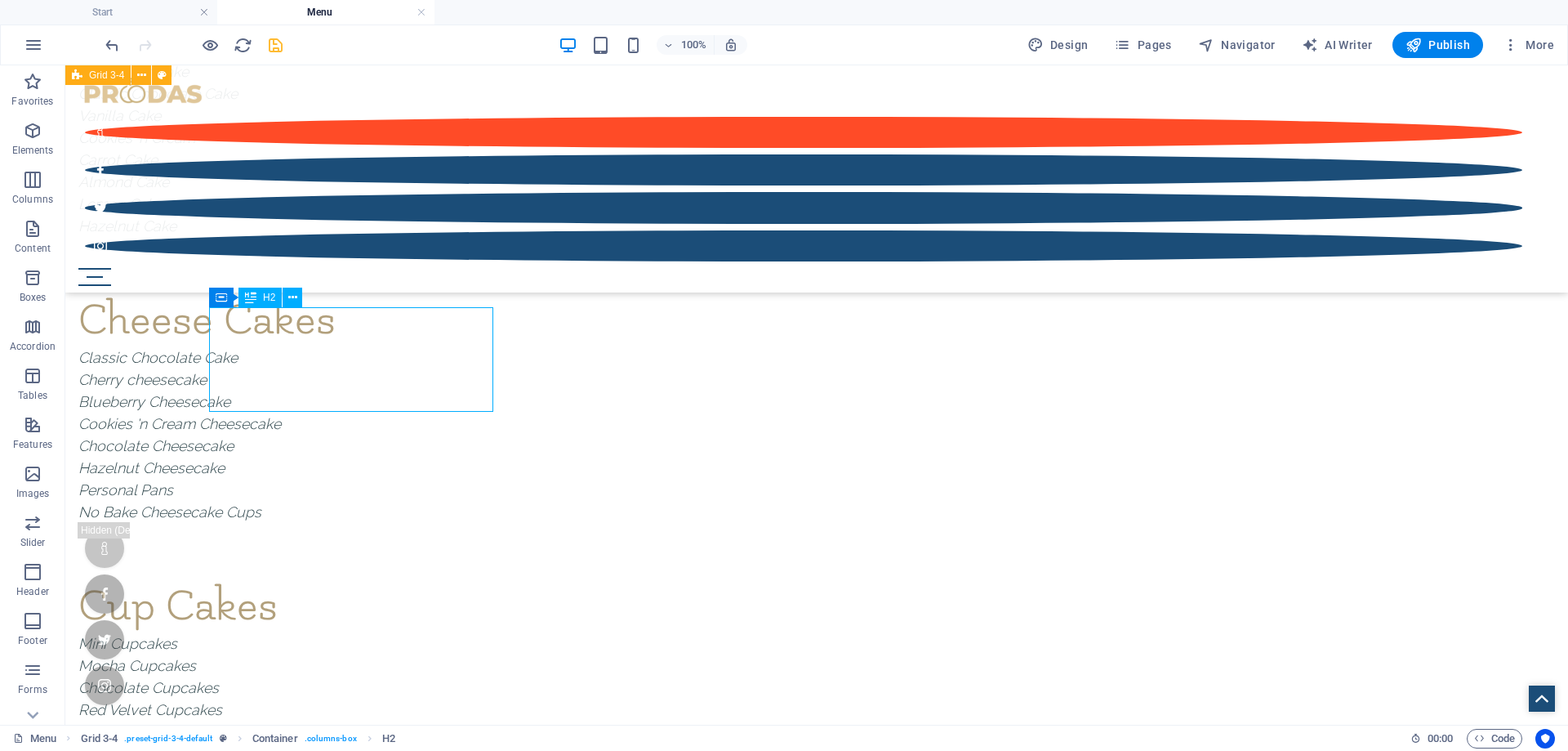 click on "Specialty Breads" at bounding box center (686, 892) 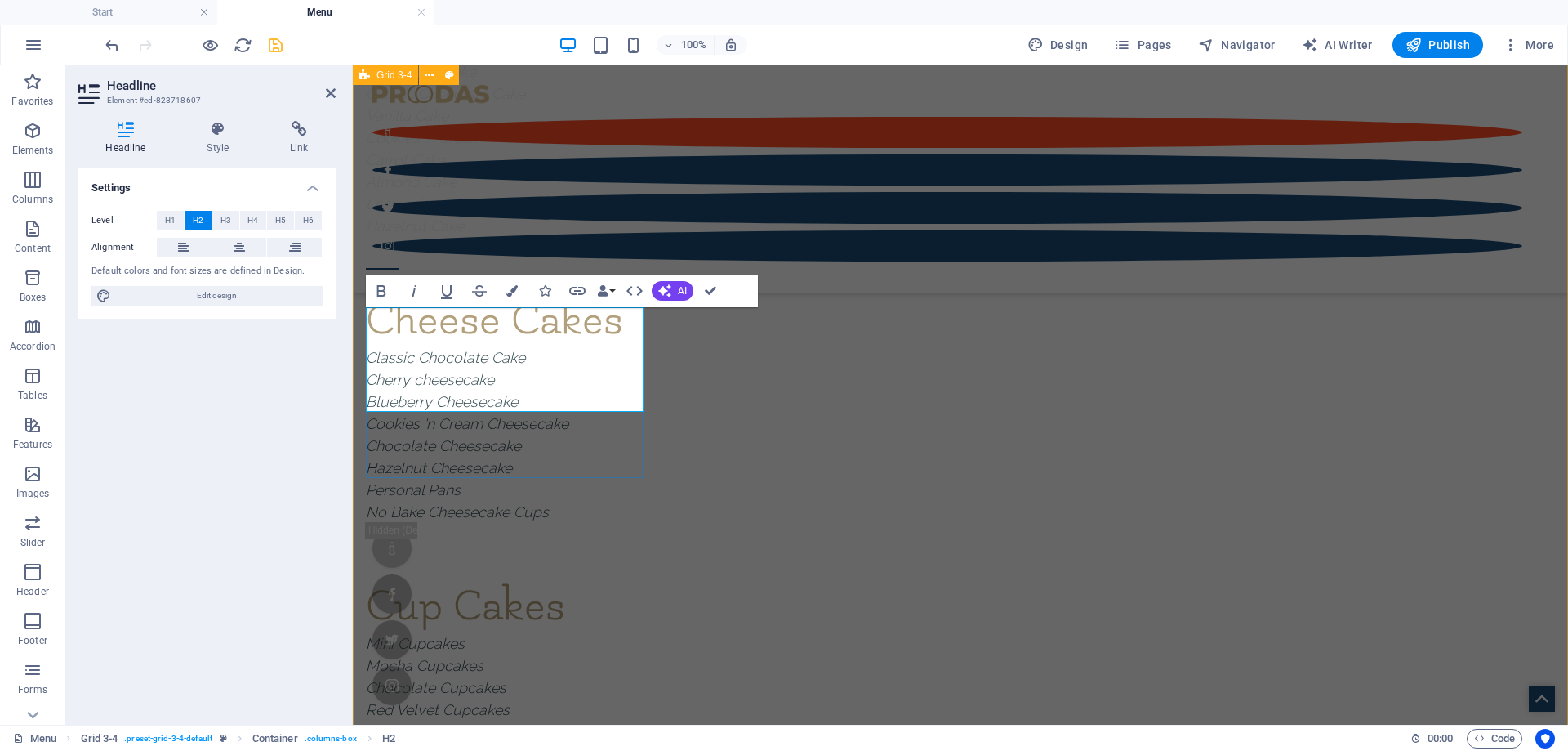 type 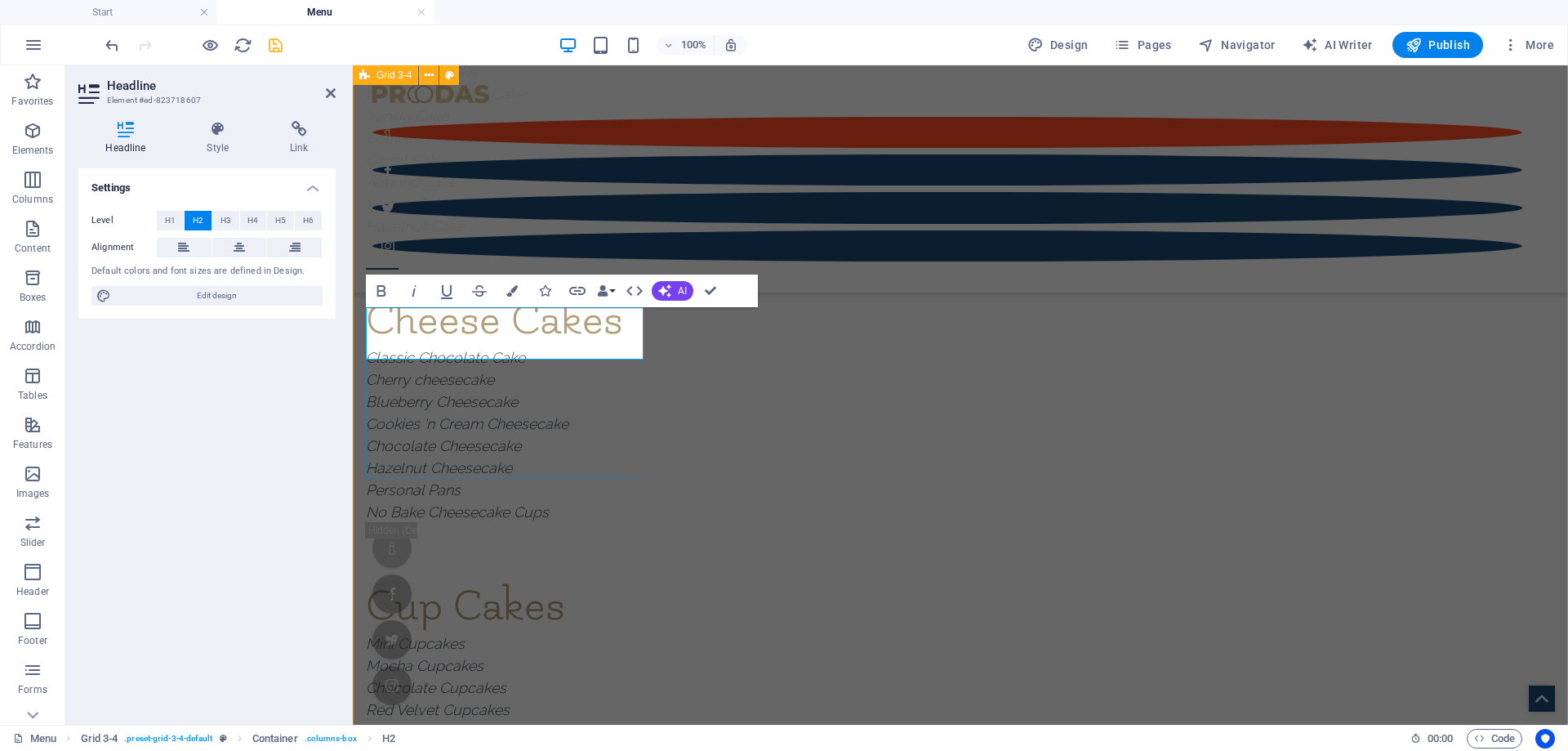 click on "Cakes Red Velvet Cake Classic Chocolate Cake Vanilla Cake Cookies 'n Cream Carrot Cake Almond Cake Lemon Cake Hazelnut Cake Cheese Cakes Classic Chocolate Cake Cherry cheesecake Blueberry Cheesecake Cookies 'n Cream Cheesecake Chocolate Cheesecake Hazelnut Cheesecake Personal Pans No Bake Cheesecake Cups Cup Cakes Mini Cupcakes Mocha Cupcakes Chocolate Cupcakes Red Velvet Cupcakes Vanilla Cake Cookies 'n Cream Carrot Cake Cupcakes Cookies Banana Bread Pumpkin Bread Specialty Breads Banana Bread Pumpkin Bread Drop content here or  Add elements  Paste clipboard Drop content here or  Add elements  Paste clipboard Drop content here or  Add elements  Paste clipboard Drop content here or  Add elements  Paste clipboard Drop content here or  Add elements  Paste clipboard Drop content here or  Add elements  Paste clipboard" at bounding box center (960, 949) 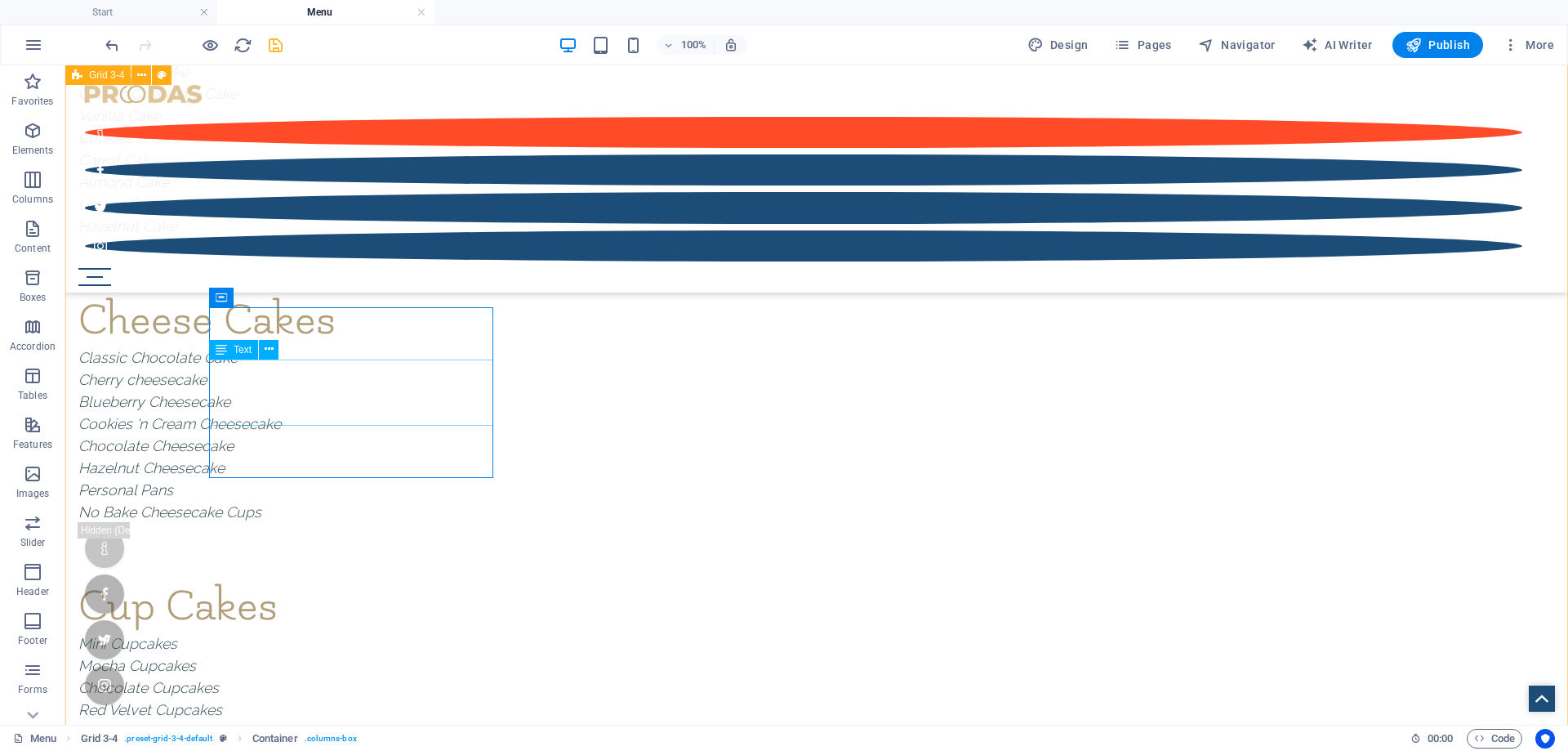 click on "Banana Bread Pumpkin Bread" at bounding box center [686, 950] 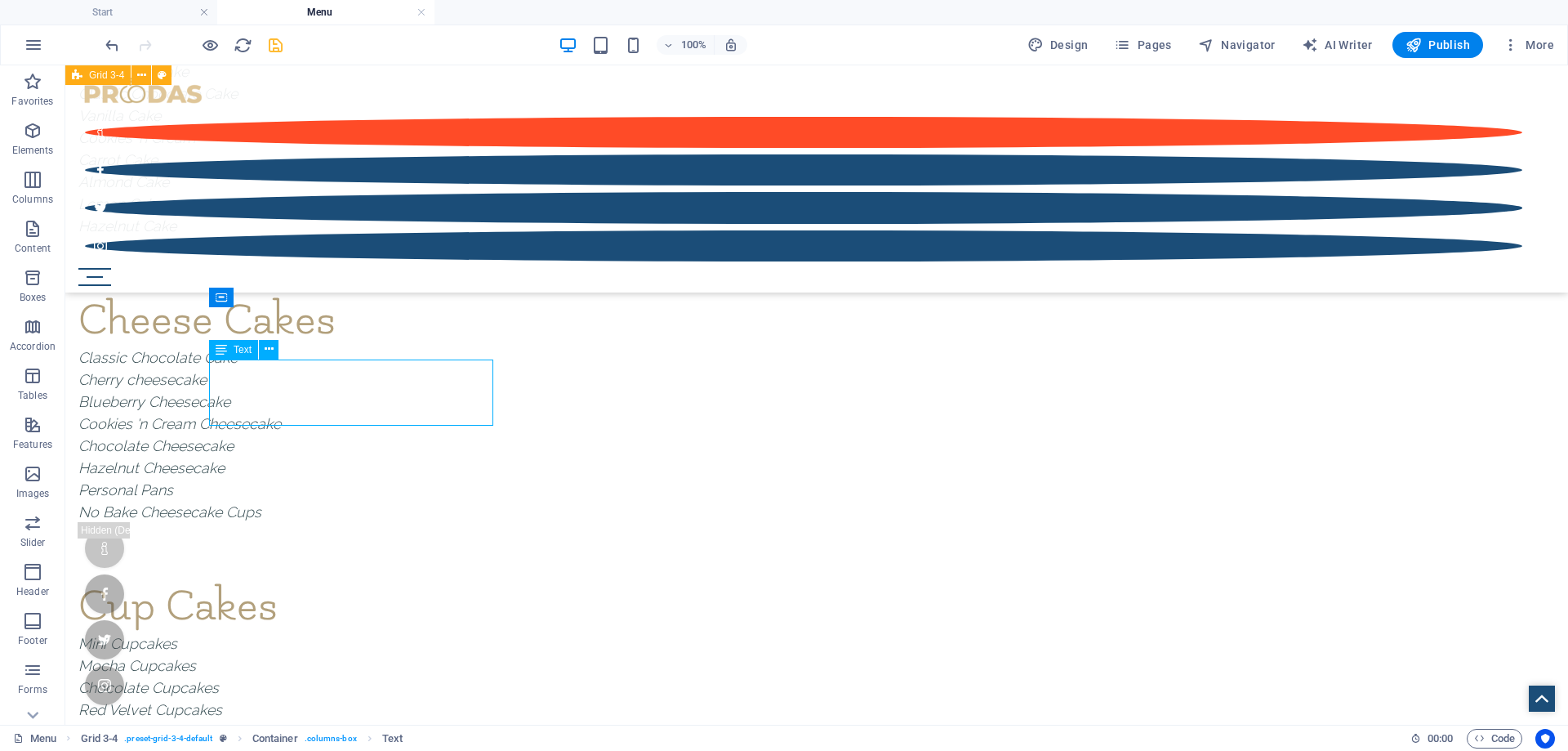 click on "Banana Bread Pumpkin Bread" at bounding box center [686, 950] 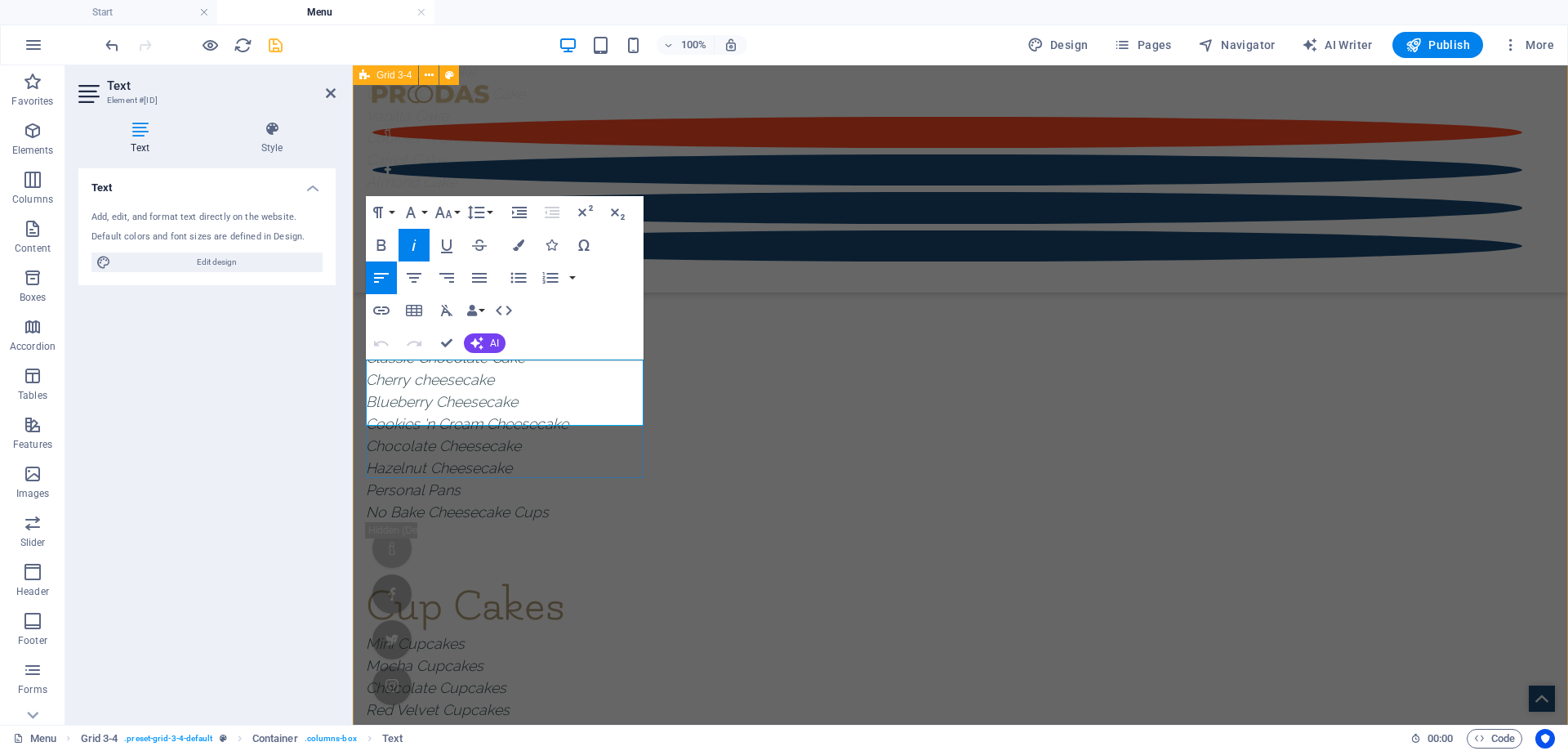 click on "Banana Bread" at bounding box center [960, 928] 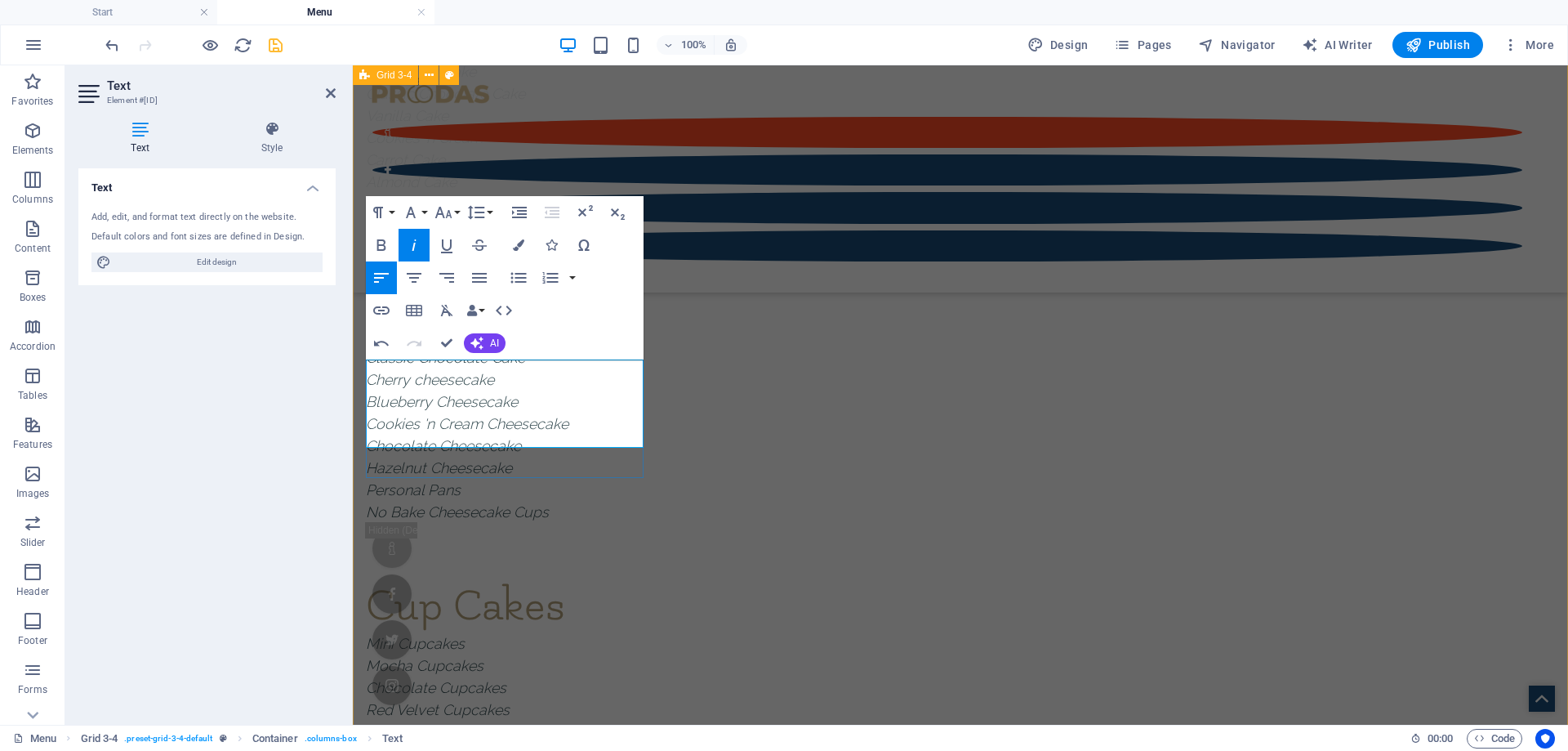 type 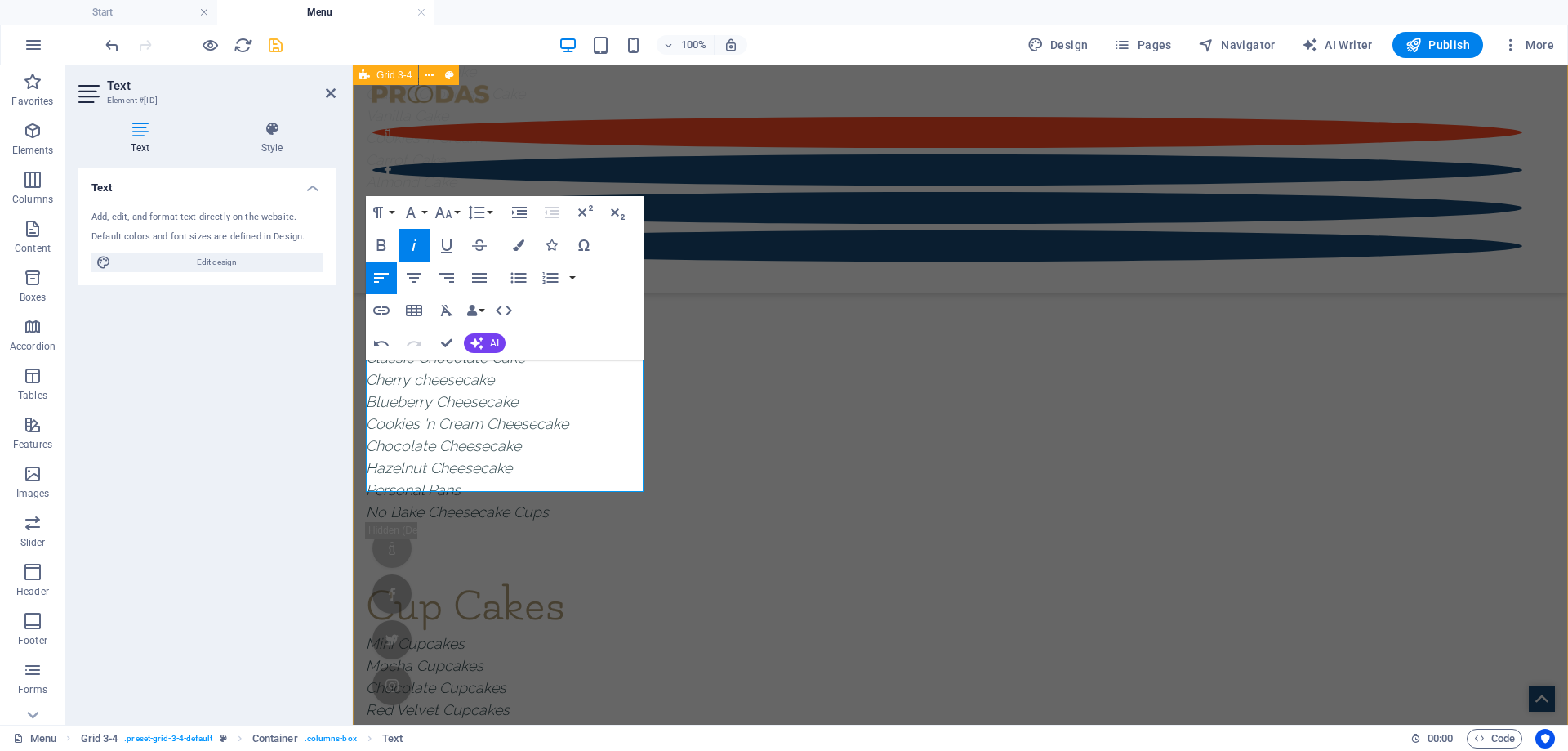 click on "Banana Bread" at bounding box center (960, 928) 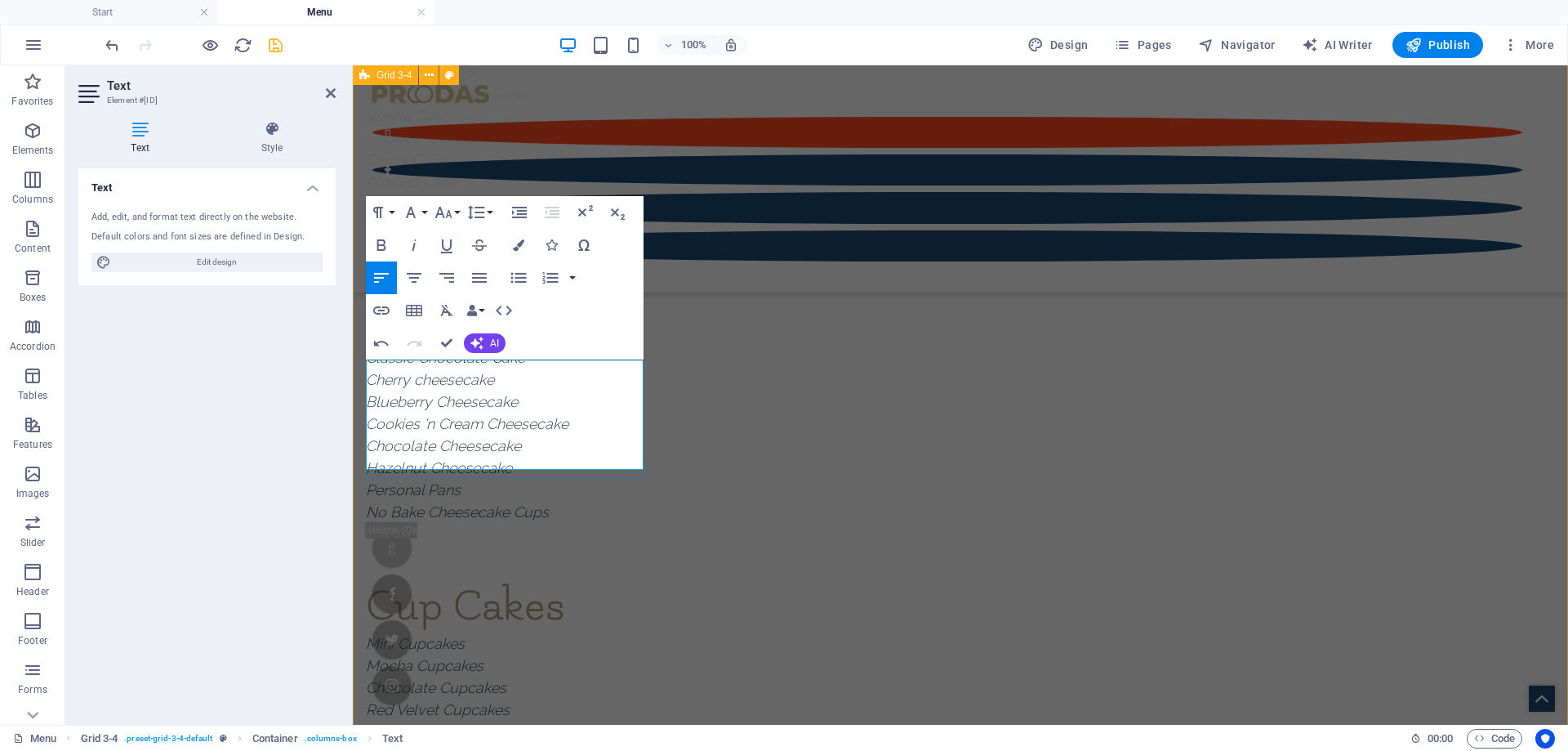 click on "Oatmeal and Raisin Cookies" at bounding box center [460, 950] 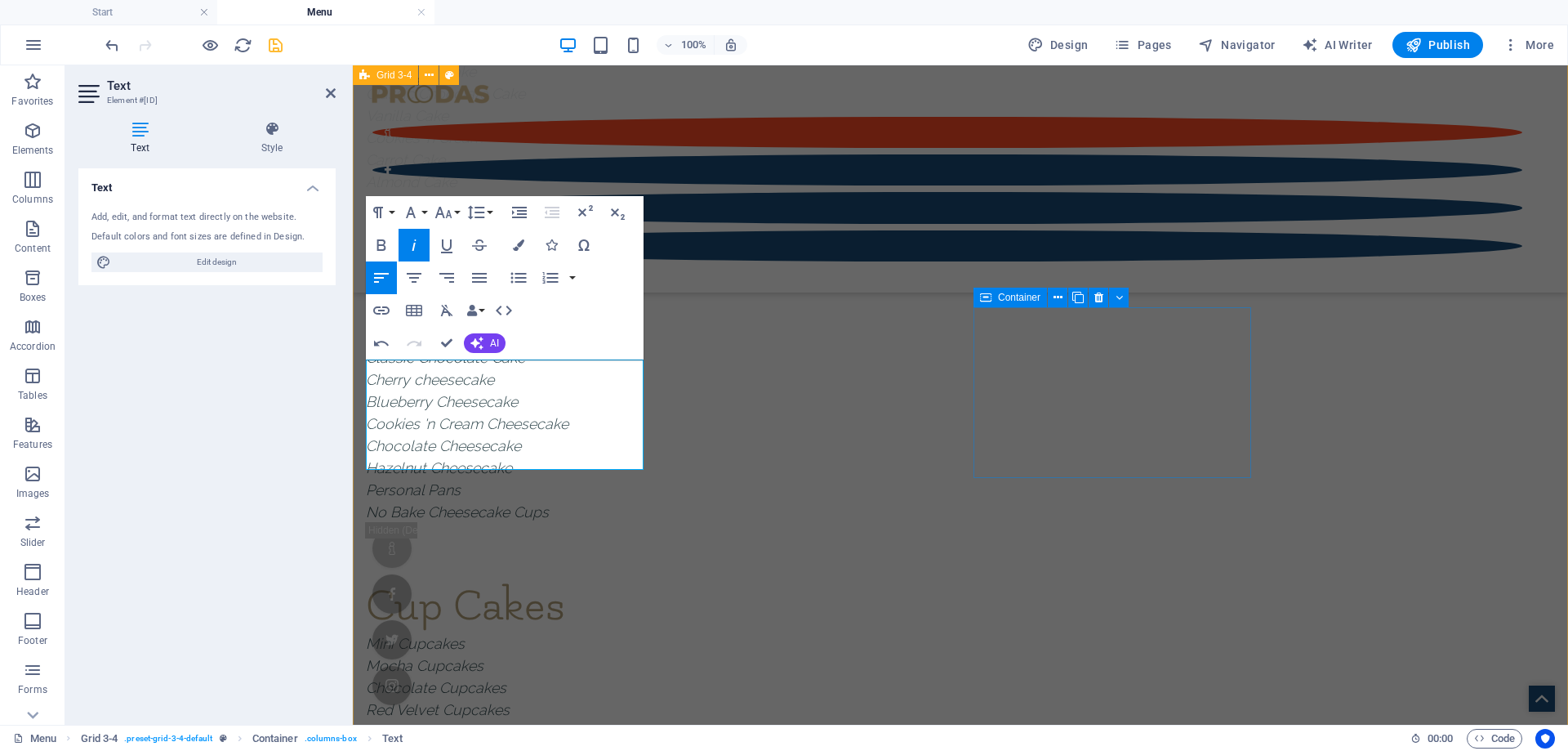 click on "Drop content here or  Add elements  Paste clipboard" at bounding box center (960, 1231) 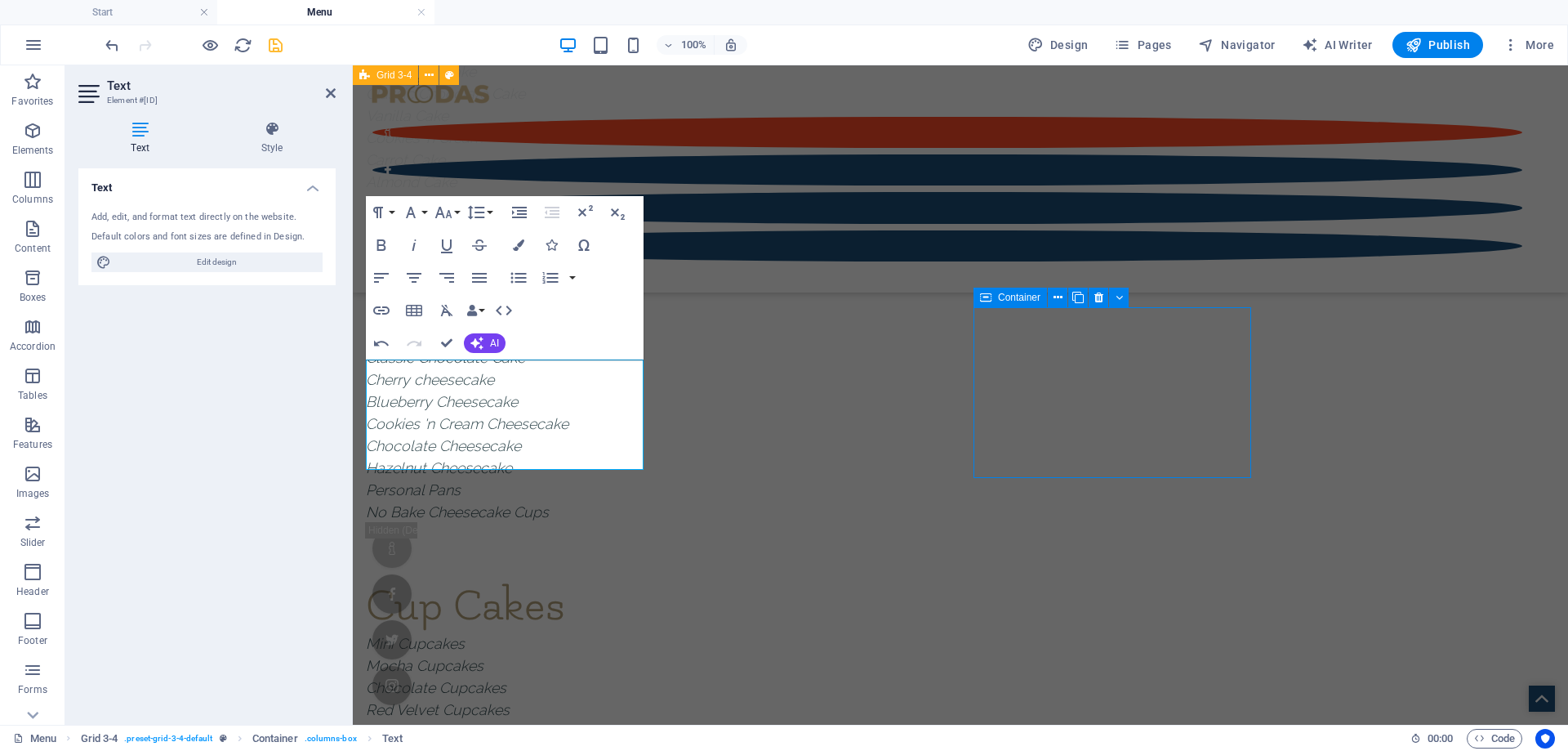 click on "Drop content here or  Add elements  Paste clipboard" at bounding box center [960, 1231] 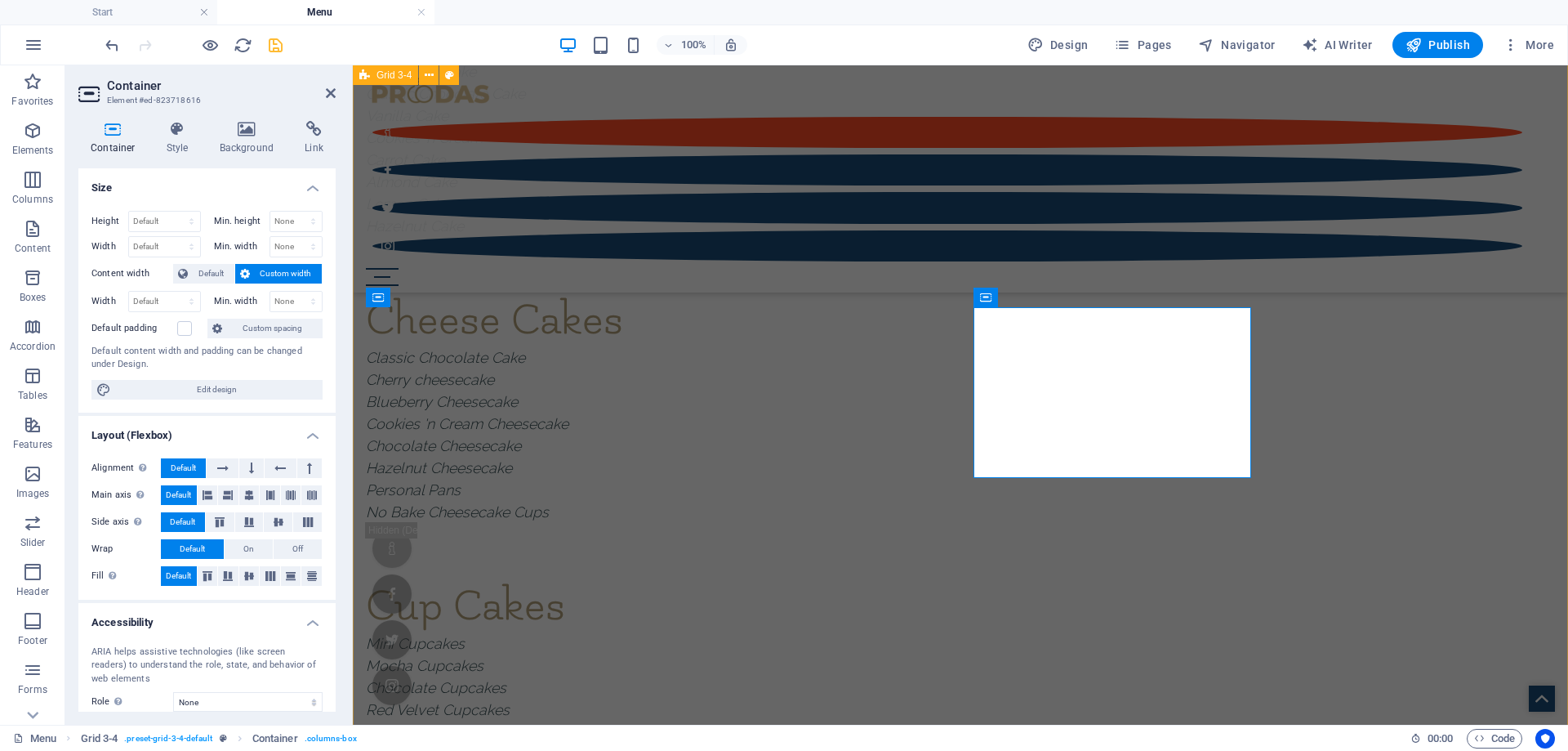 click on "Cakes Red Velvet Cake Classic Chocolate Cake Vanilla Cake Cookies 'n Cream Carrot Cake Almond Cake Lemon Cake Hazelnut Cake Cheese Cakes Classic Chocolate Cake Cherry cheesecake Blueberry Cheesecake Cookies 'n Cream Cheesecake Chocolate Cheesecake Hazelnut Cheesecake Personal Pans No Bake Cheesecake Cups Cup Cakes Mini Cupcakes Mocha Cupcakes Chocolate Cupcakes Red Velvet Cupcakes Vanilla Cake Cookies 'n Cream Carrot Cake Cupcakes Cookies Chocolate Chip Cookies Oatmeal and Raisin Cookies Sugar Cookies Specialty Breads Banana Bread Pumpkin Bread Drop content here or  Add elements  Paste clipboard Drop content here or  Add elements  Paste clipboard Drop content here or  Add elements  Paste clipboard Drop content here or  Add elements  Paste clipboard Drop content here or  Add elements  Paste clipboard Drop content here or  Add elements  Paste clipboard" at bounding box center (960, 971) 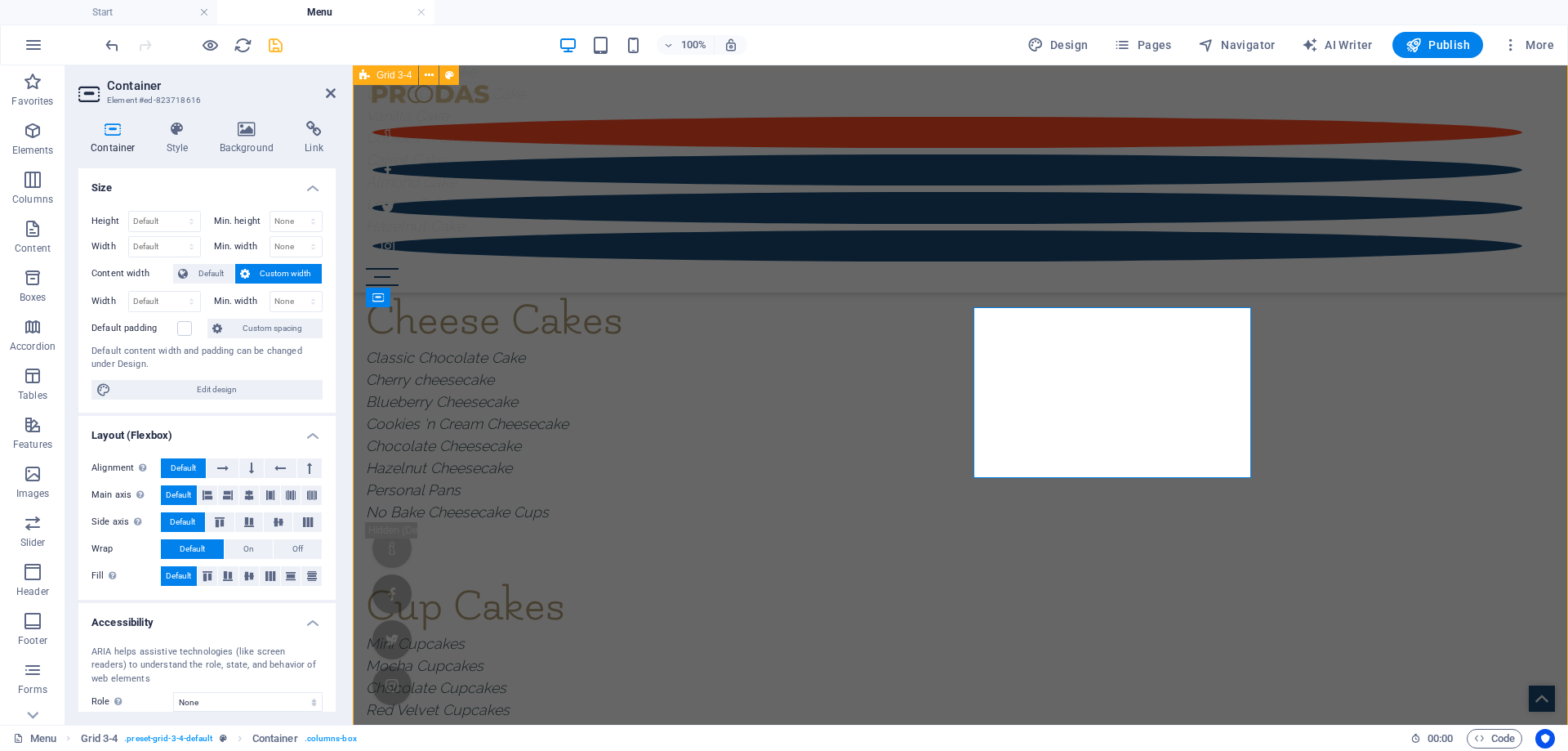 click on "Cakes Red Velvet Cake Classic Chocolate Cake Vanilla Cake Cookies 'n Cream Carrot Cake Almond Cake Lemon Cake Hazelnut Cake Cheese Cakes Classic Chocolate Cake Cherry cheesecake Blueberry Cheesecake Cookies 'n Cream Cheesecake Chocolate Cheesecake Hazelnut Cheesecake Personal Pans No Bake Cheesecake Cups Cup Cakes Mini Cupcakes Mocha Cupcakes Chocolate Cupcakes Red Velvet Cupcakes Vanilla Cake Cookies 'n Cream Carrot Cake Cupcakes Cookies Chocolate Chip Cookies Oatmeal and Raisin Cookies Sugar Cookies Specialty Breads Banana Bread Pumpkin Bread Drop content here or  Add elements  Paste clipboard Drop content here or  Add elements  Paste clipboard Drop content here or  Add elements  Paste clipboard Drop content here or  Add elements  Paste clipboard Drop content here or  Add elements  Paste clipboard Drop content here or  Add elements  Paste clipboard" at bounding box center [960, 971] 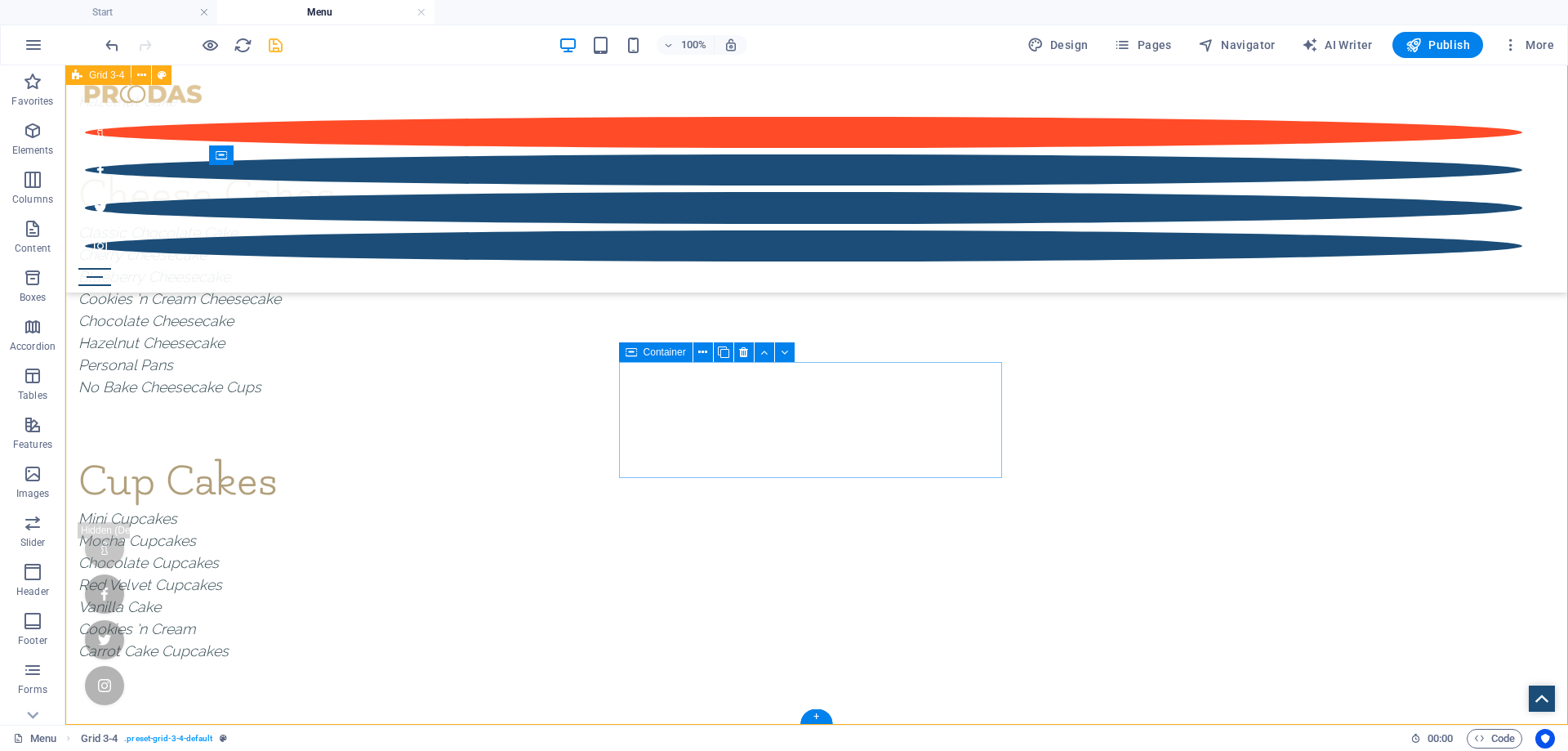 scroll, scrollTop: 623, scrollLeft: 0, axis: vertical 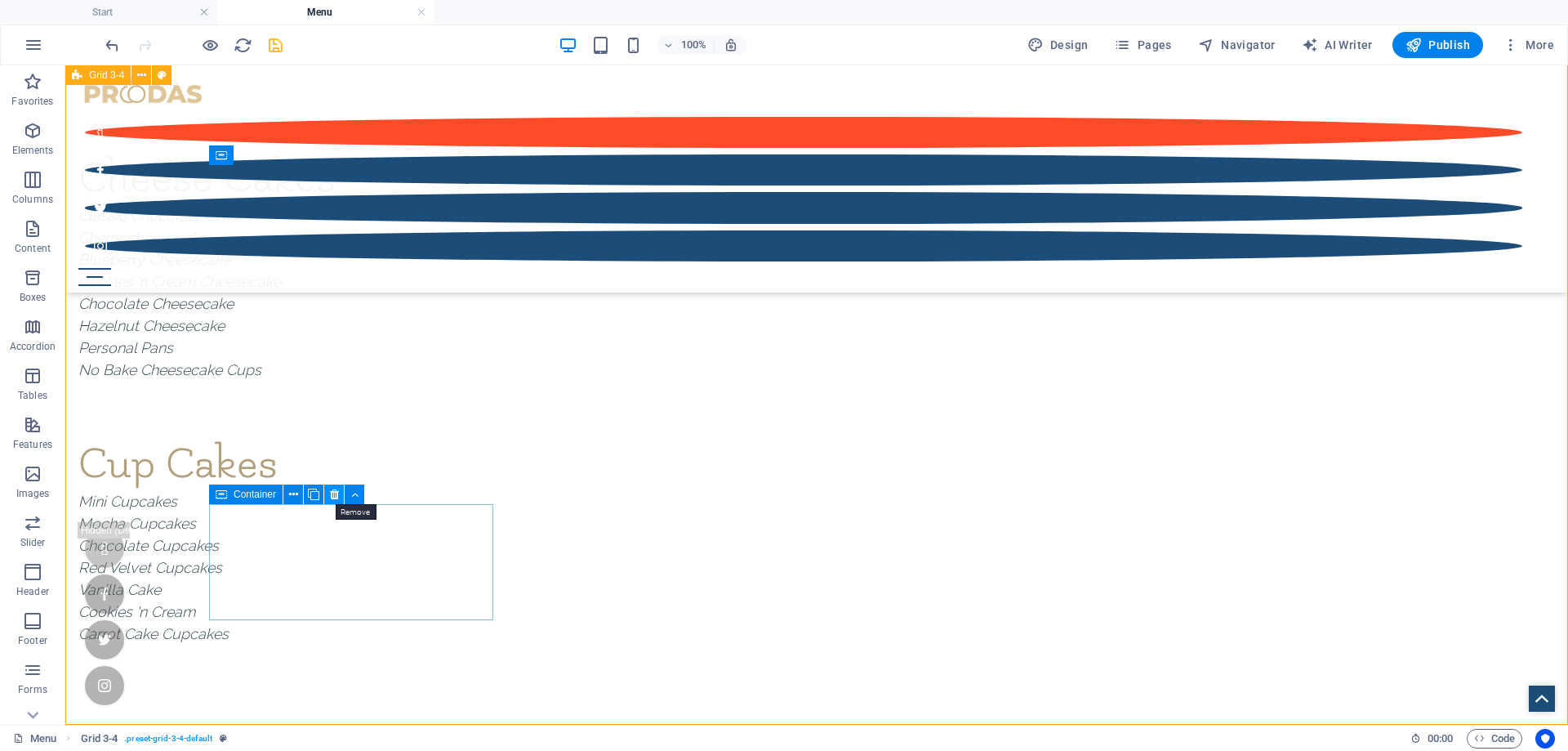 click at bounding box center [334, 494] 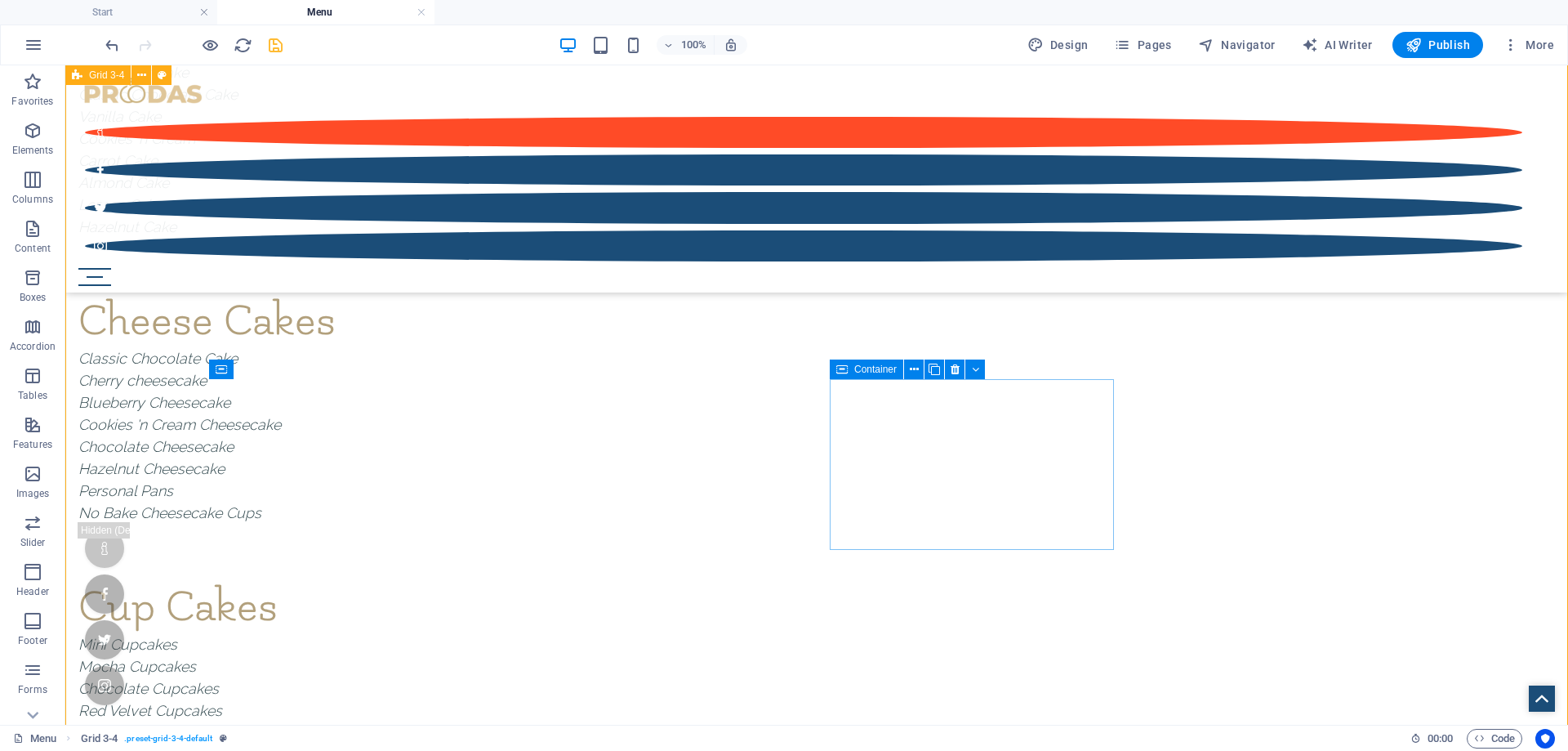scroll, scrollTop: 481, scrollLeft: 0, axis: vertical 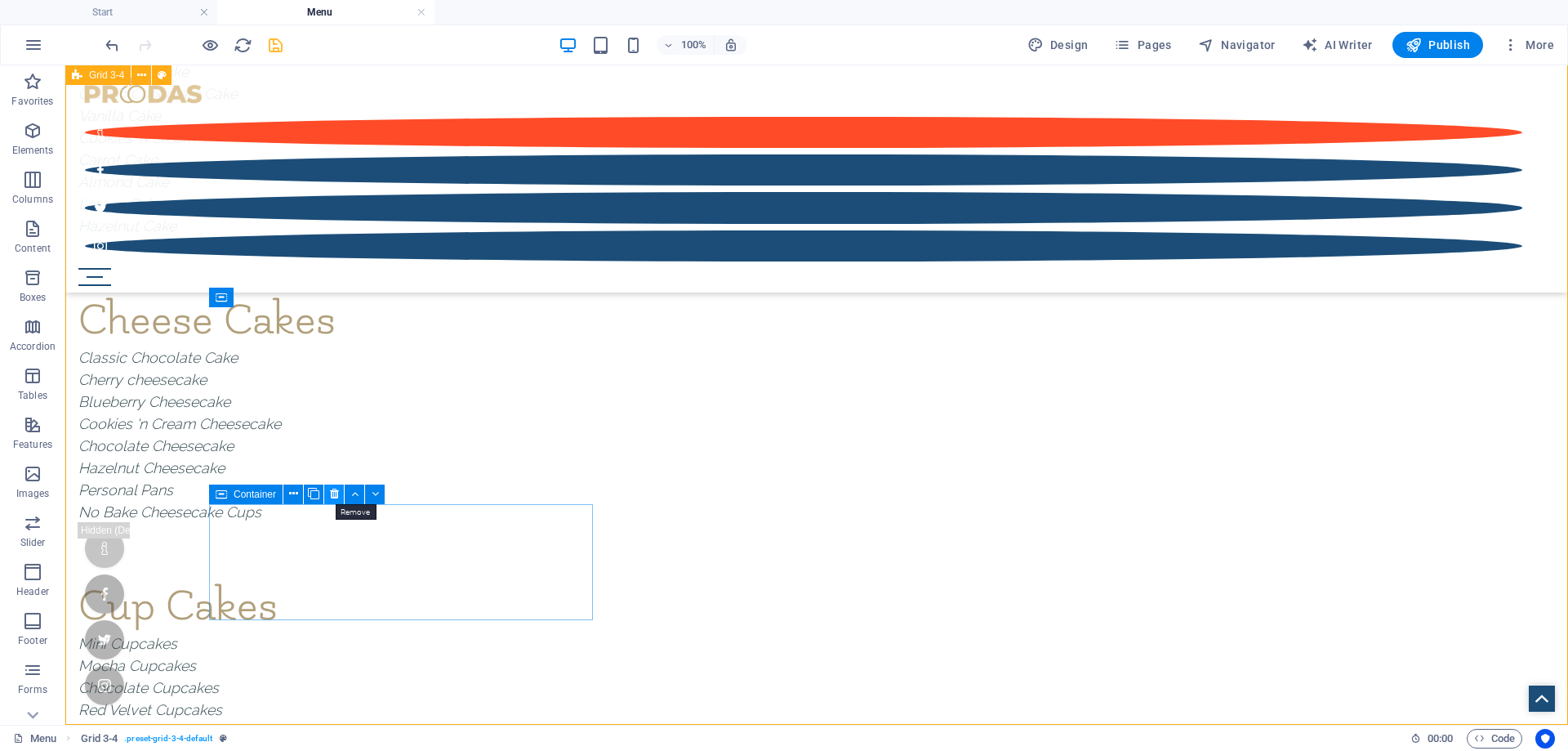click at bounding box center (334, 494) 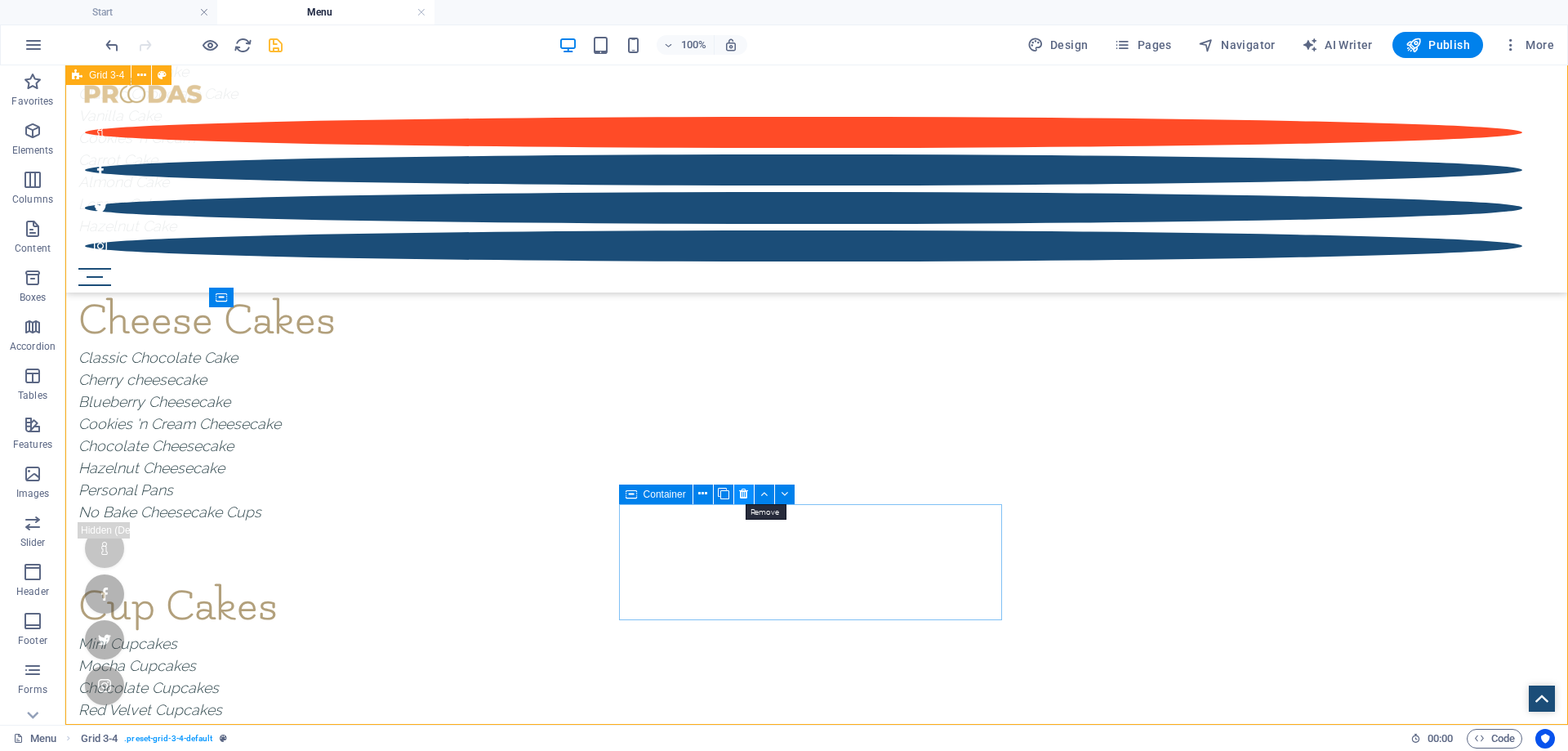 drag, startPoint x: 742, startPoint y: 495, endPoint x: 675, endPoint y: 431, distance: 92.65528 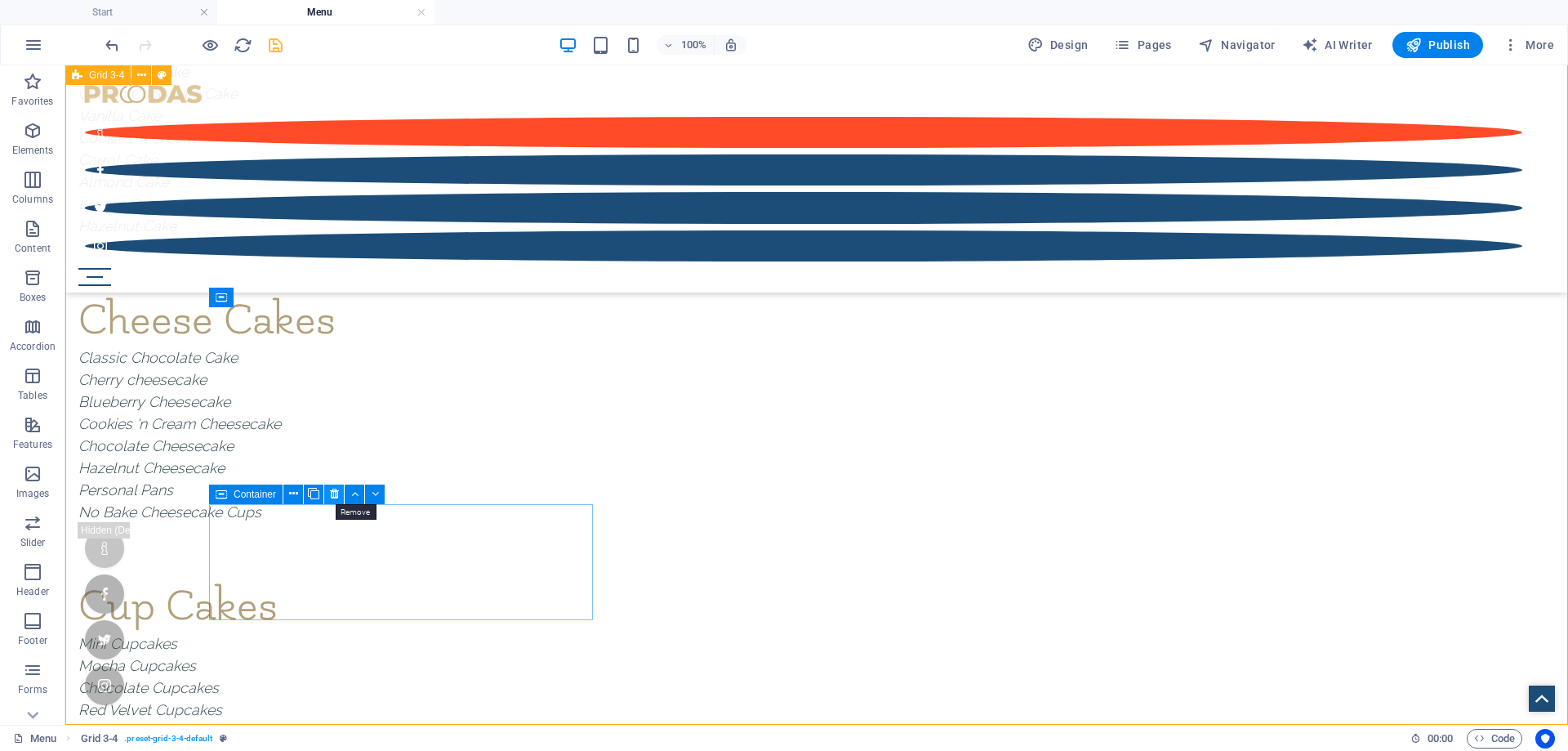 drag, startPoint x: 334, startPoint y: 491, endPoint x: 276, endPoint y: 426, distance: 87.11487 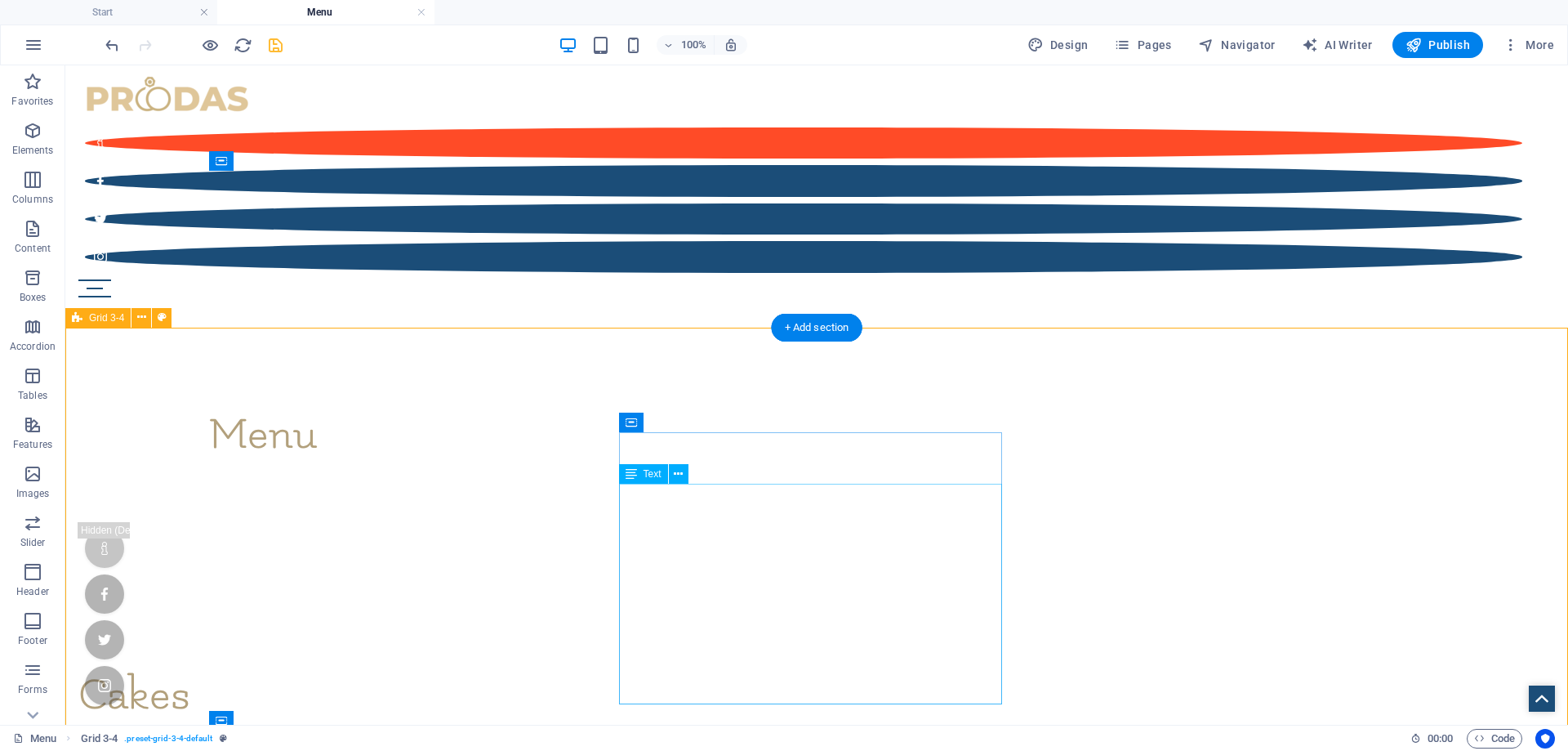 scroll, scrollTop: 0, scrollLeft: 0, axis: both 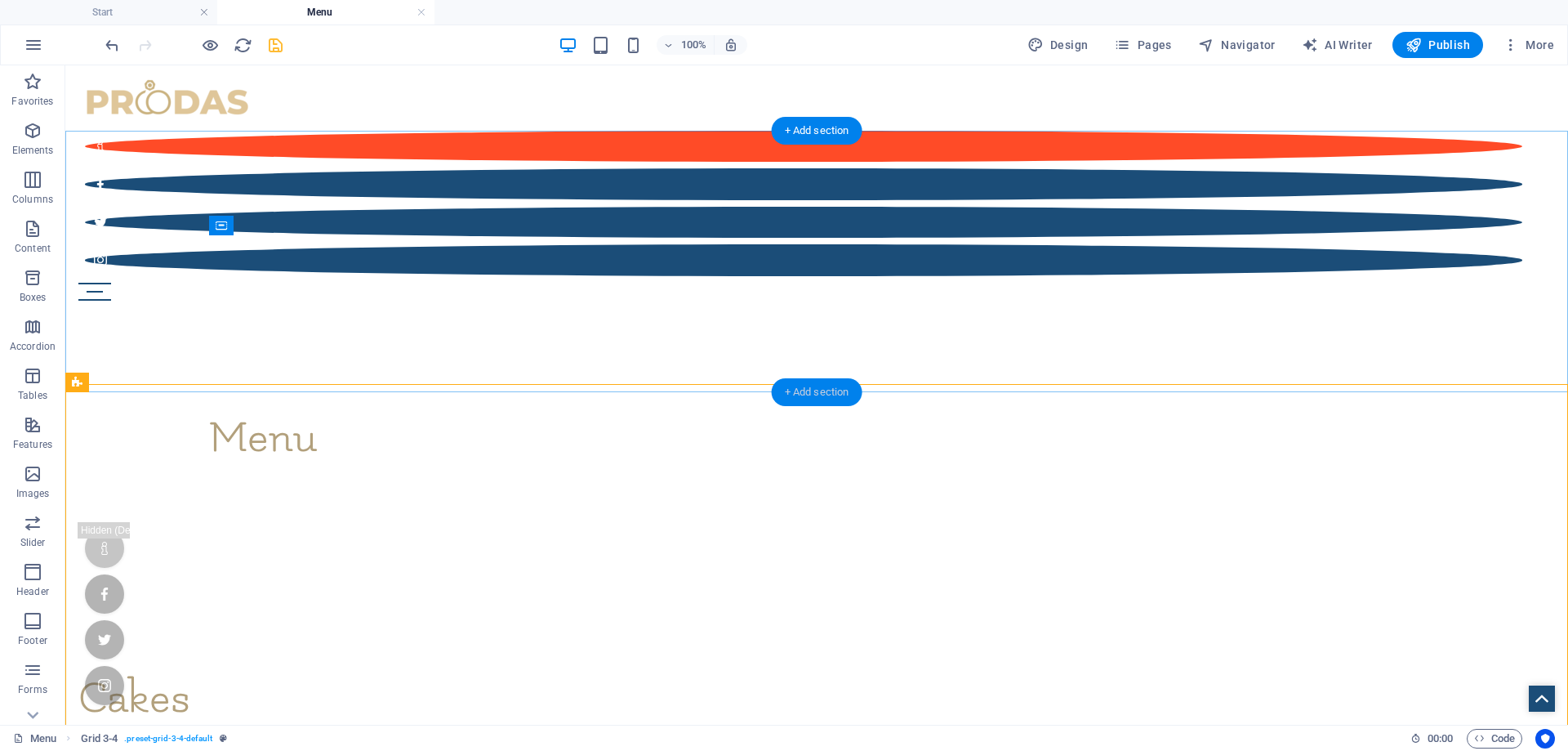 drag, startPoint x: 812, startPoint y: 390, endPoint x: 465, endPoint y: 324, distance: 353.22089 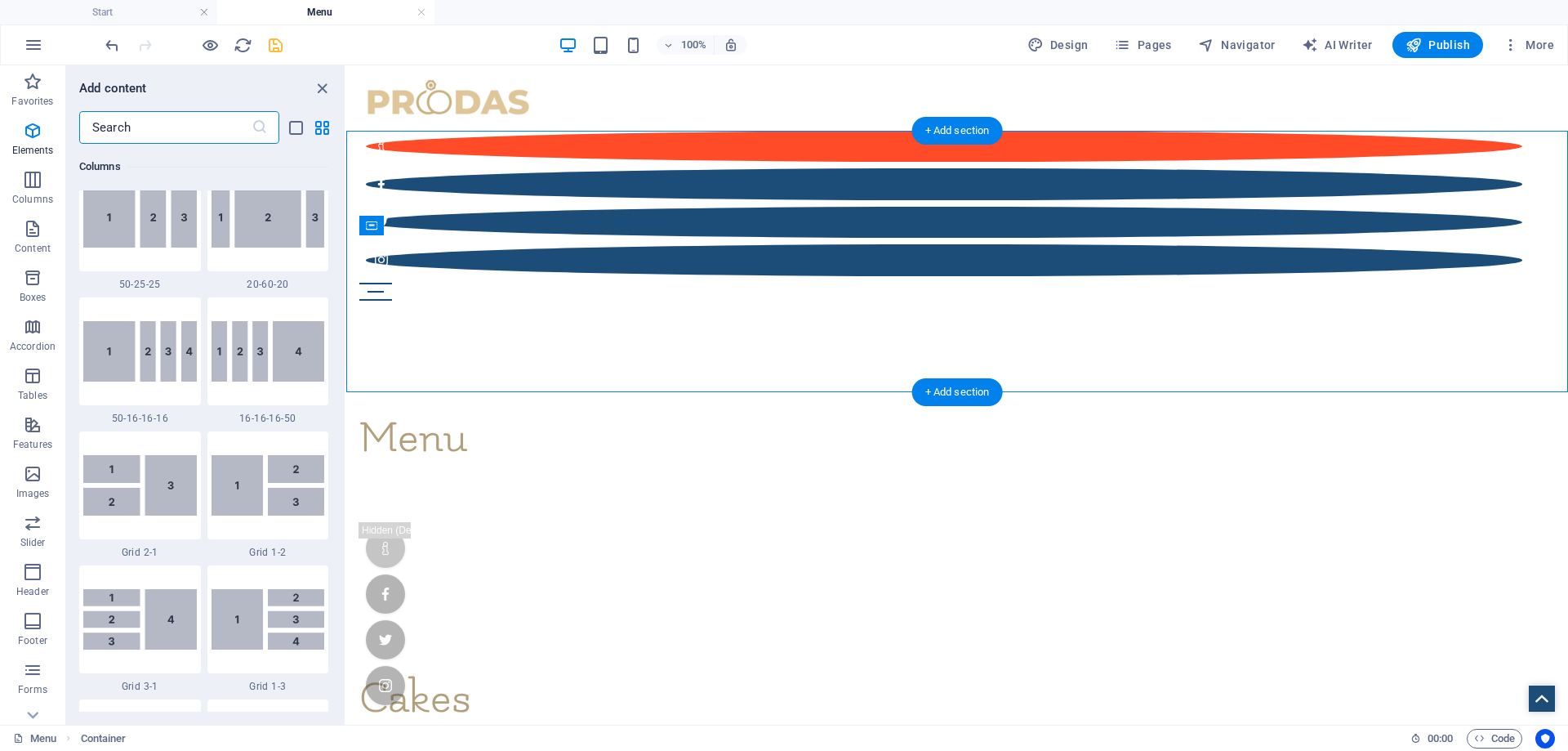 scroll, scrollTop: 2859, scrollLeft: 0, axis: vertical 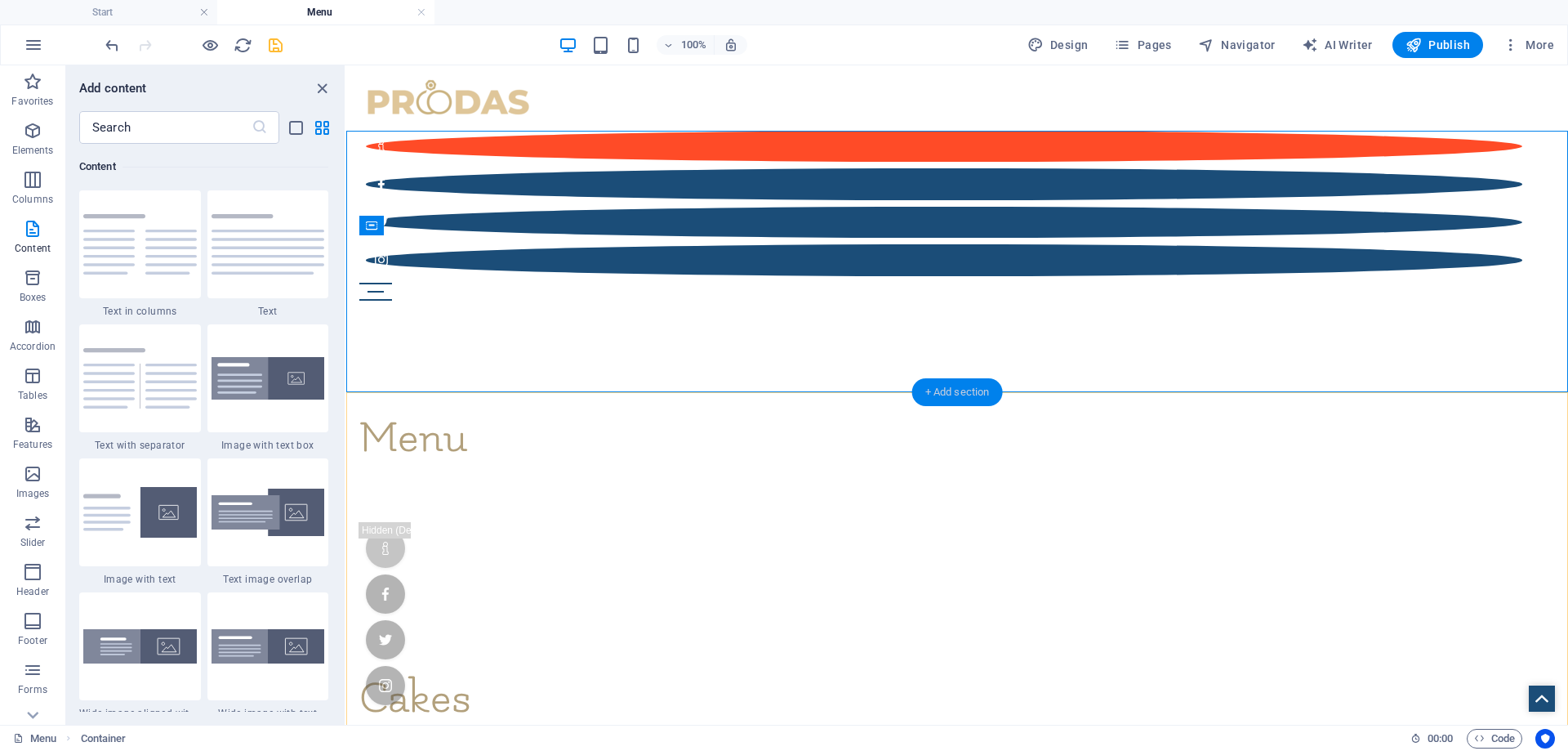 click on "+ Add section" at bounding box center [957, 392] 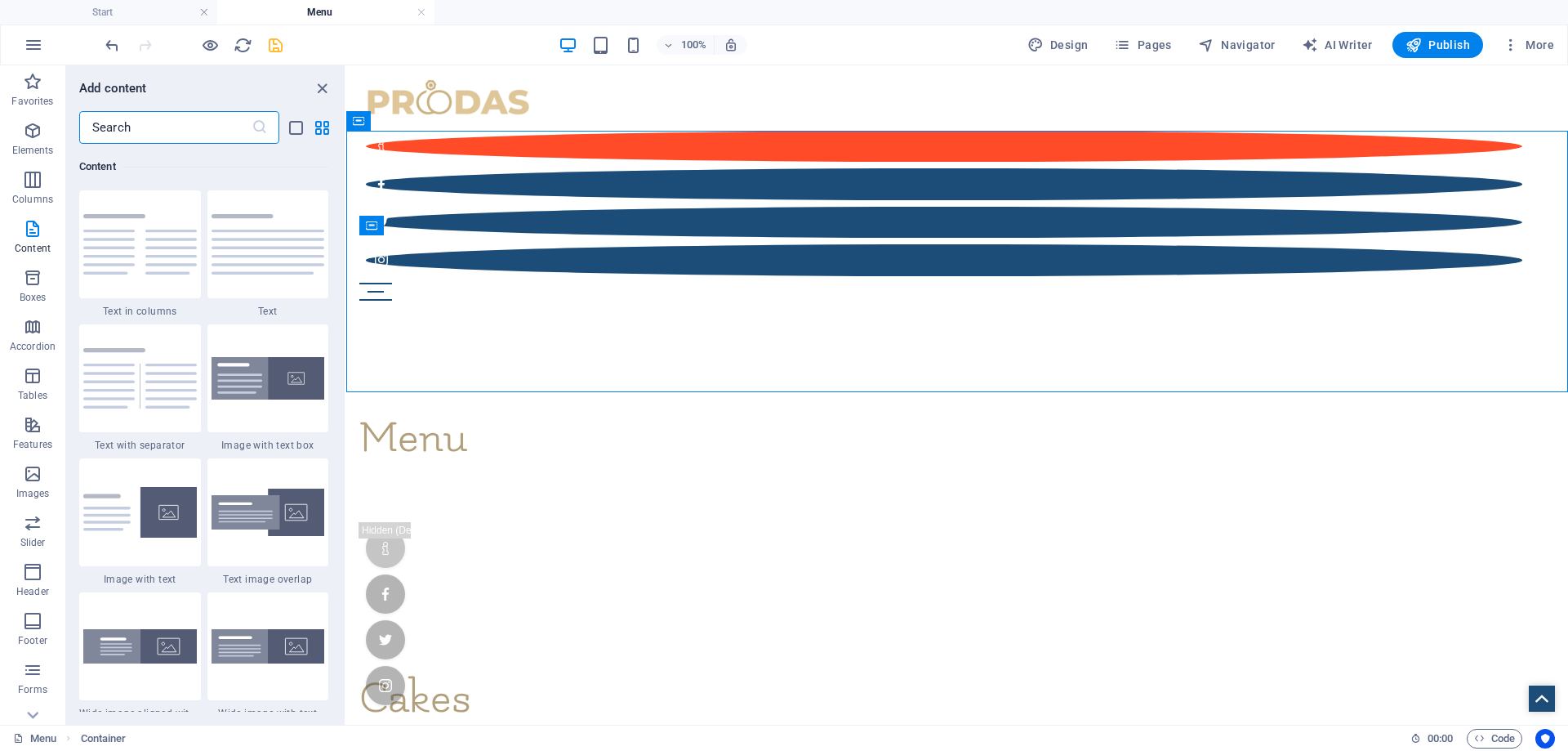 click at bounding box center (165, 127) 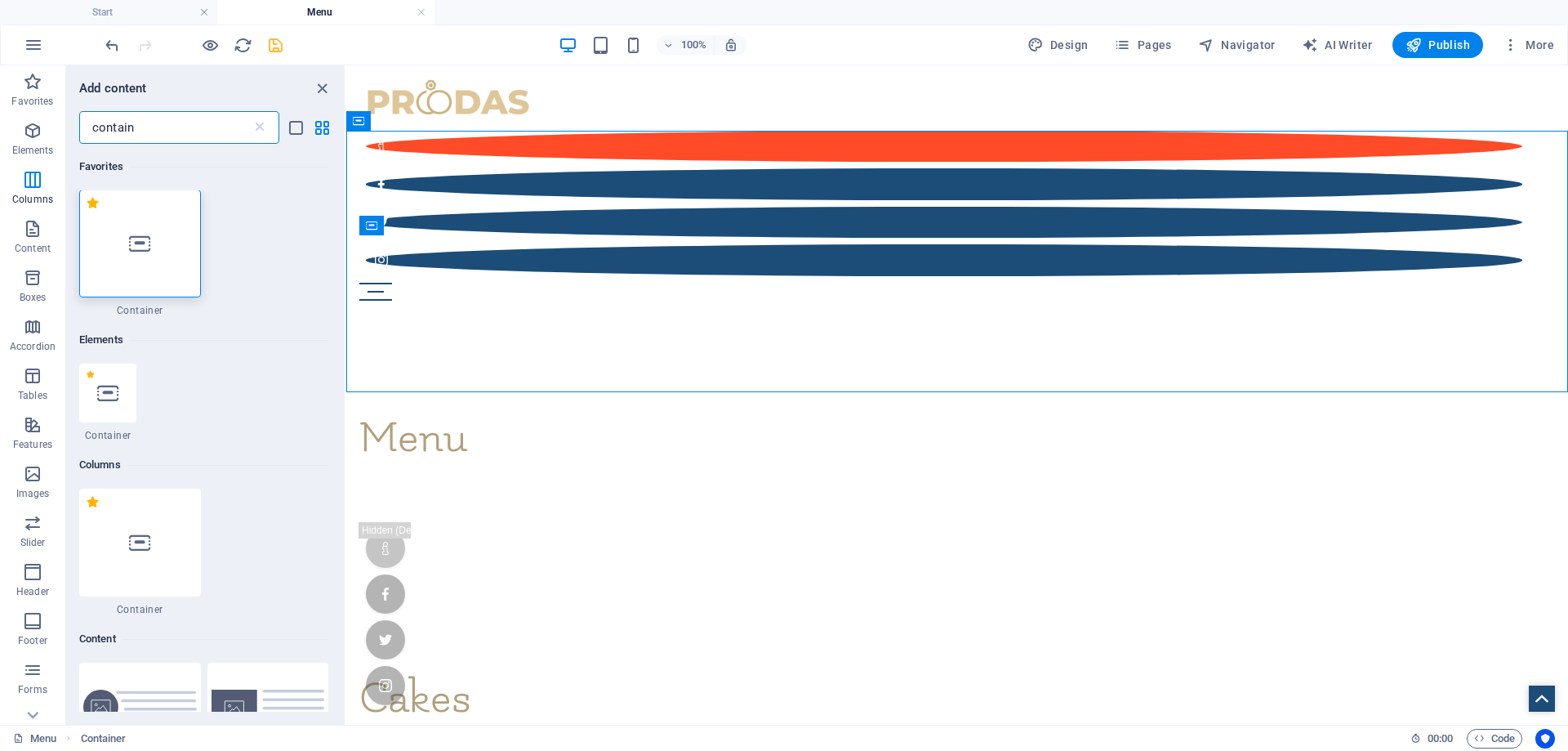 scroll, scrollTop: 0, scrollLeft: 0, axis: both 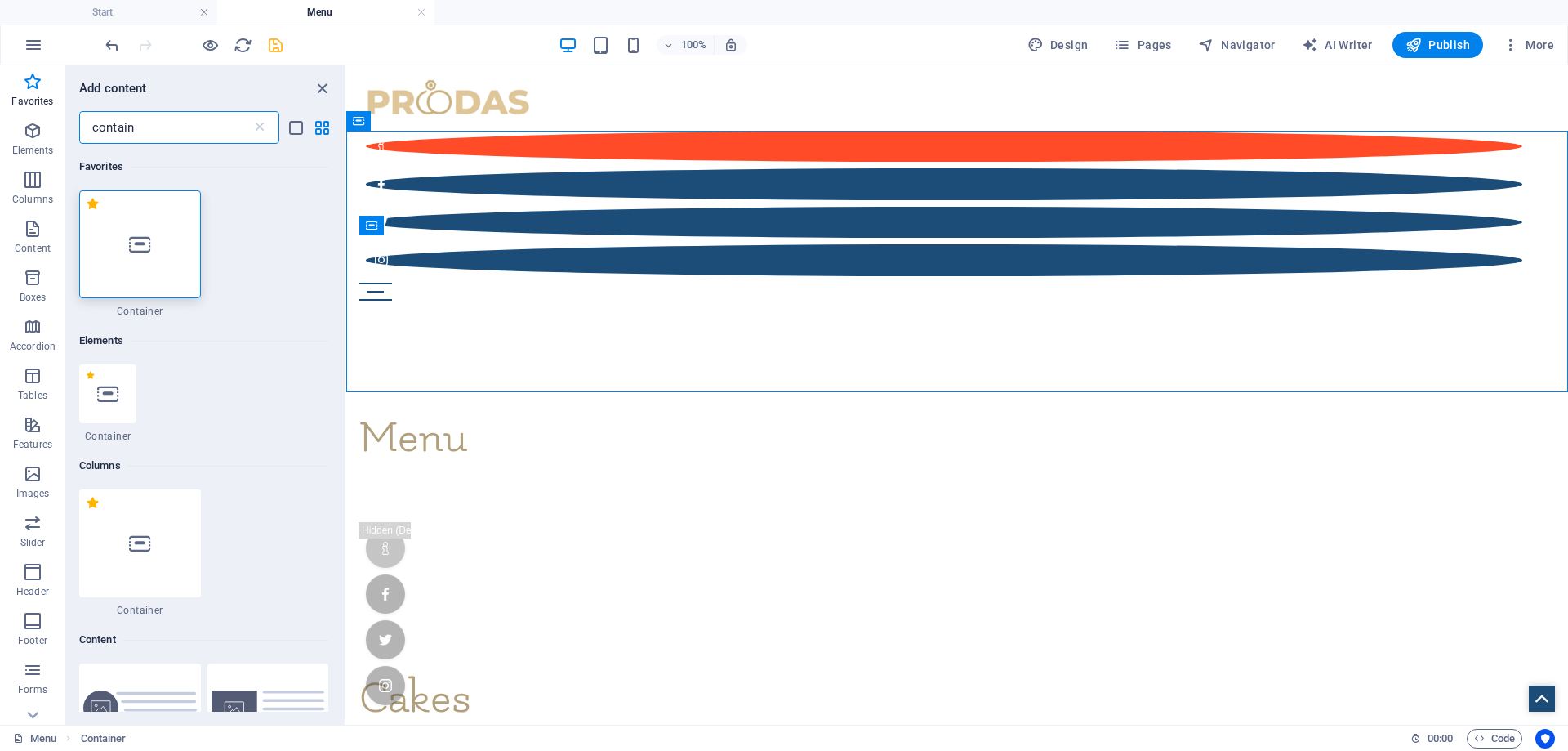 type on "contain" 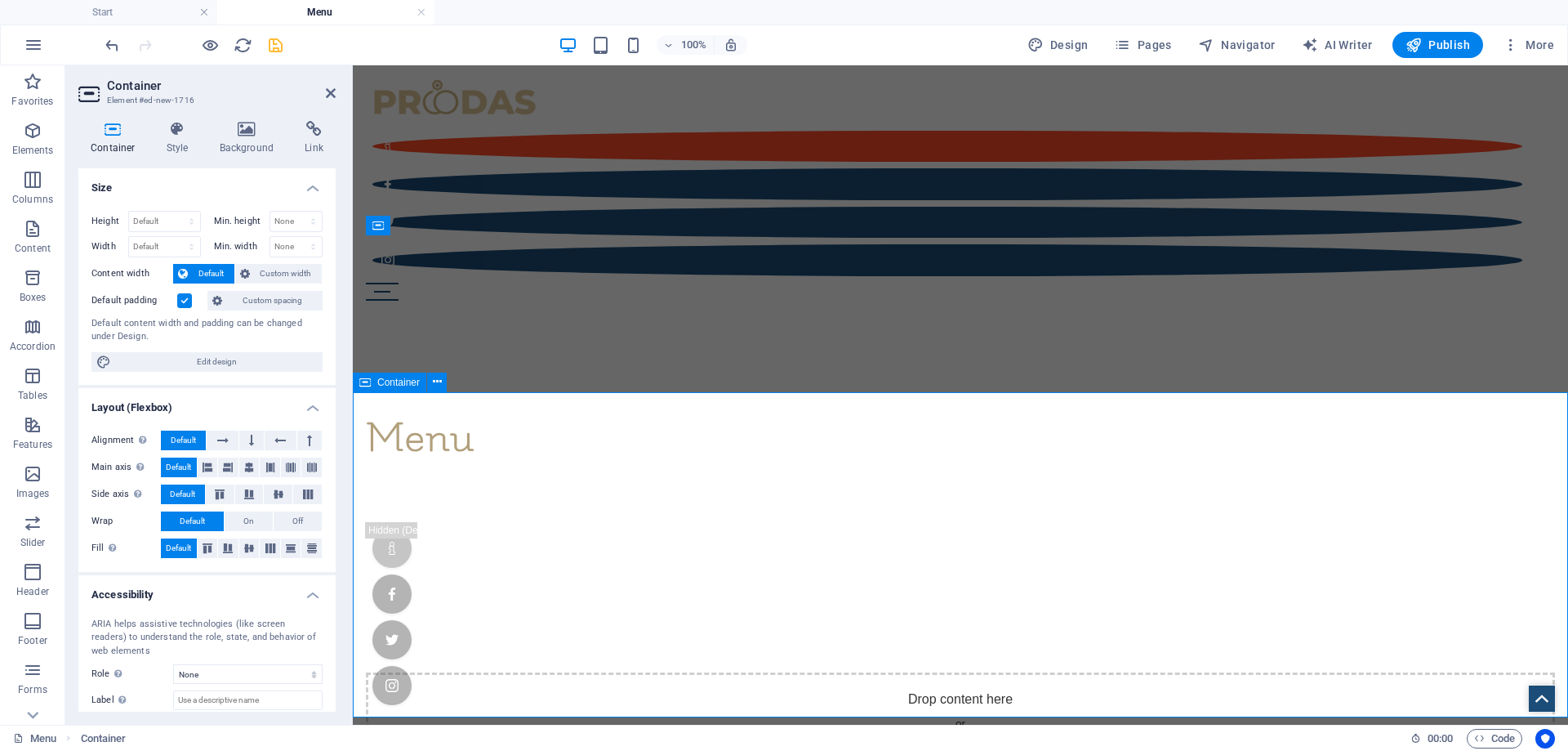 click on "Add elements" at bounding box center (912, 755) 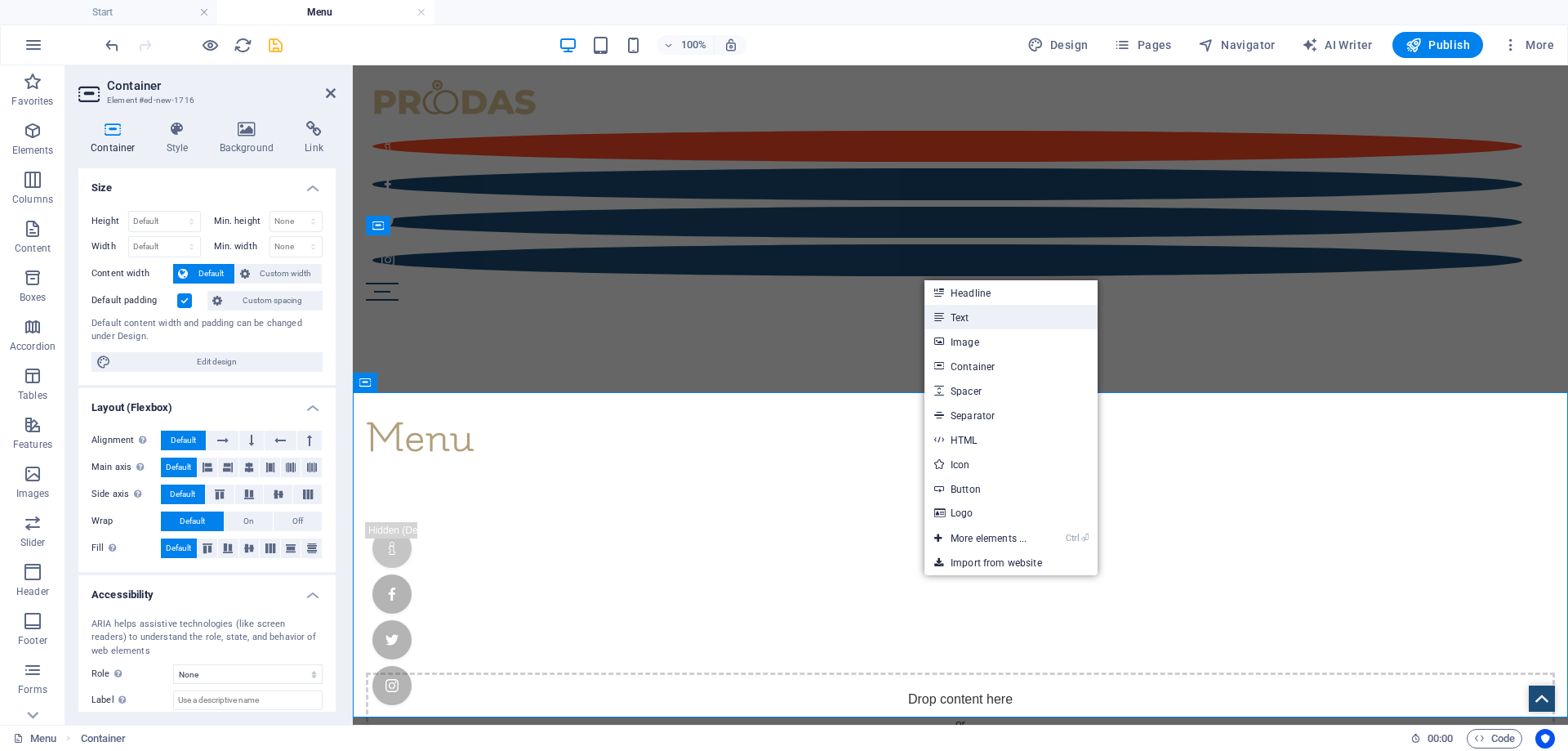 click on "Text" at bounding box center [1011, 317] 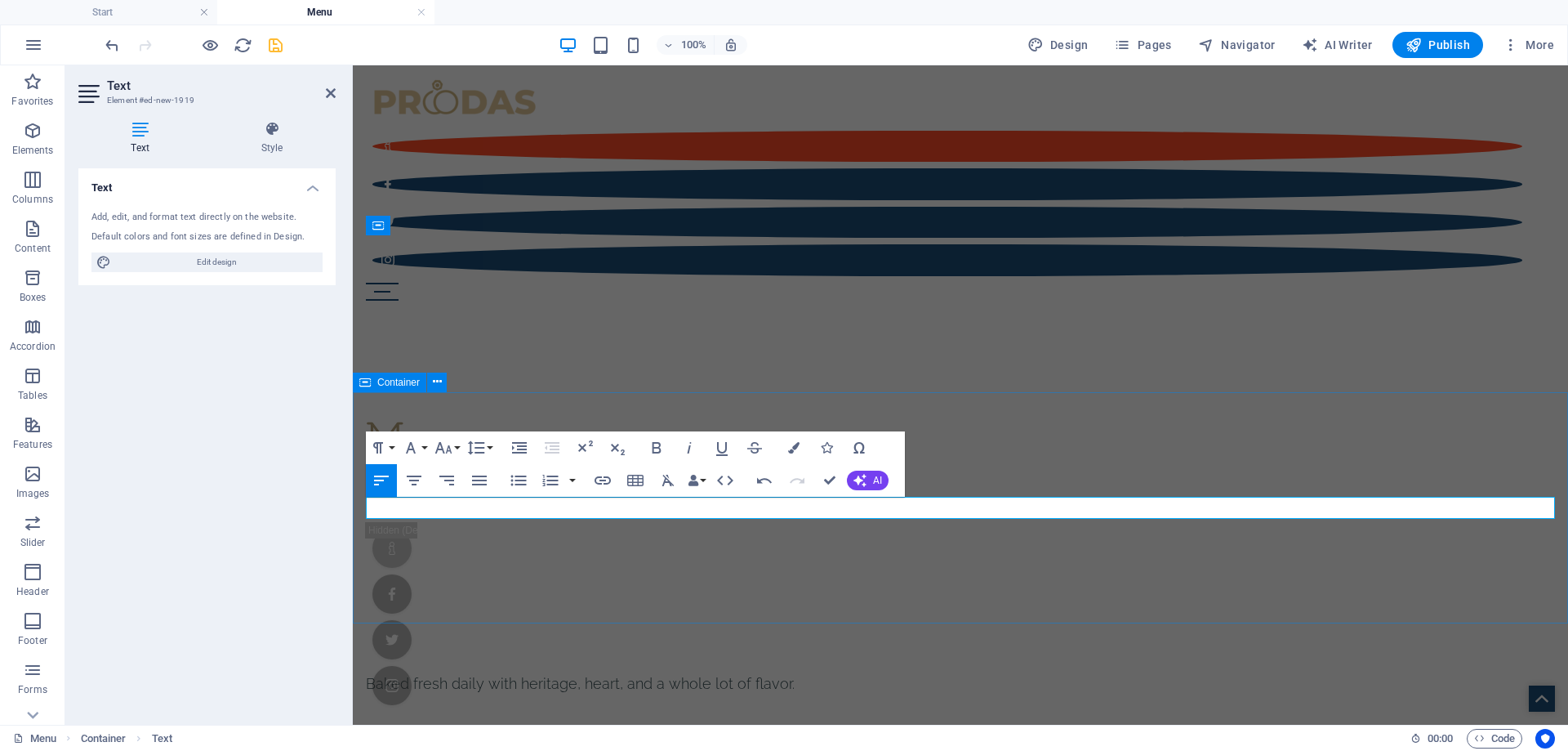 type 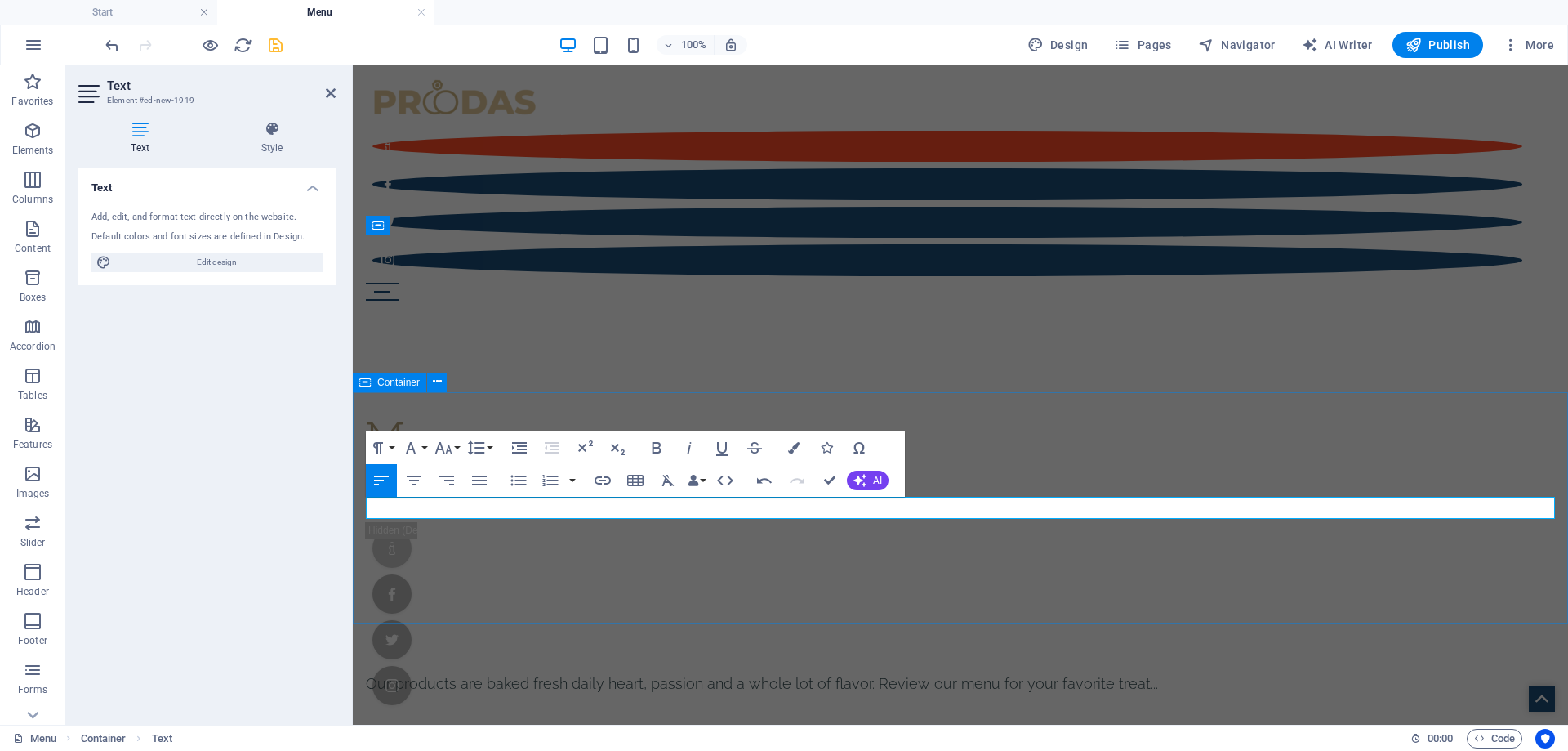 drag, startPoint x: 1028, startPoint y: 416, endPoint x: 1319, endPoint y: 418, distance: 291.00687 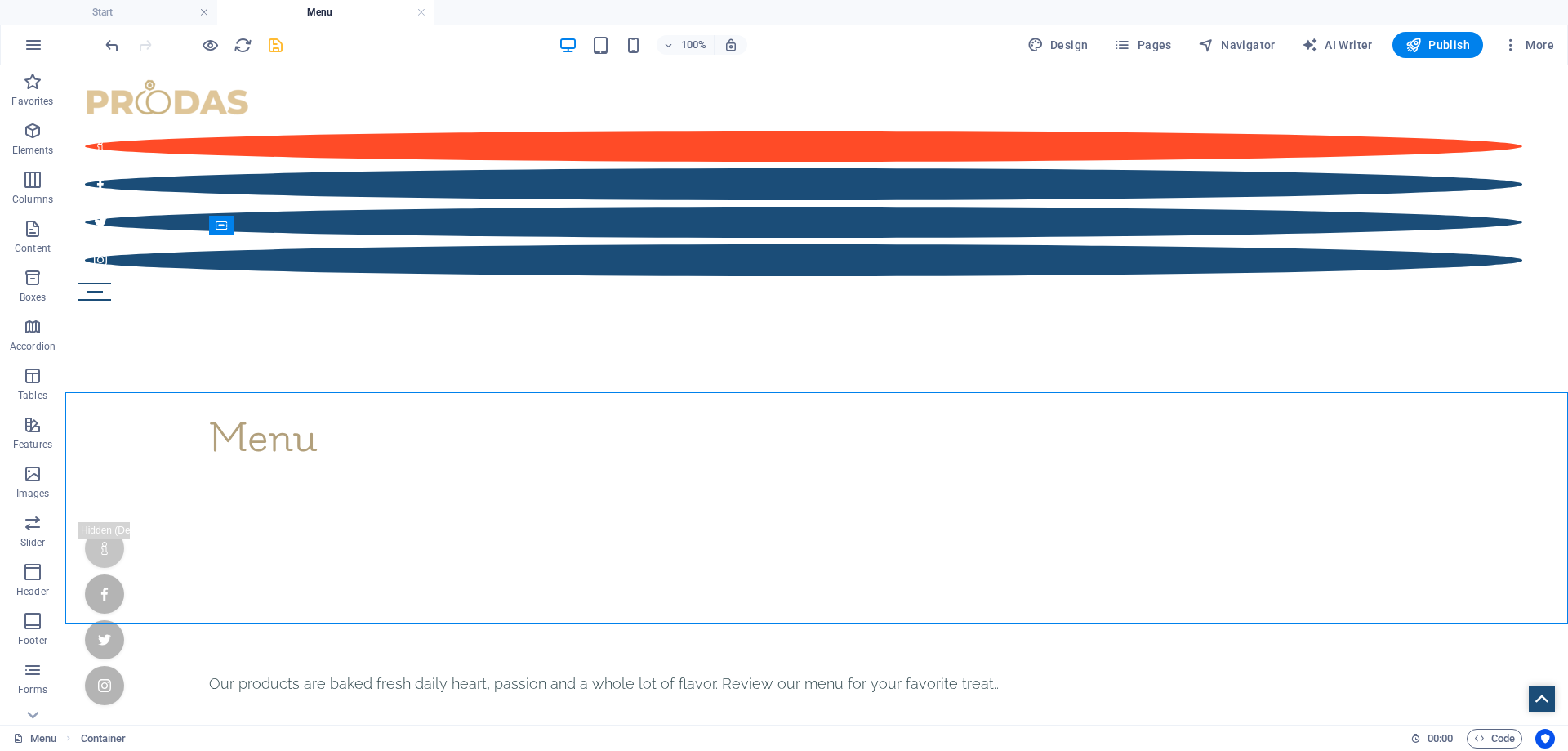 click at bounding box center [275, 45] 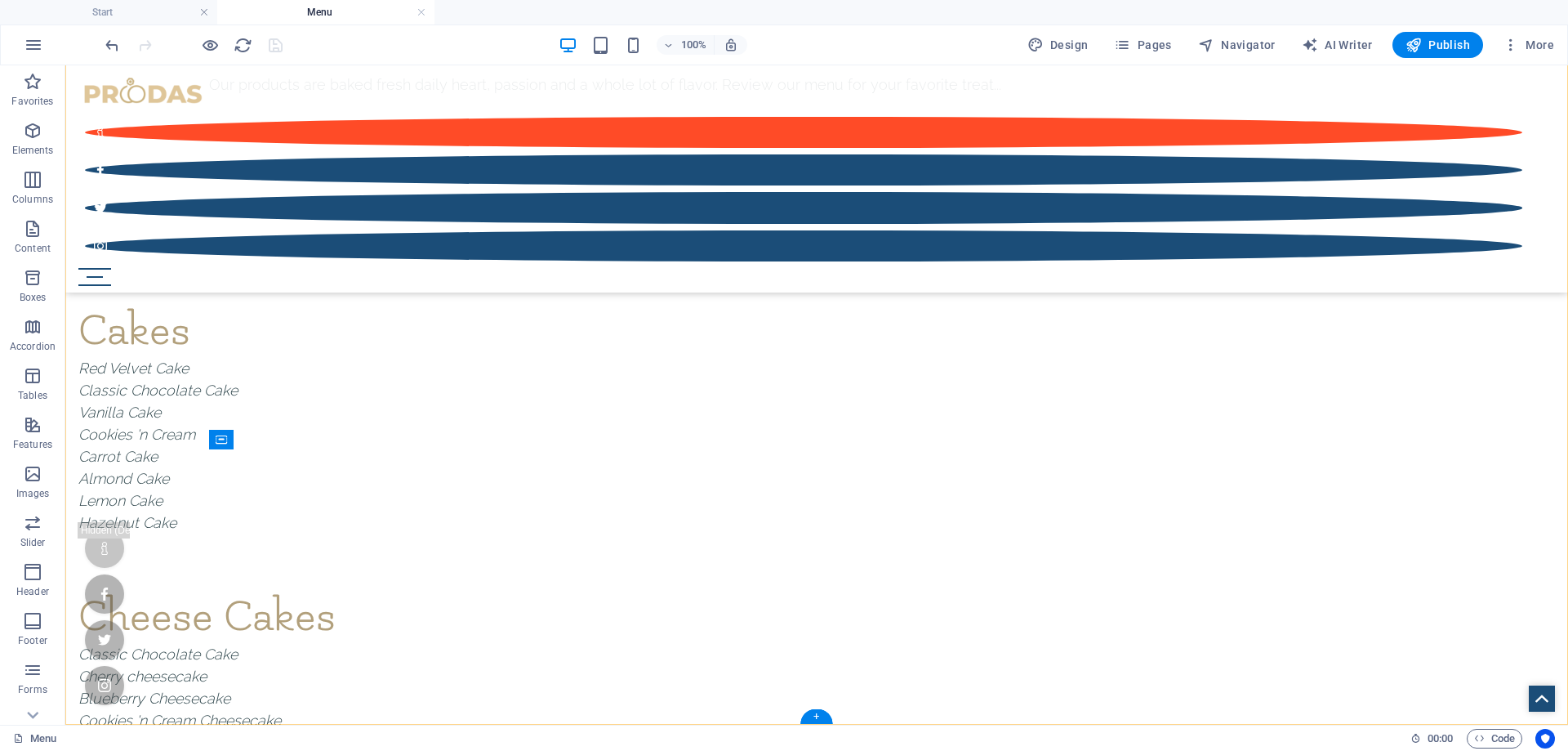 scroll, scrollTop: 570, scrollLeft: 0, axis: vertical 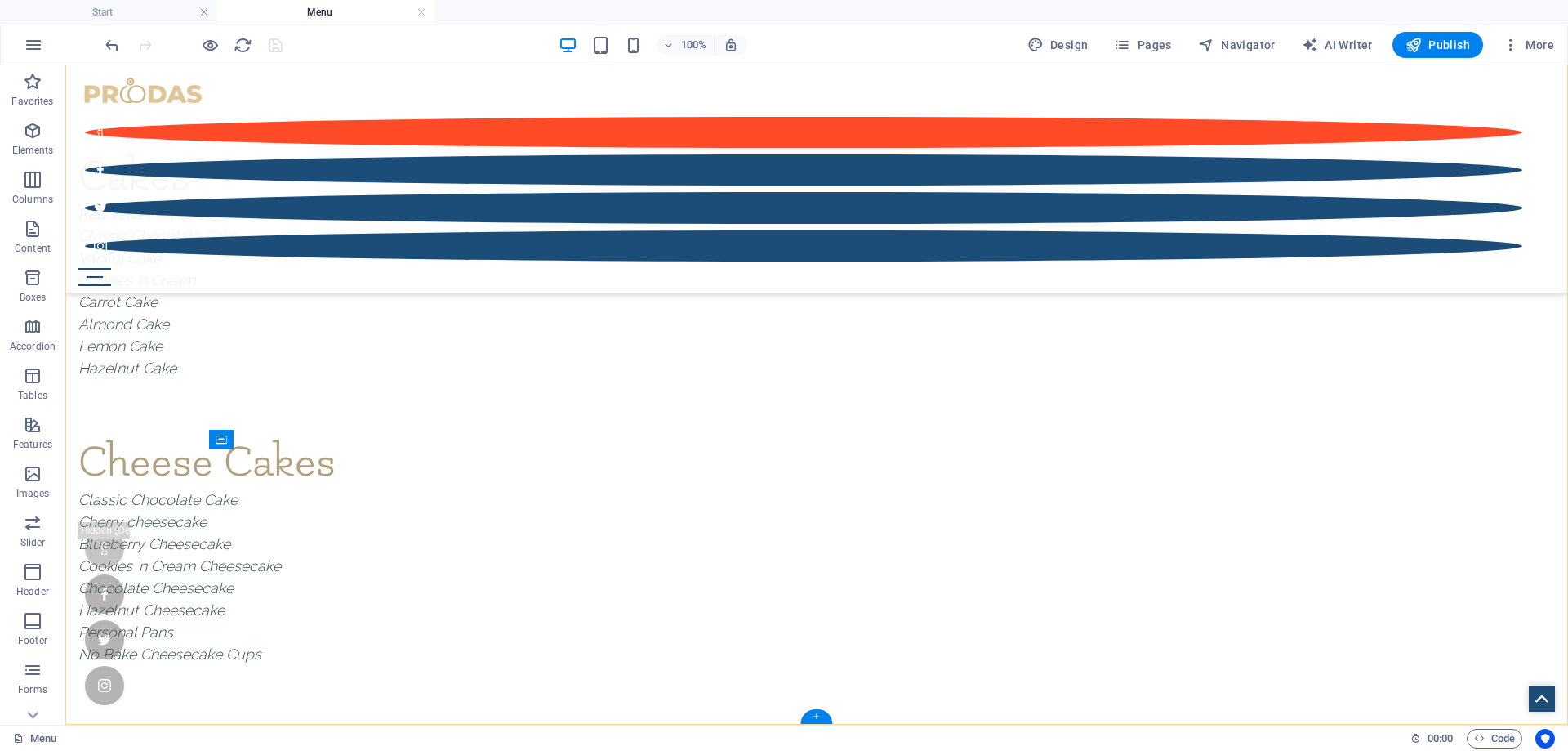 click on "+" at bounding box center [816, 717] 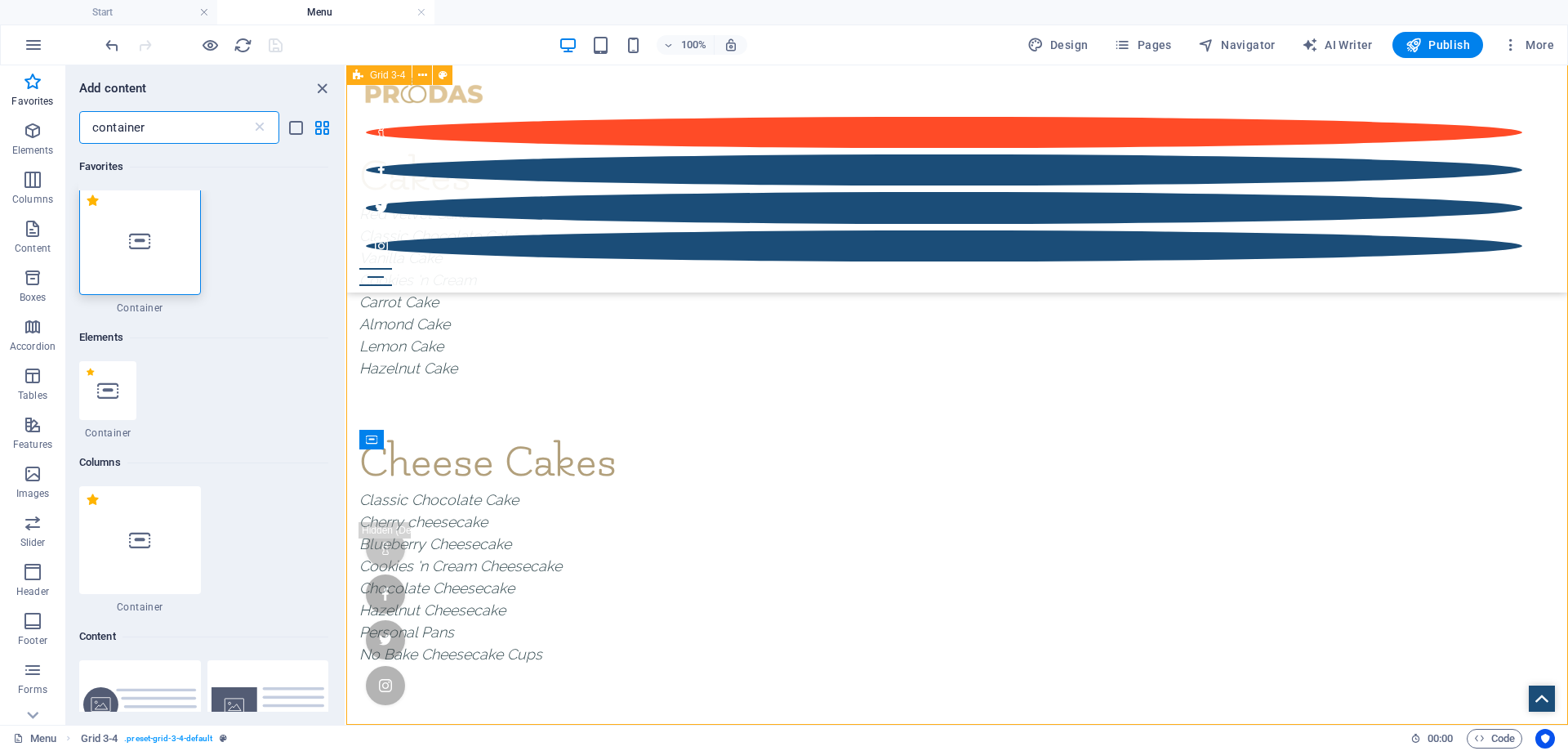 scroll, scrollTop: 1, scrollLeft: 0, axis: vertical 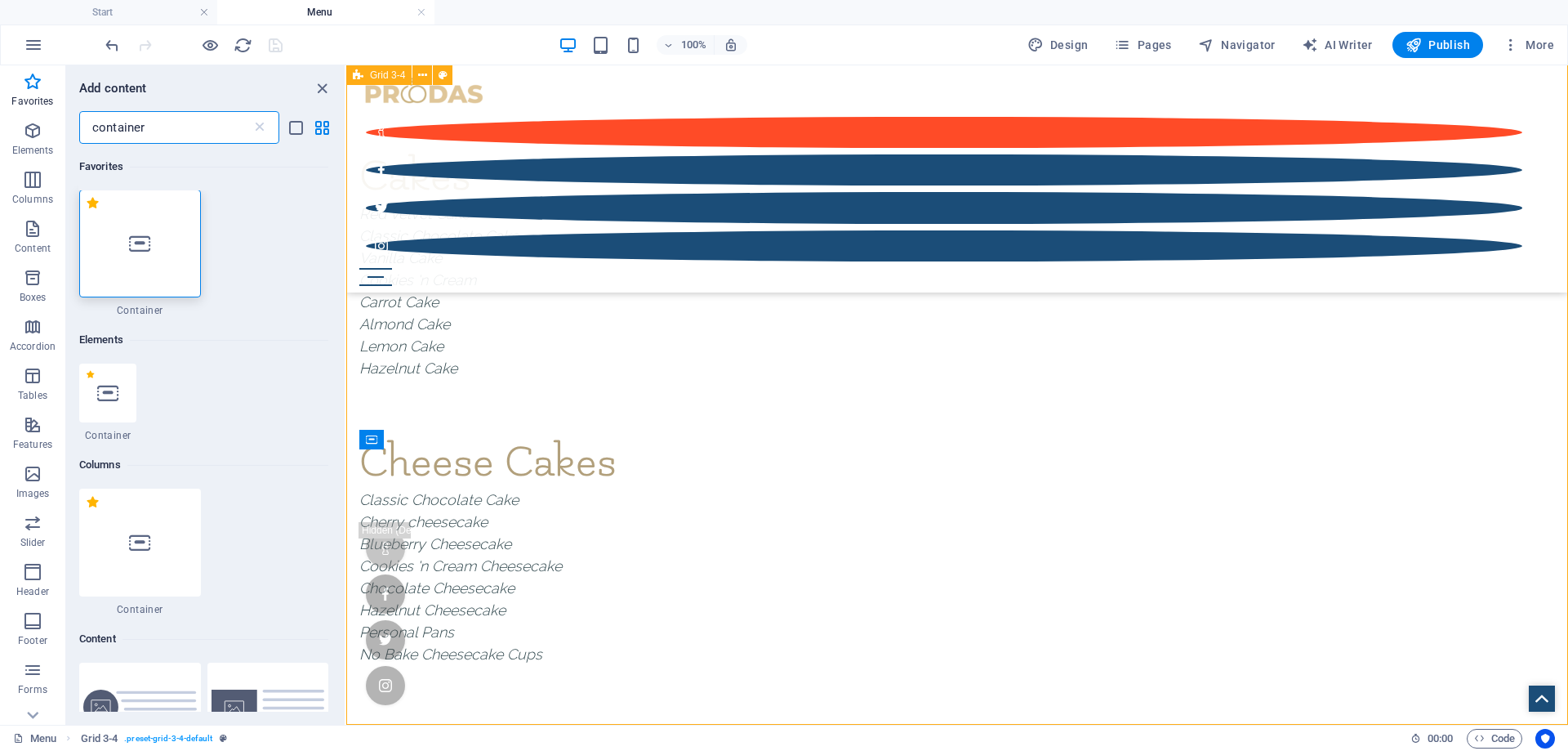 type on "container" 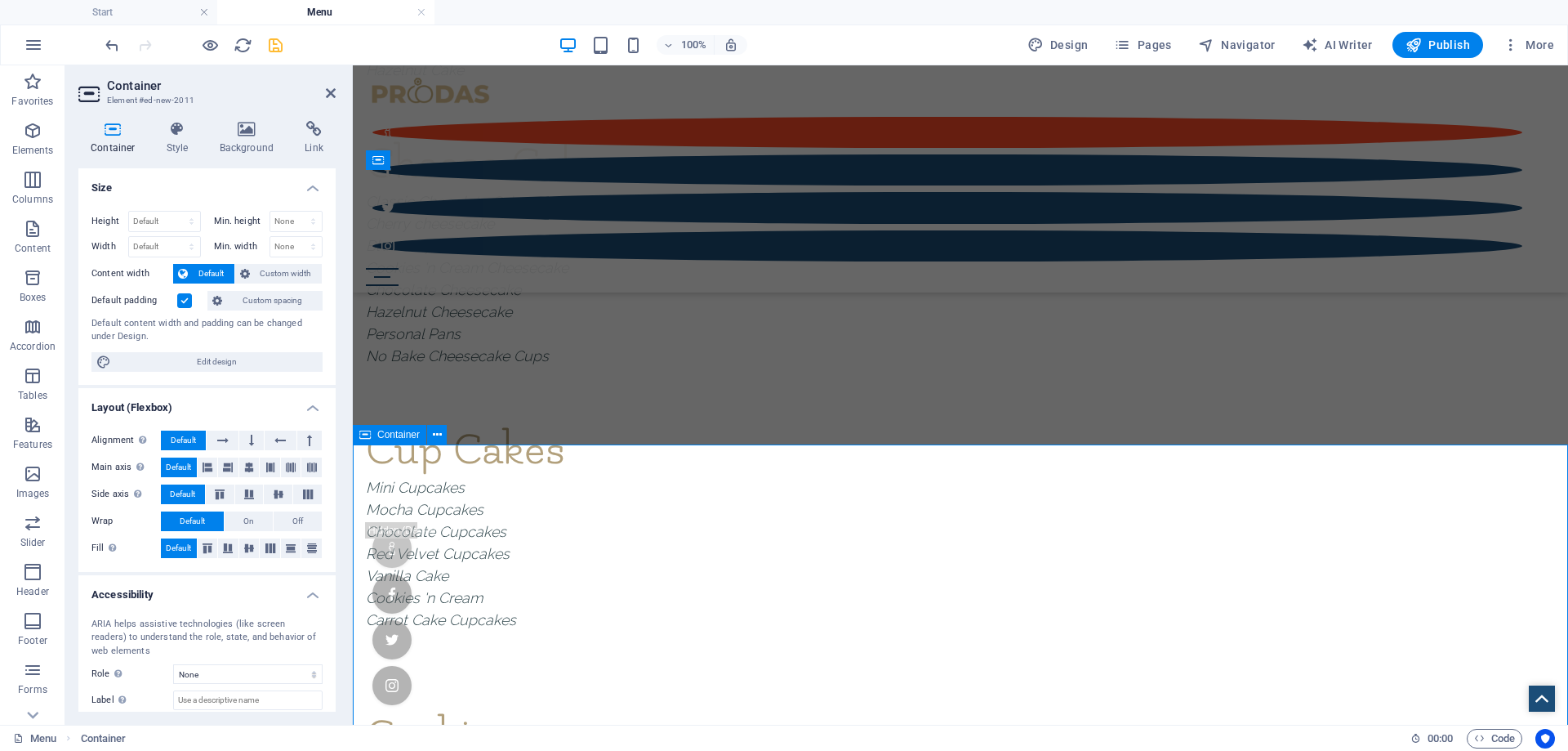 scroll, scrollTop: 895, scrollLeft: 0, axis: vertical 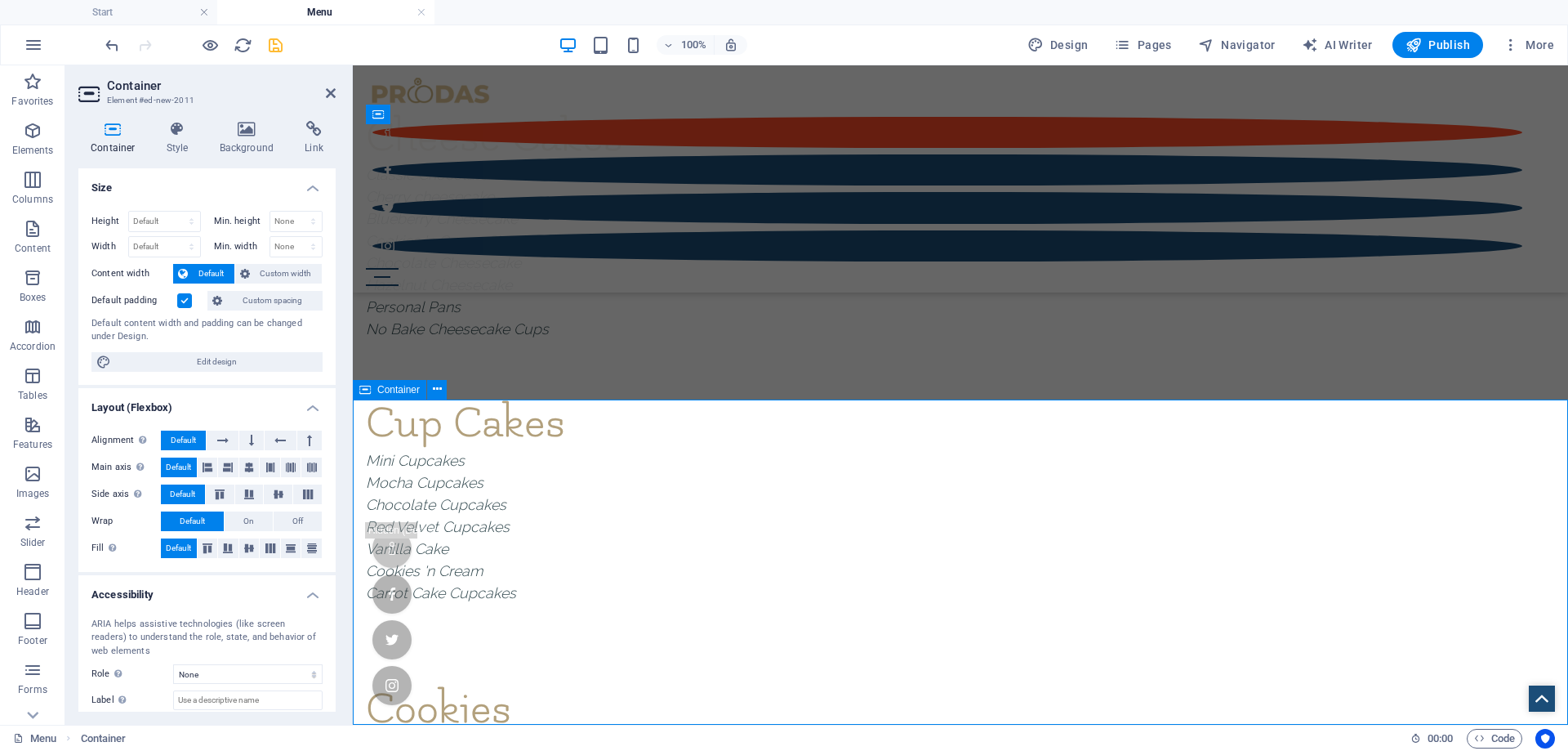 click on "Add elements" at bounding box center (912, 1527) 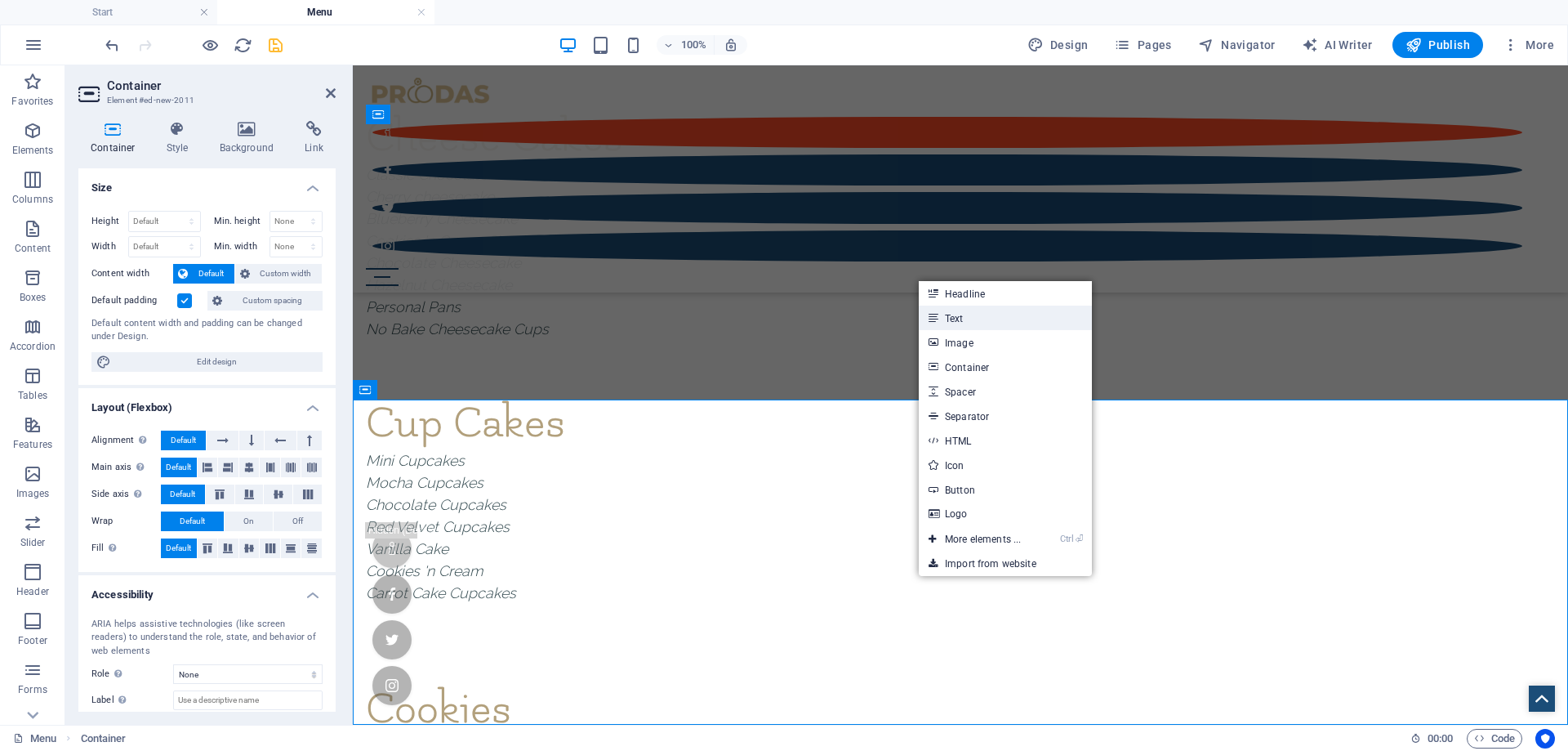 click on "Text" at bounding box center [1005, 318] 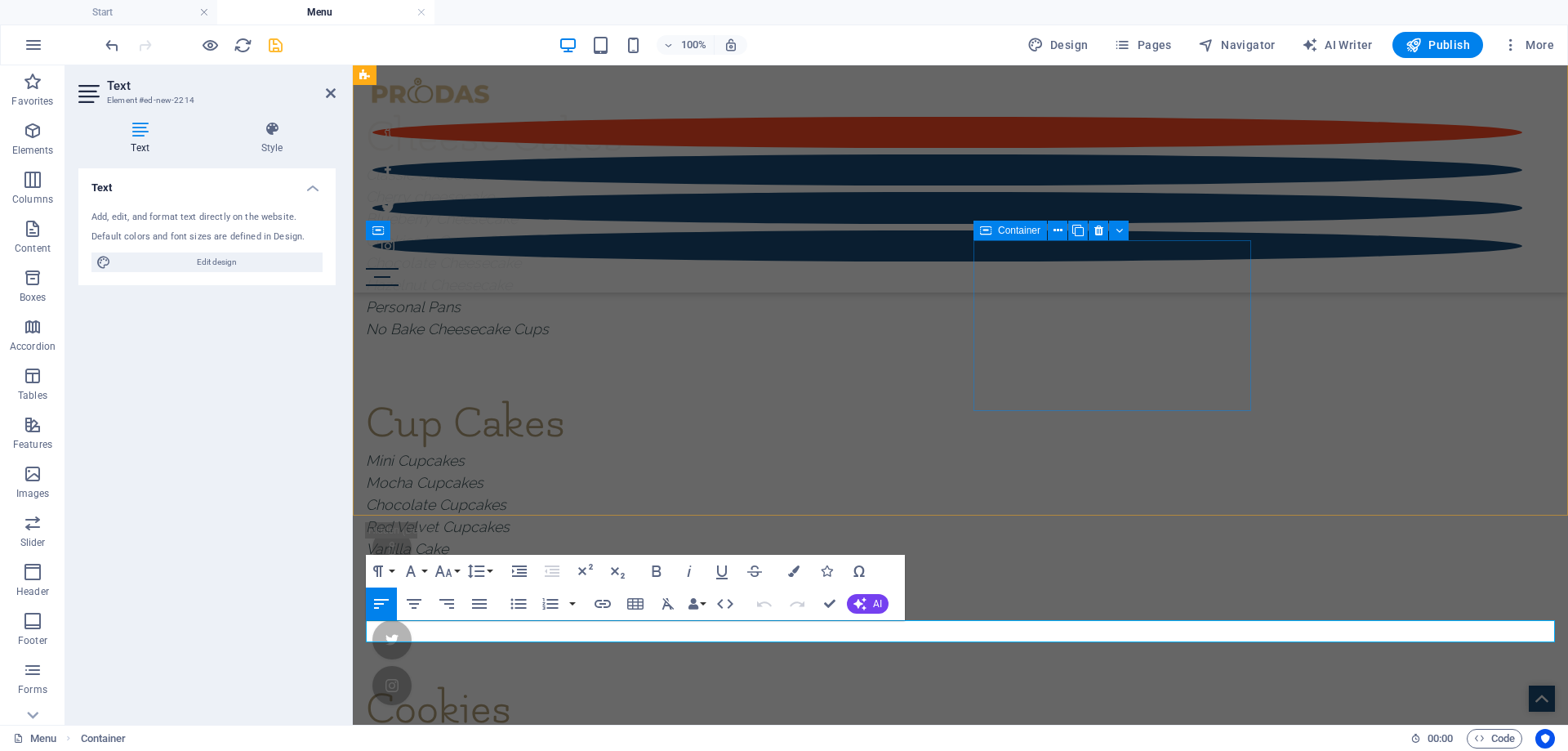 scroll, scrollTop: 779, scrollLeft: 0, axis: vertical 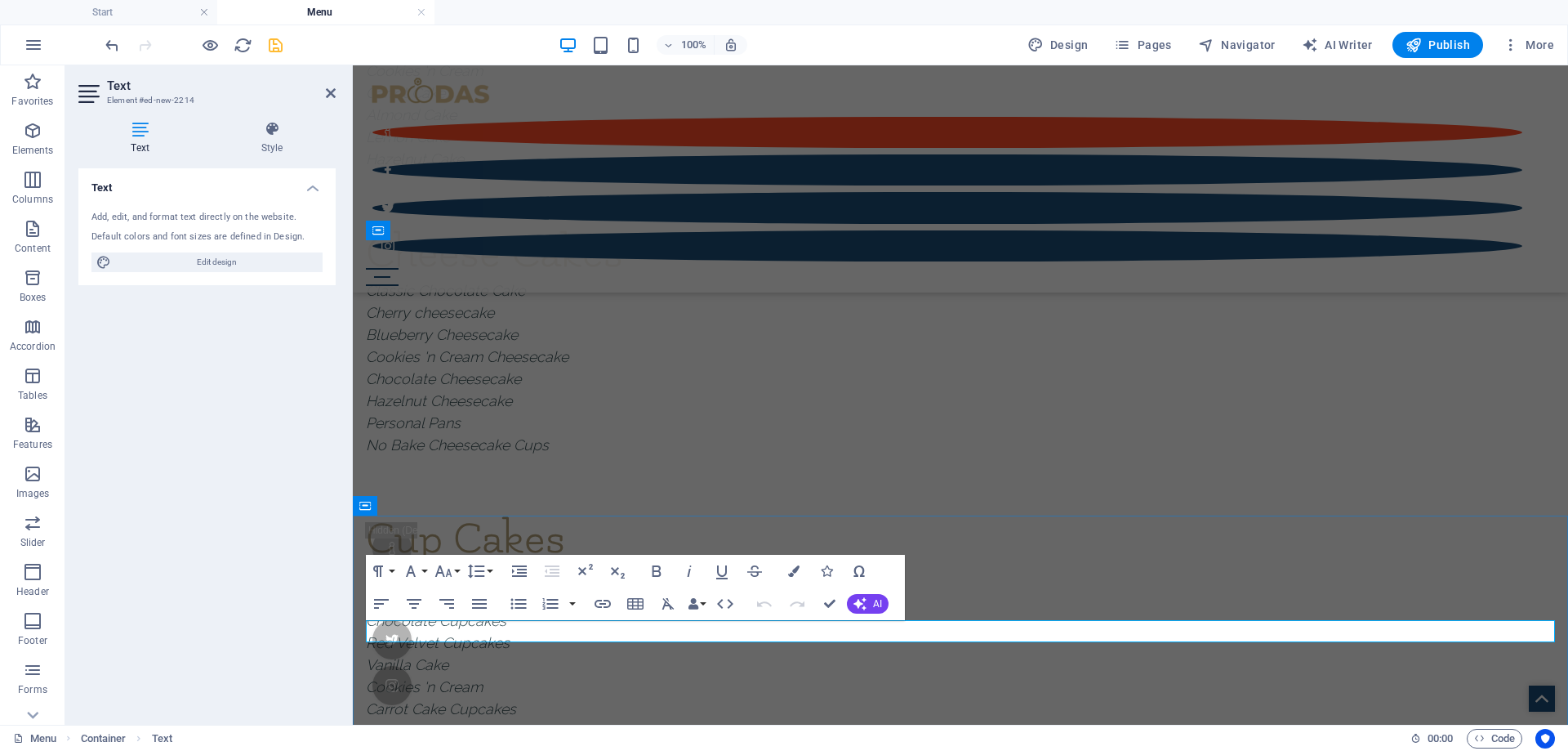 click on "New text element" at bounding box center (960, 1571) 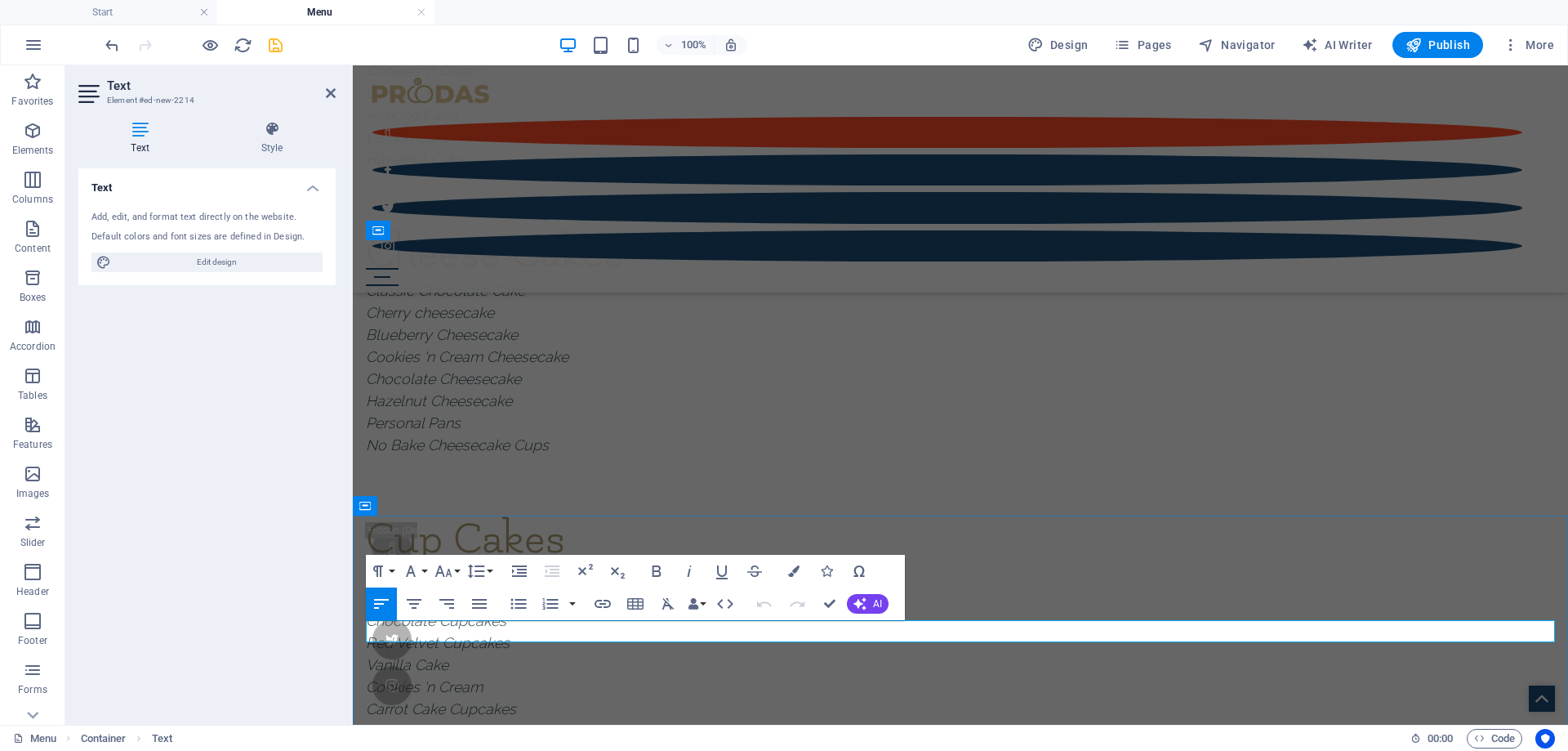 click on "New text element" at bounding box center (960, 1571) 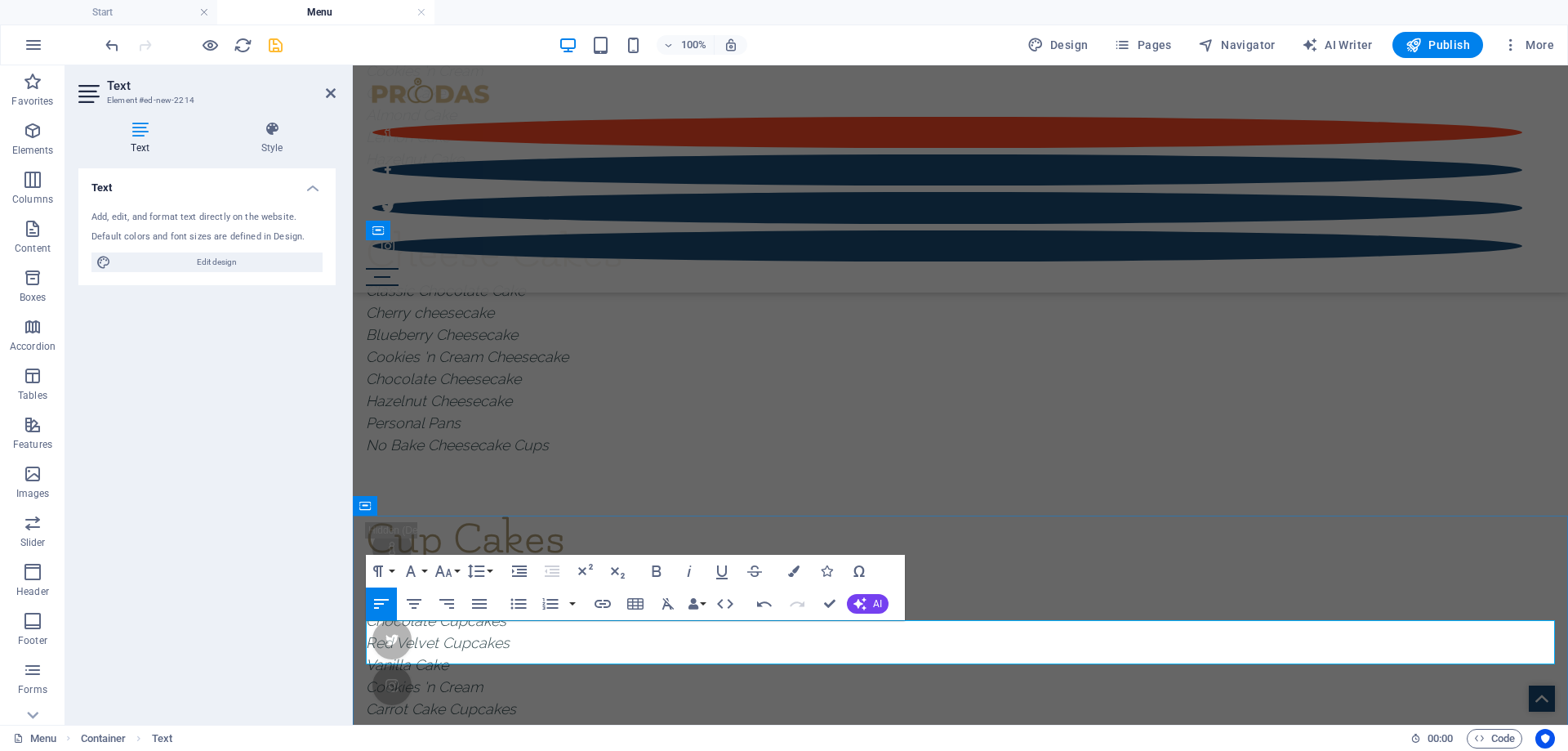 click on "All items are prepared in a kitchen that handles dairy, gluten, eggs, and nuts. Please inform us of any allergies or dietary concerns in advance — we’ll do our best to accommodate." at bounding box center (960, 1582) 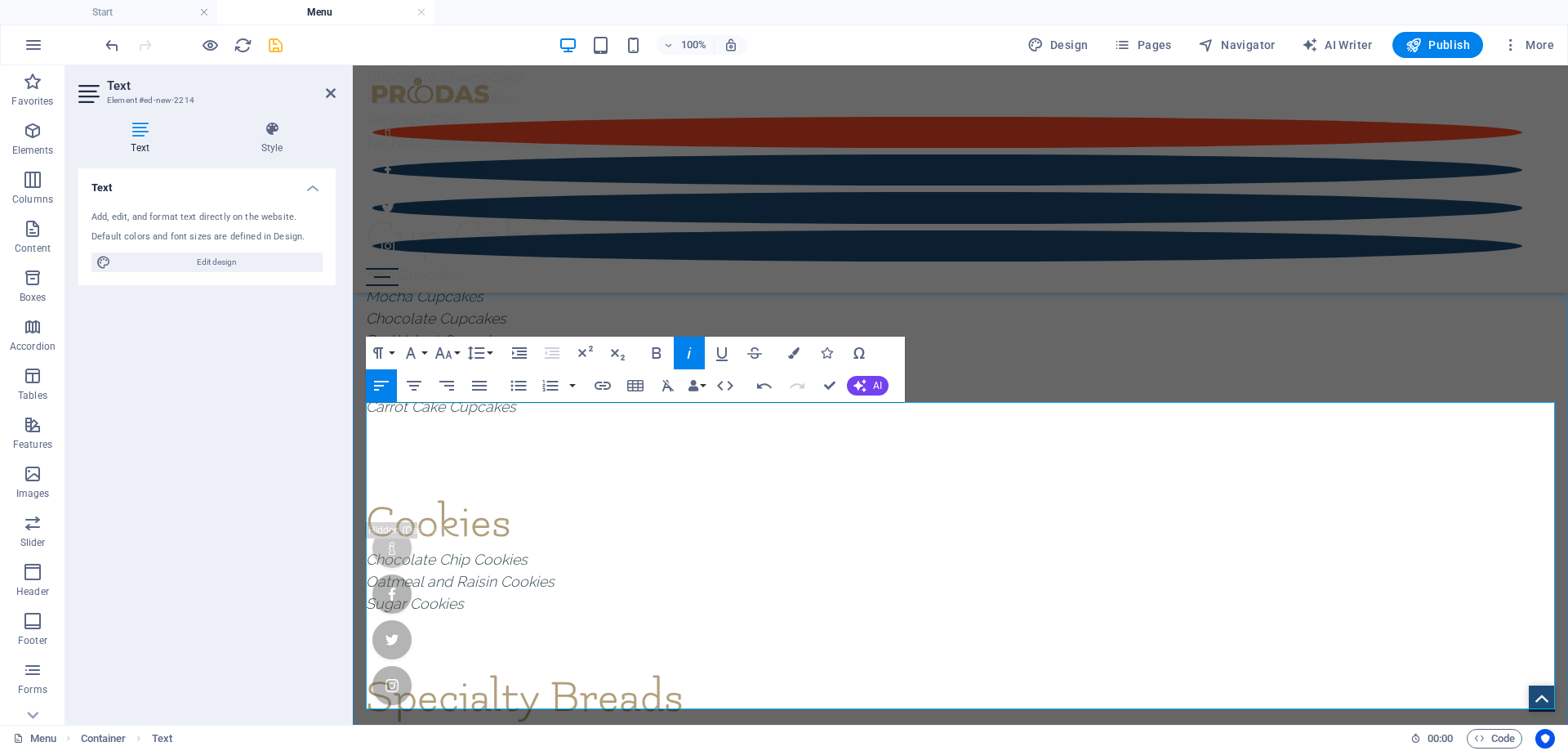 scroll, scrollTop: 1086, scrollLeft: 0, axis: vertical 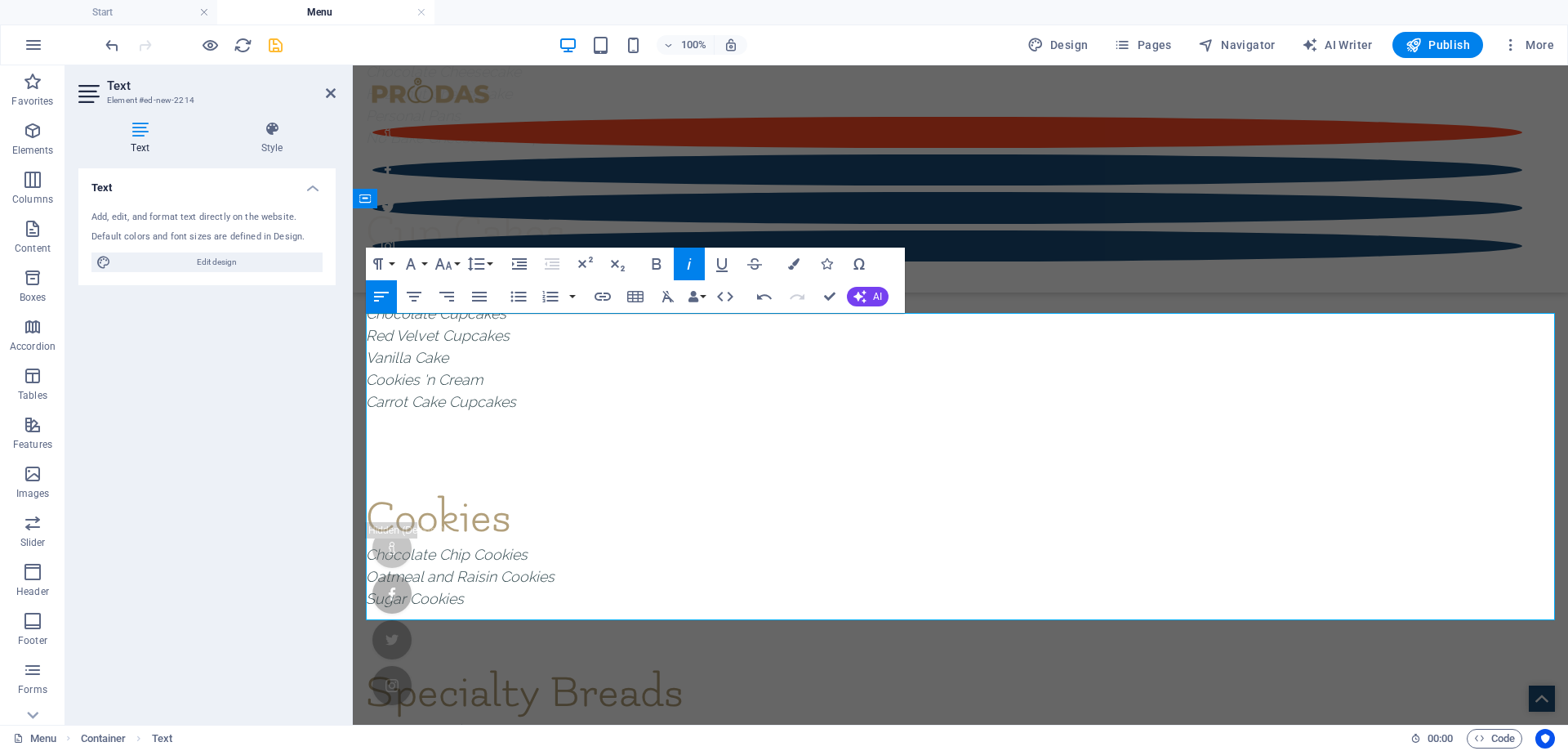 click at bounding box center (275, 45) 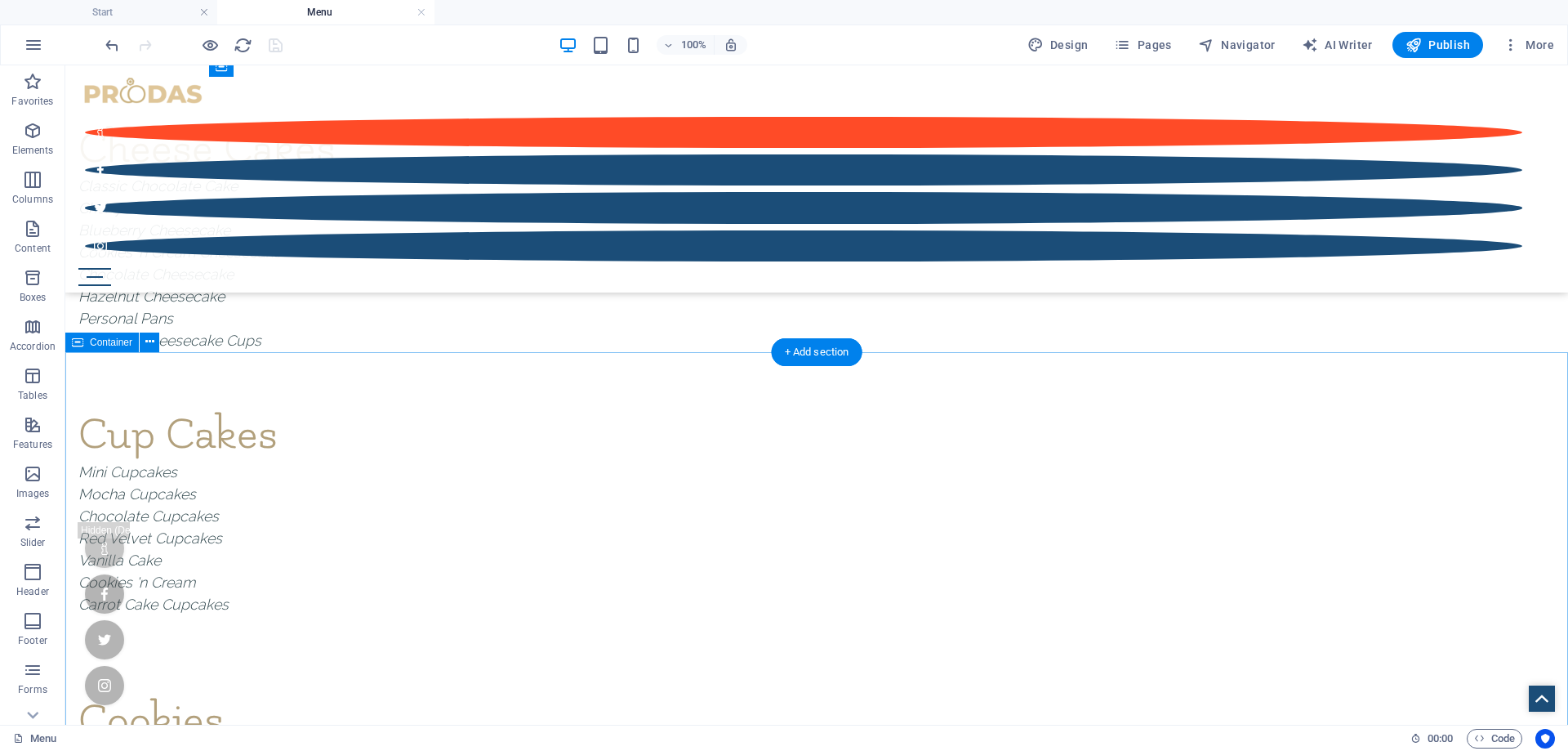 scroll, scrollTop: 1064, scrollLeft: 0, axis: vertical 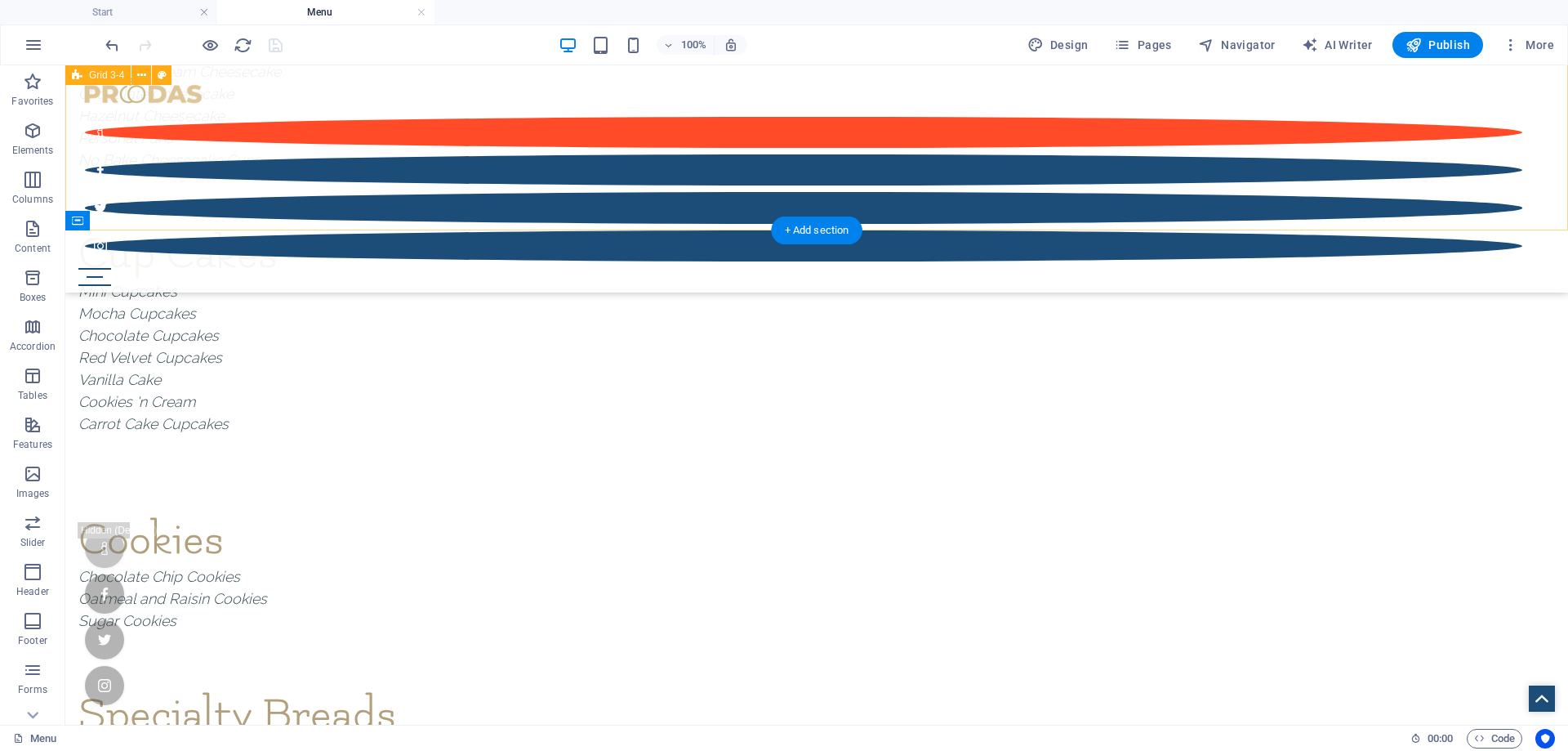 click on "Cakes Red Velvet Cake Classic Chocolate Cake Vanilla Cake Cookies 'n Cream Carrot Cake Almond Cake Lemon Cake Hazelnut Cake Cheese Cakes Classic Chocolate Cake Cherry cheesecake Blueberry Cheesecake Cookies 'n Cream Cheesecake Chocolate Cheesecake Hazelnut Cheesecake Personal Pans No Bake Cheesecake Cups Cup Cakes Mini Cupcakes Mocha Cupcakes Chocolate Cupcakes Red Velvet Cupcakes Vanilla Cake Cookies 'n Cream Carrot Cake Cupcakes Cookies Chocolate Chip Cookies Oatmeal and Raisin Cookies Sugar Cookies Specialty Breads Banana Bread Pumpkin Bread Drop content here or  Add elements  Paste clipboard Drop content here or  Add elements  Paste clipboard" at bounding box center [817, 360] 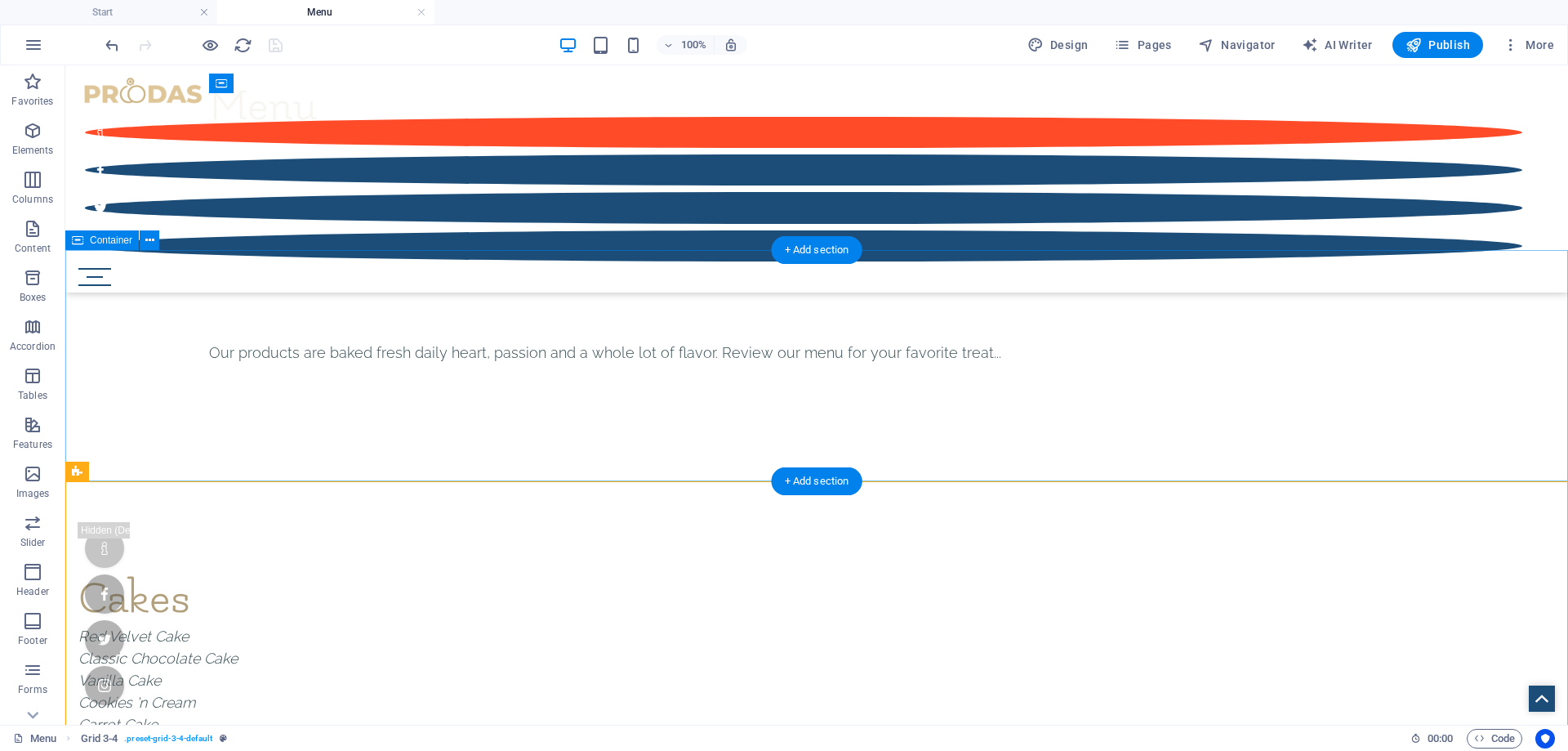 scroll, scrollTop: 0, scrollLeft: 0, axis: both 